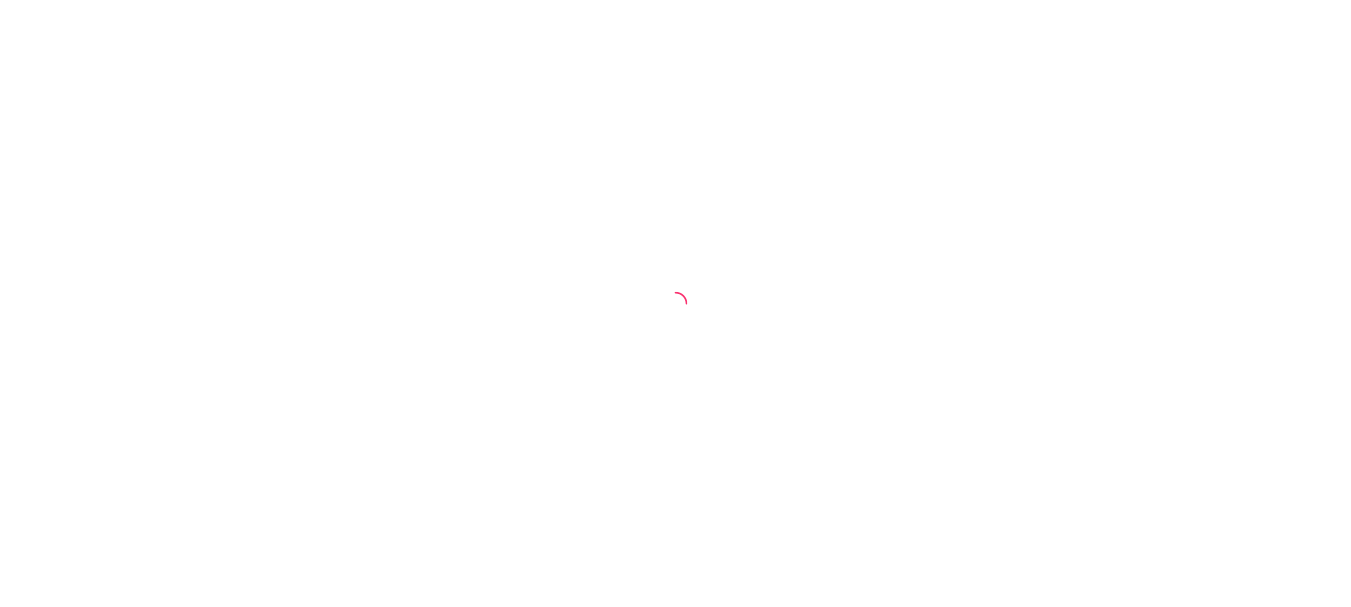 scroll, scrollTop: 0, scrollLeft: 0, axis: both 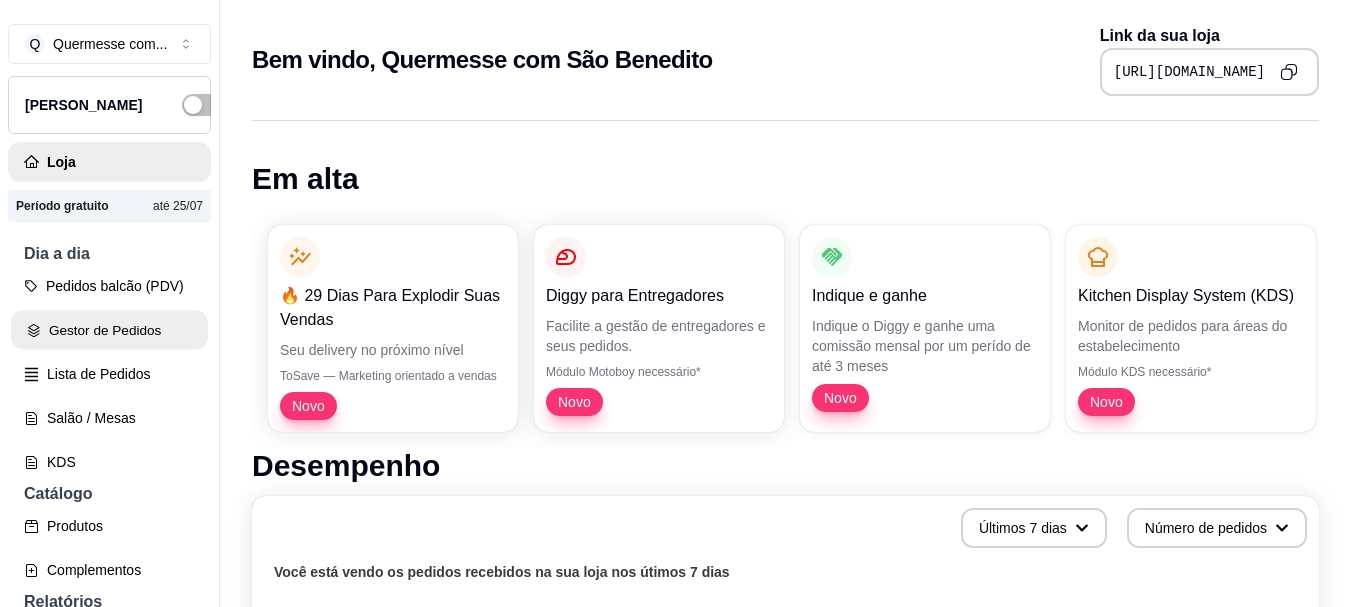 click on "Gestor de Pedidos" at bounding box center [109, 330] 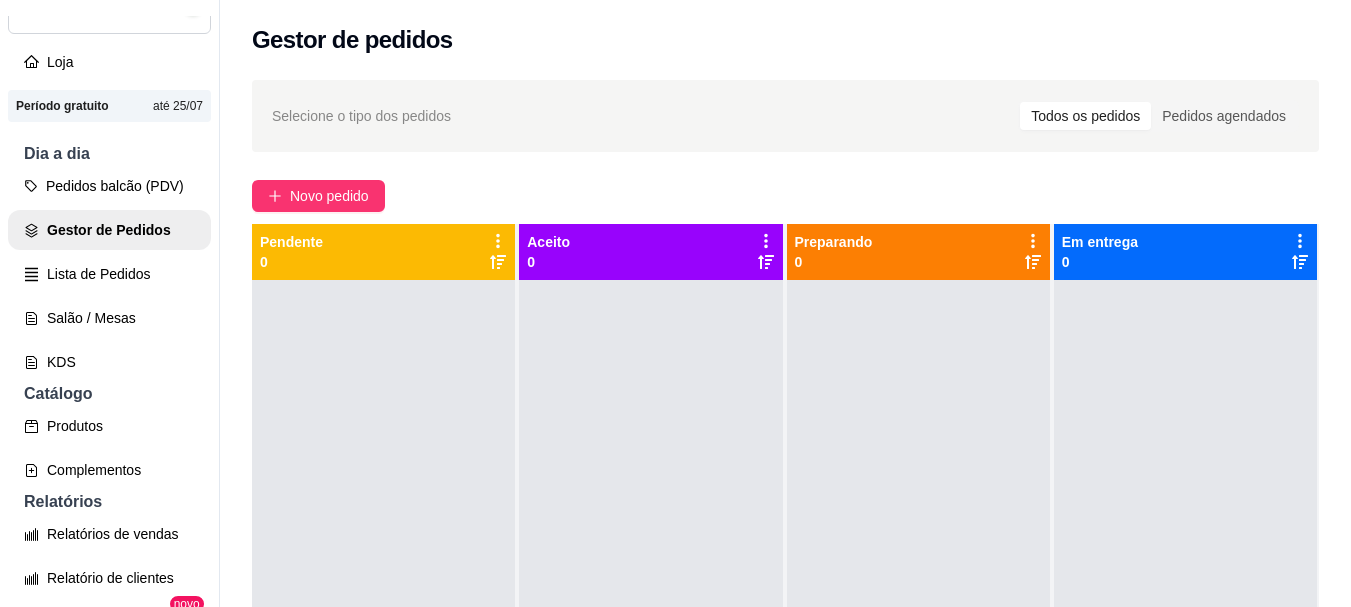 scroll, scrollTop: 200, scrollLeft: 0, axis: vertical 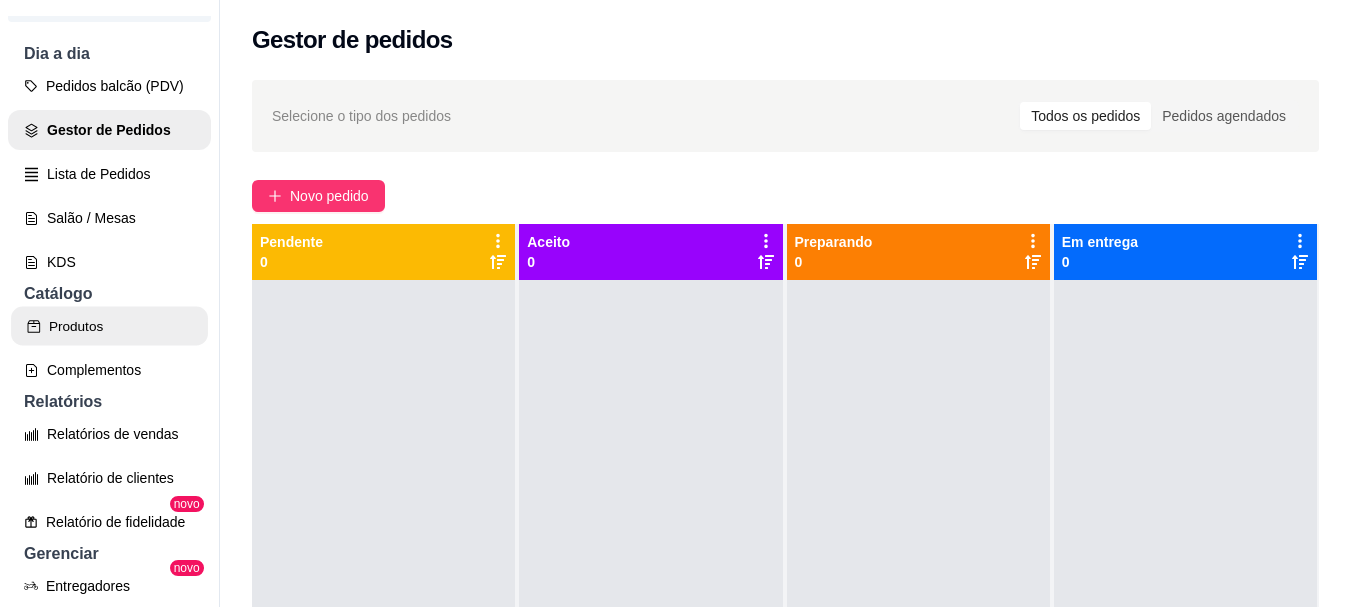 click on "Produtos" at bounding box center [109, 326] 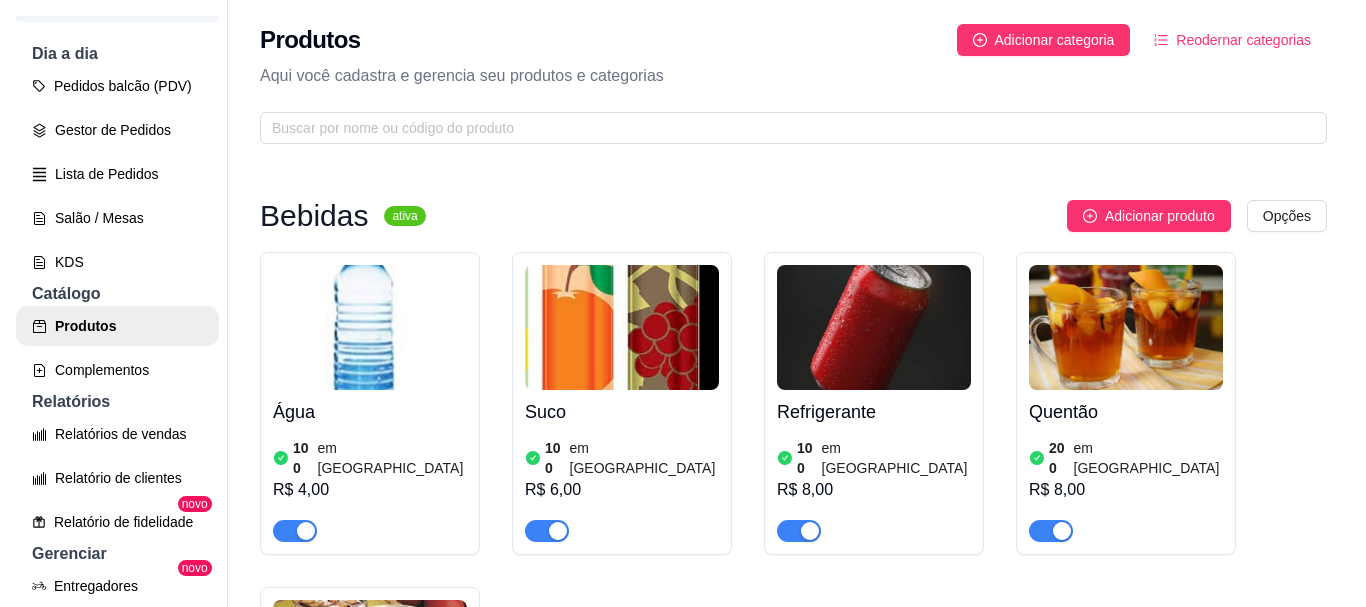 scroll, scrollTop: 100, scrollLeft: 0, axis: vertical 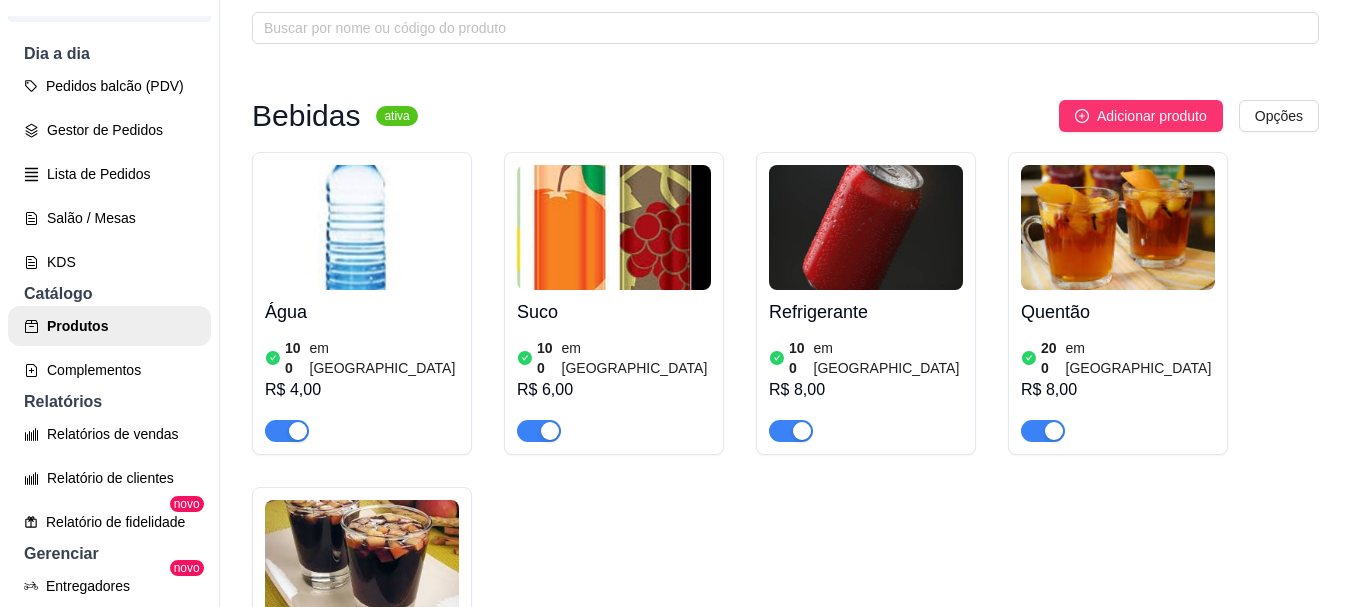click at bounding box center [362, 227] 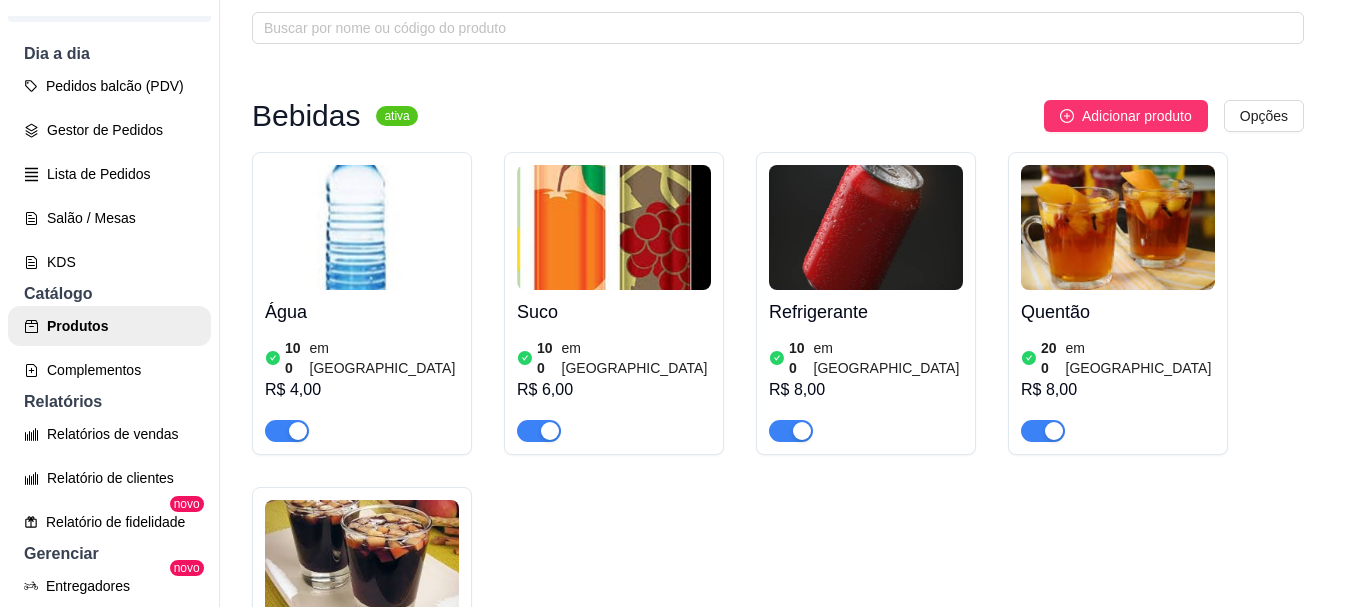 type 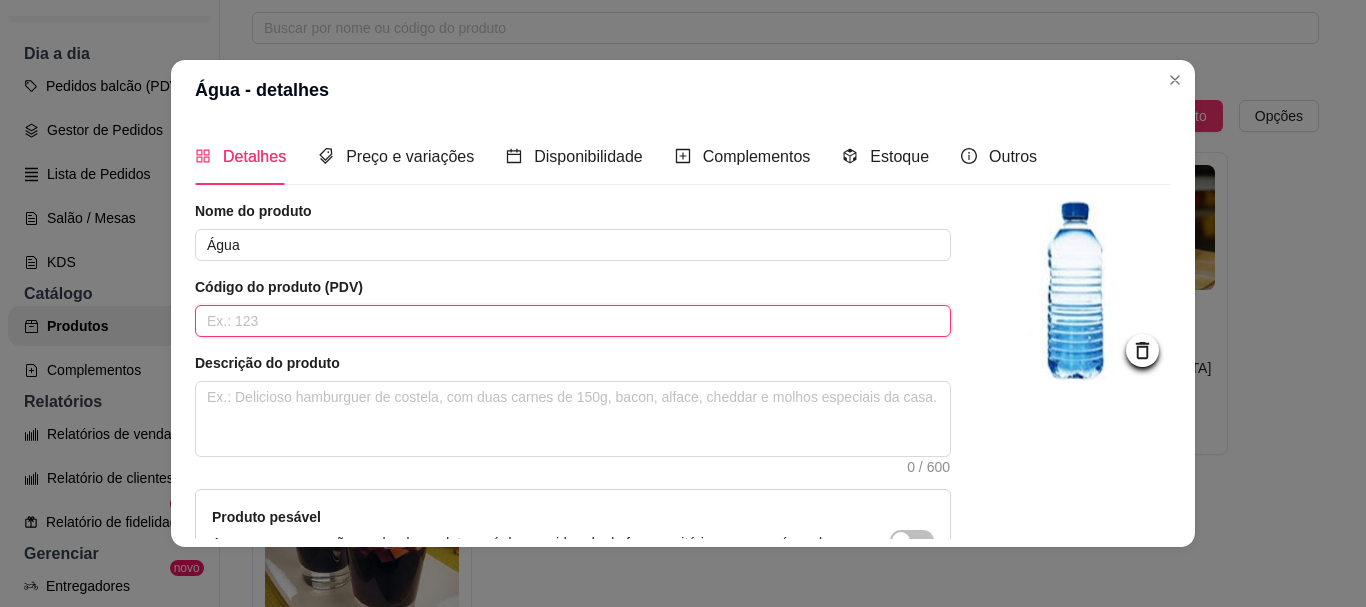 click at bounding box center [573, 321] 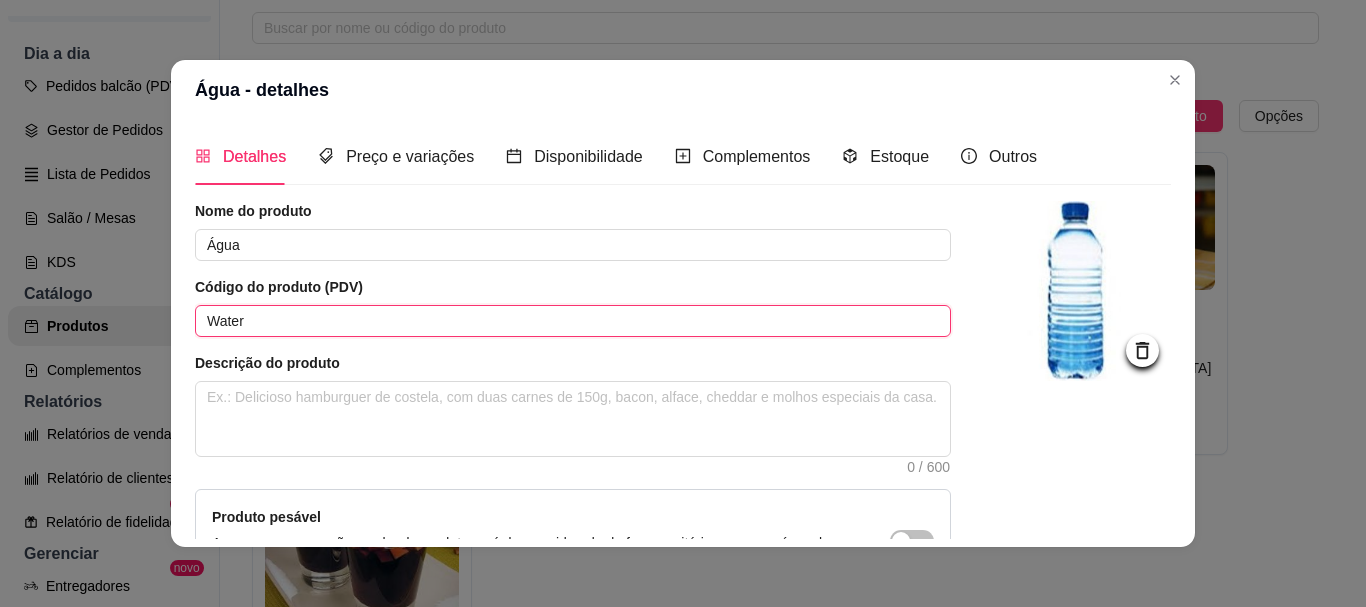 scroll, scrollTop: 241, scrollLeft: 0, axis: vertical 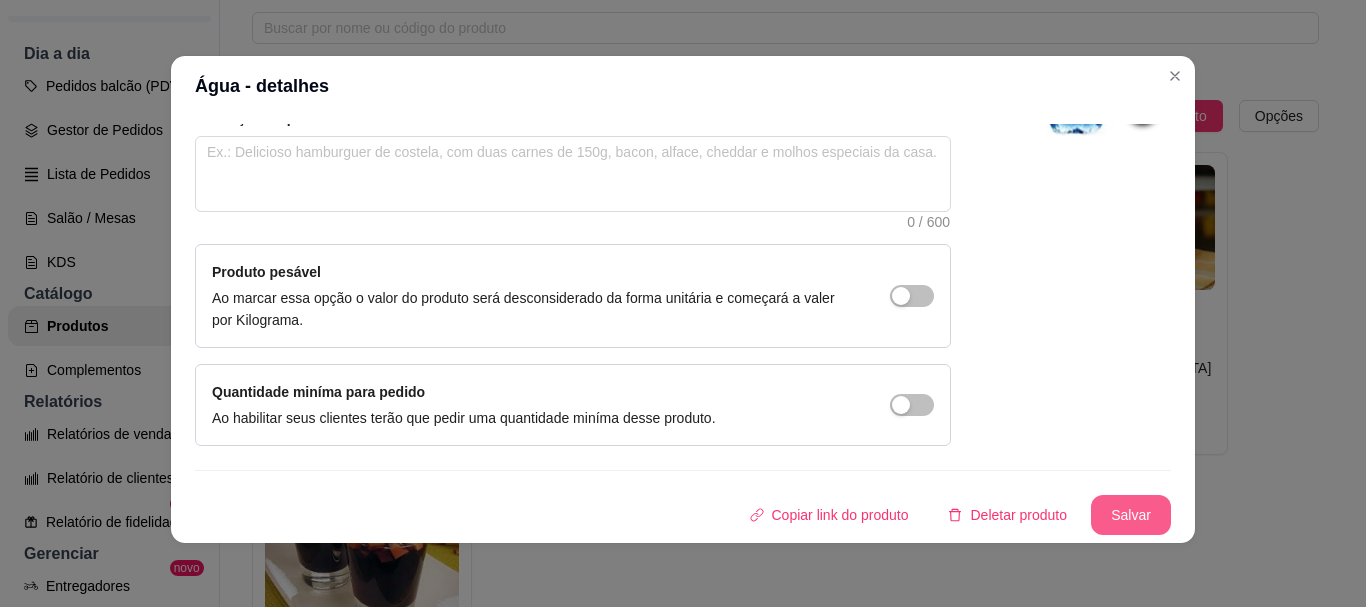 type on "Water" 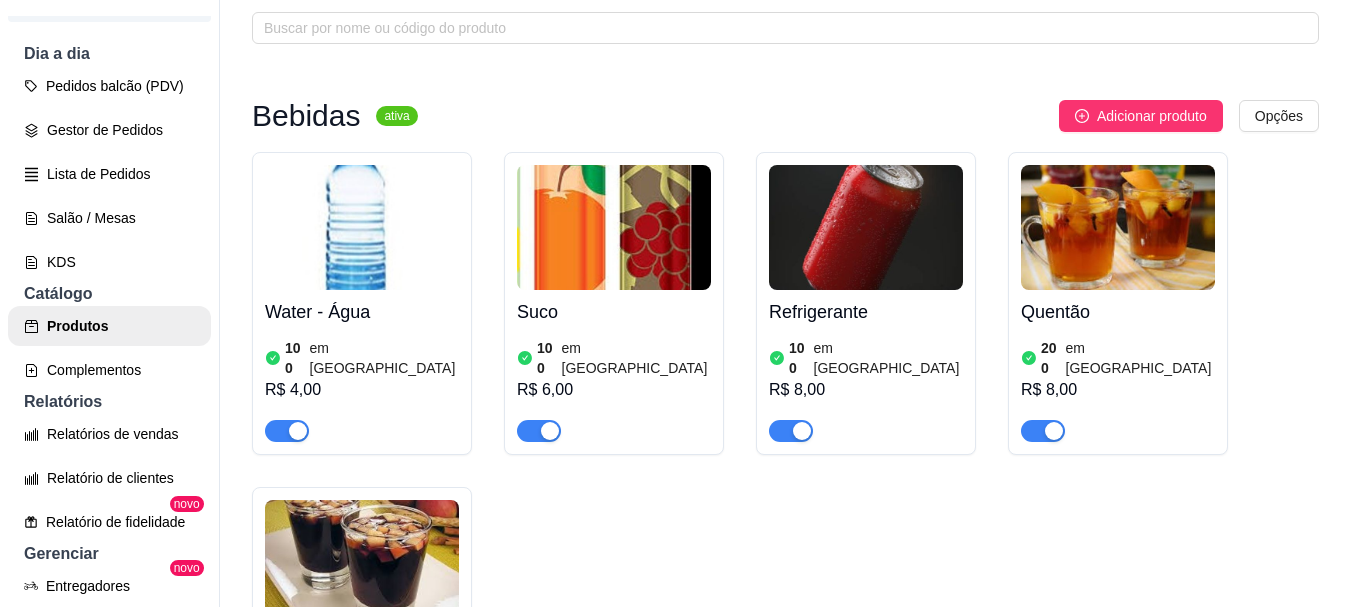 click at bounding box center [614, 227] 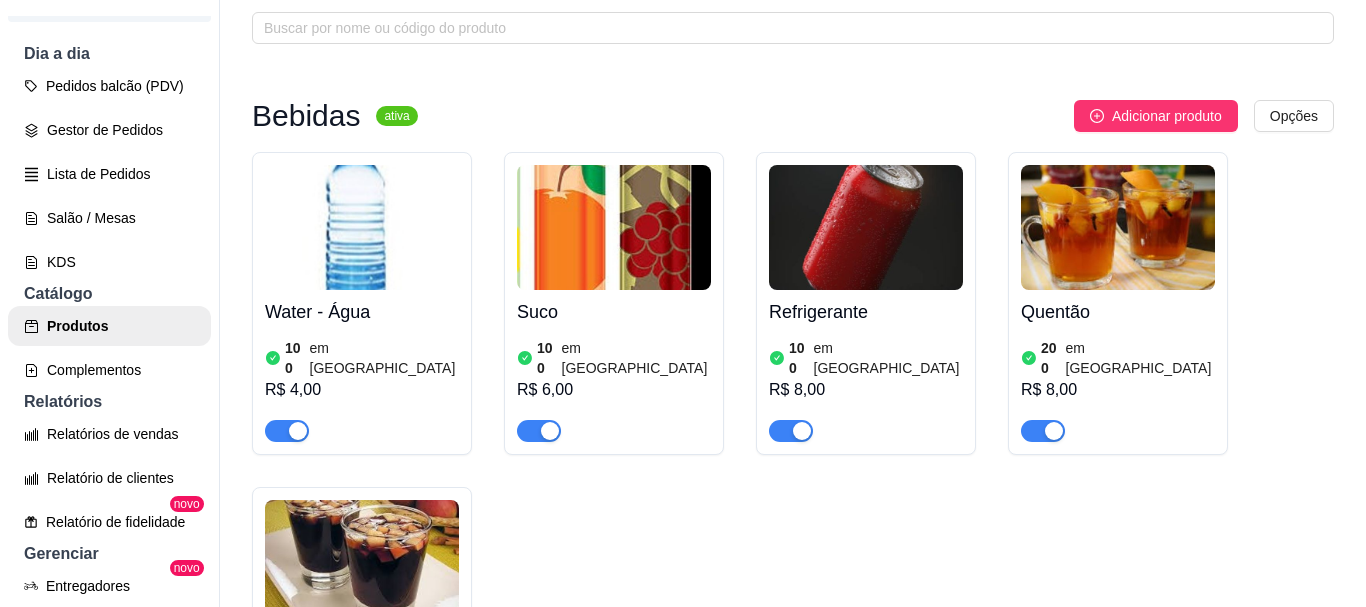 type 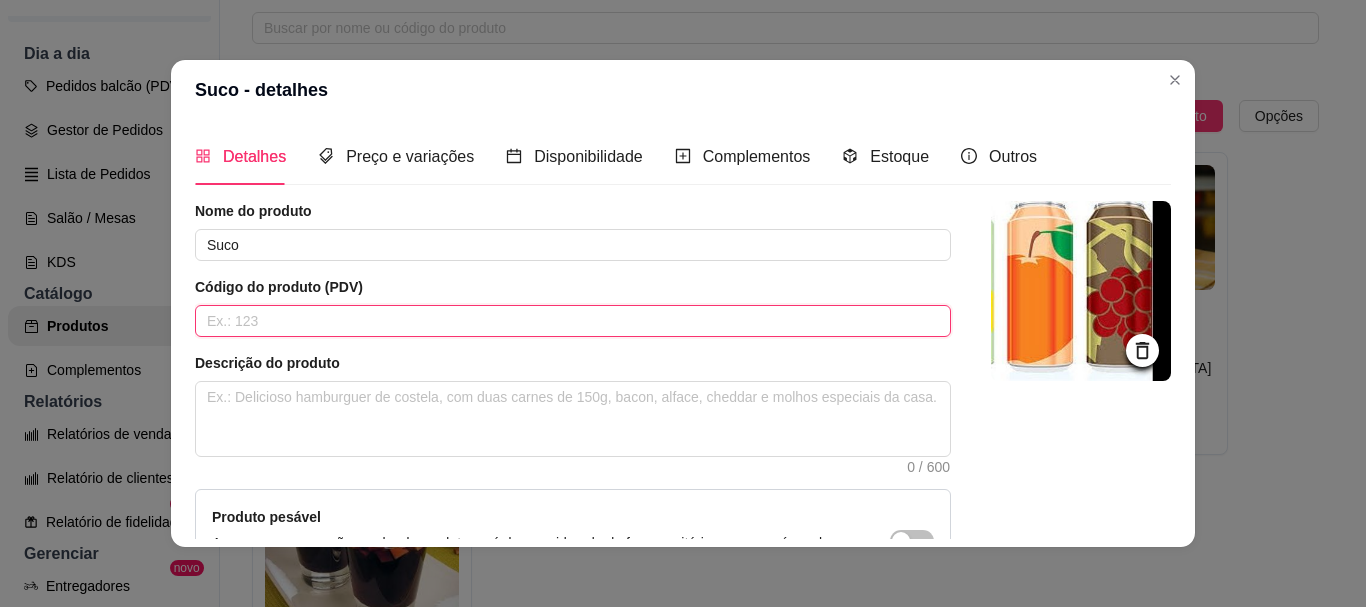 click at bounding box center (573, 321) 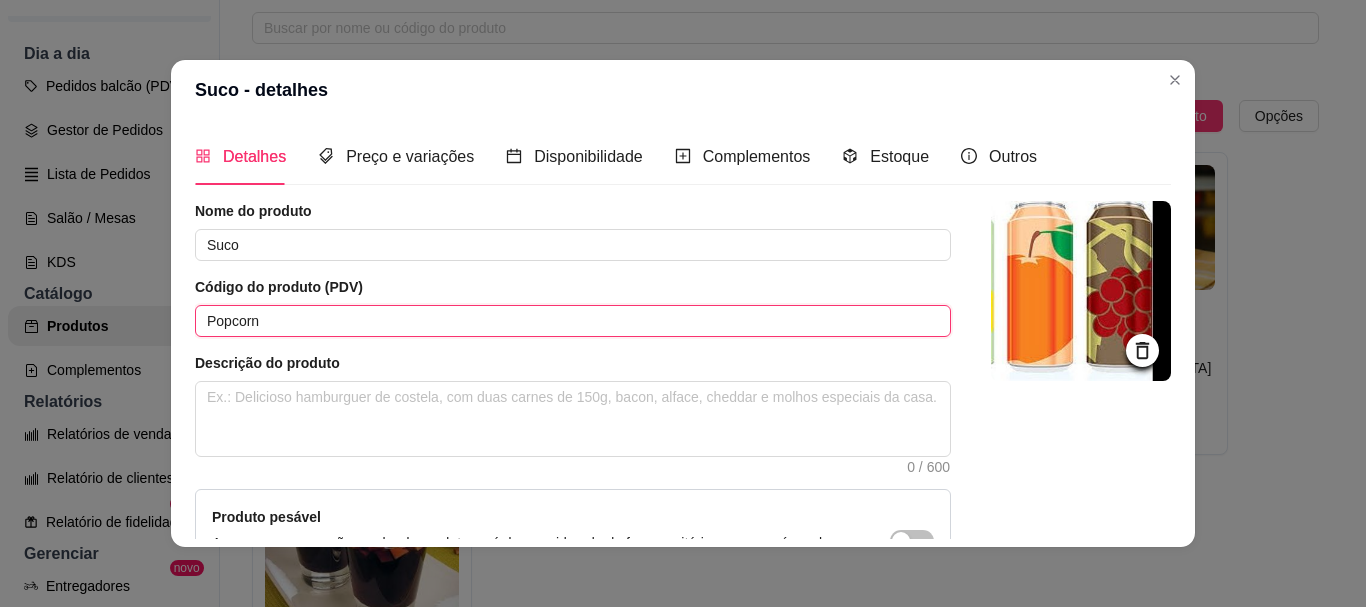 scroll, scrollTop: 241, scrollLeft: 0, axis: vertical 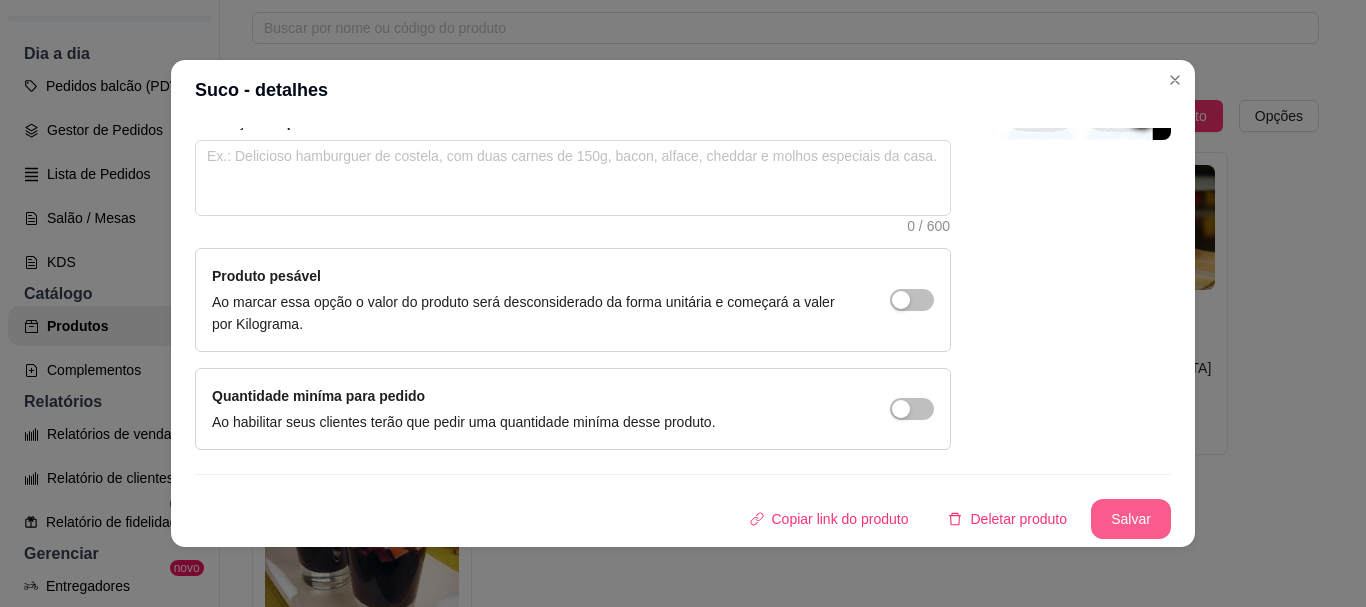 type on "Popcorn" 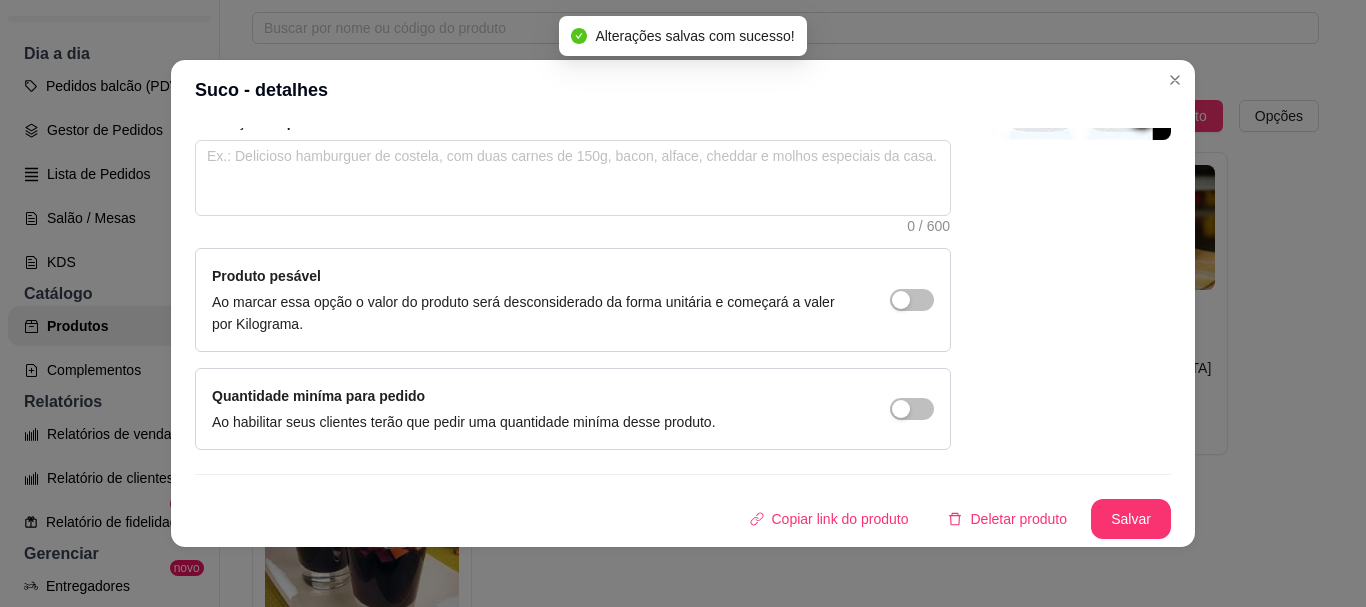 scroll, scrollTop: 0, scrollLeft: 0, axis: both 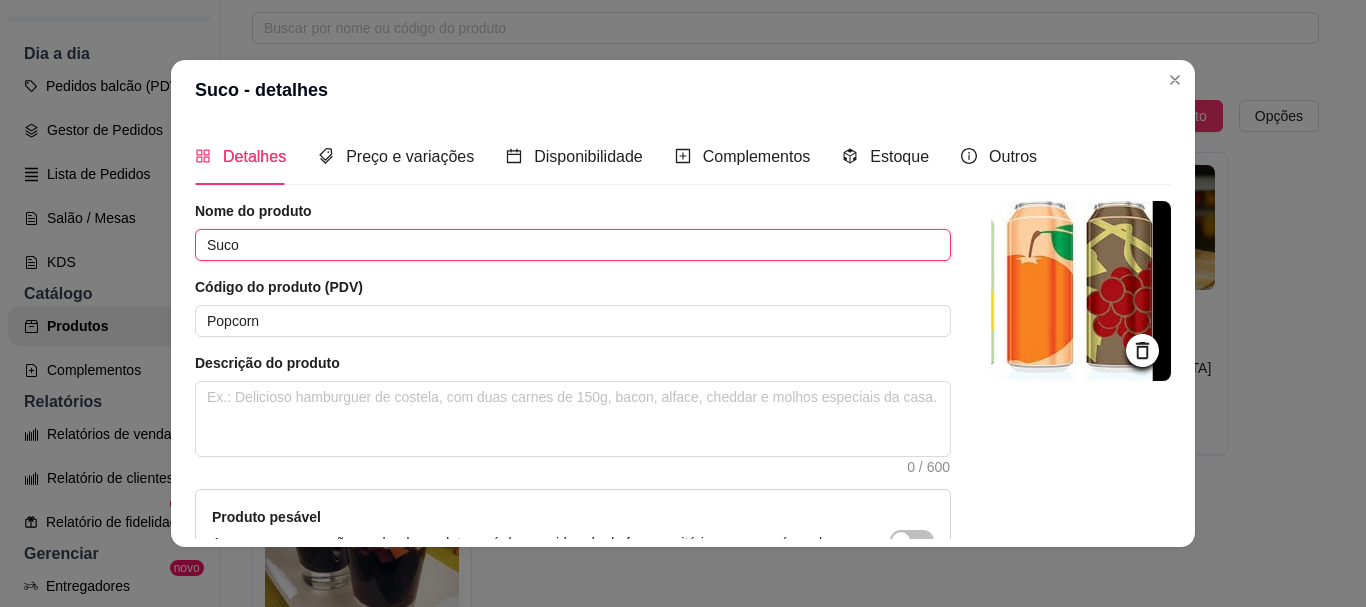 click on "Suco" at bounding box center [573, 245] 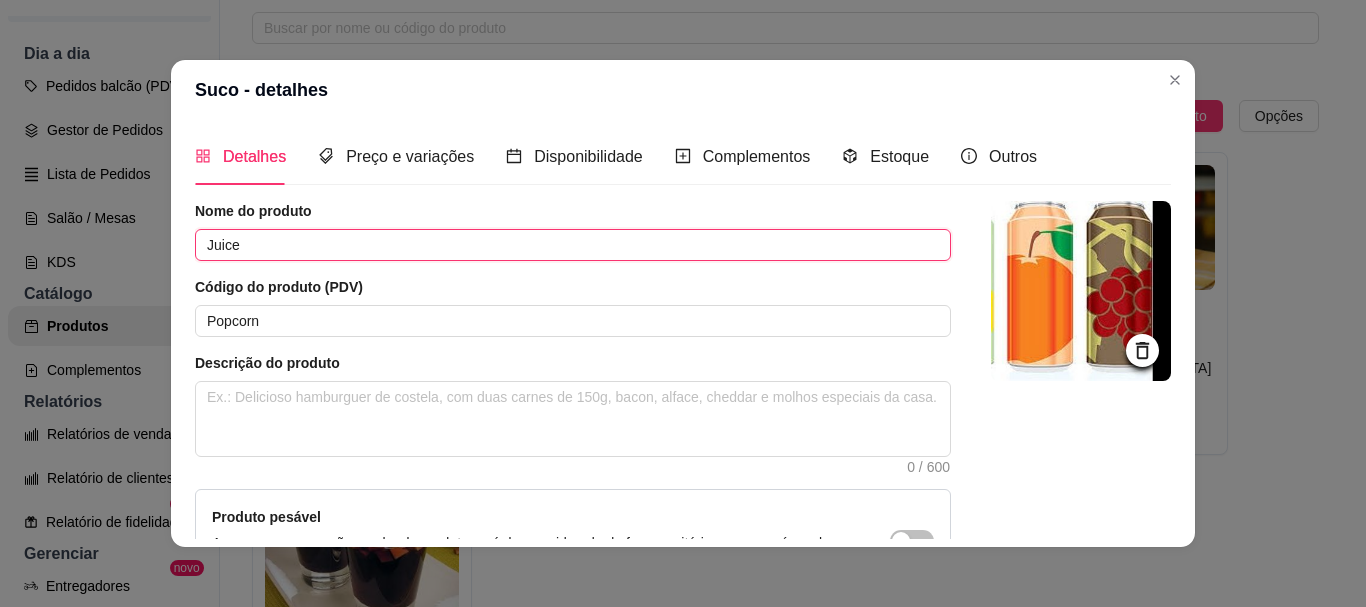 scroll, scrollTop: 241, scrollLeft: 0, axis: vertical 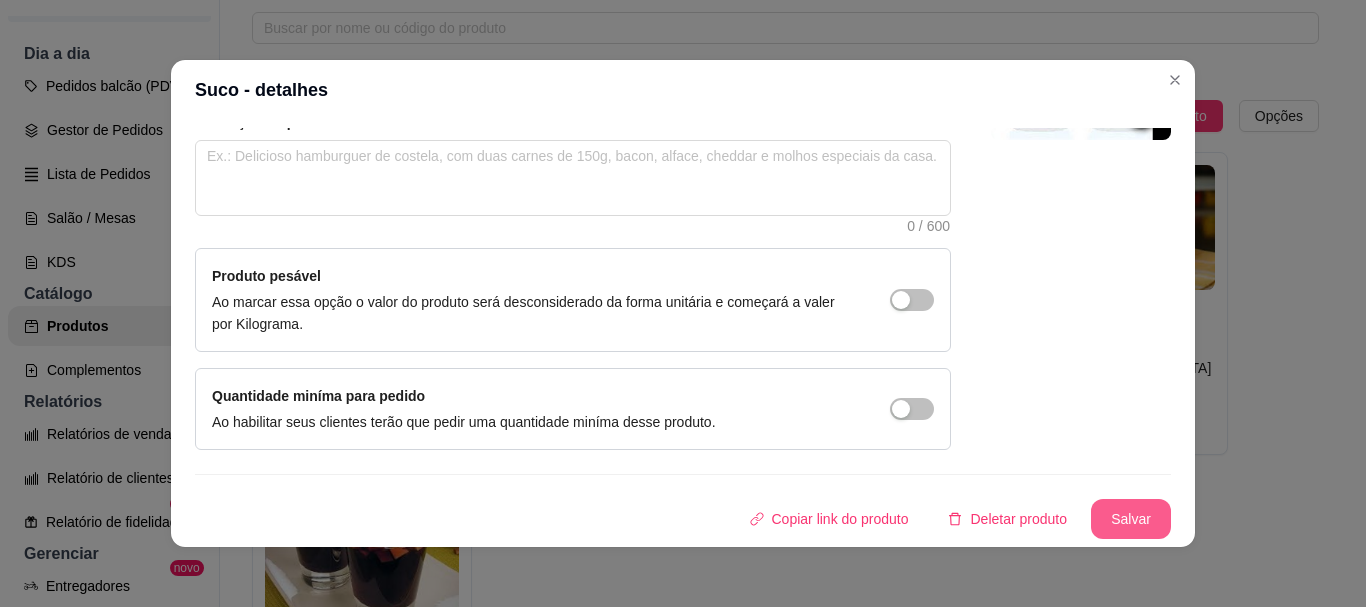 type on "Juice" 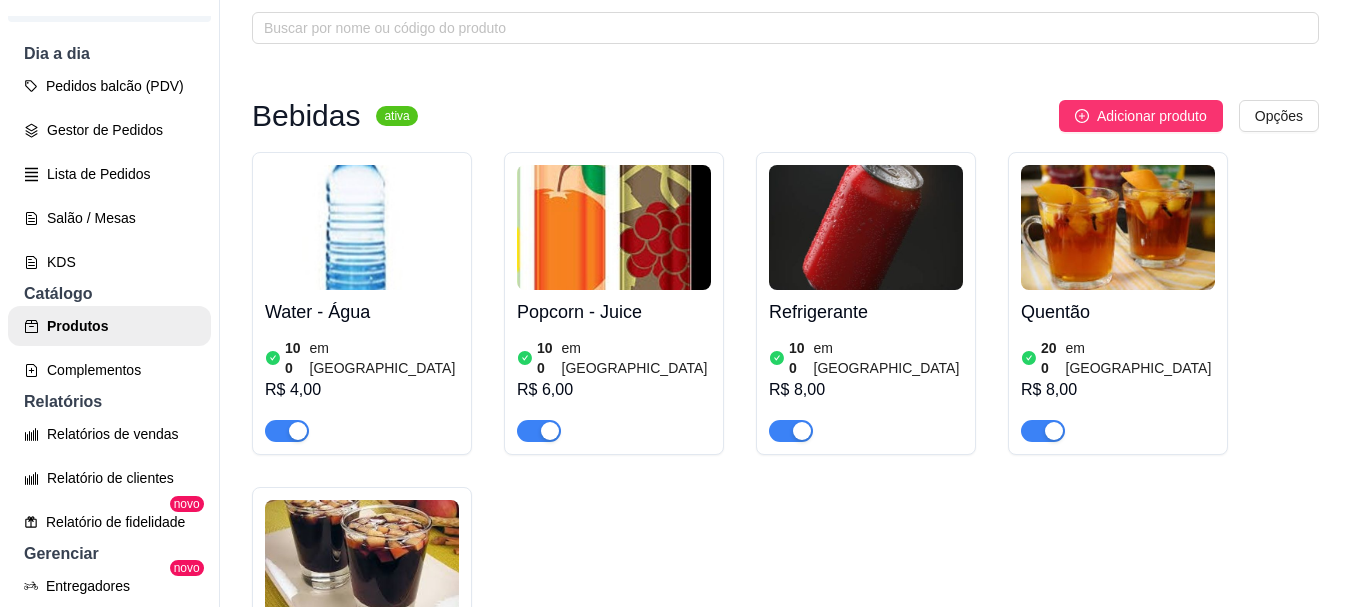 click at bounding box center (866, 227) 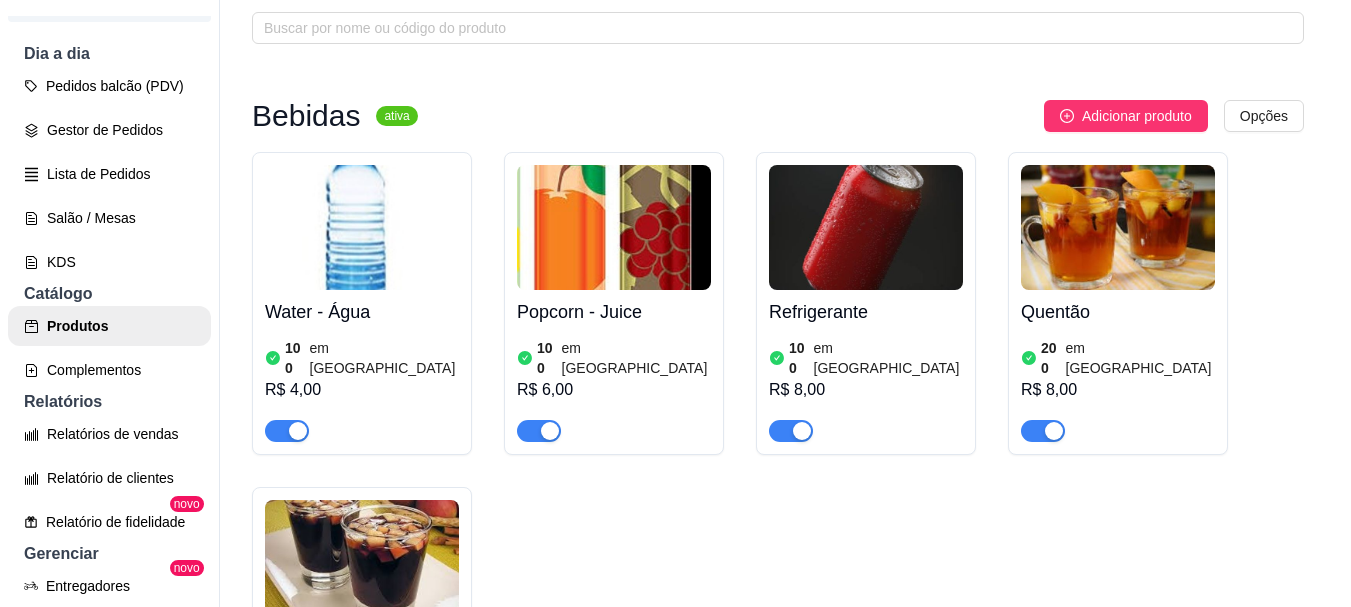 type 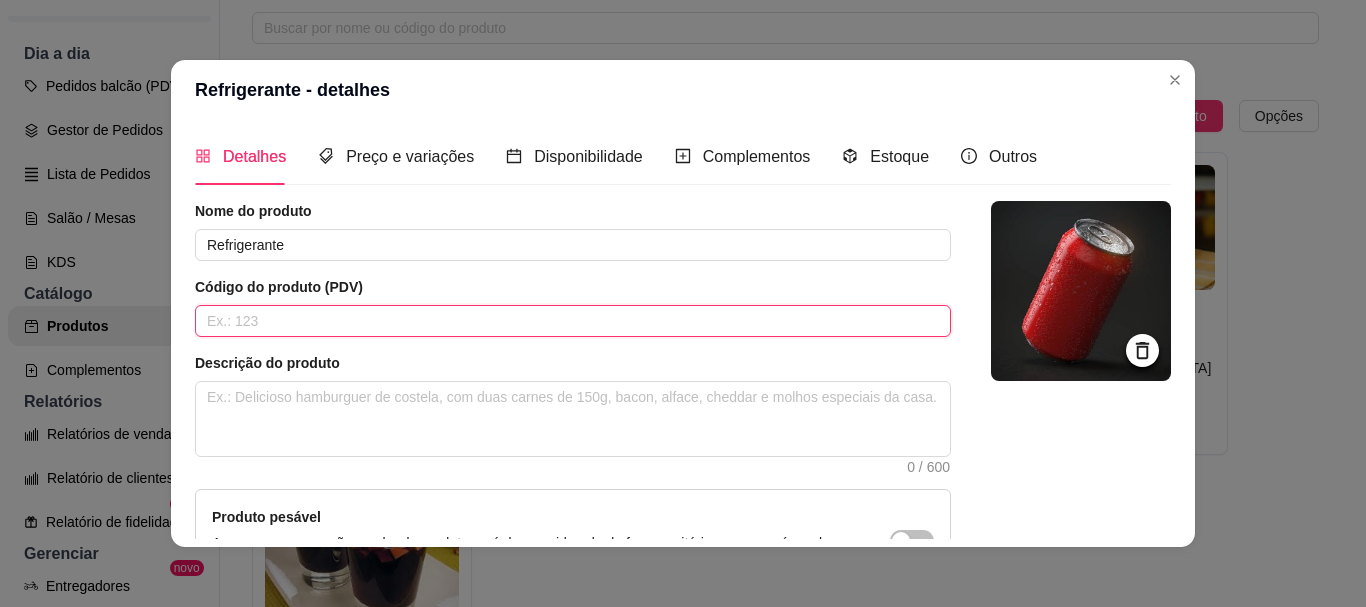 click at bounding box center [573, 321] 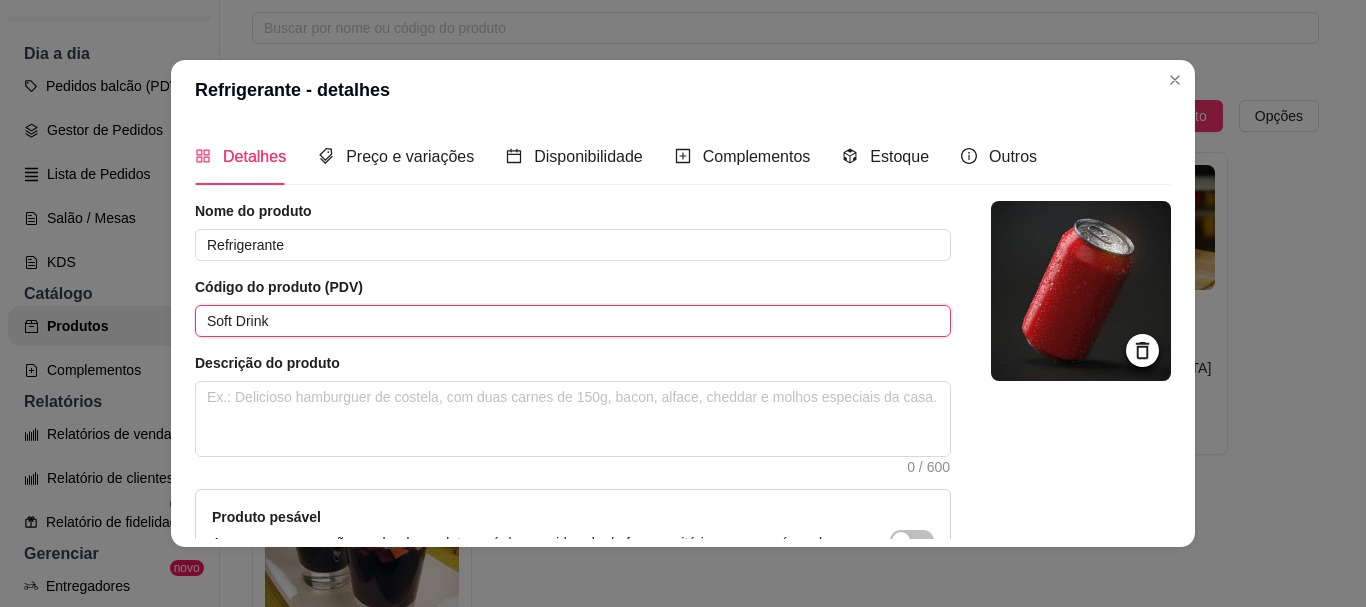 scroll, scrollTop: 241, scrollLeft: 0, axis: vertical 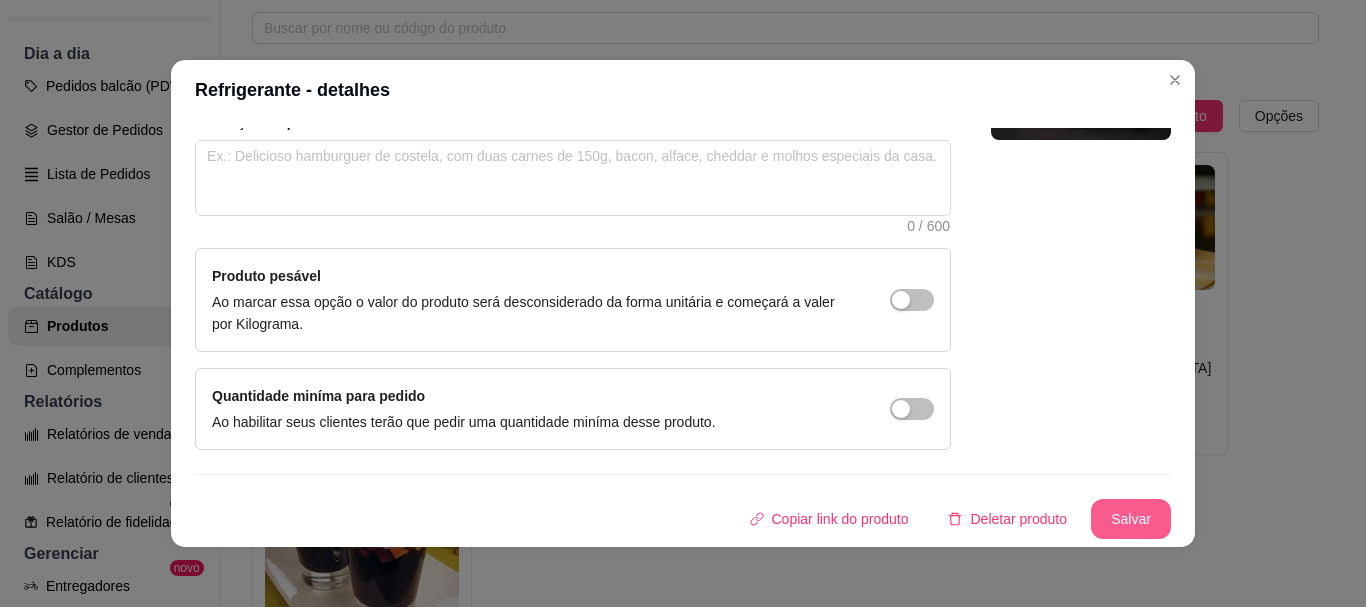 type on "Soft Drink" 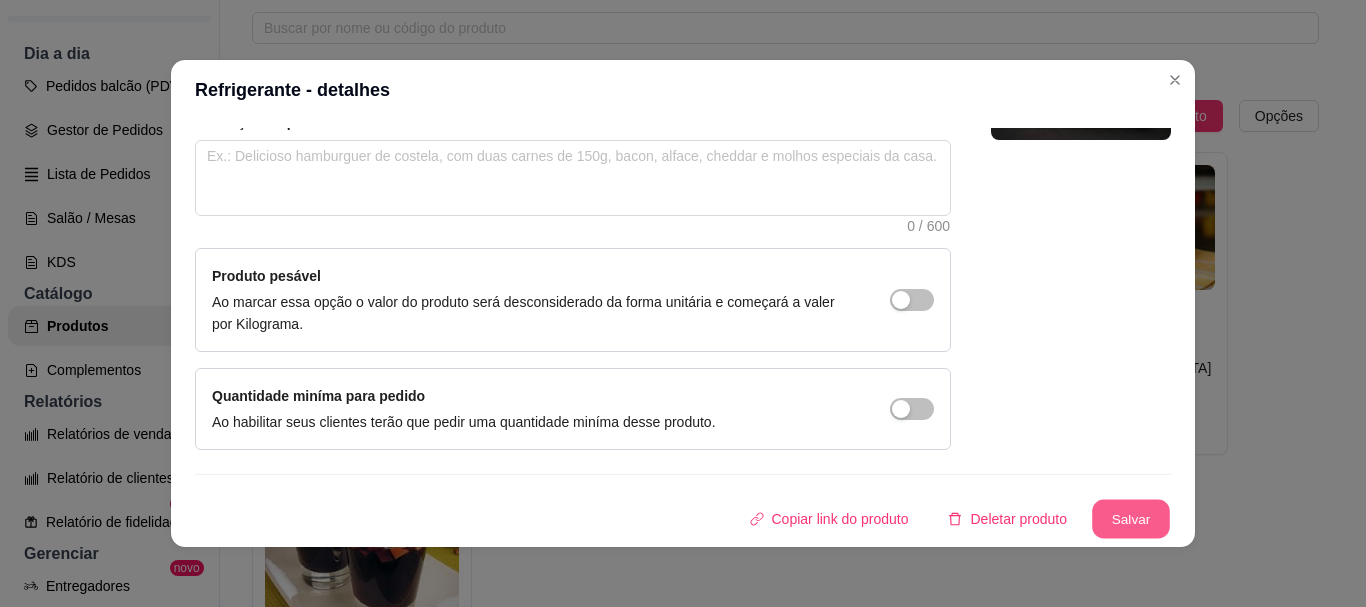 click on "Salvar" at bounding box center (1131, 519) 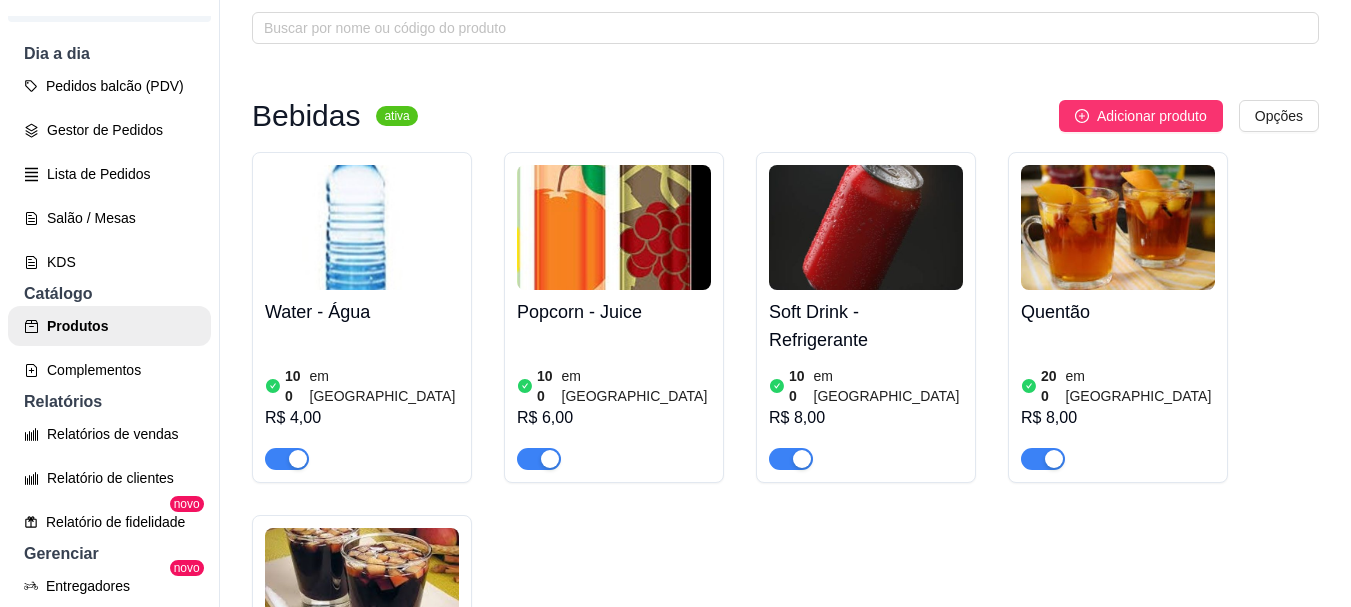 click at bounding box center (1118, 227) 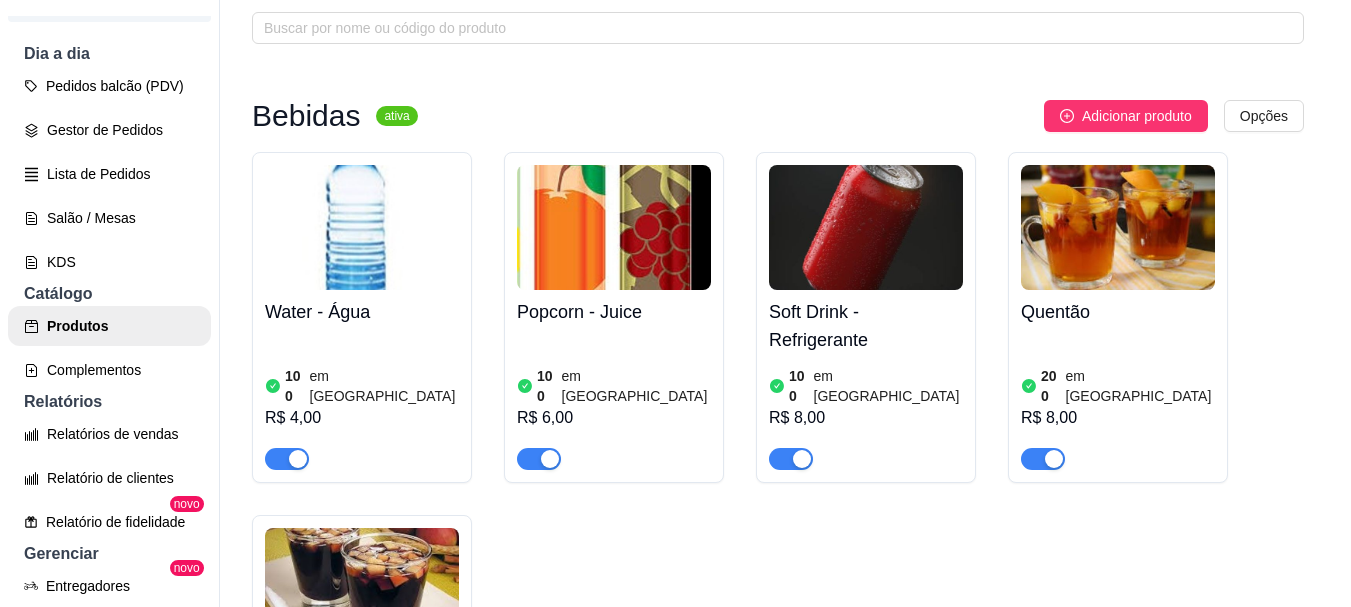type 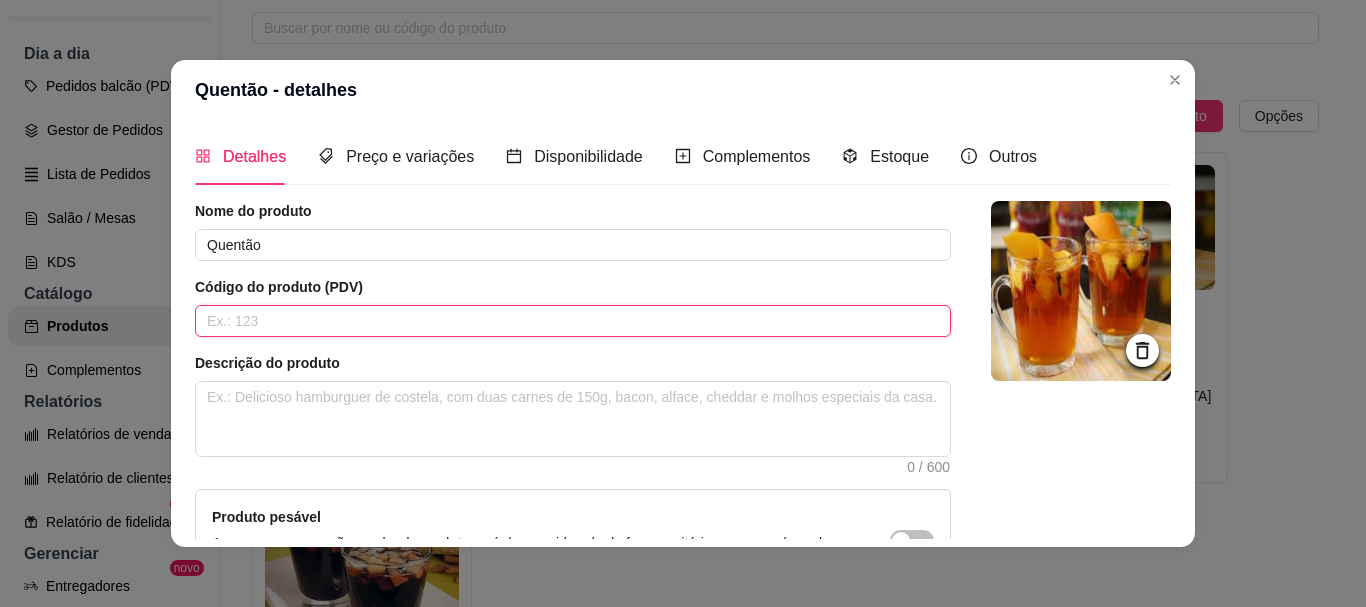 click at bounding box center (573, 321) 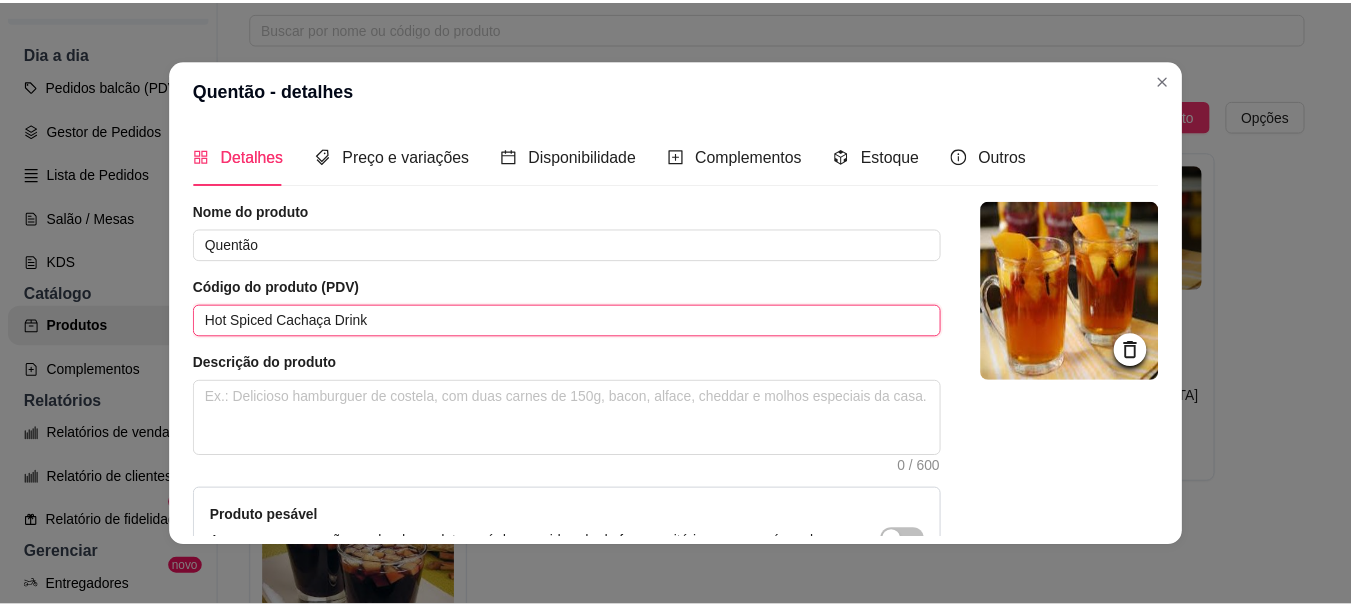 scroll, scrollTop: 241, scrollLeft: 0, axis: vertical 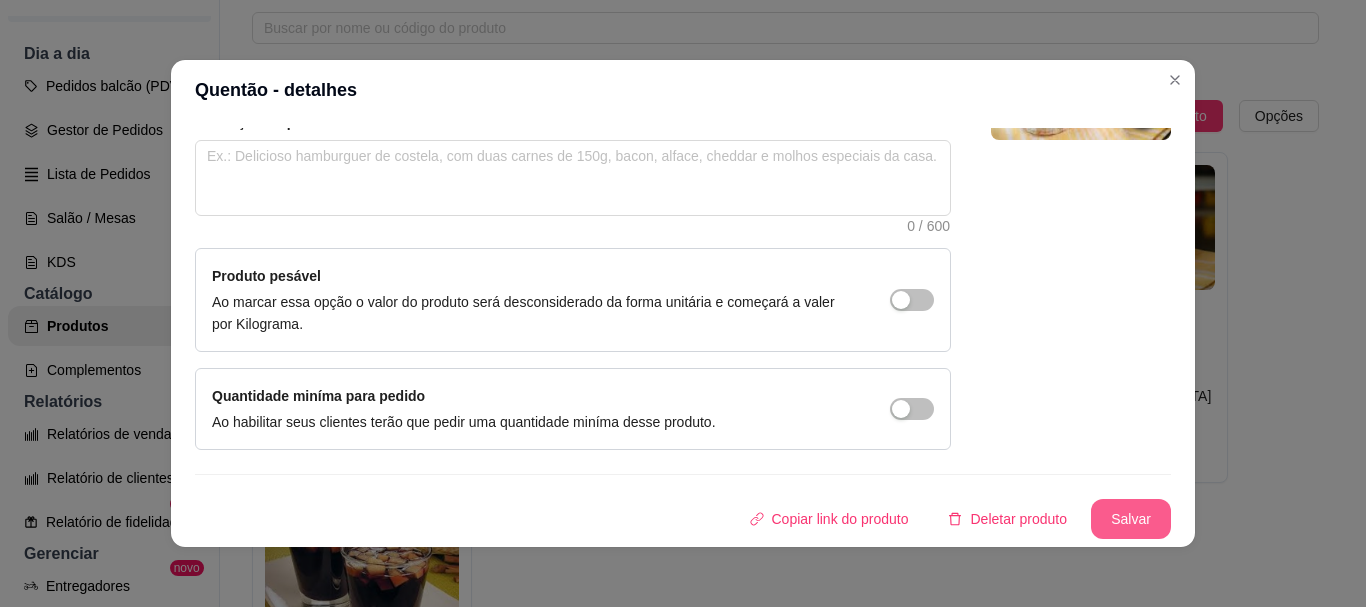 type on "Hot Spiced Cachaça Drink" 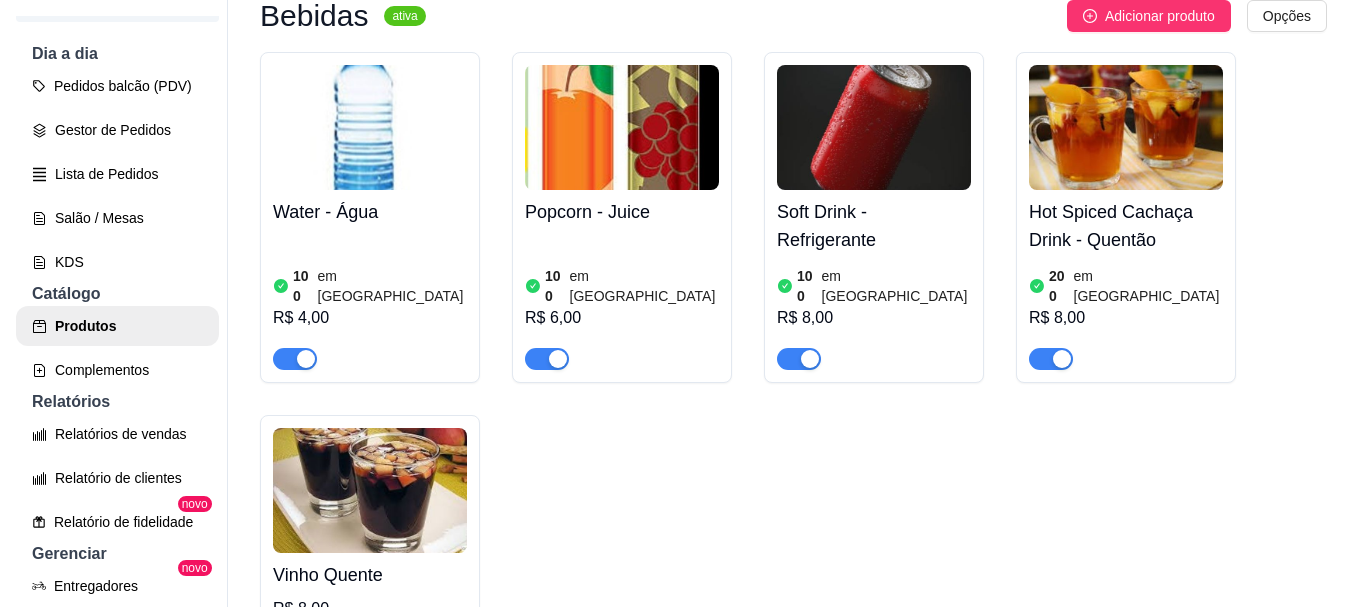 scroll, scrollTop: 300, scrollLeft: 0, axis: vertical 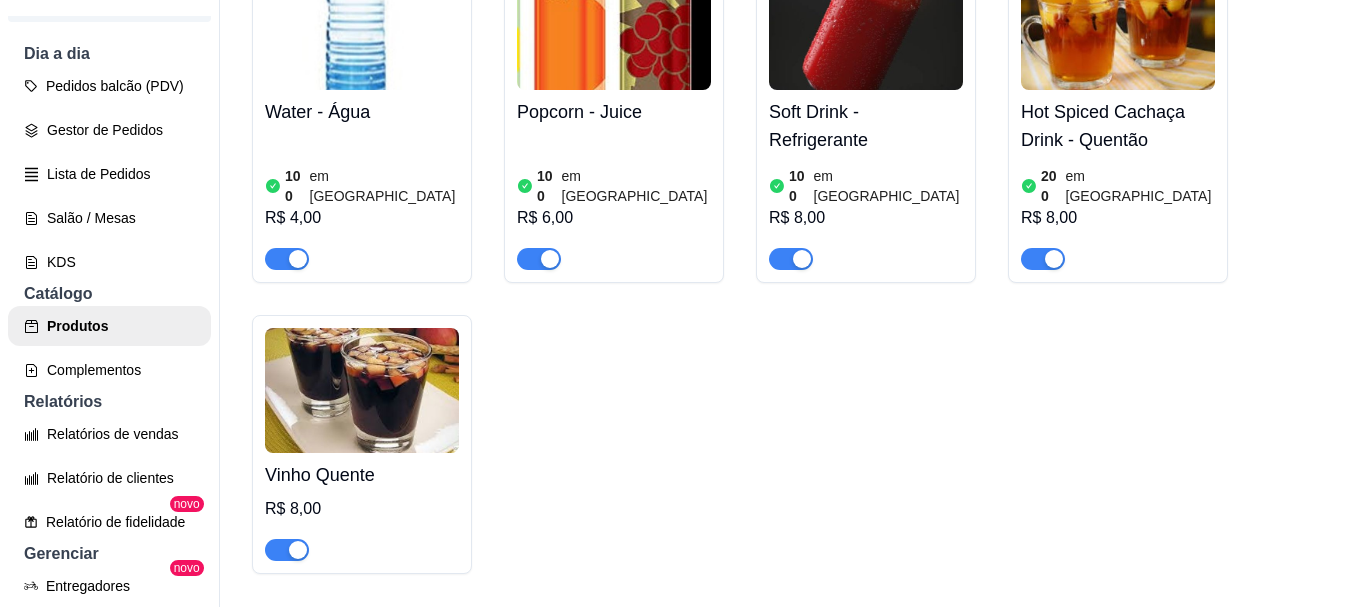 click at bounding box center (362, 390) 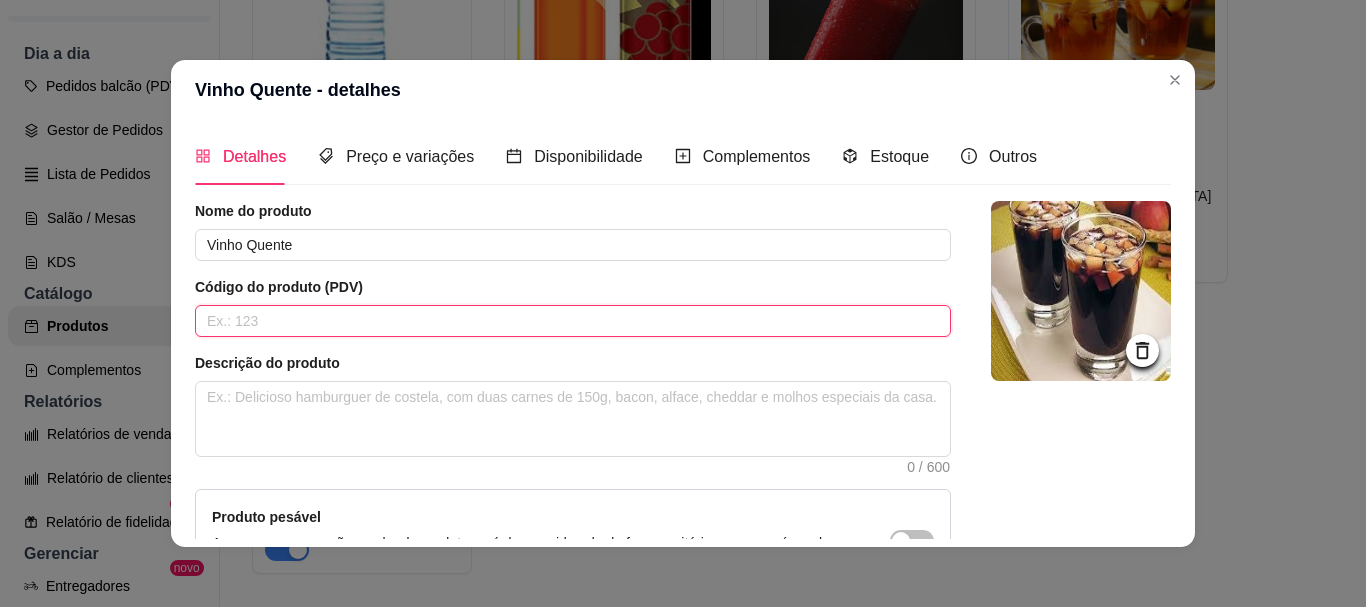 click at bounding box center [573, 321] 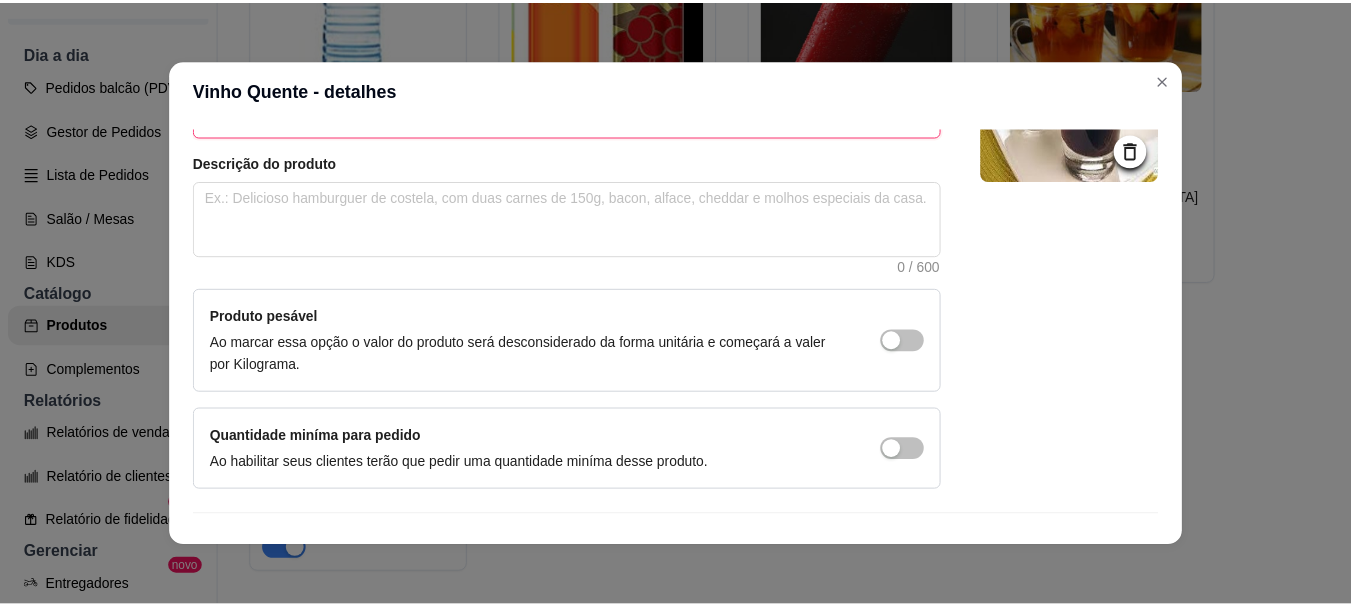 scroll, scrollTop: 241, scrollLeft: 0, axis: vertical 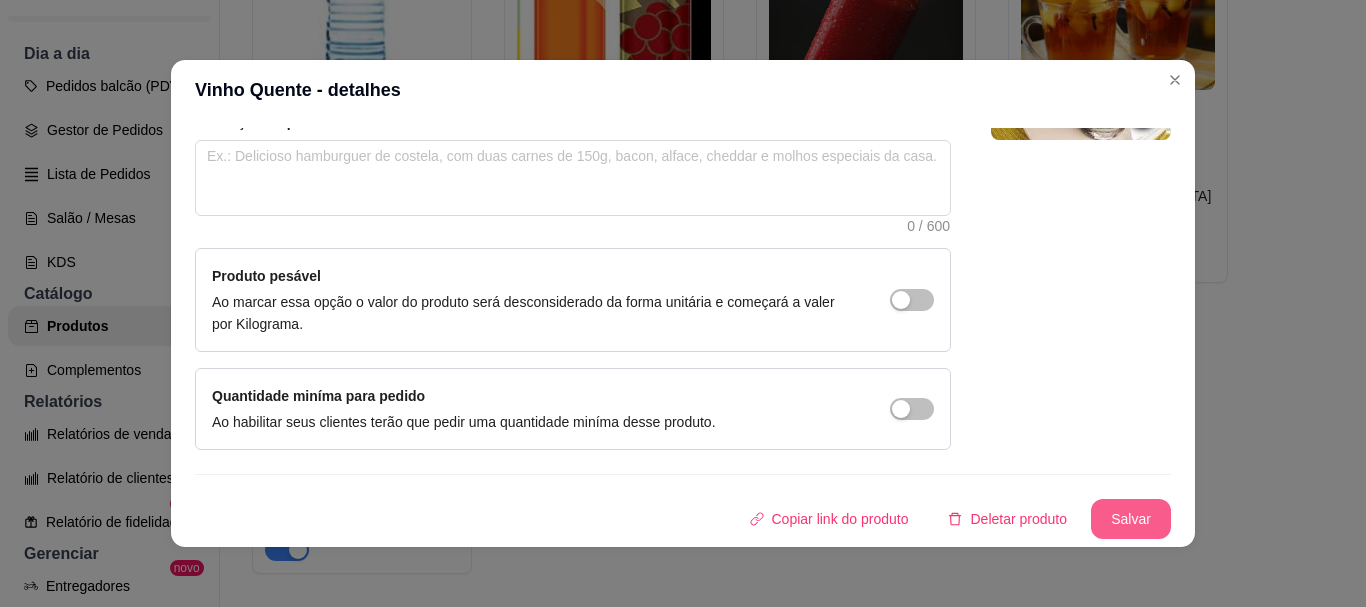 type on "Mulled Wine" 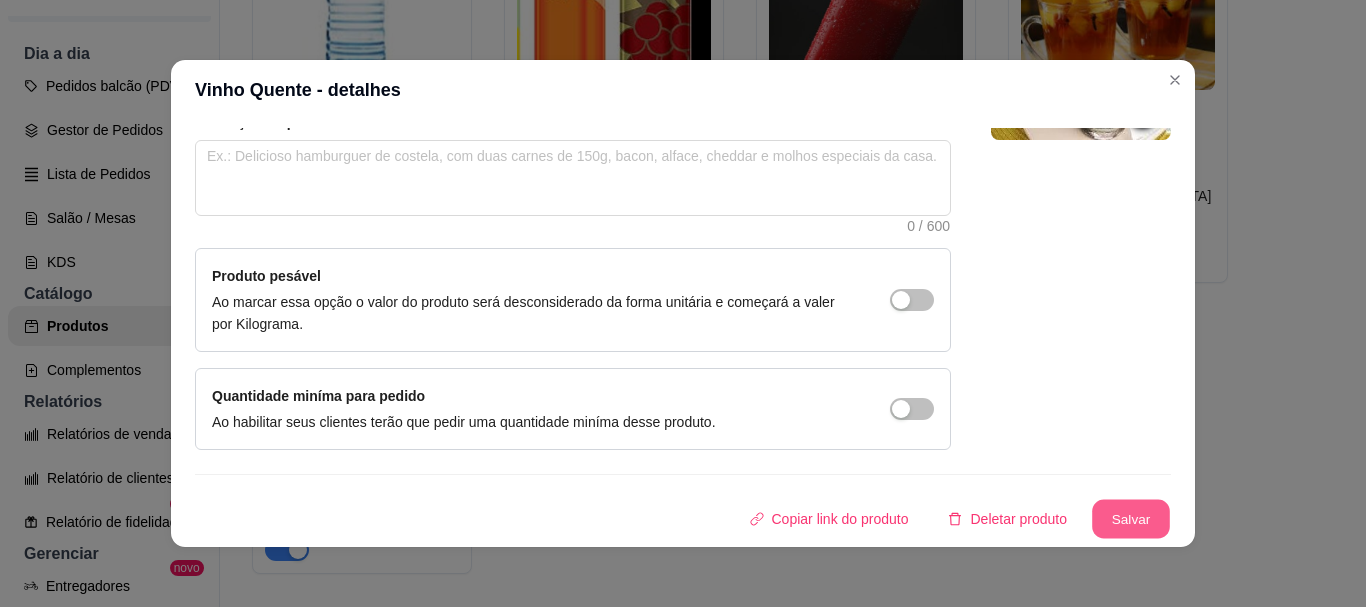click on "Salvar" at bounding box center [1131, 519] 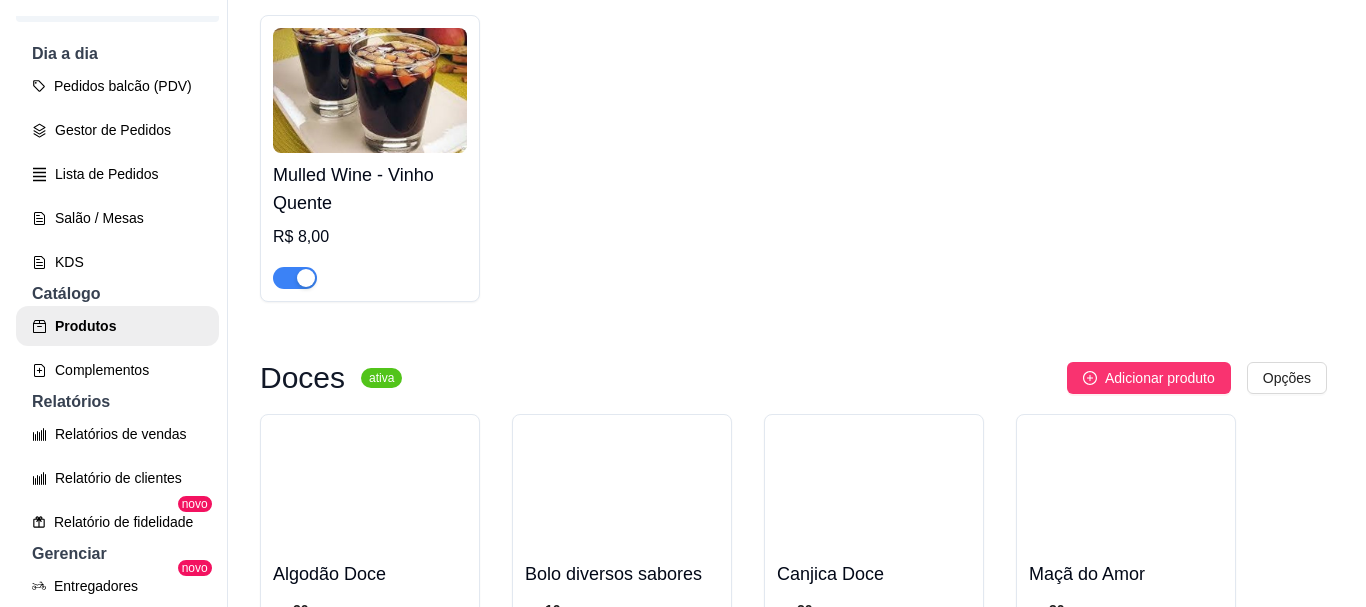 scroll, scrollTop: 700, scrollLeft: 0, axis: vertical 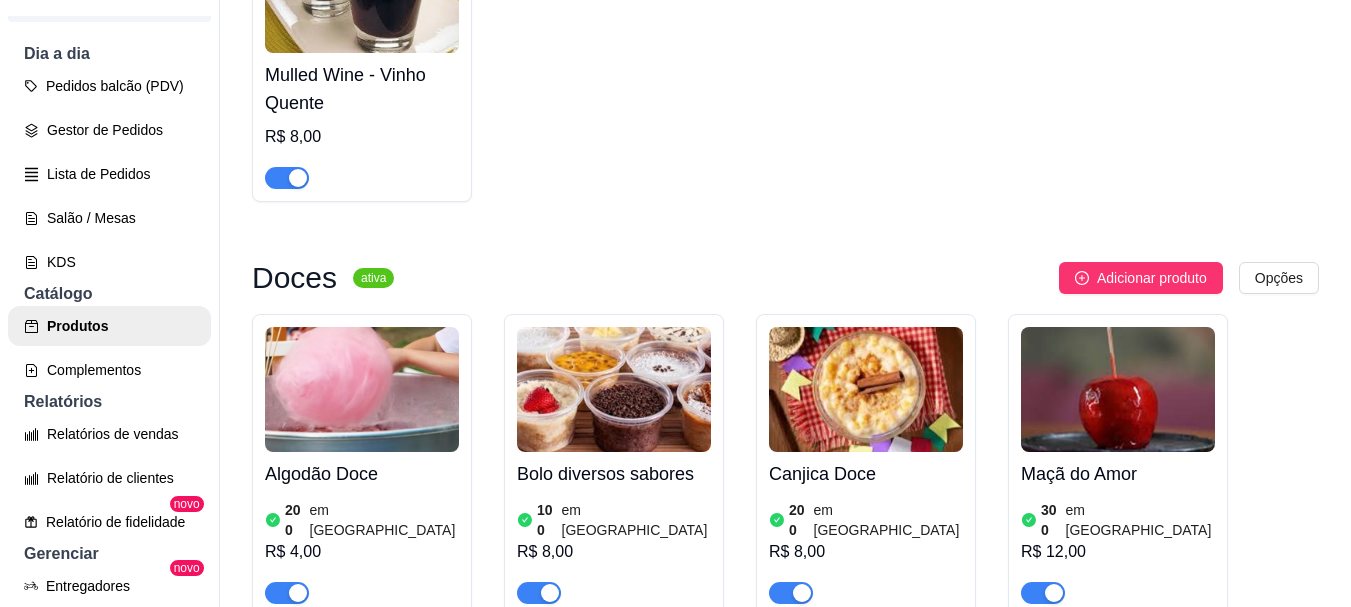 click at bounding box center [362, 389] 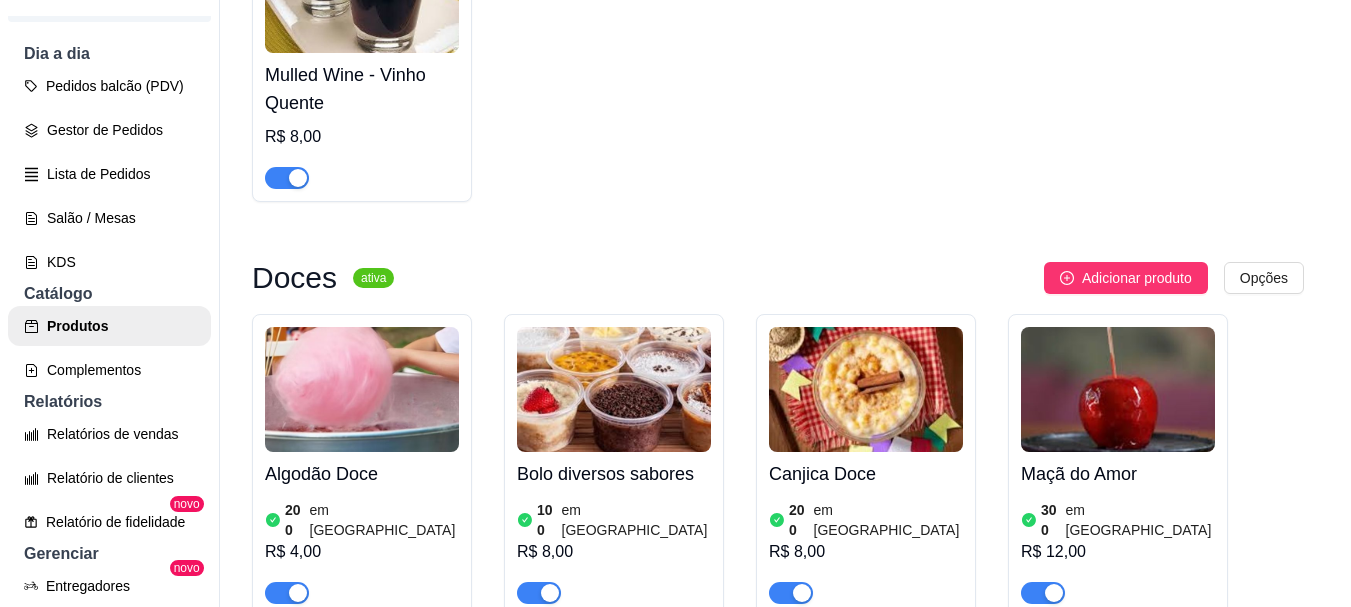 type 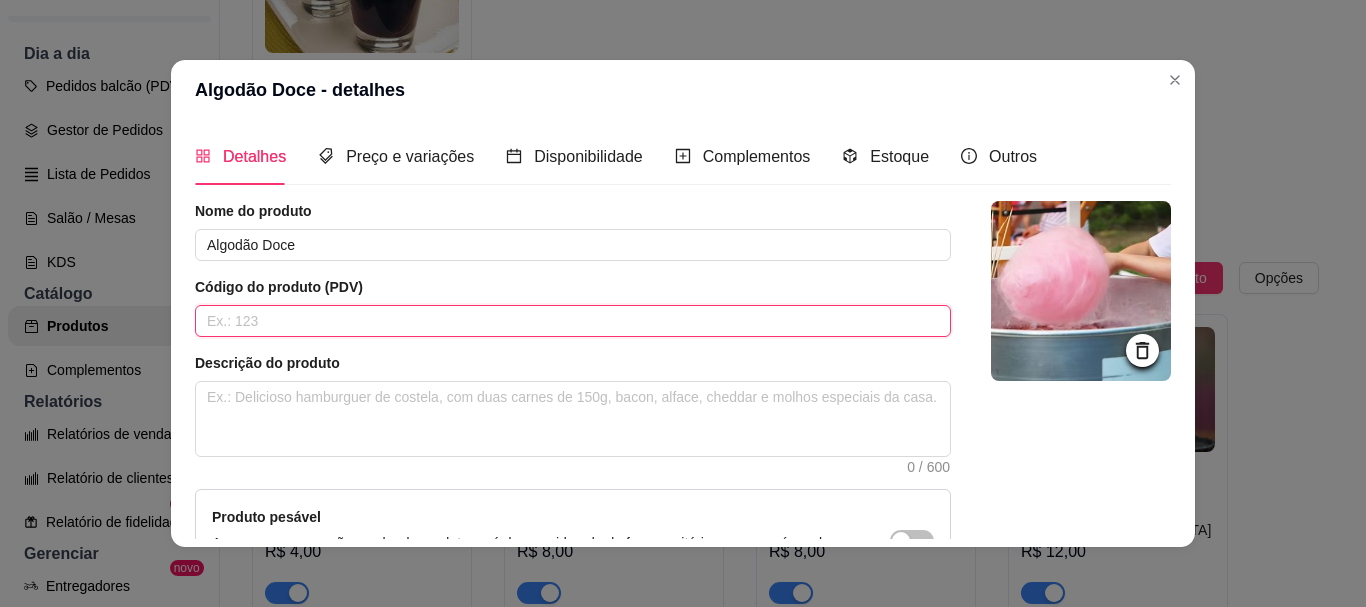 click at bounding box center (573, 321) 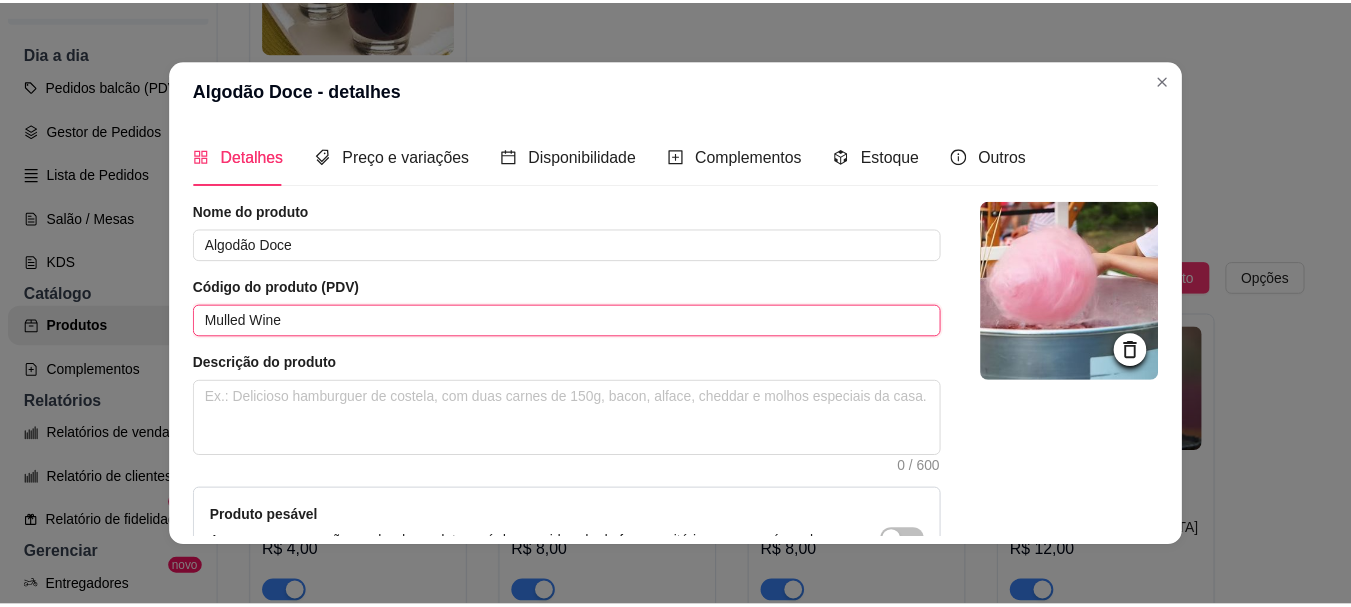 scroll, scrollTop: 241, scrollLeft: 0, axis: vertical 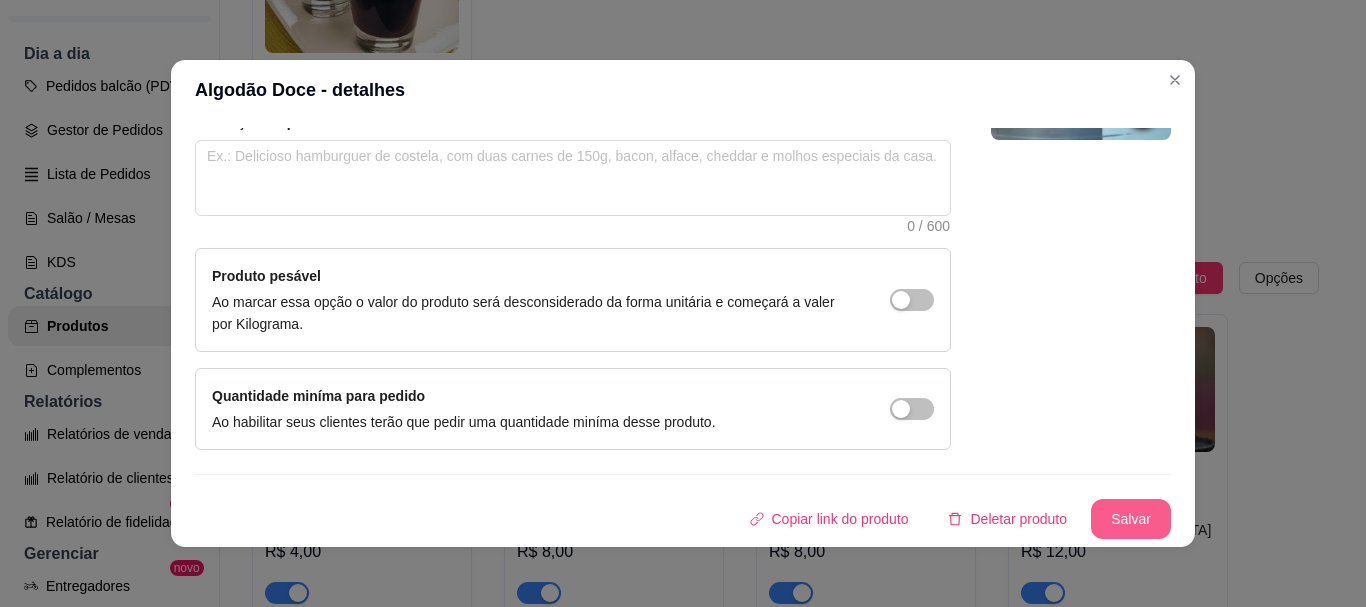 type on "Mulled Wine" 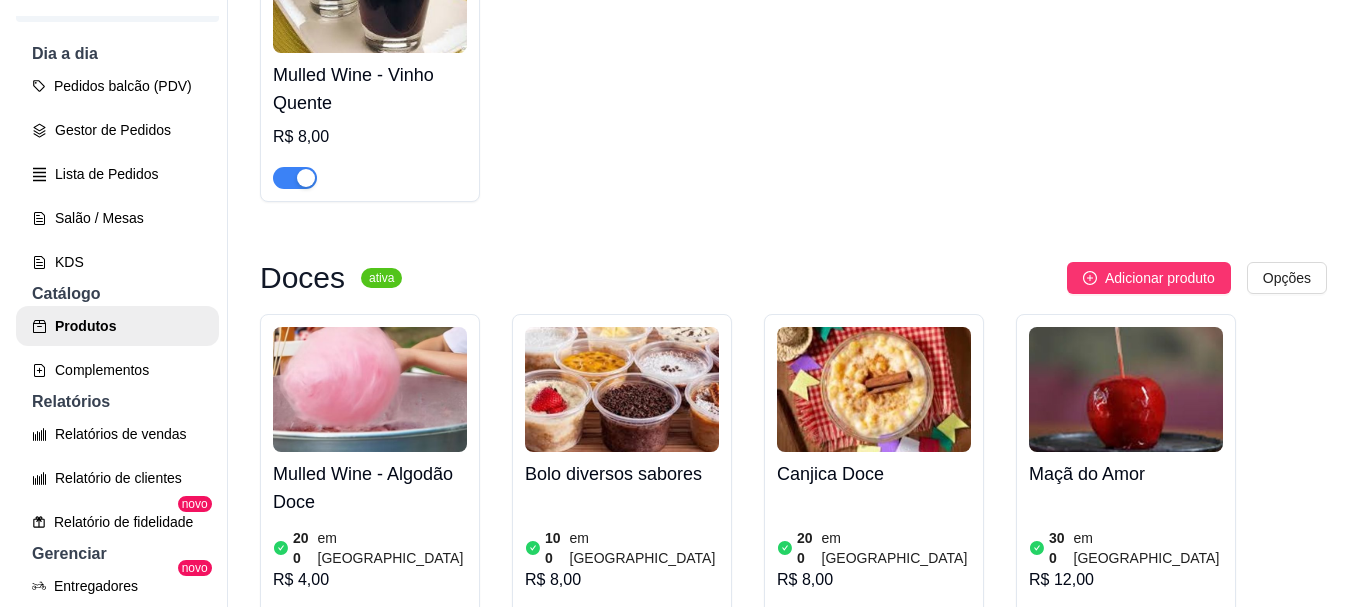 scroll, scrollTop: 800, scrollLeft: 0, axis: vertical 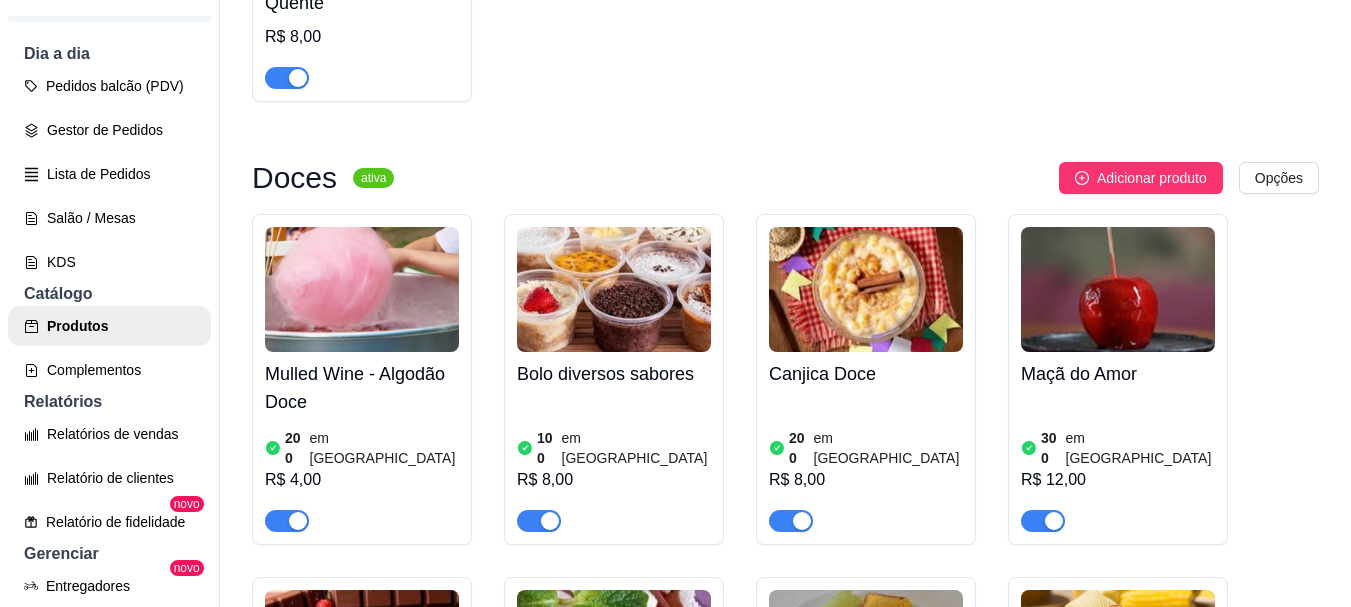 click at bounding box center [614, 289] 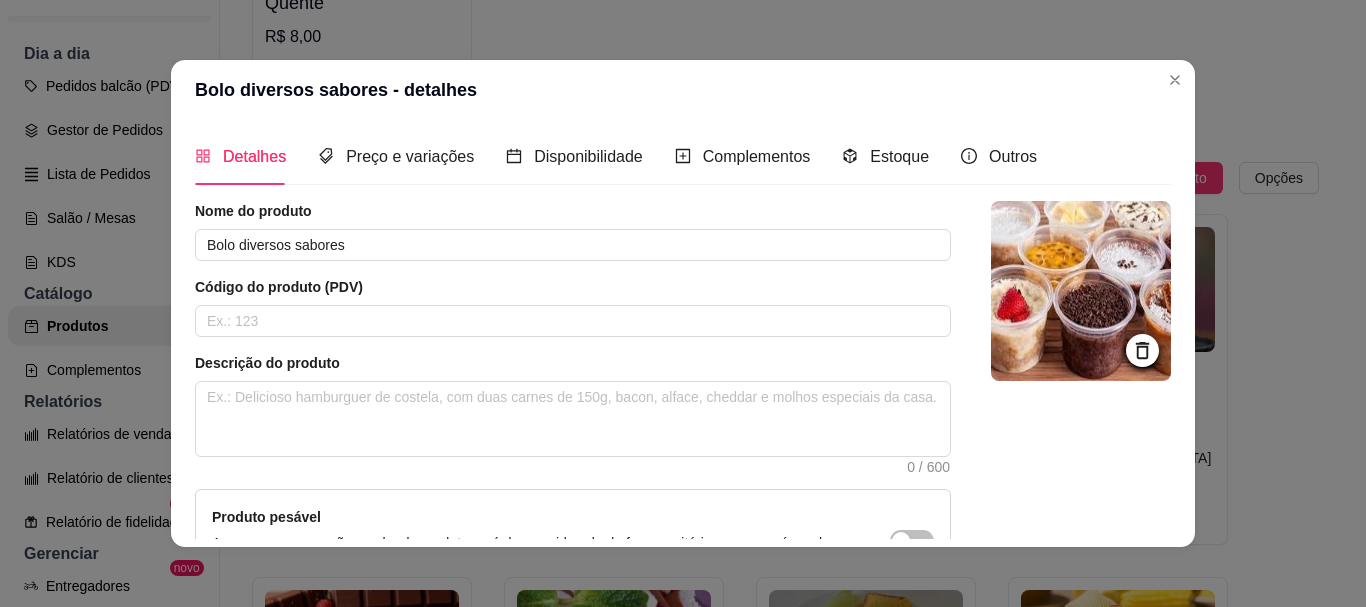 click on "Nome do produto Bolo diversos sabores Código do produto (PDV) Descrição do produto 0 / 600 Produto pesável Ao marcar essa opção o valor do produto será desconsiderado da forma unitária e começará a valer por Kilograma. Quantidade miníma para pedido Ao habilitar seus clientes terão que pedir uma quantidade miníma desse produto." at bounding box center [573, 446] 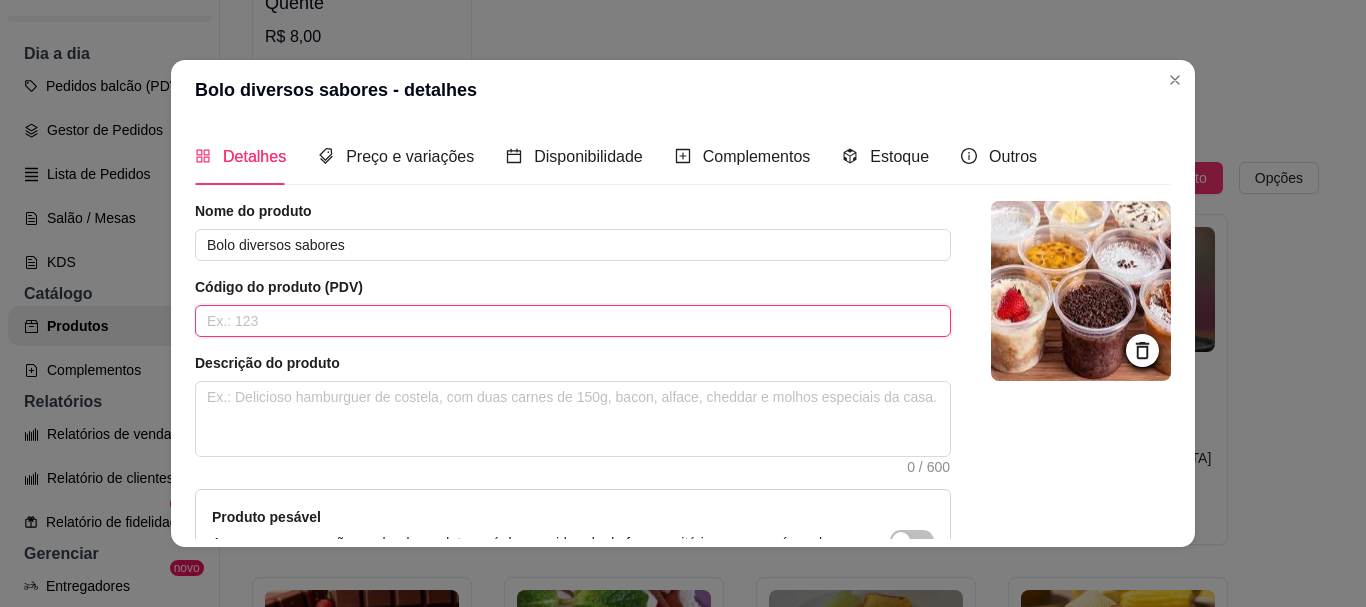 click at bounding box center [573, 321] 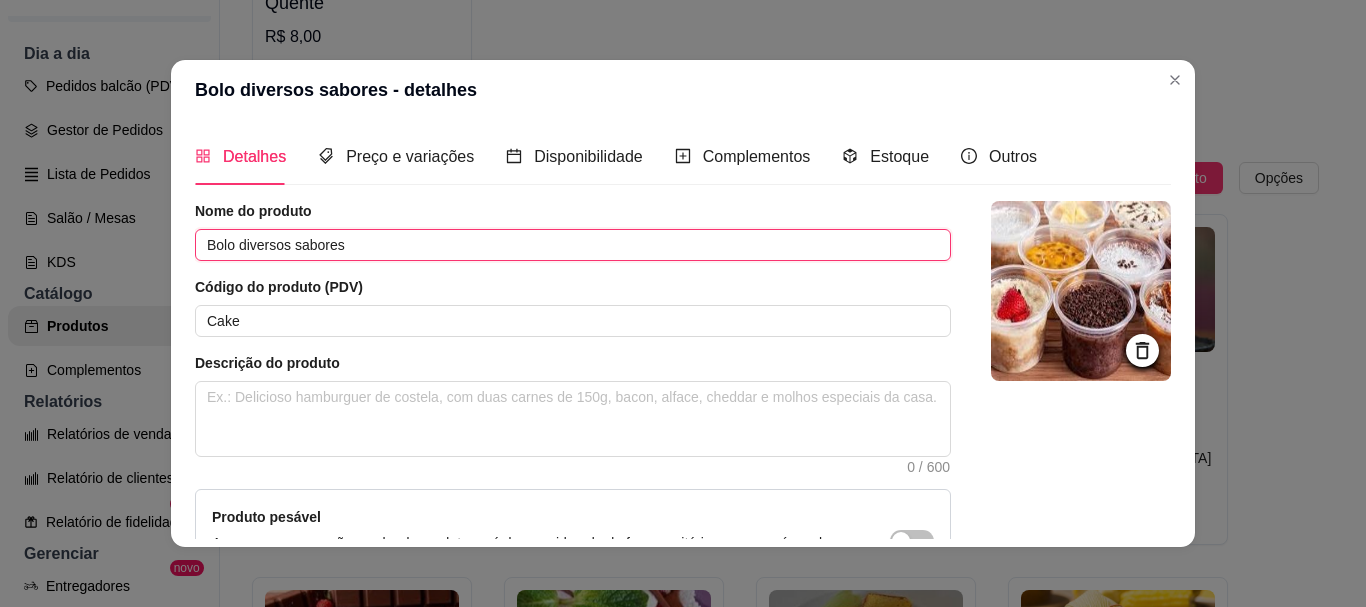 drag, startPoint x: 351, startPoint y: 249, endPoint x: 210, endPoint y: 248, distance: 141.00354 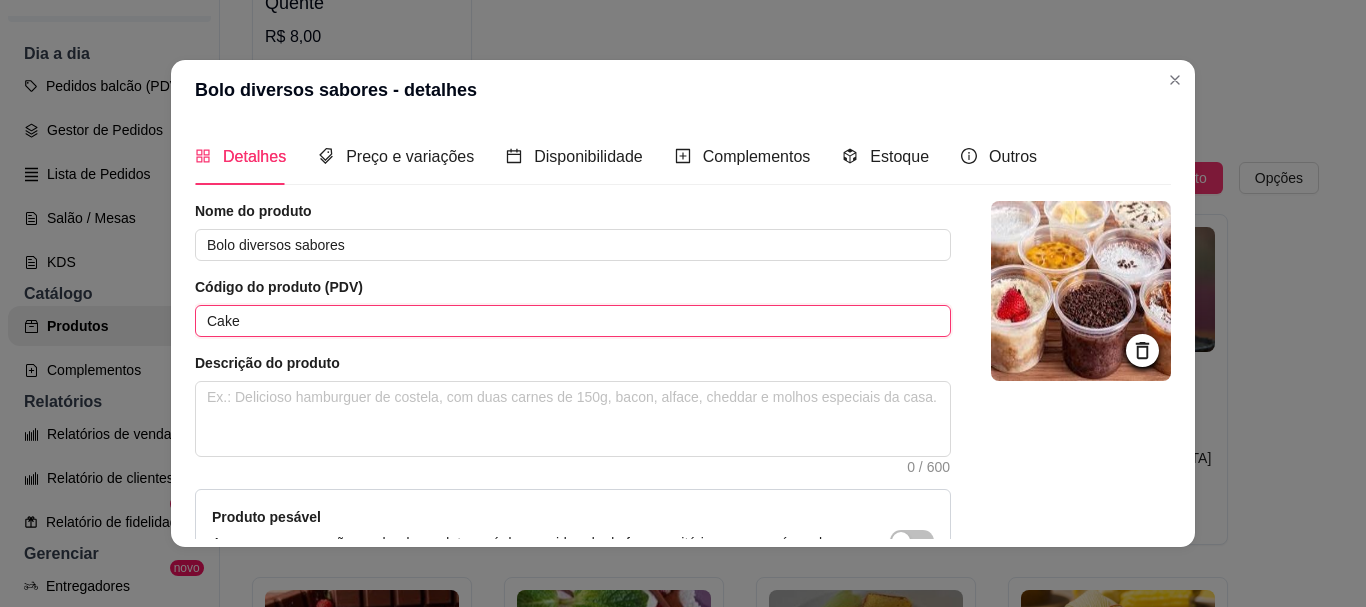 drag, startPoint x: 294, startPoint y: 329, endPoint x: 128, endPoint y: 329, distance: 166 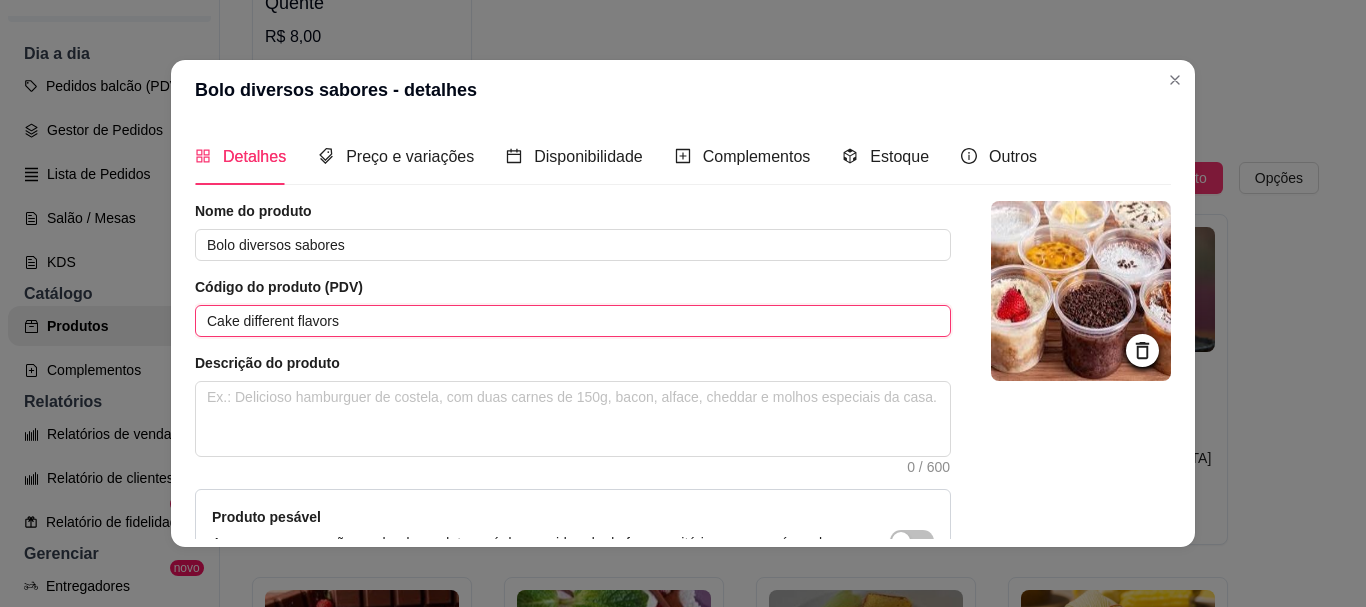scroll, scrollTop: 100, scrollLeft: 0, axis: vertical 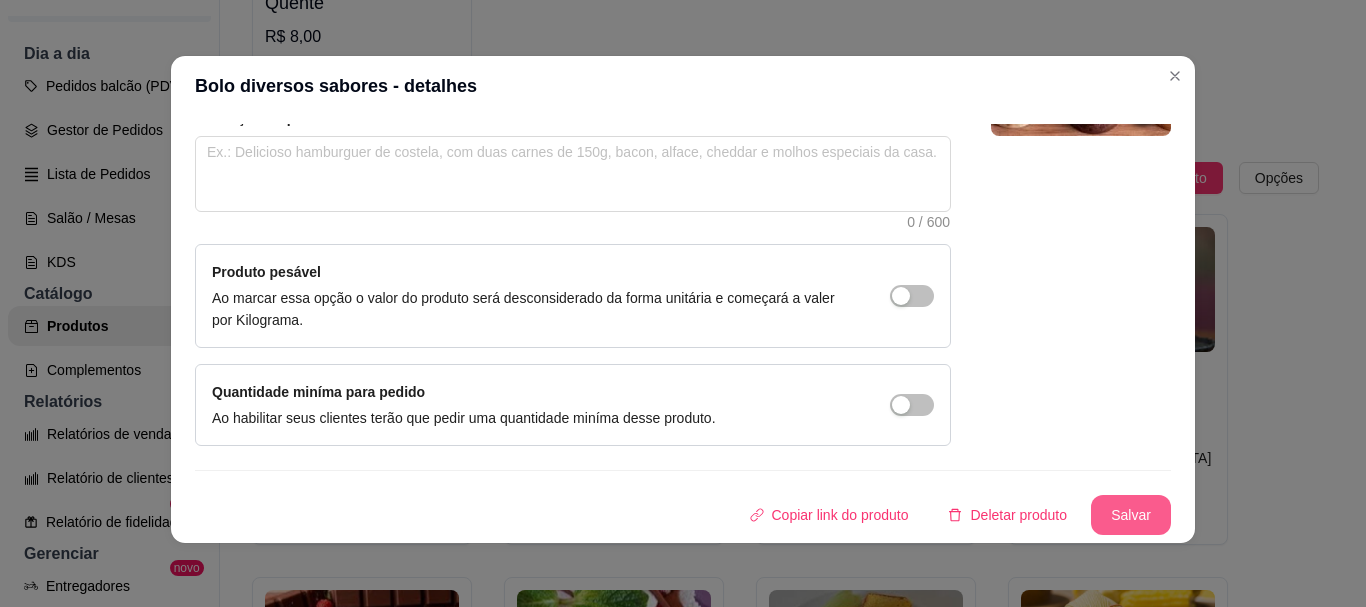 type on "Cake different flavors" 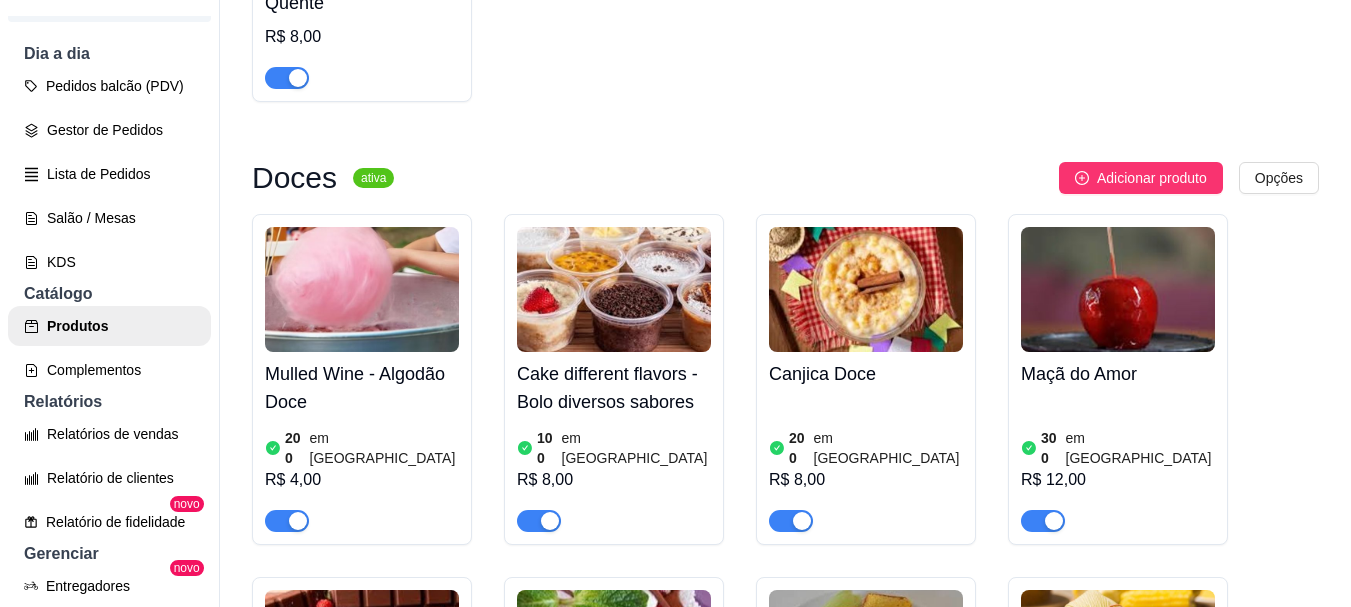 click at bounding box center (866, 289) 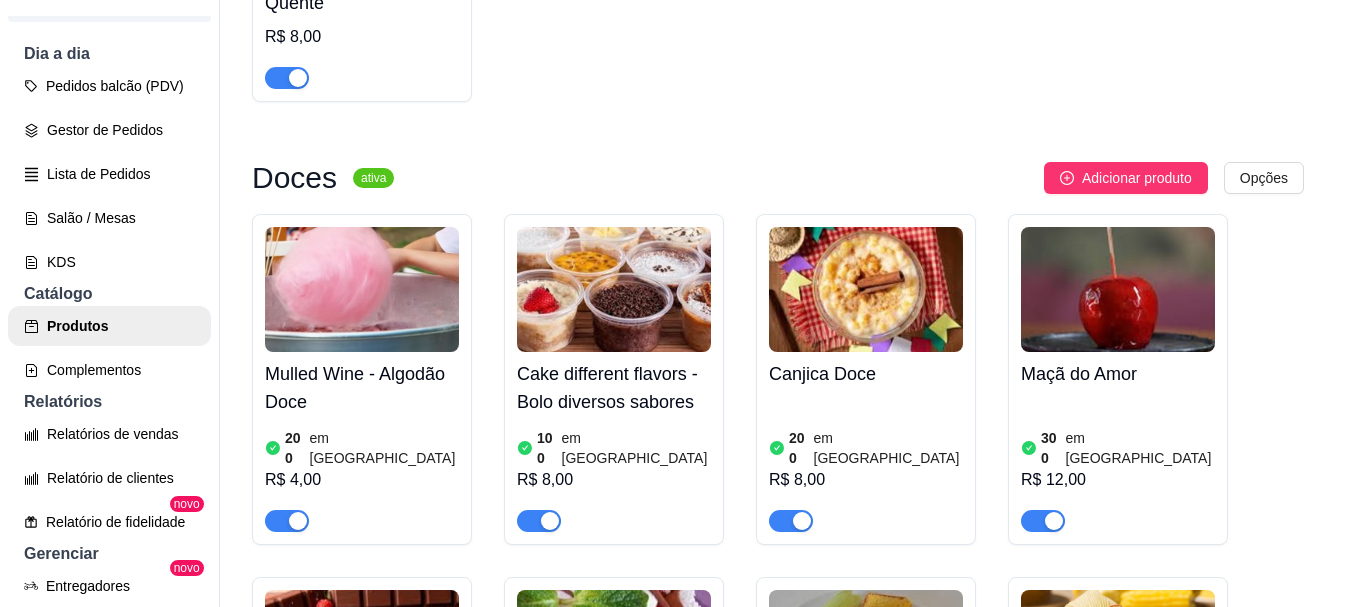 type 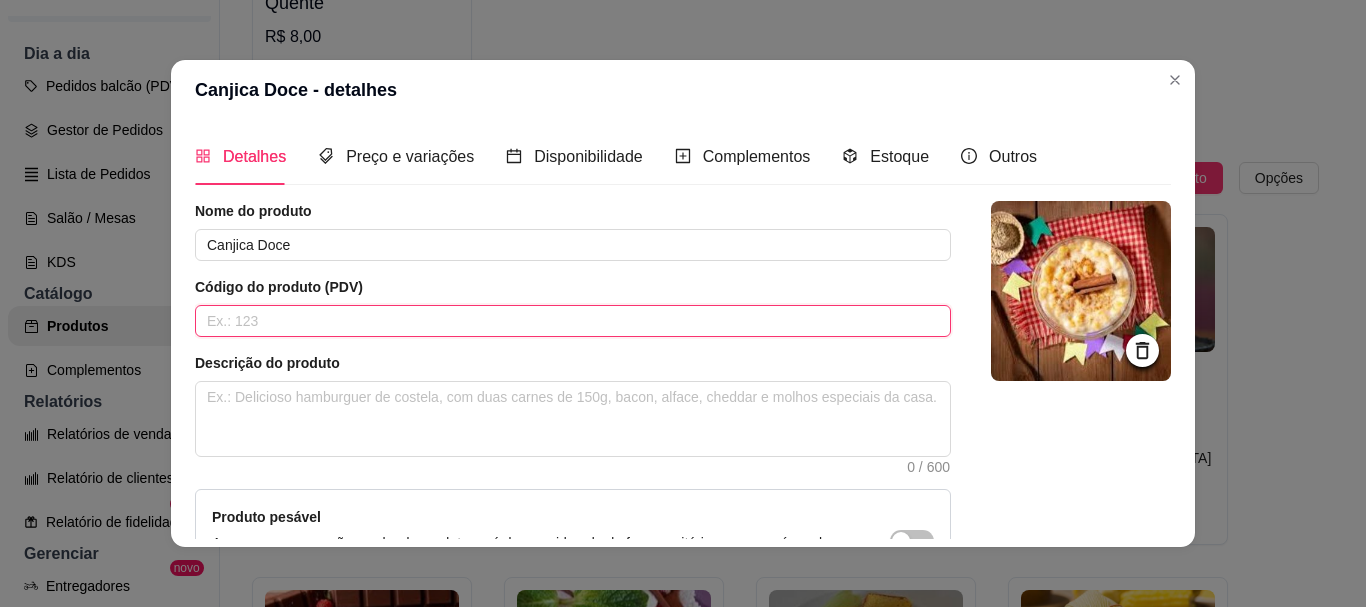 click at bounding box center (573, 321) 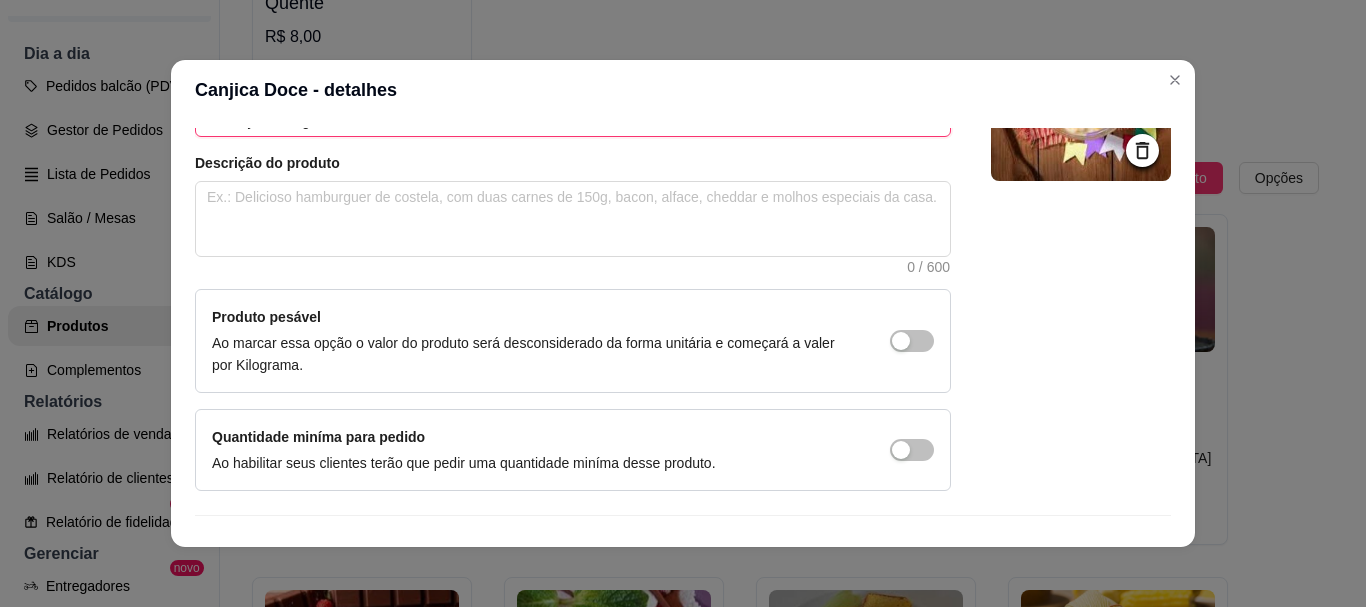 scroll, scrollTop: 241, scrollLeft: 0, axis: vertical 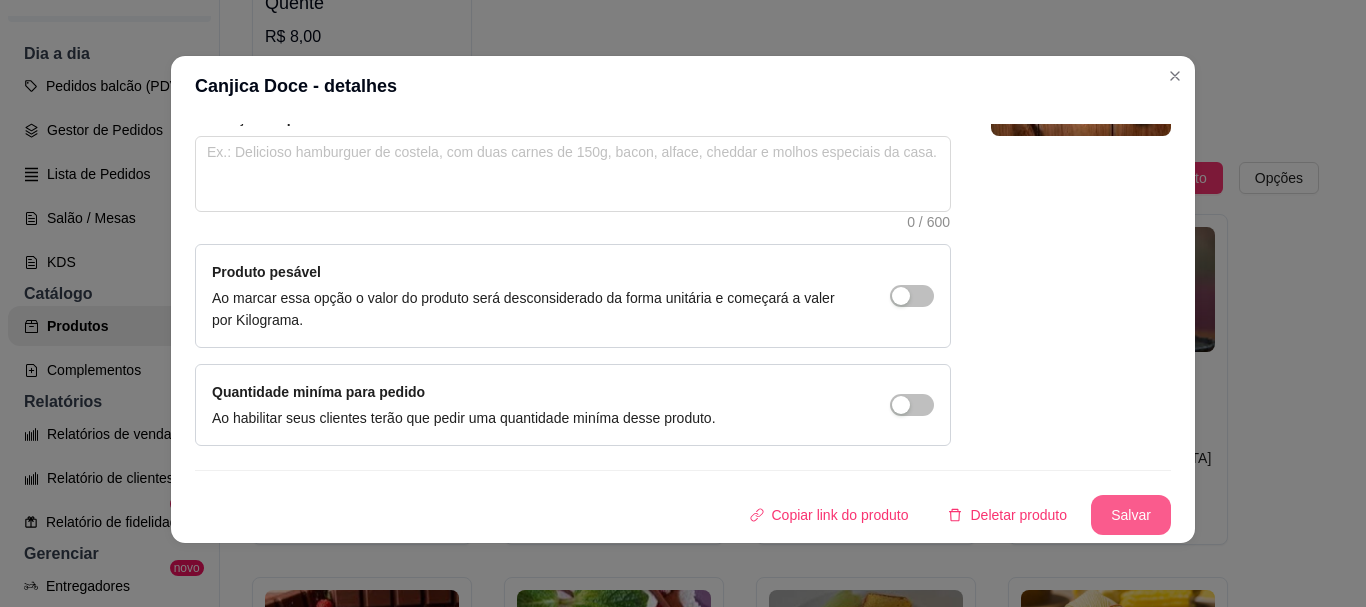 type on "Hominy Pudding" 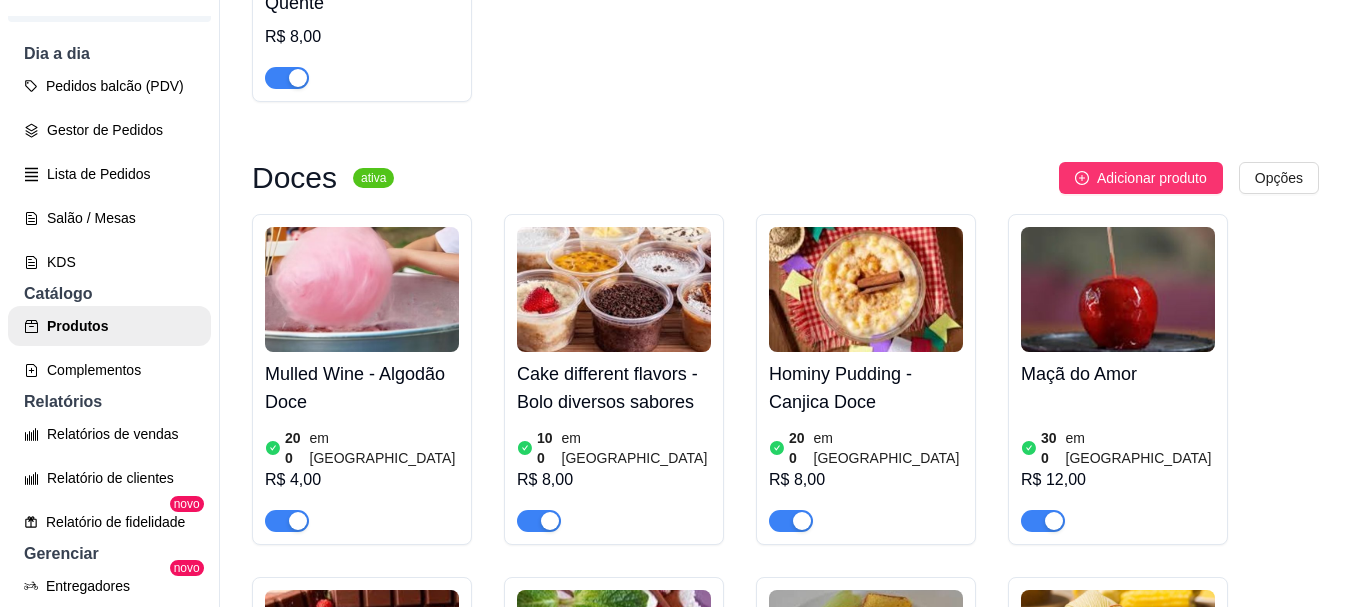 click at bounding box center (1118, 289) 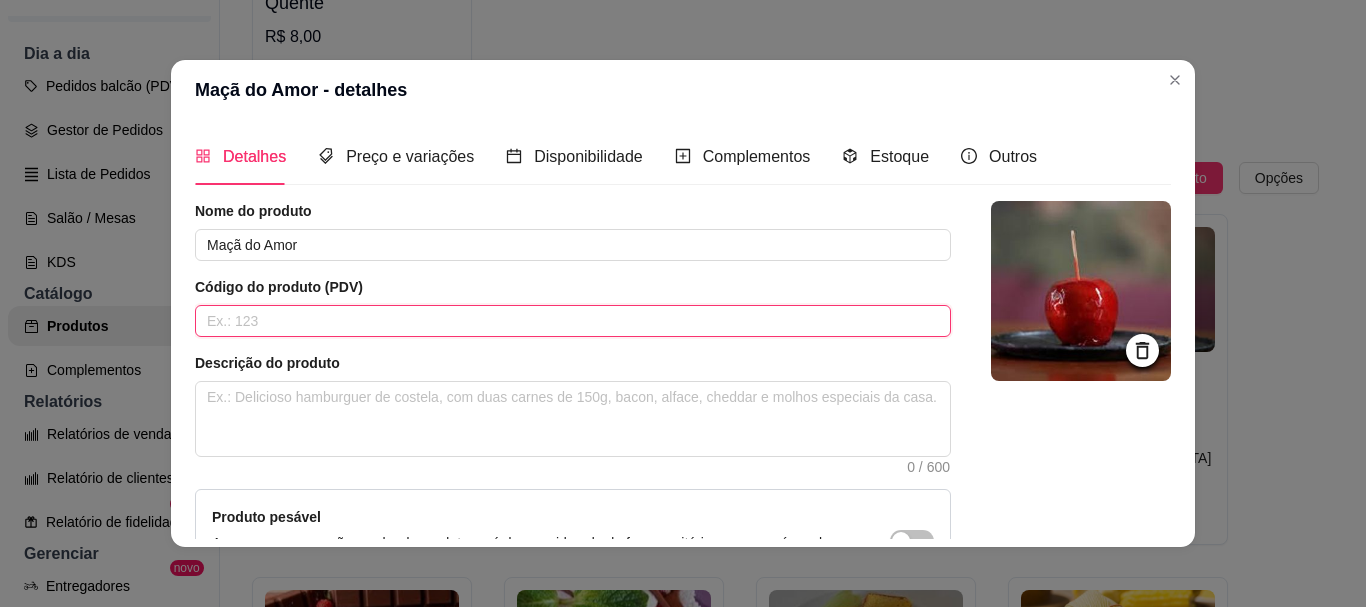 click at bounding box center [573, 321] 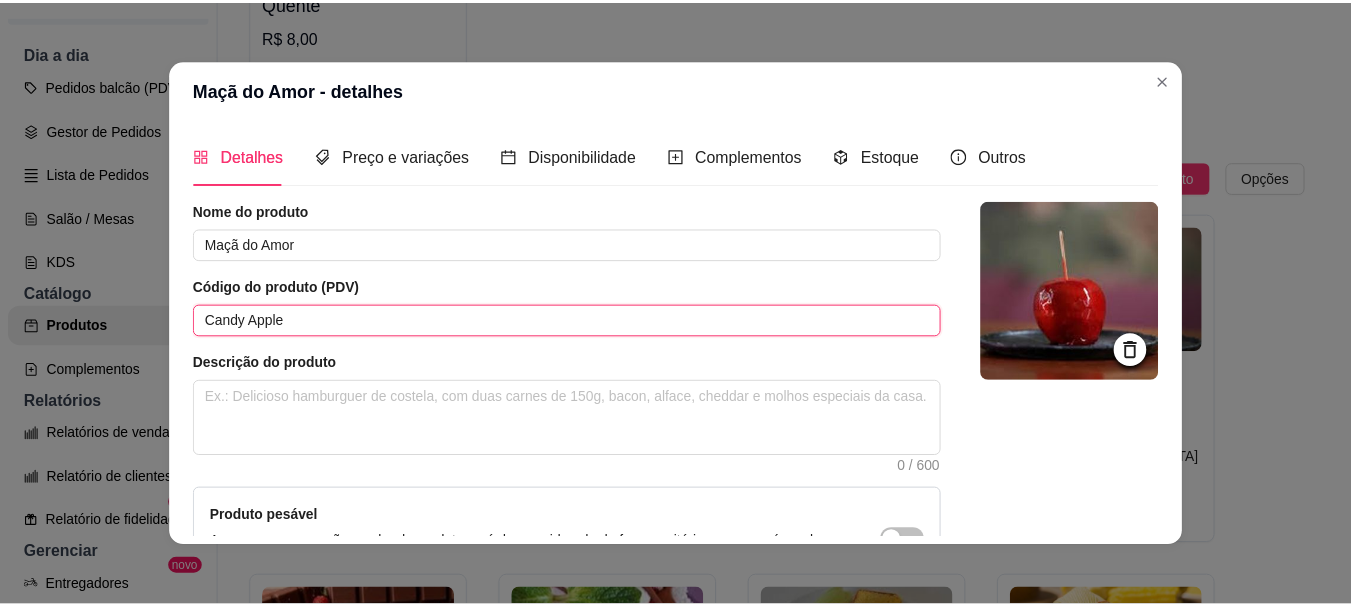 scroll, scrollTop: 241, scrollLeft: 0, axis: vertical 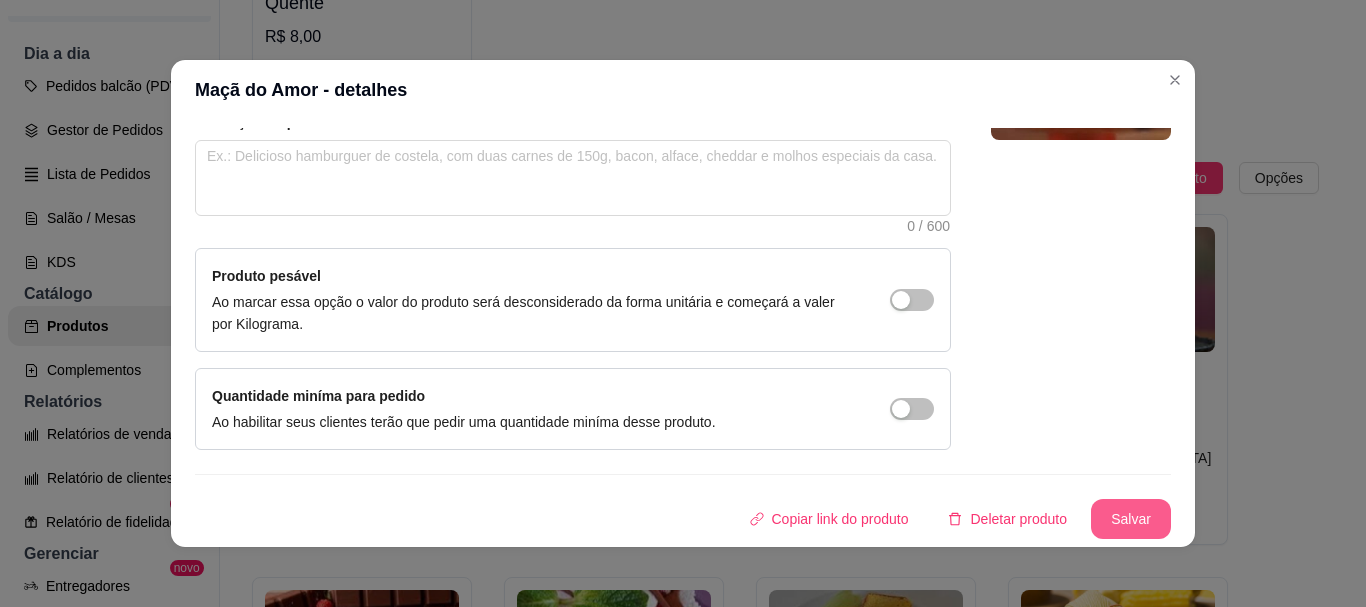 type on "Candy Apple" 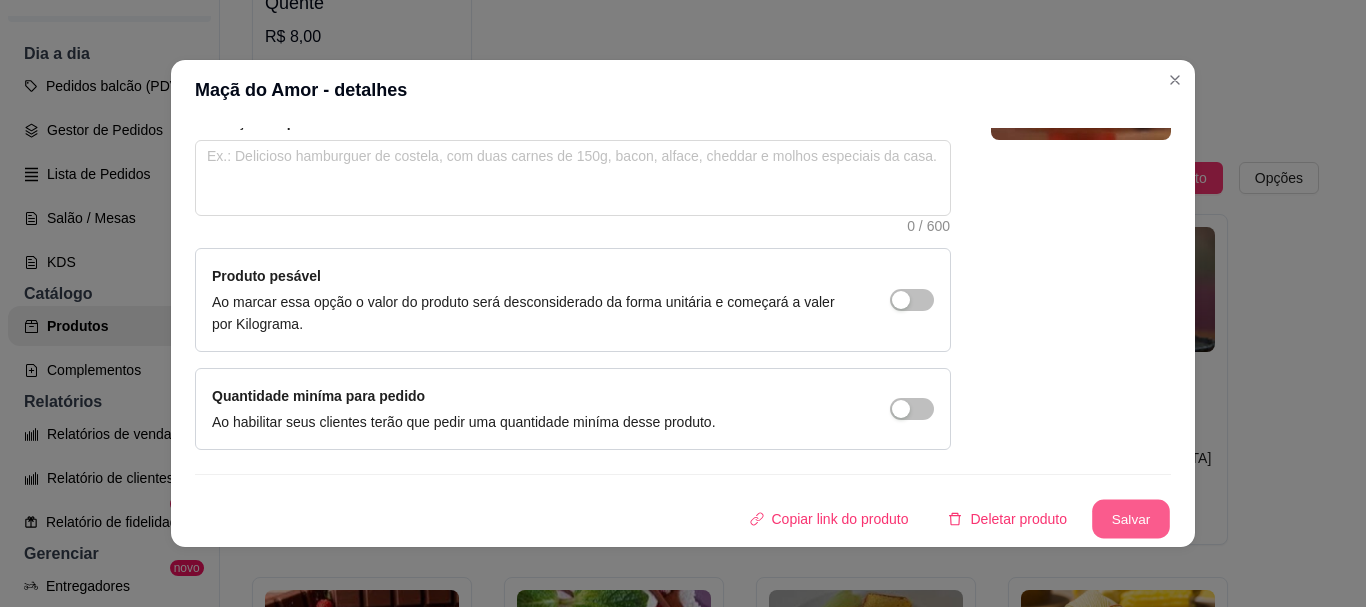 click on "Salvar" at bounding box center [1131, 519] 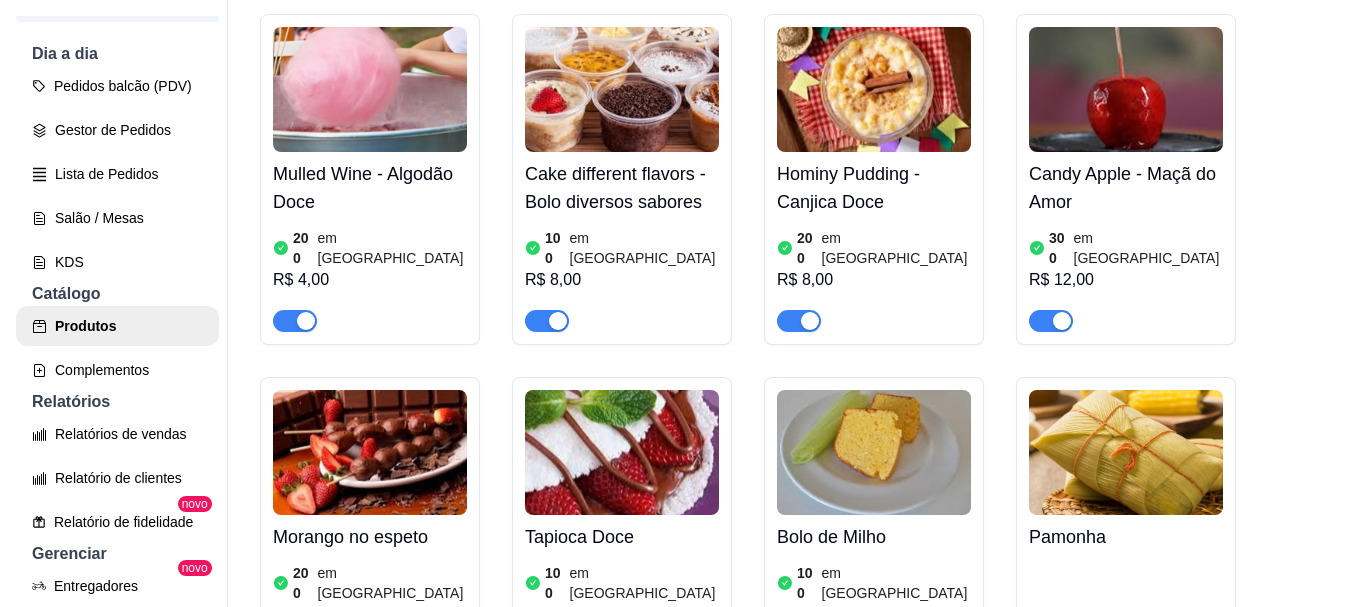 scroll, scrollTop: 1200, scrollLeft: 0, axis: vertical 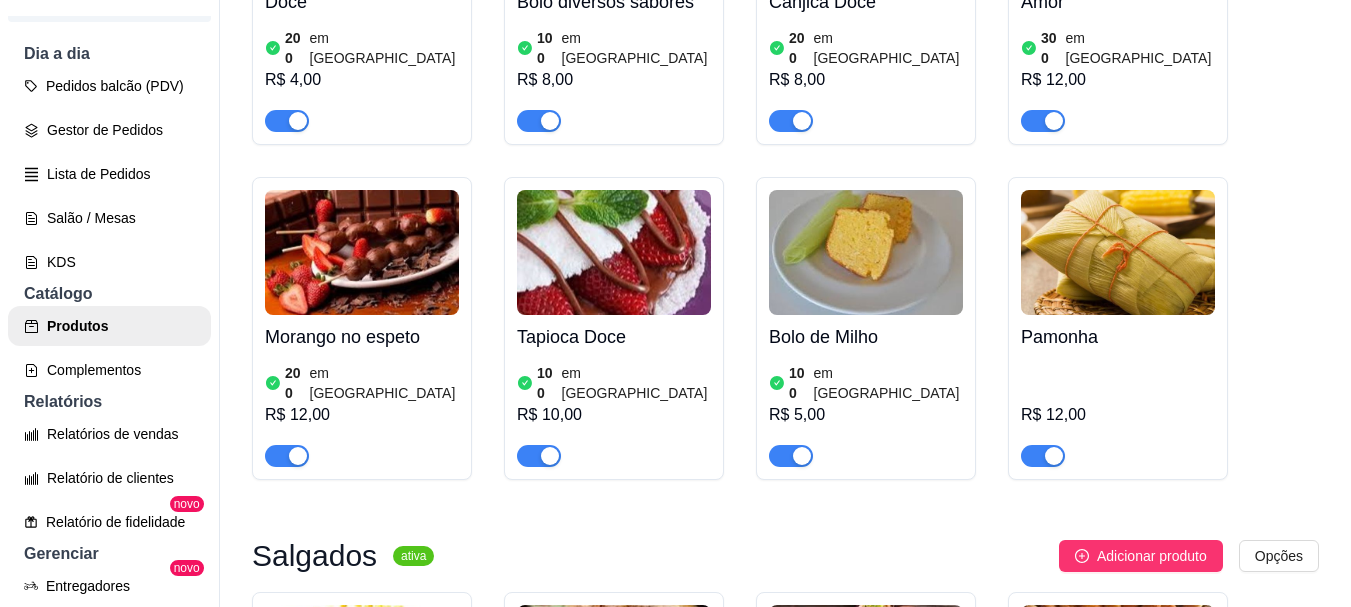 click at bounding box center (362, 252) 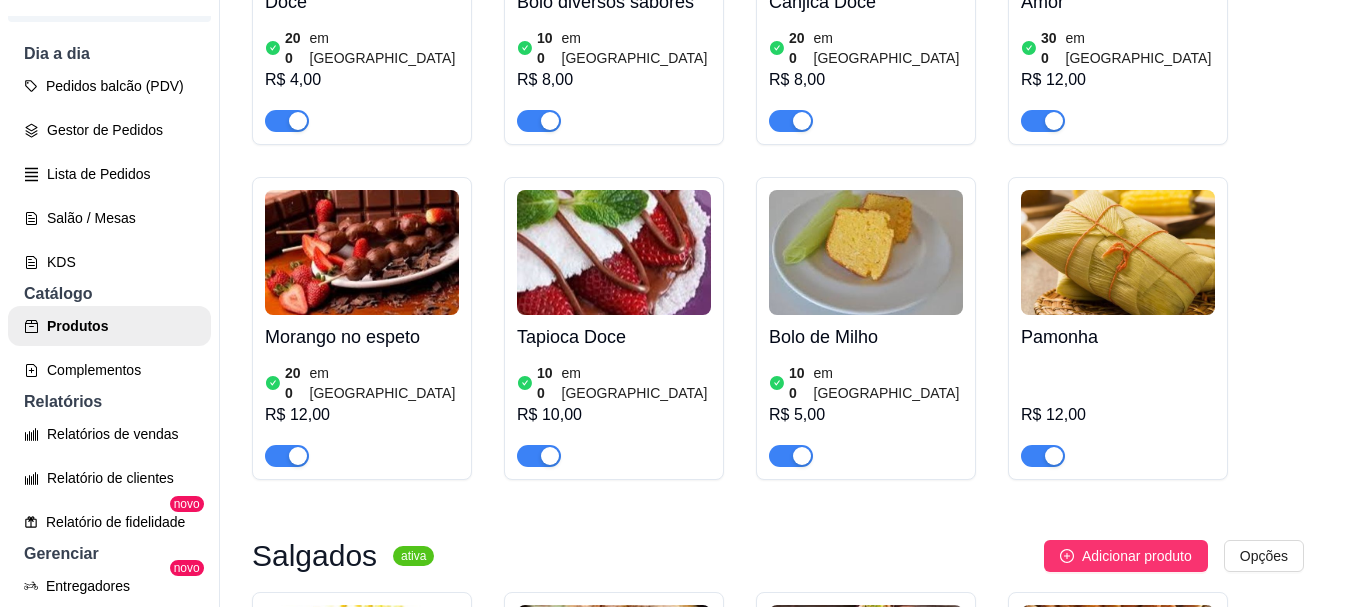 type 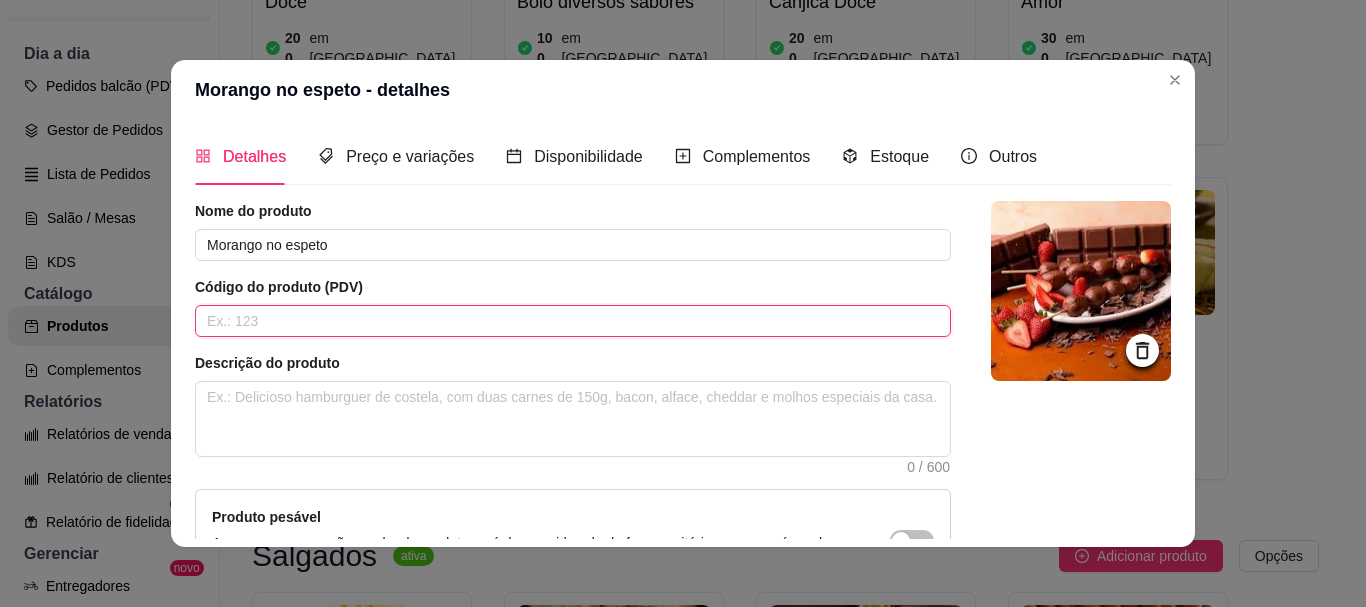 click at bounding box center [573, 321] 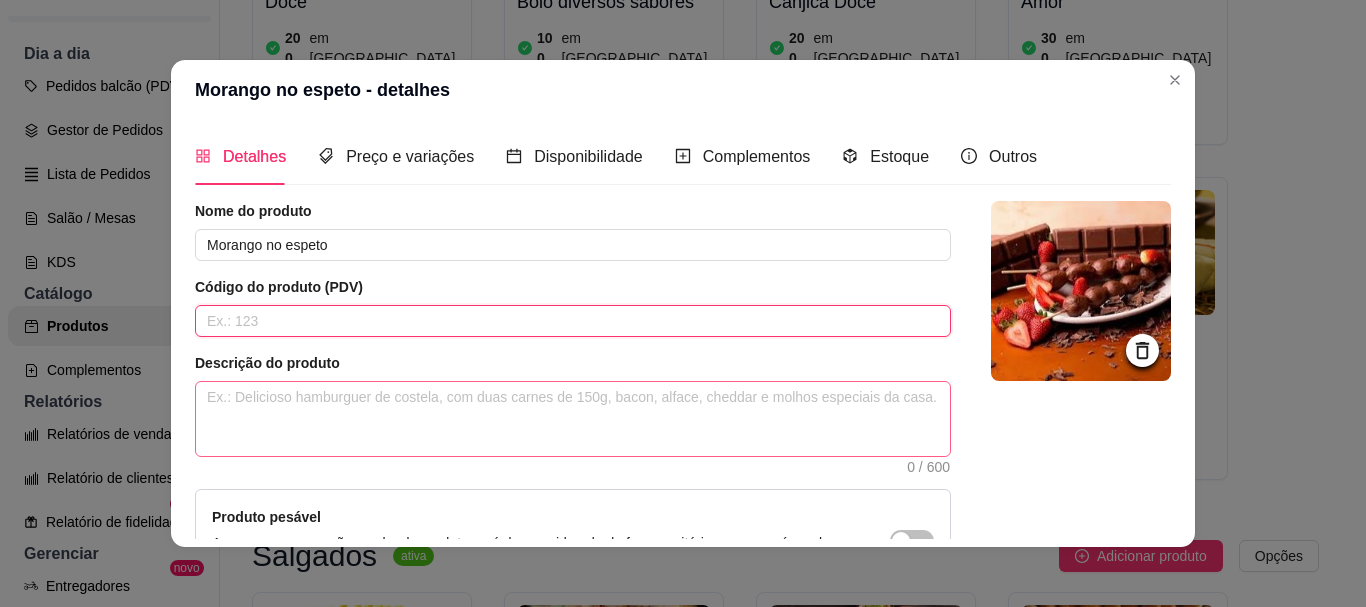 paste on "Strawberries with Chocolate" 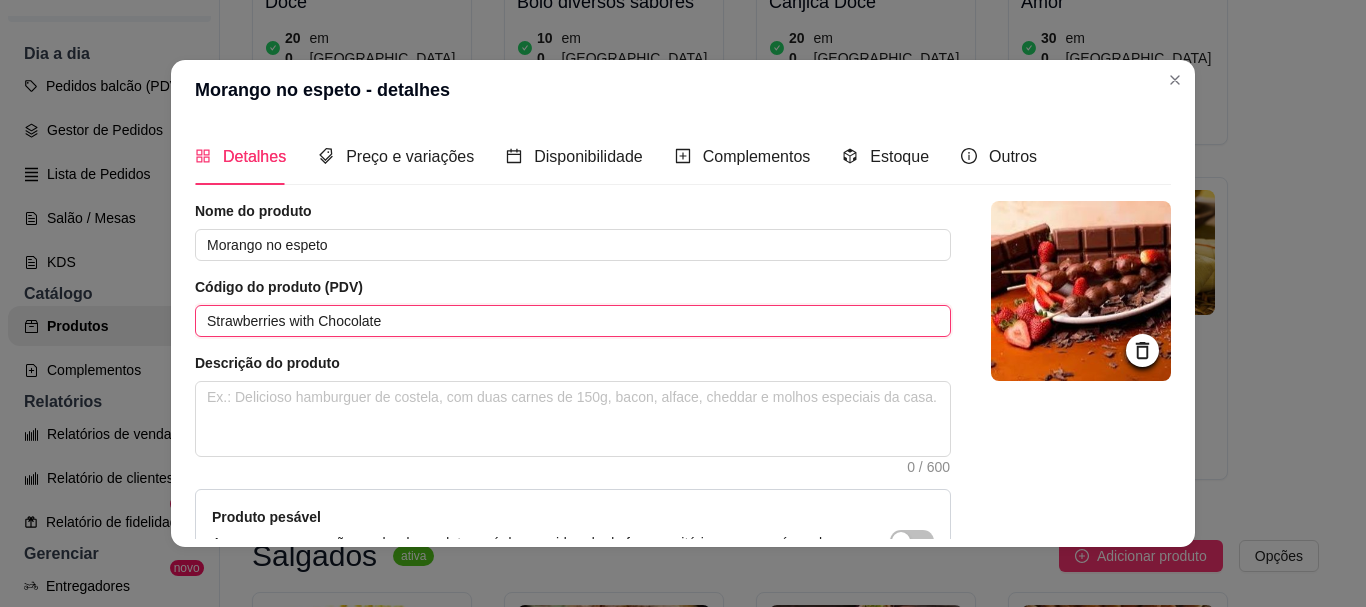 scroll, scrollTop: 241, scrollLeft: 0, axis: vertical 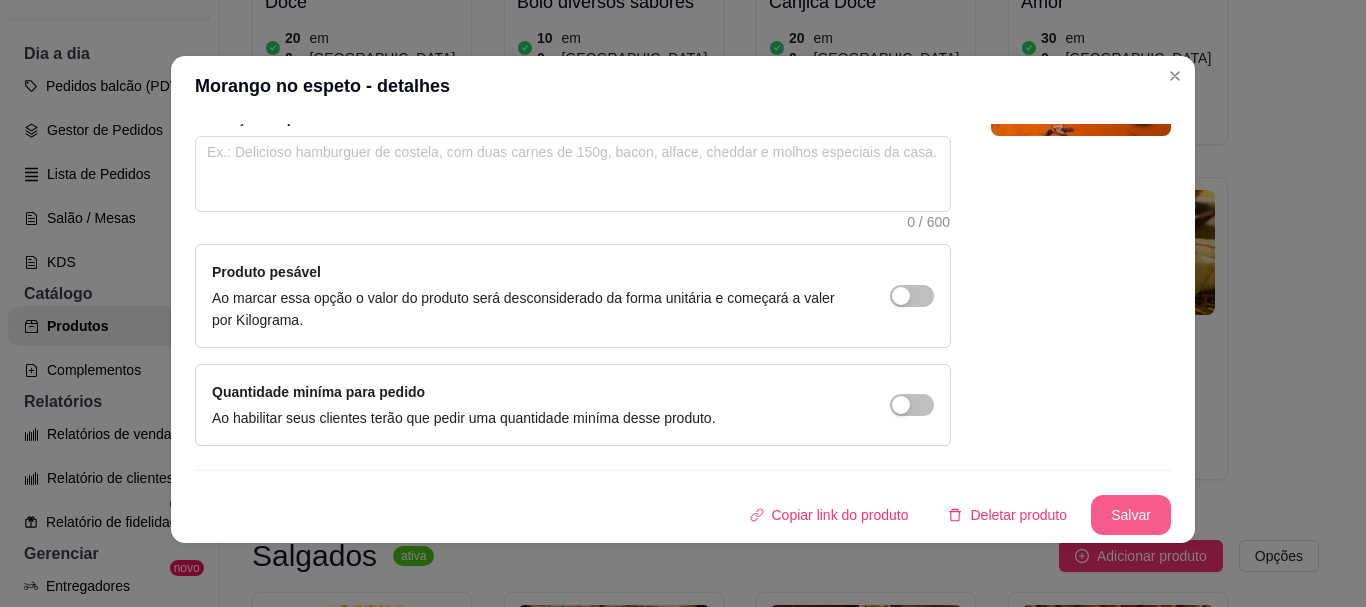 type on "Strawberries with Chocolate" 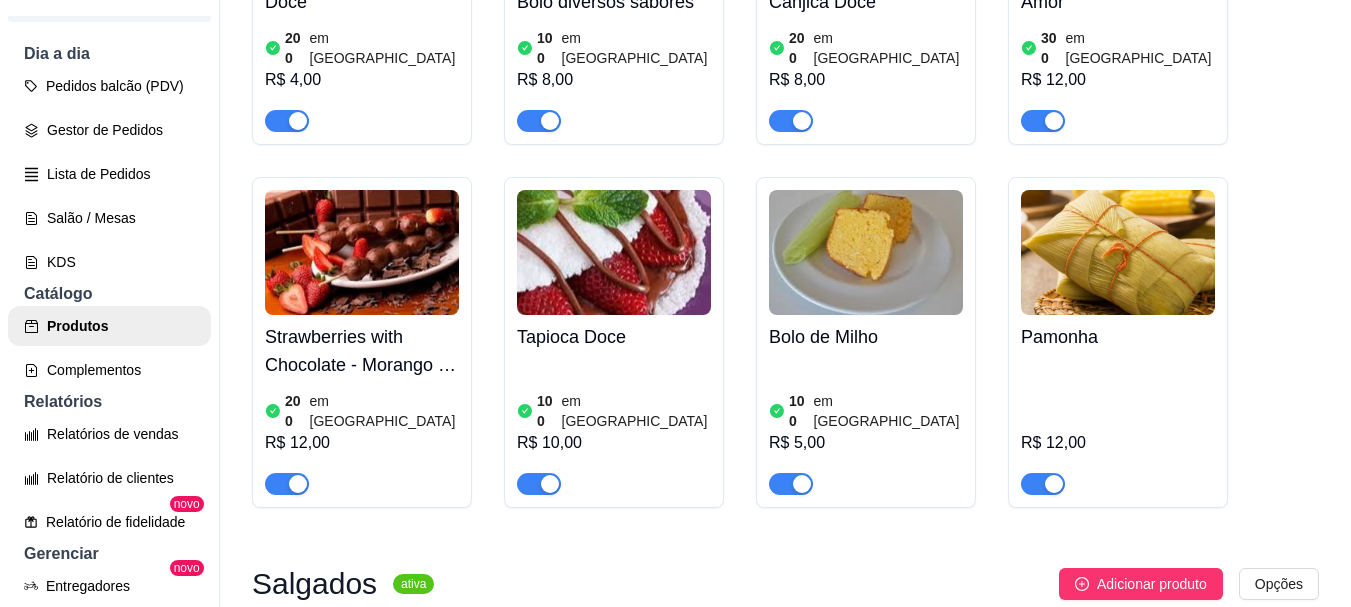click at bounding box center [614, 252] 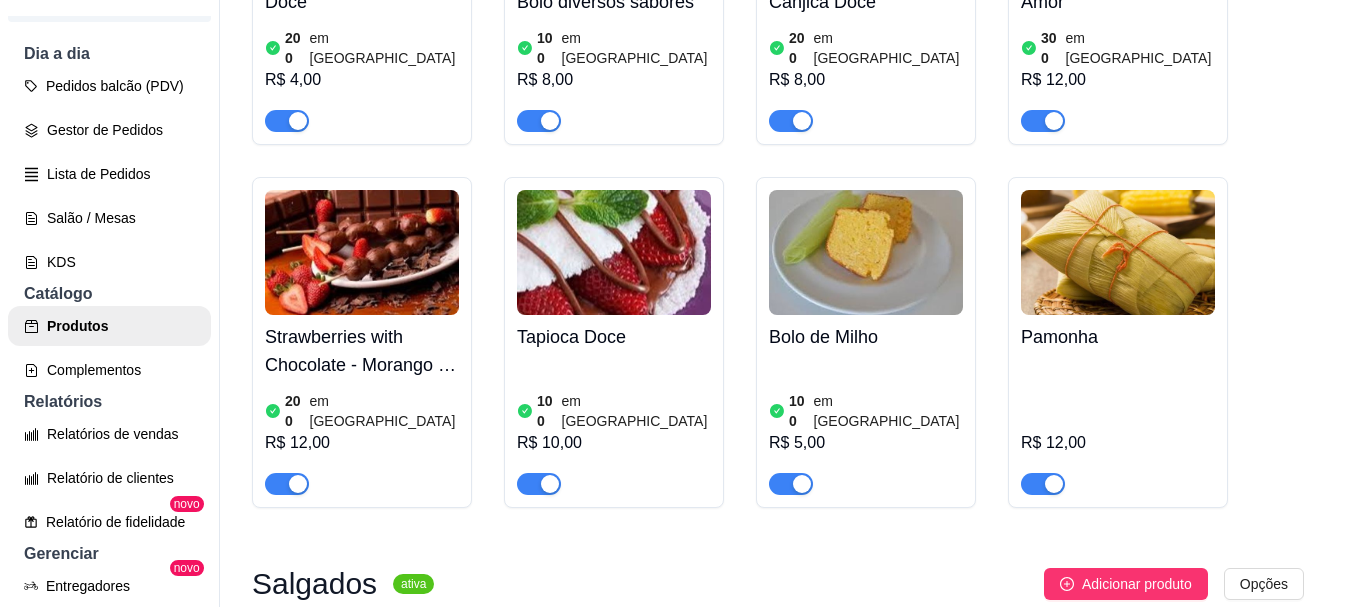 type 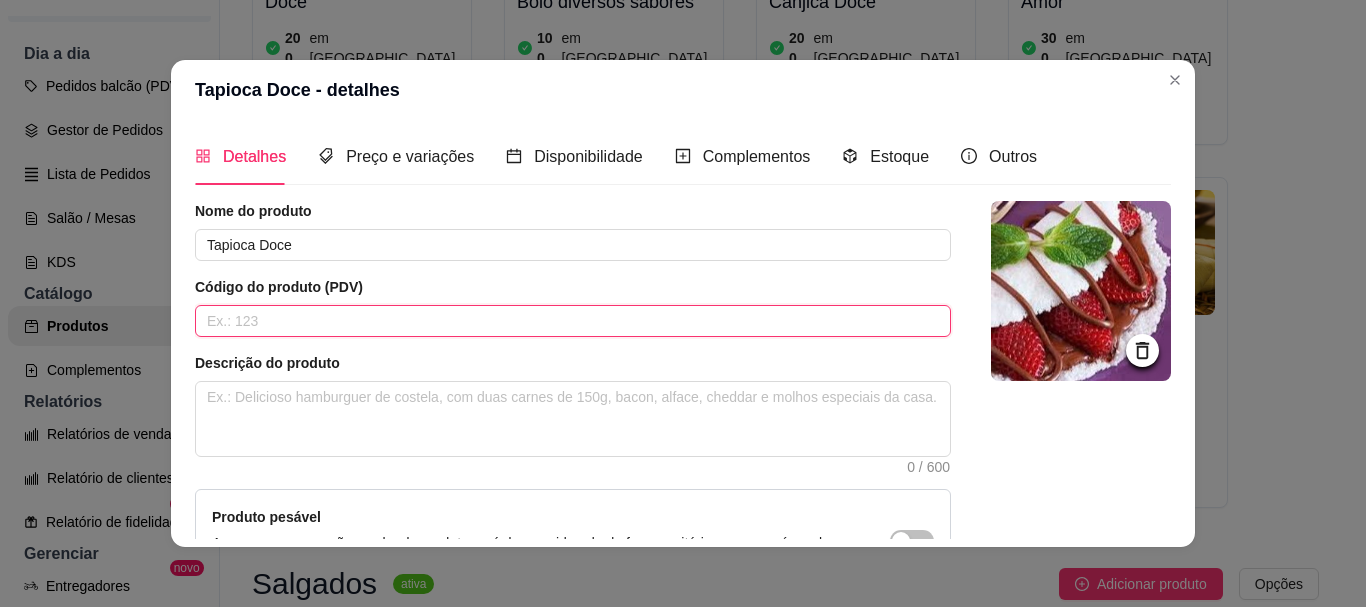click at bounding box center (573, 321) 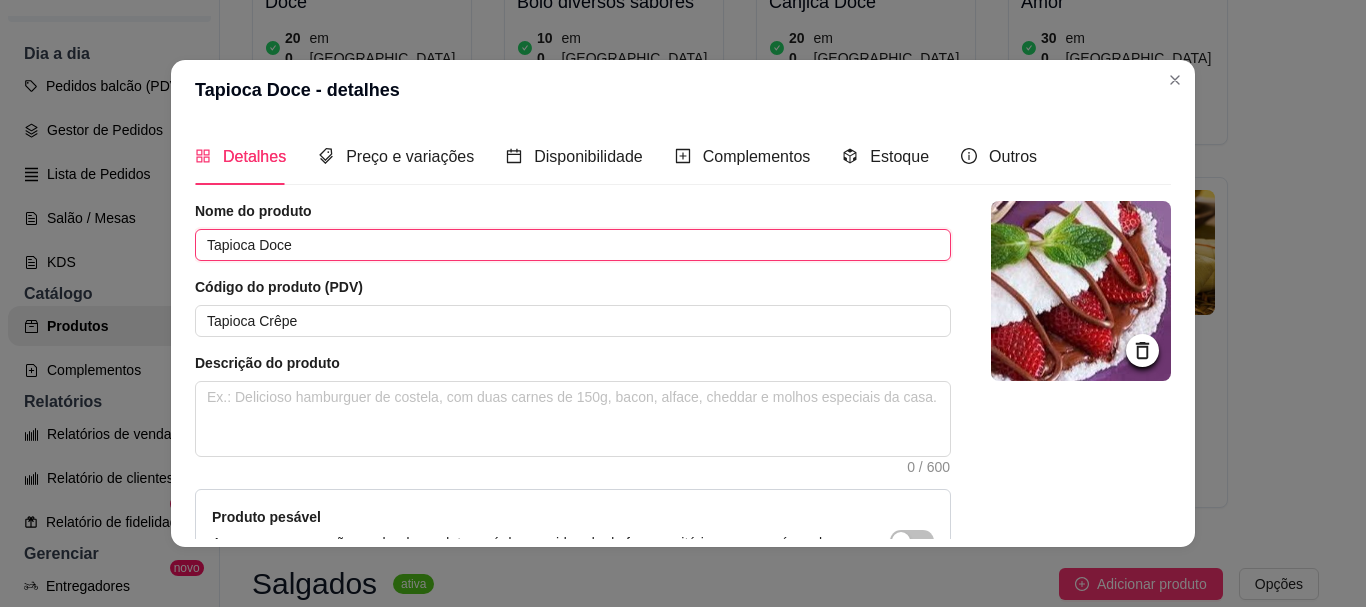 drag, startPoint x: 300, startPoint y: 234, endPoint x: 157, endPoint y: 233, distance: 143.0035 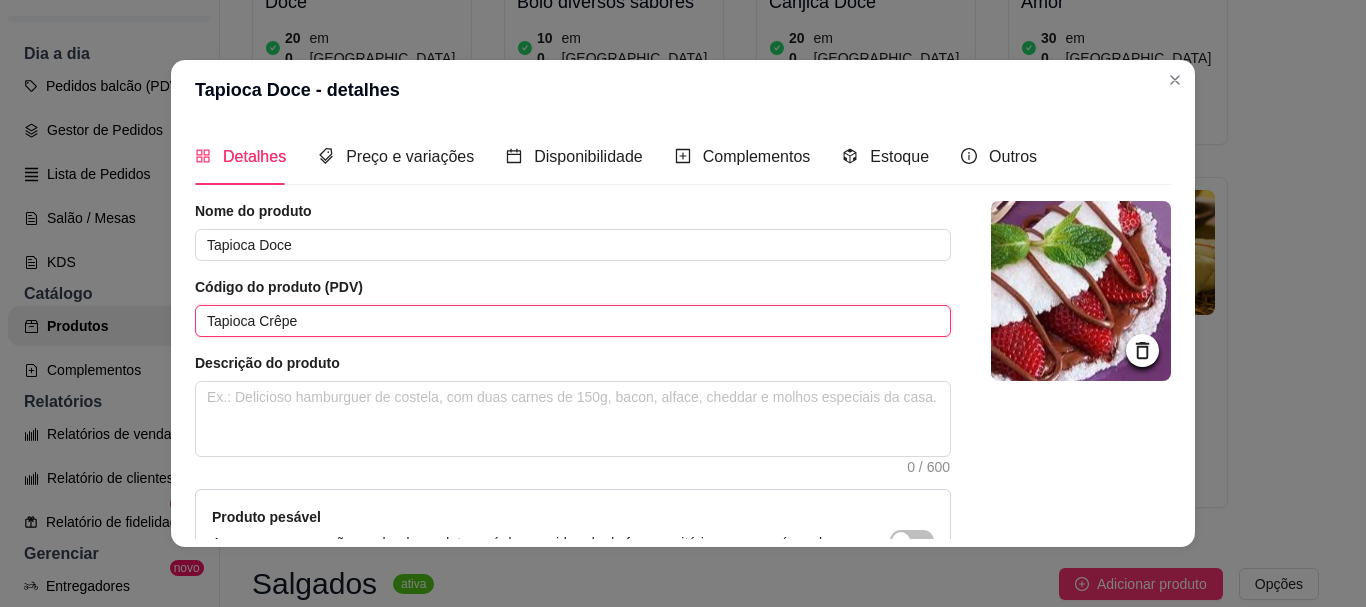 drag, startPoint x: 334, startPoint y: 329, endPoint x: 163, endPoint y: 327, distance: 171.01169 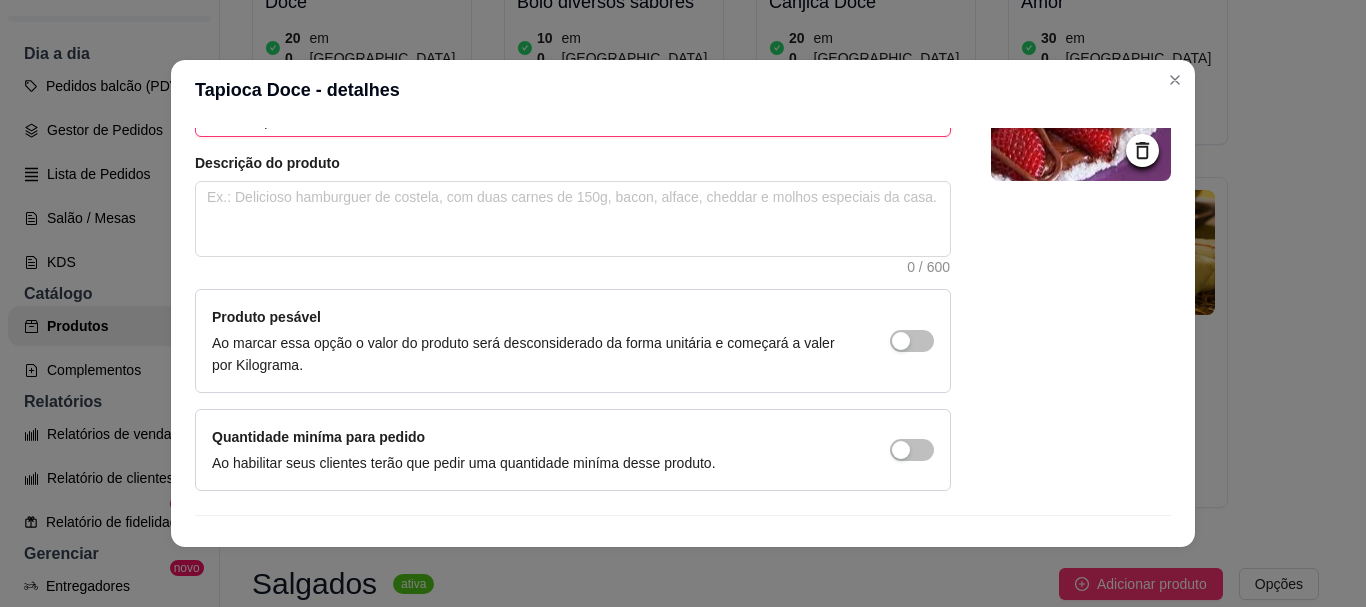 scroll, scrollTop: 241, scrollLeft: 0, axis: vertical 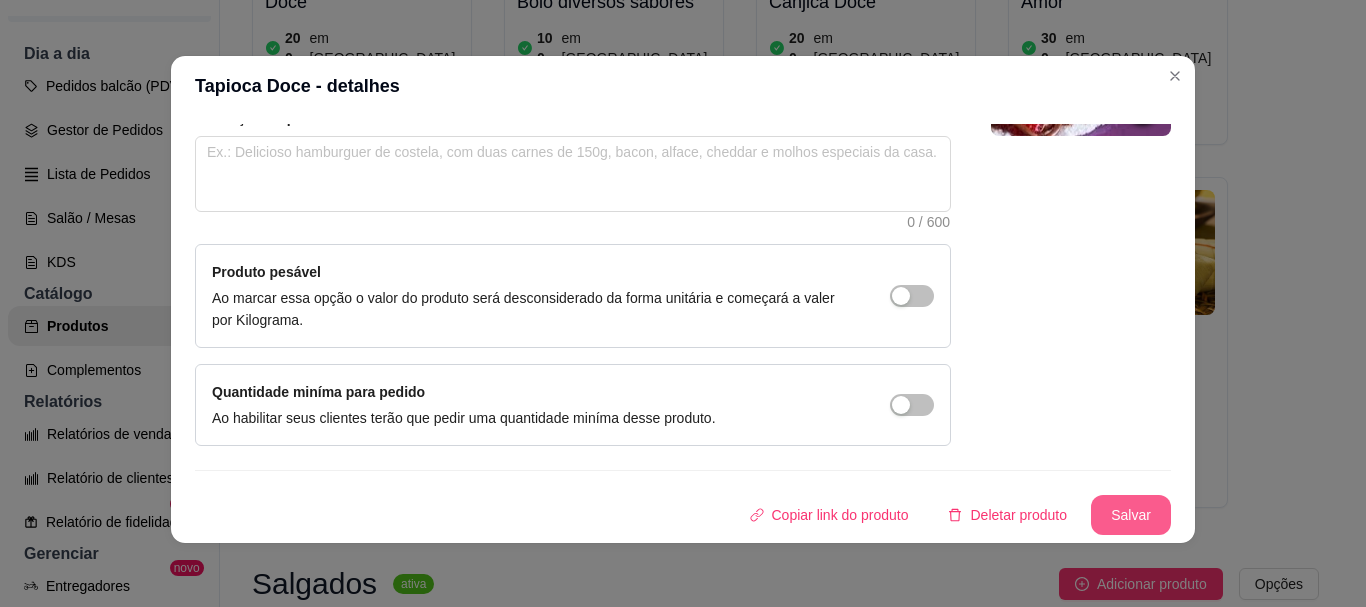 type on "Sweet Tapioca" 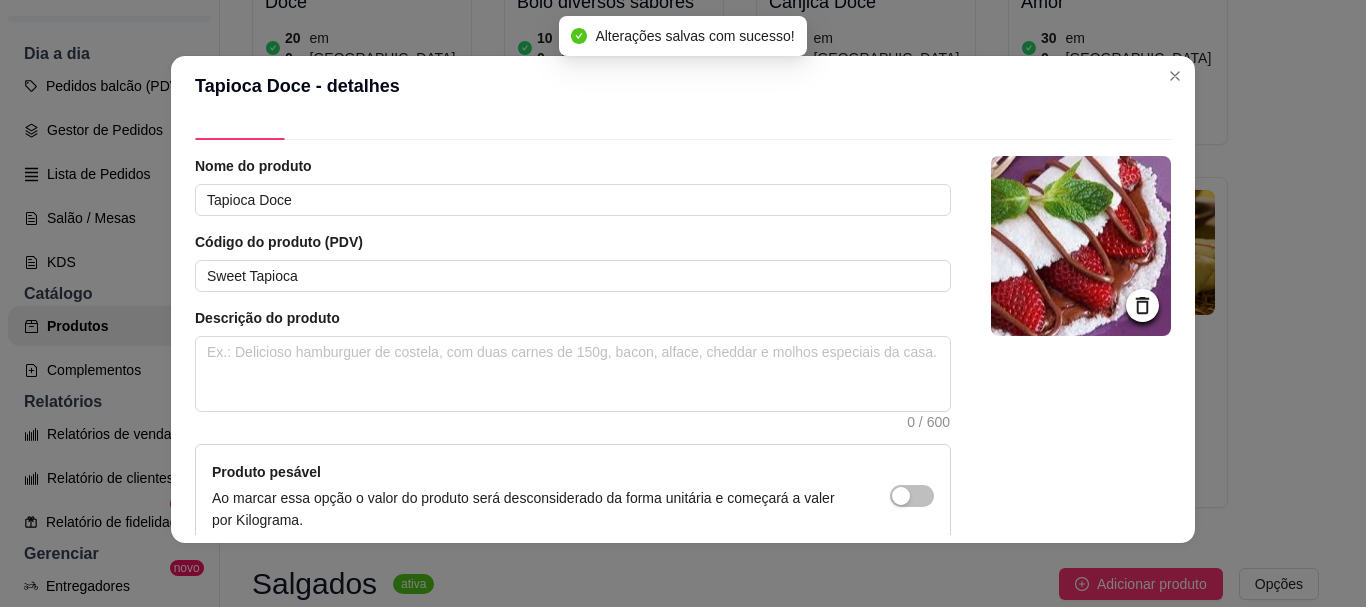 scroll, scrollTop: 0, scrollLeft: 0, axis: both 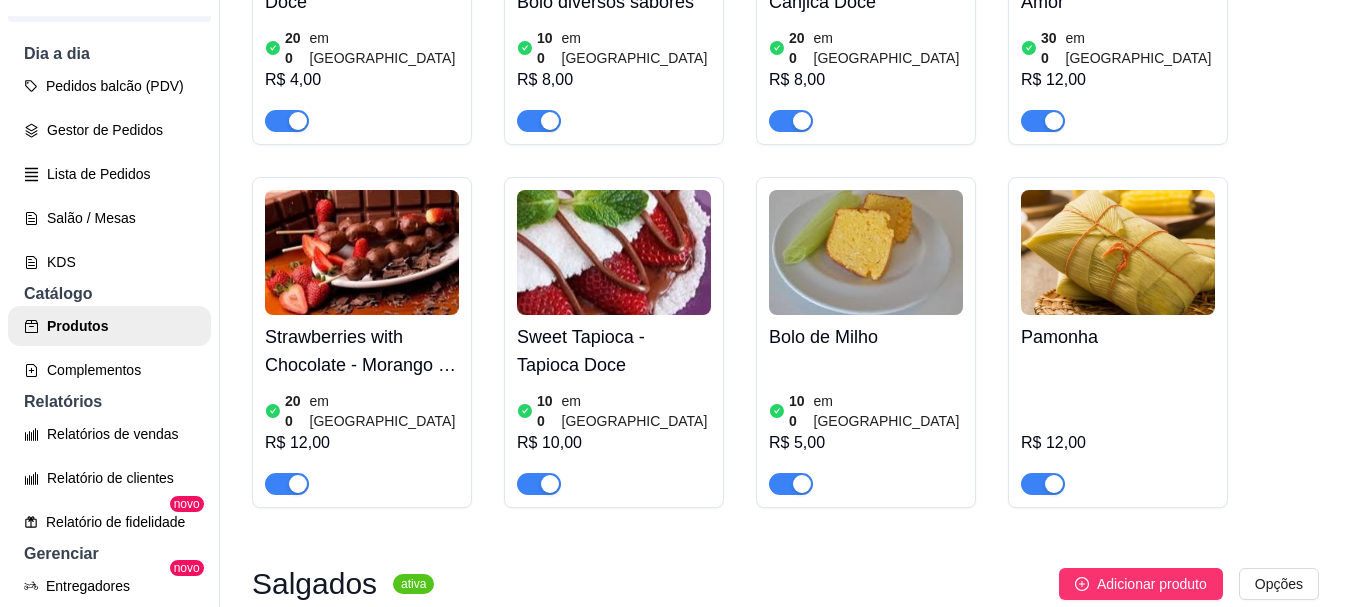 click at bounding box center (866, 252) 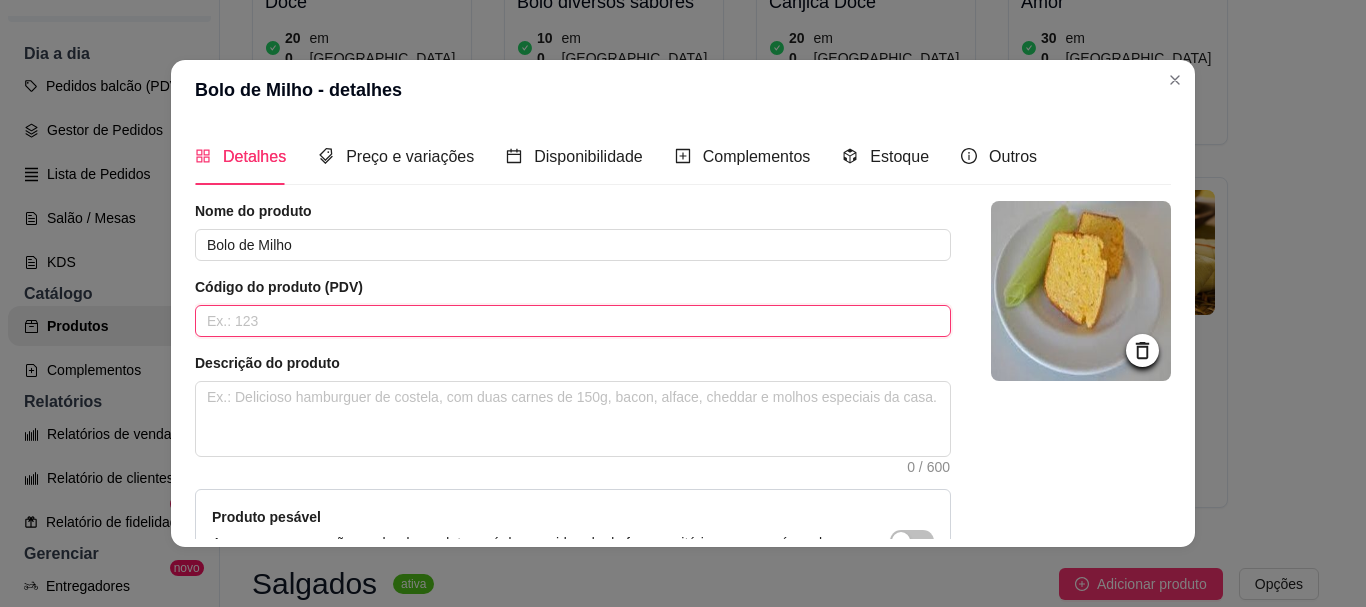 click at bounding box center [573, 321] 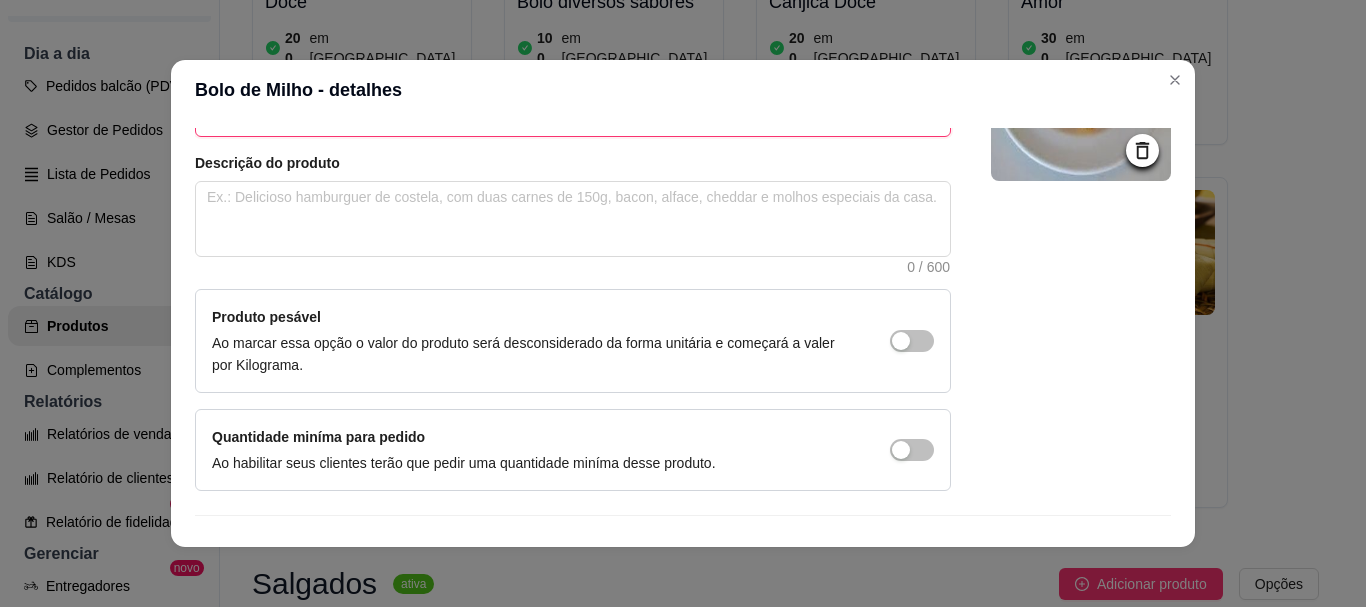 scroll, scrollTop: 241, scrollLeft: 0, axis: vertical 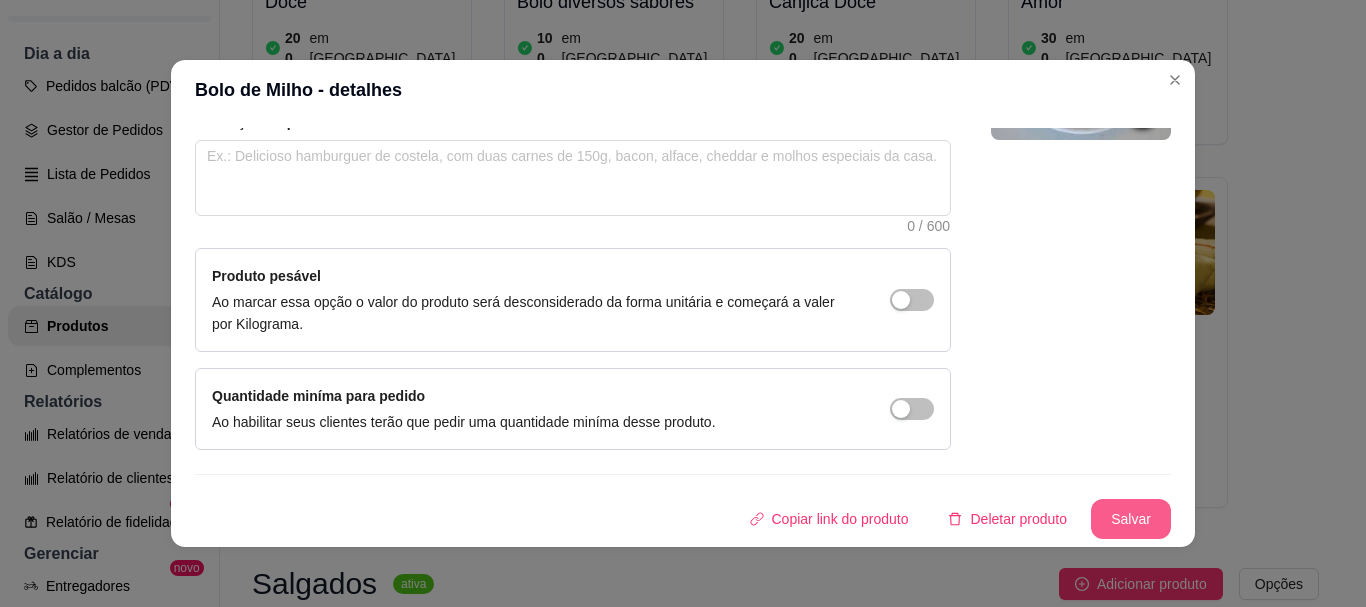 type on "Corn Cake" 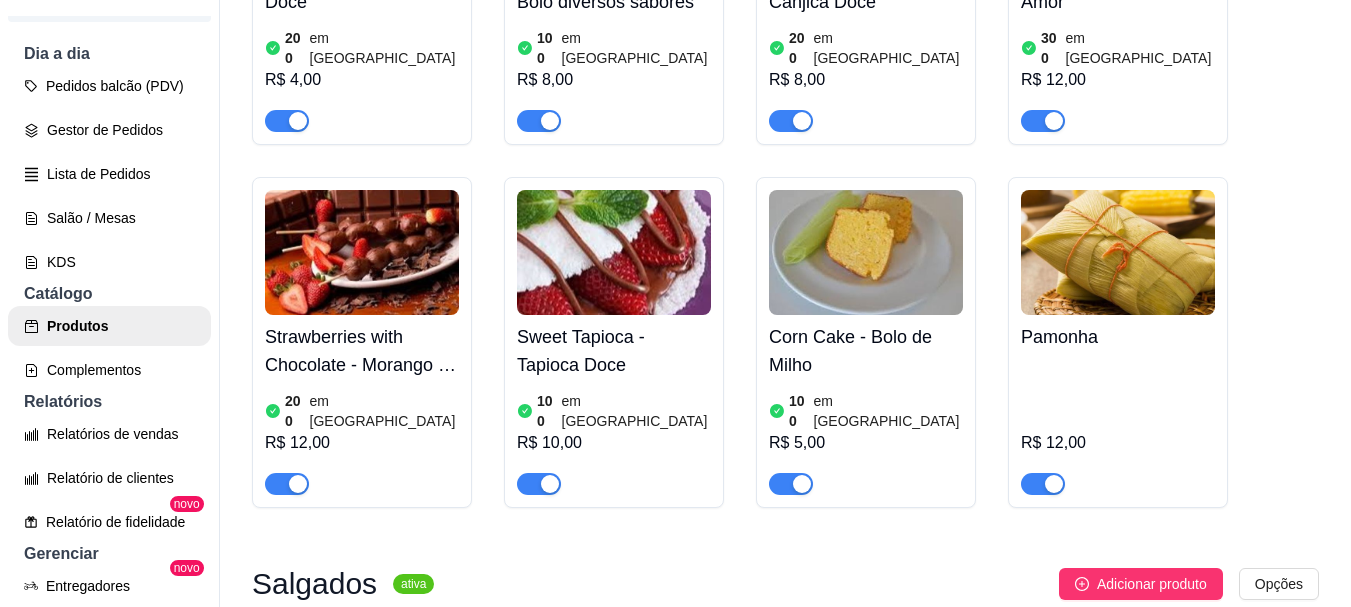click at bounding box center (1118, 252) 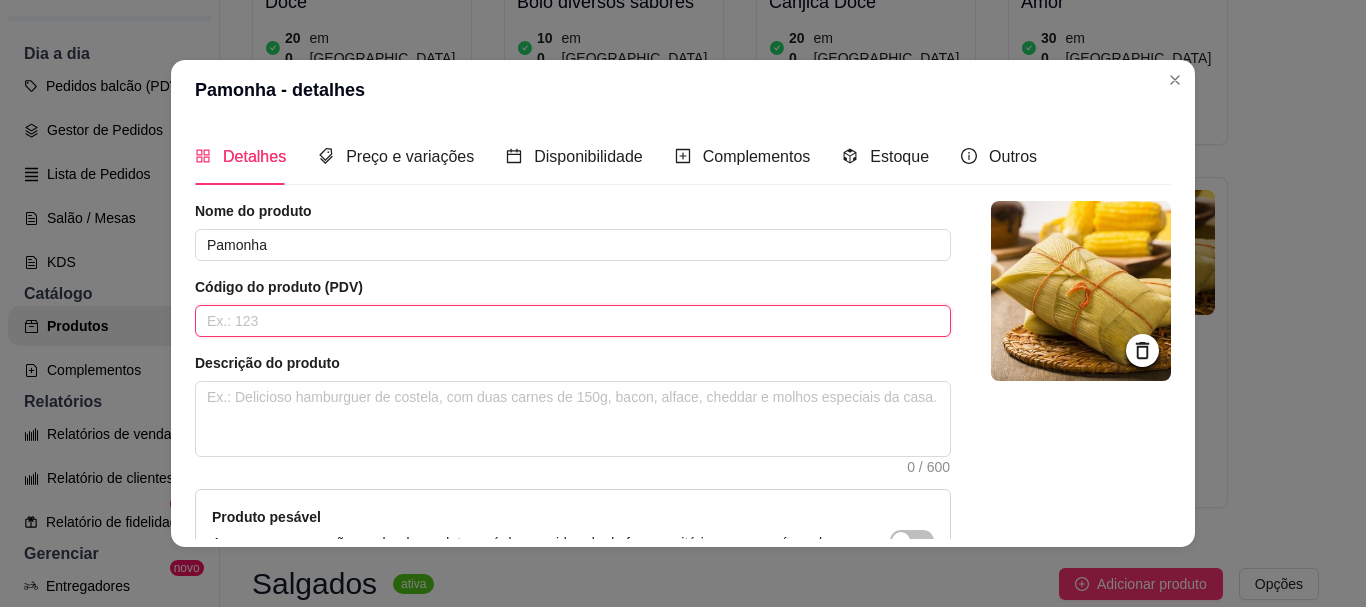 click at bounding box center [573, 321] 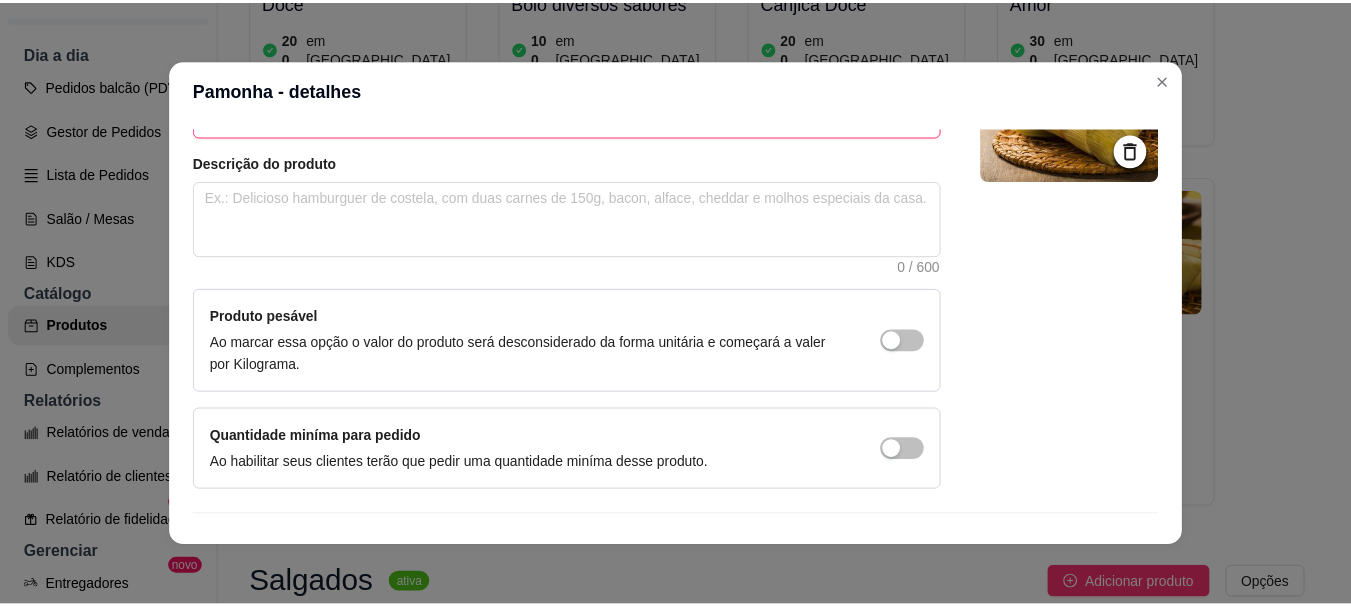 scroll, scrollTop: 241, scrollLeft: 0, axis: vertical 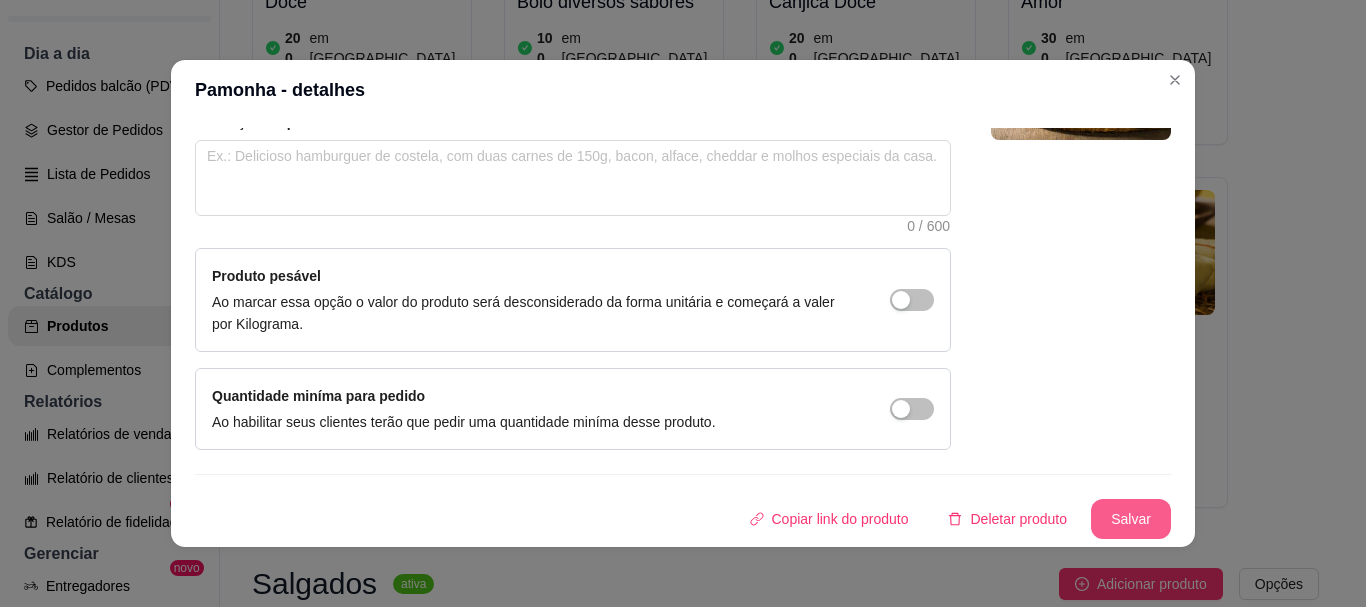 type on "Sweet Corn Cake" 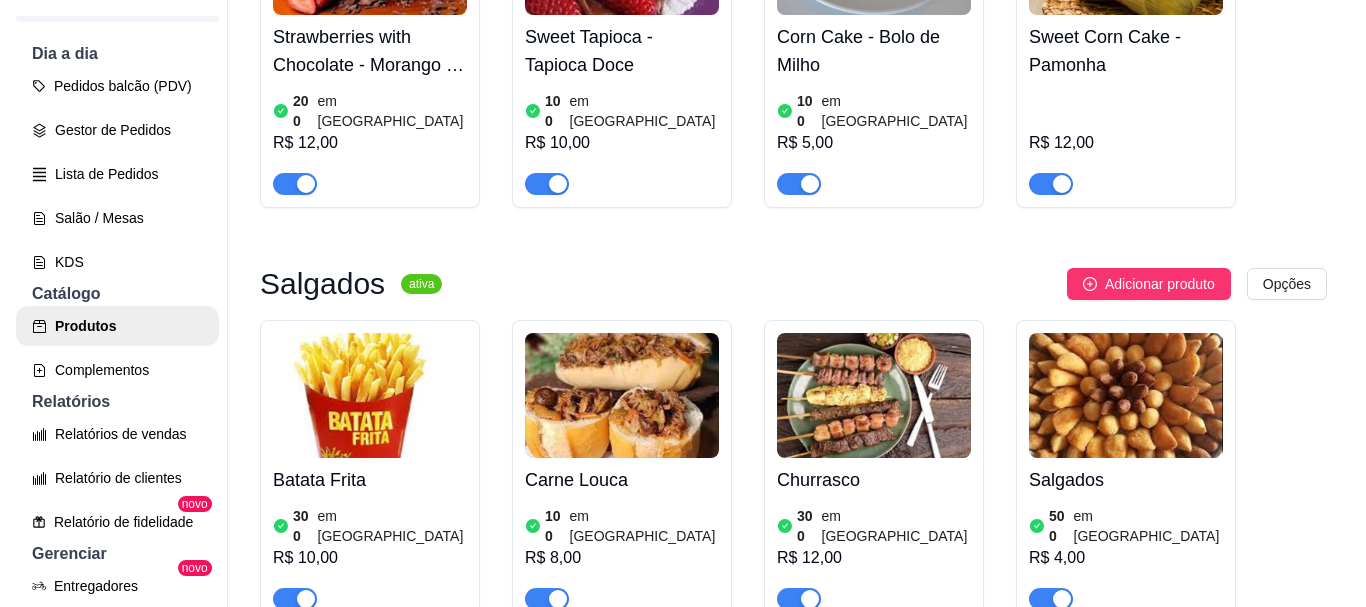 scroll, scrollTop: 1600, scrollLeft: 0, axis: vertical 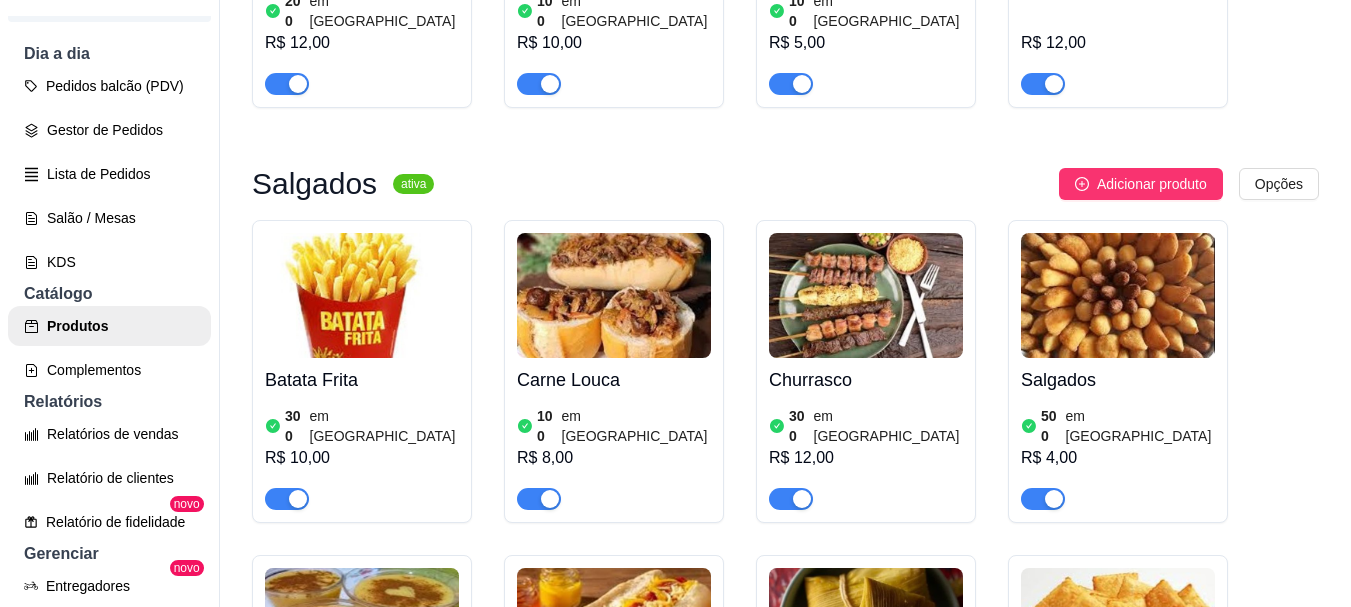click at bounding box center (362, 295) 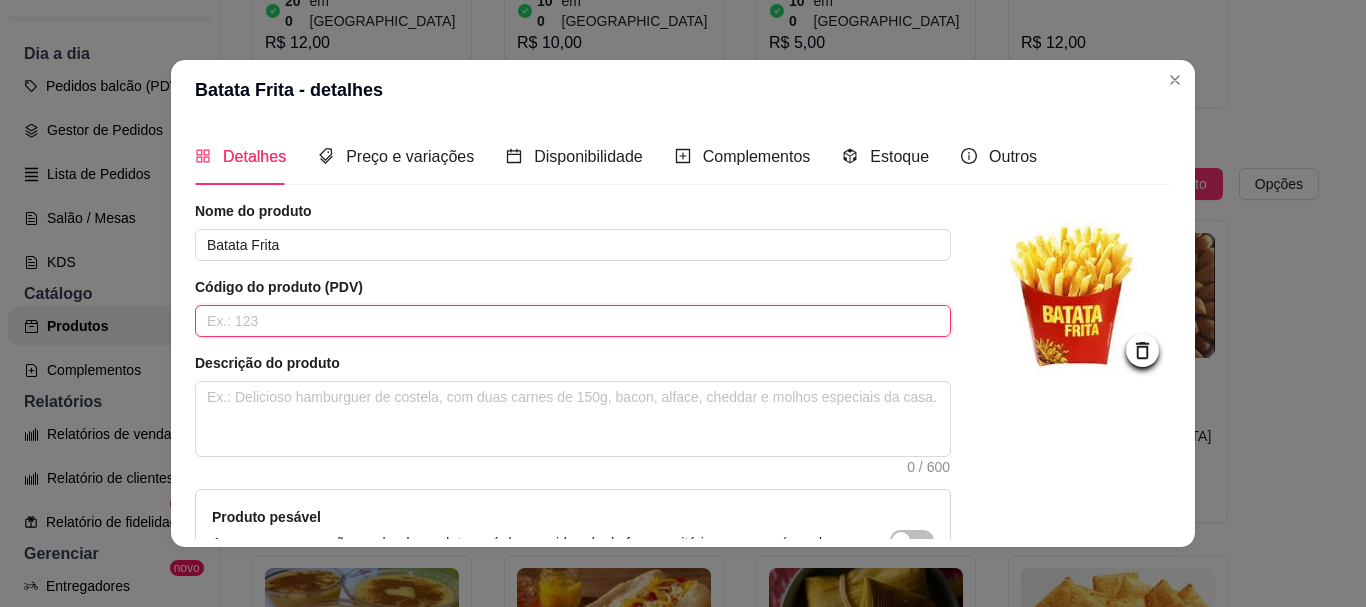 click at bounding box center [573, 321] 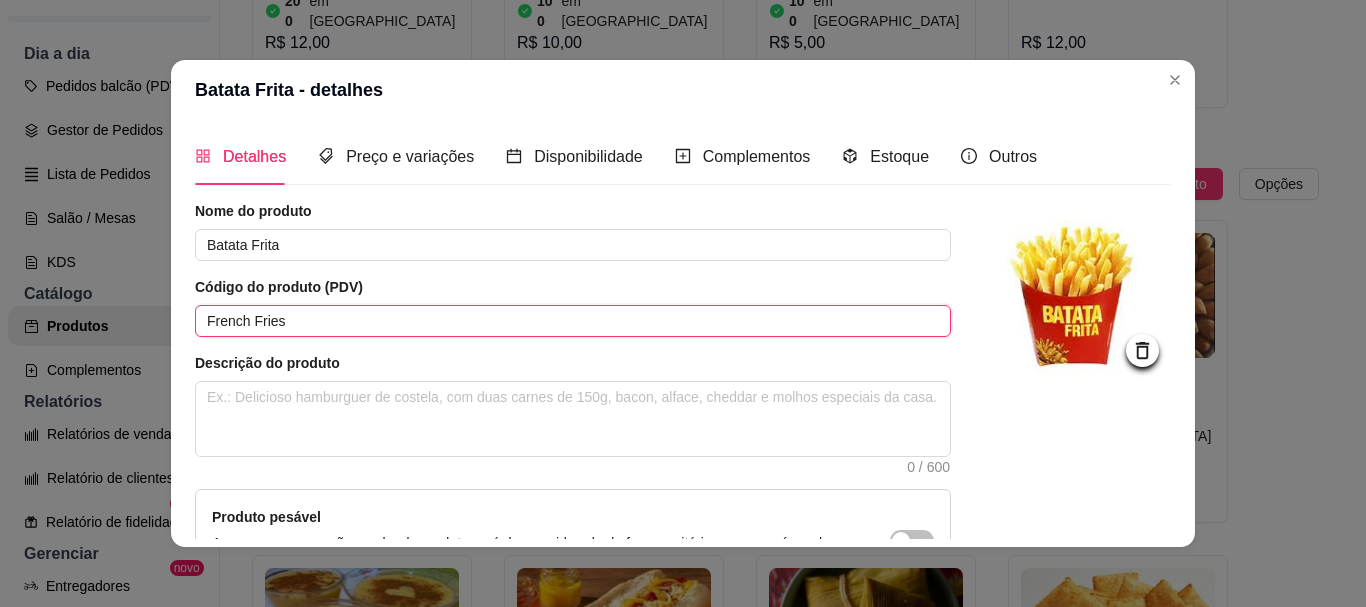 scroll, scrollTop: 241, scrollLeft: 0, axis: vertical 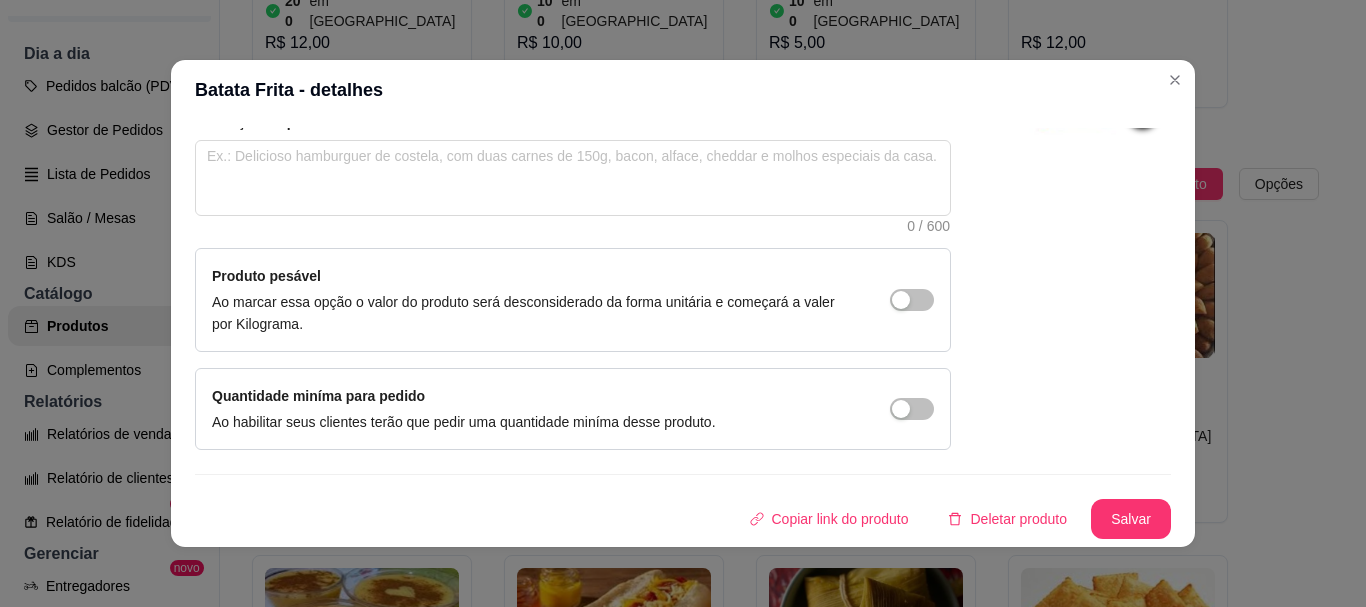 type on "French Fries" 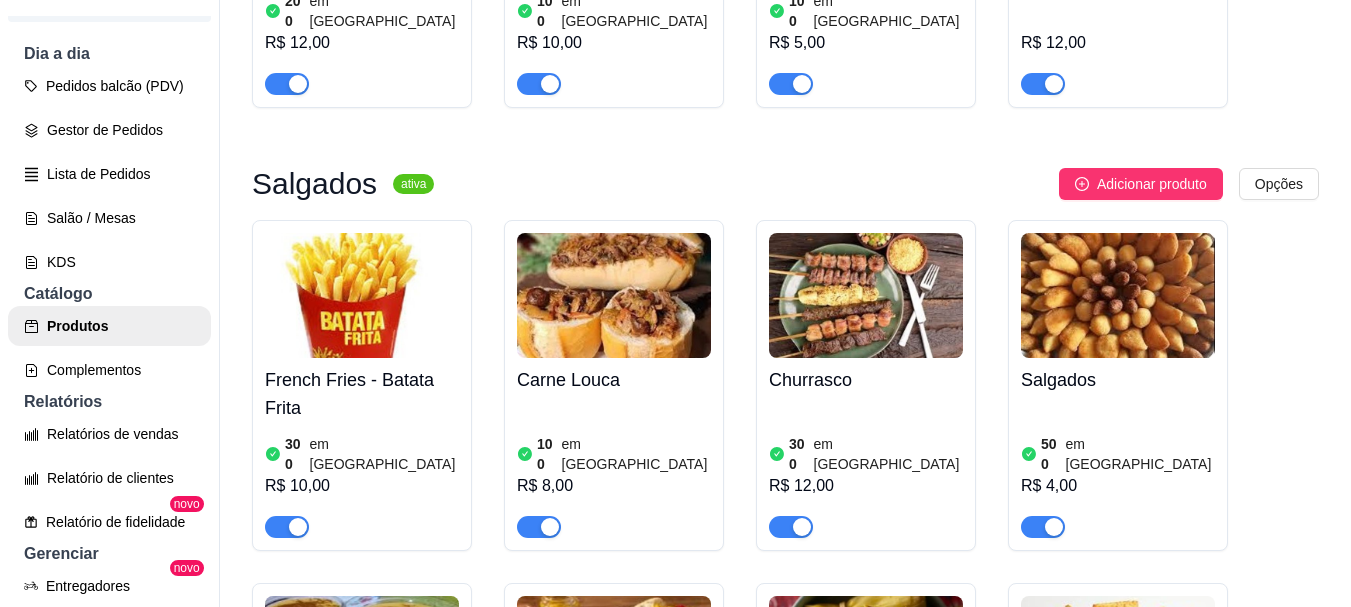 click at bounding box center [614, 295] 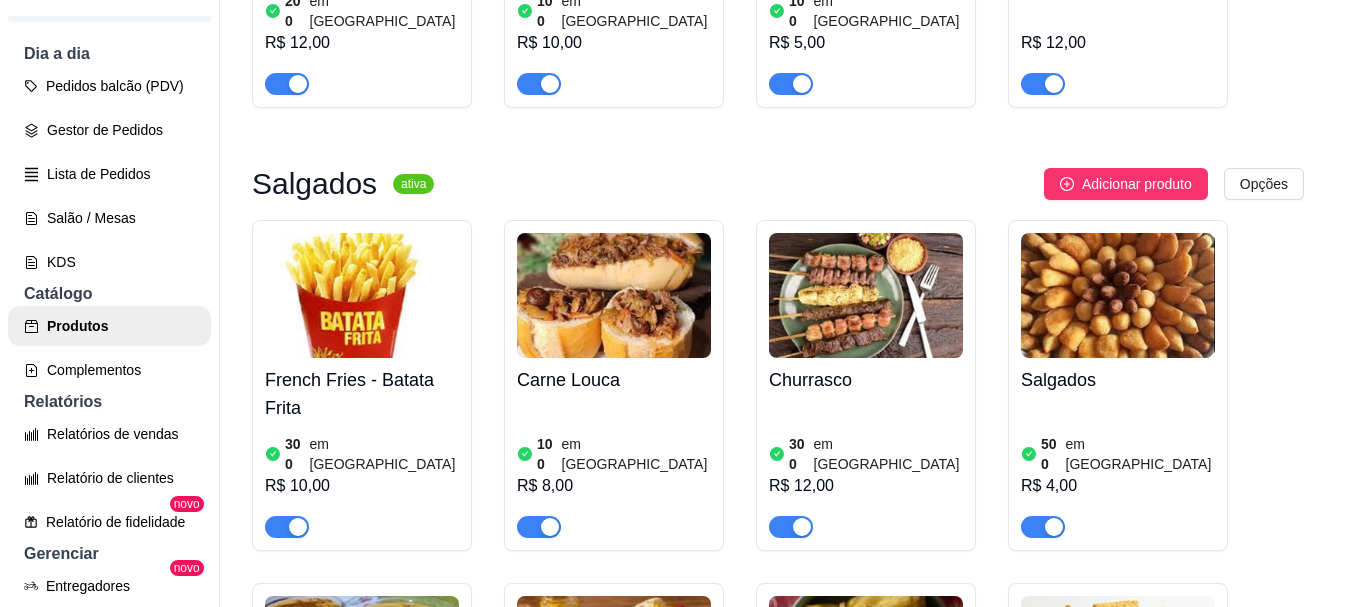 type 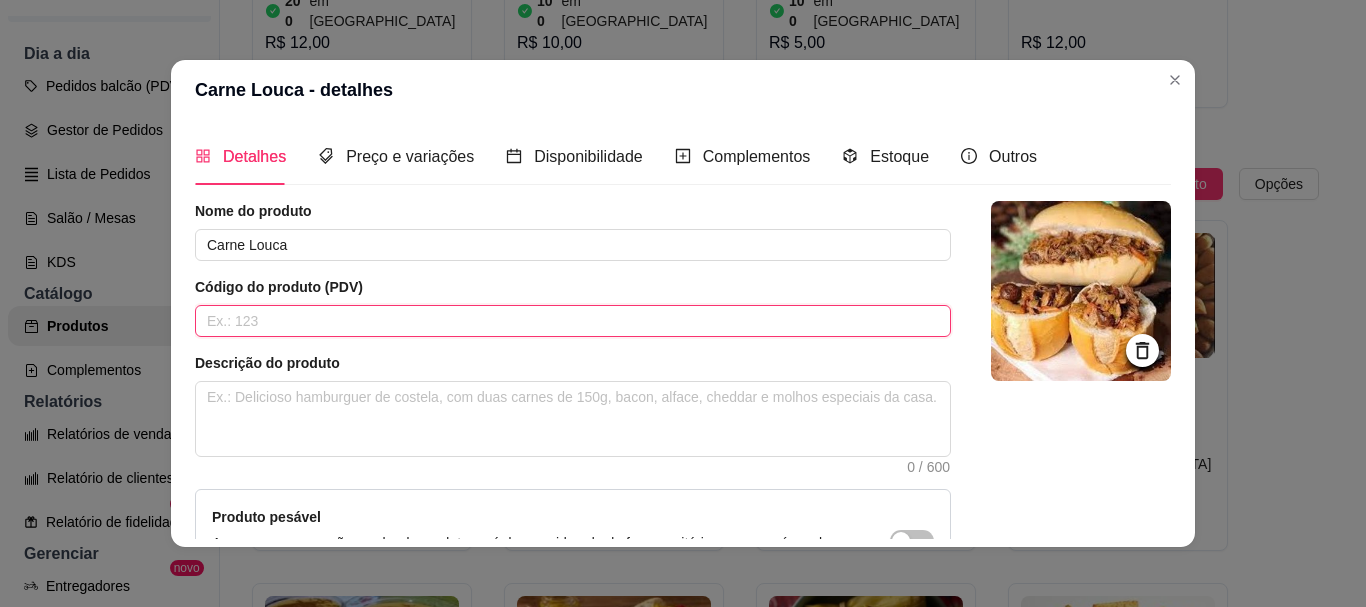 click at bounding box center [573, 321] 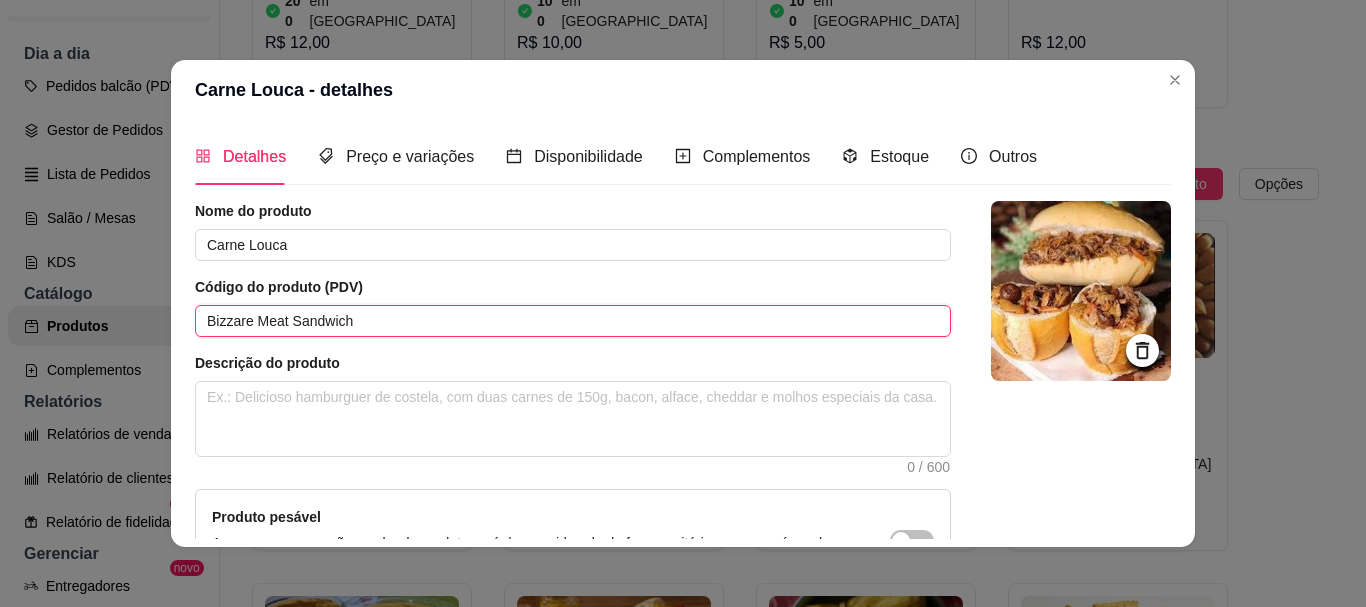 scroll, scrollTop: 241, scrollLeft: 0, axis: vertical 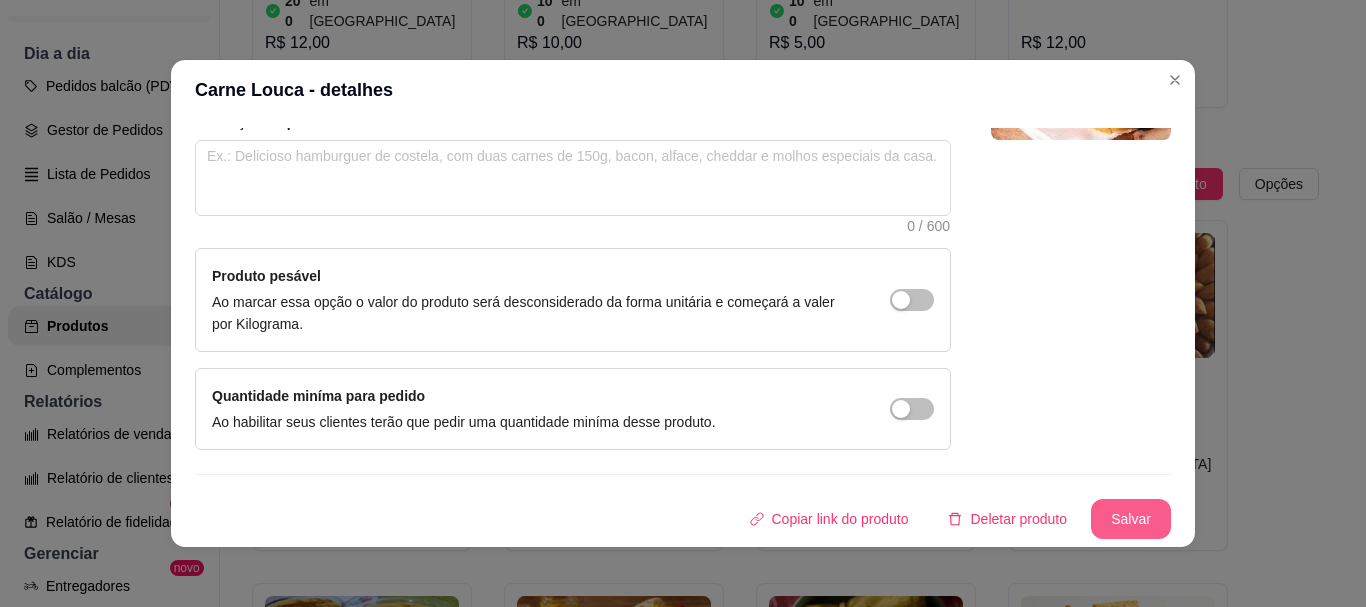 type on "Bizzare Meat Sandwich" 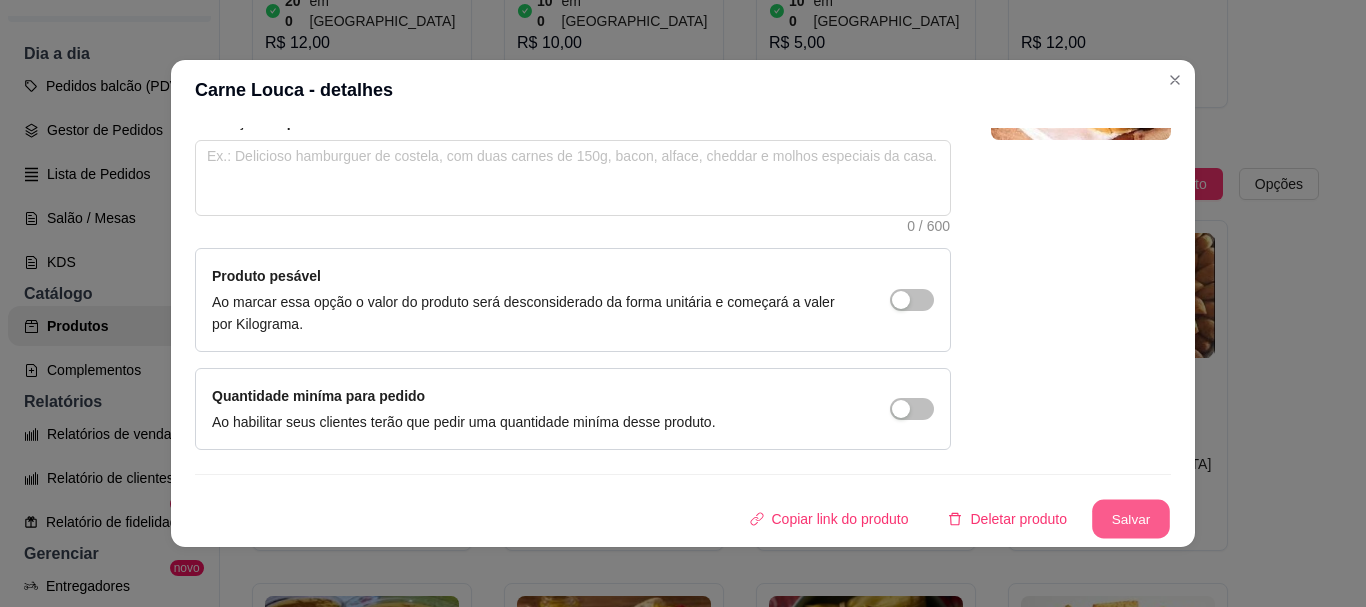 click on "Salvar" at bounding box center (1131, 519) 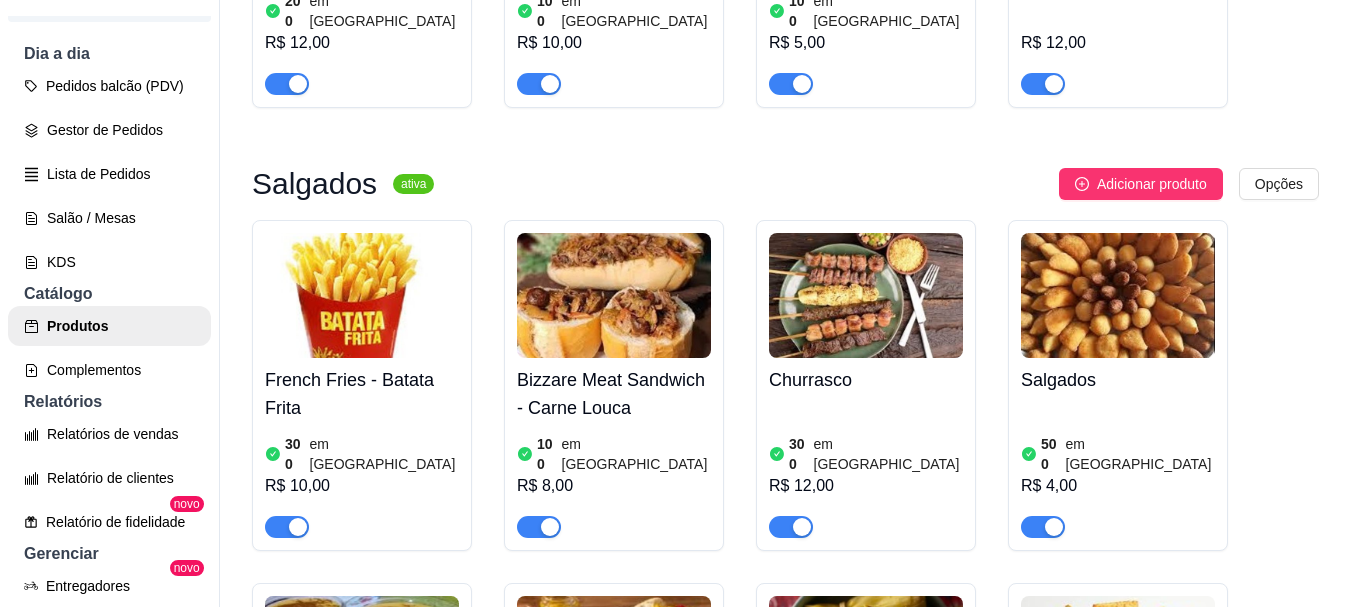 click at bounding box center [866, 295] 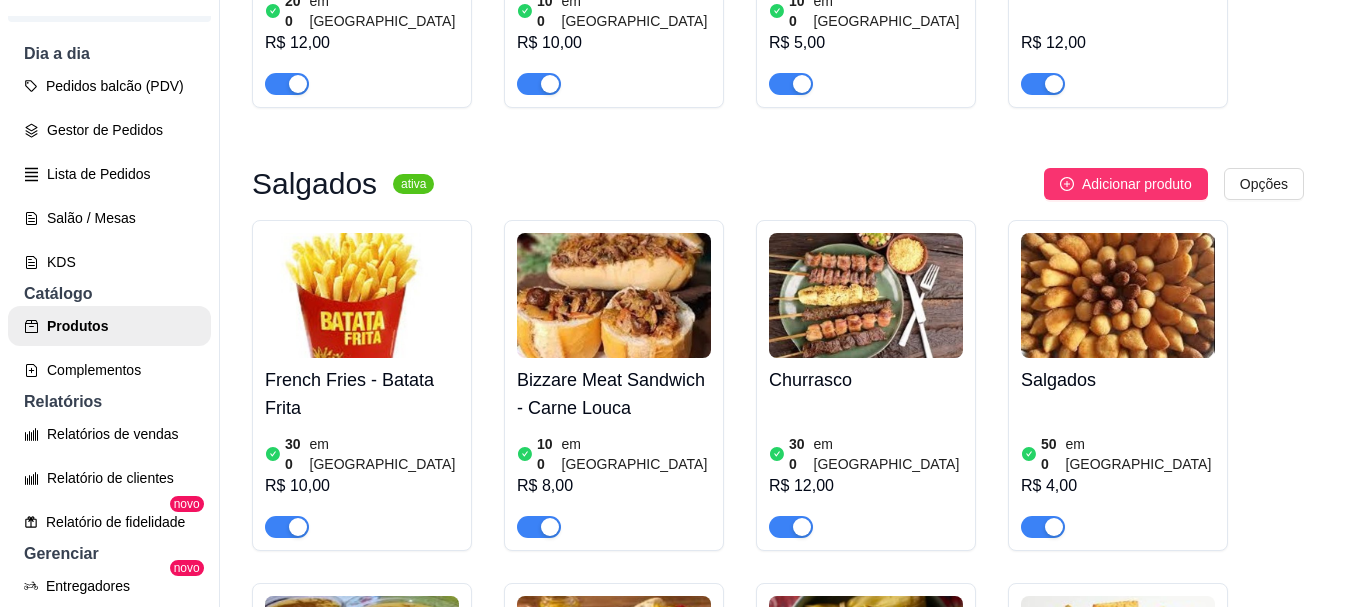type 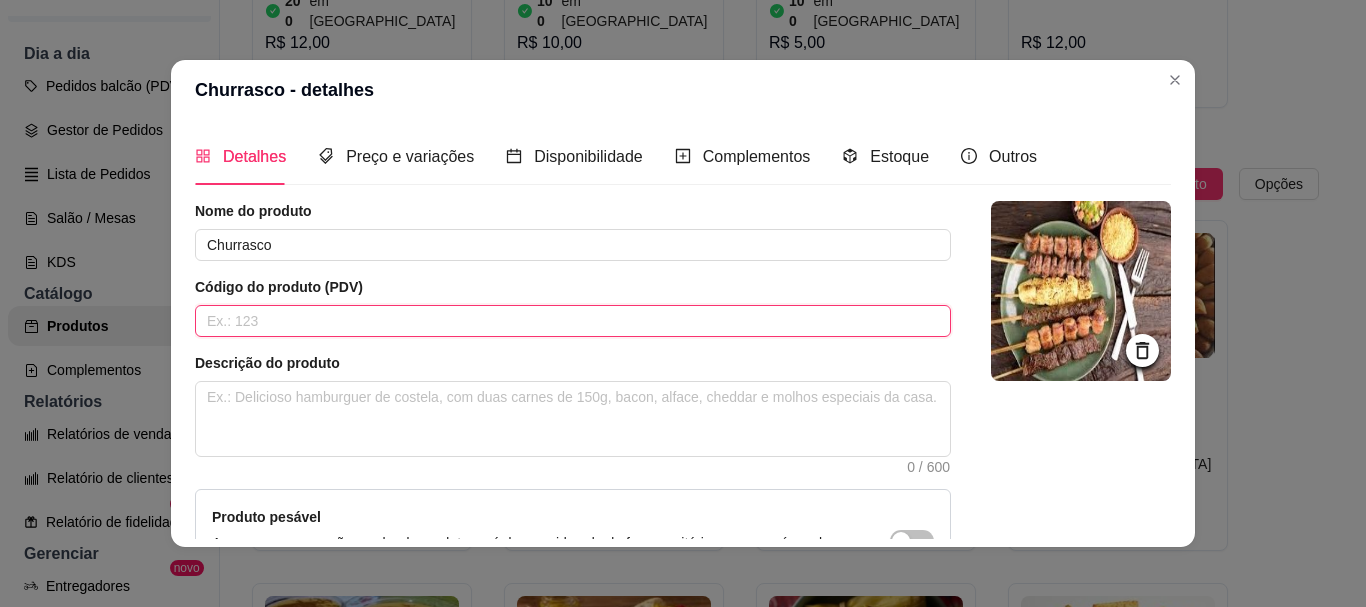 click at bounding box center [573, 321] 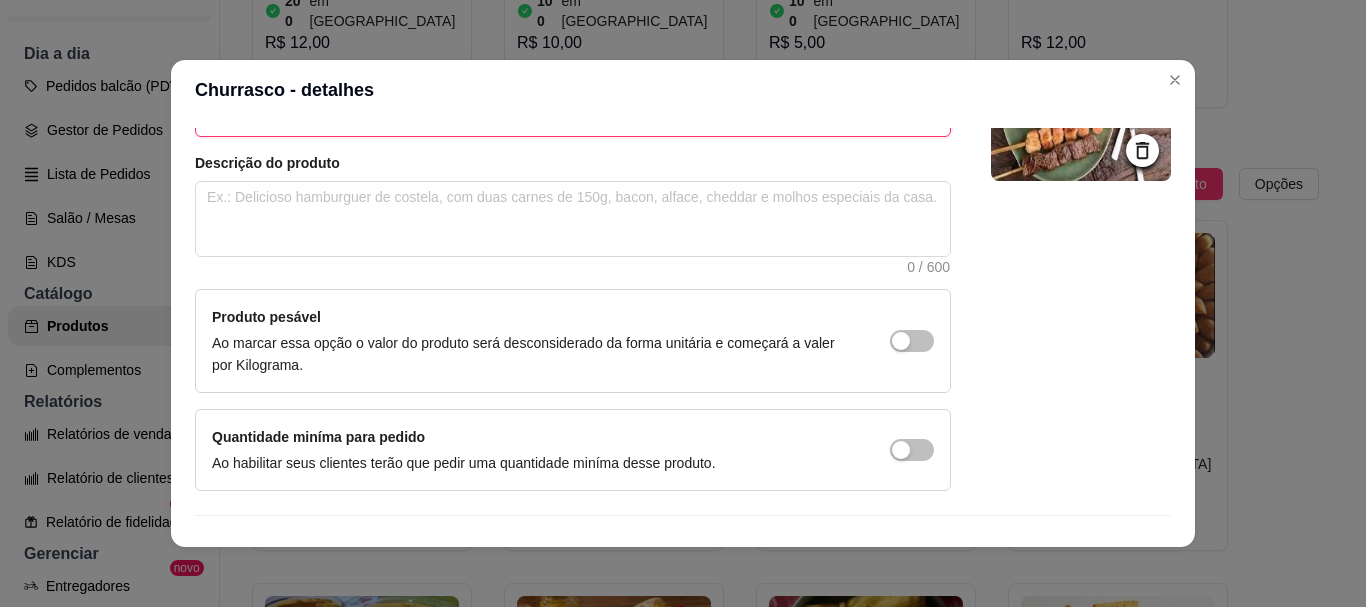 scroll, scrollTop: 241, scrollLeft: 0, axis: vertical 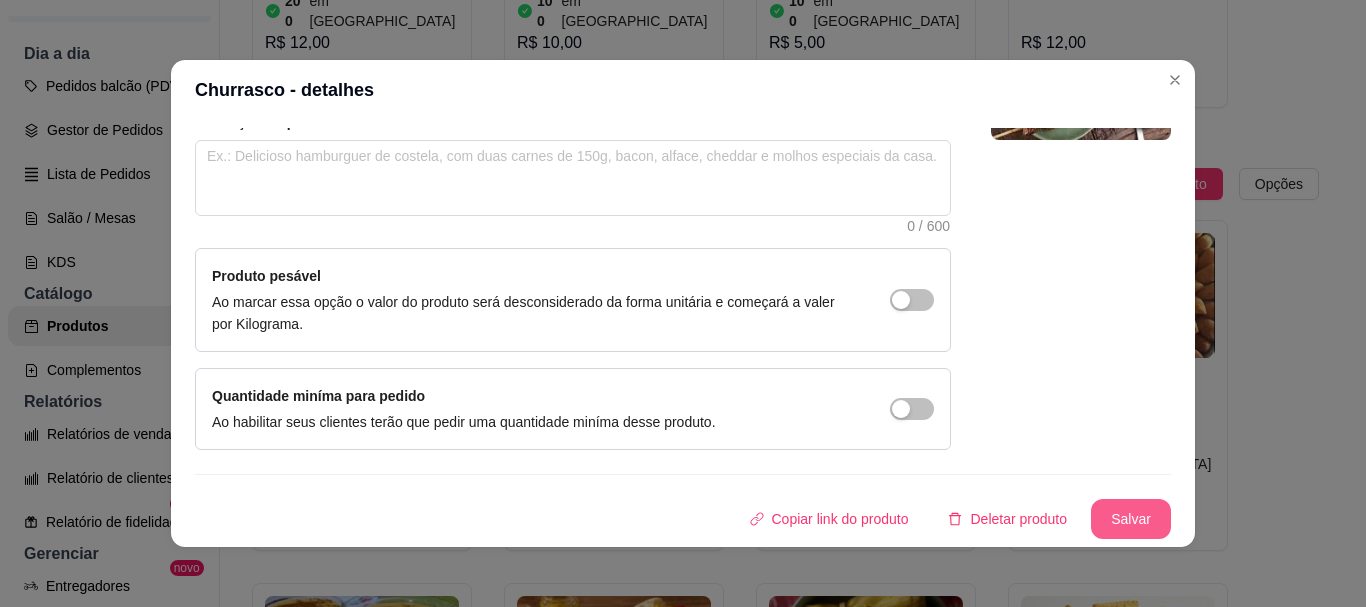 type on "Barbecue Skewer" 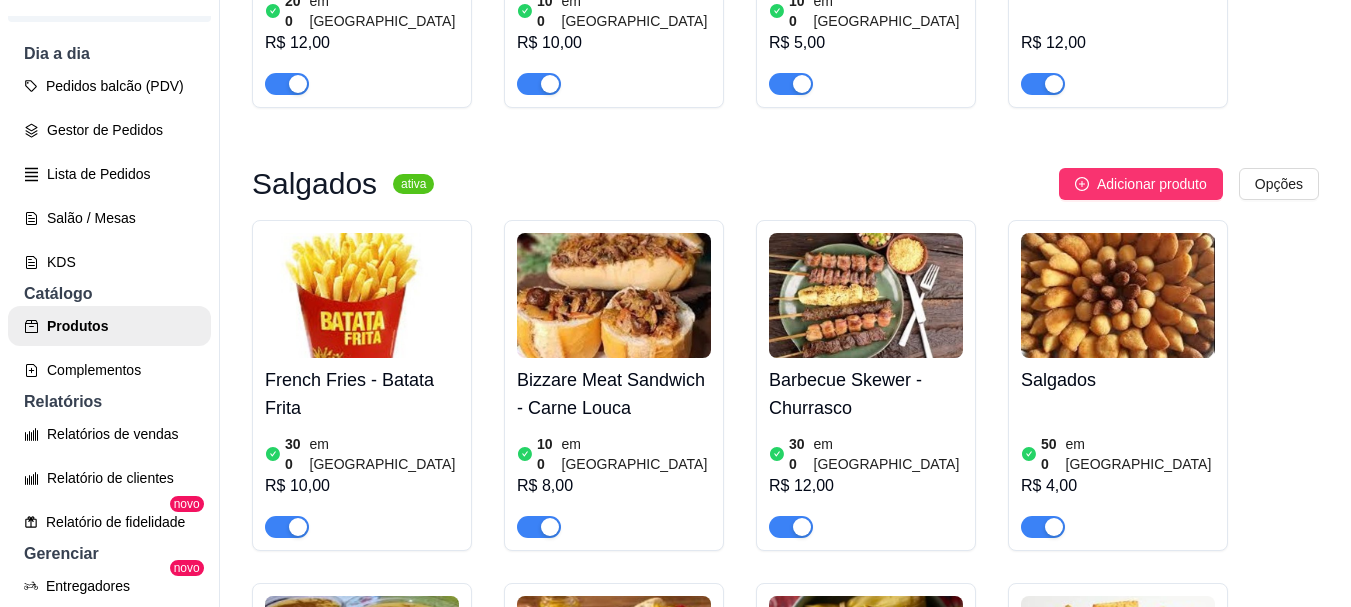 click at bounding box center [1118, 295] 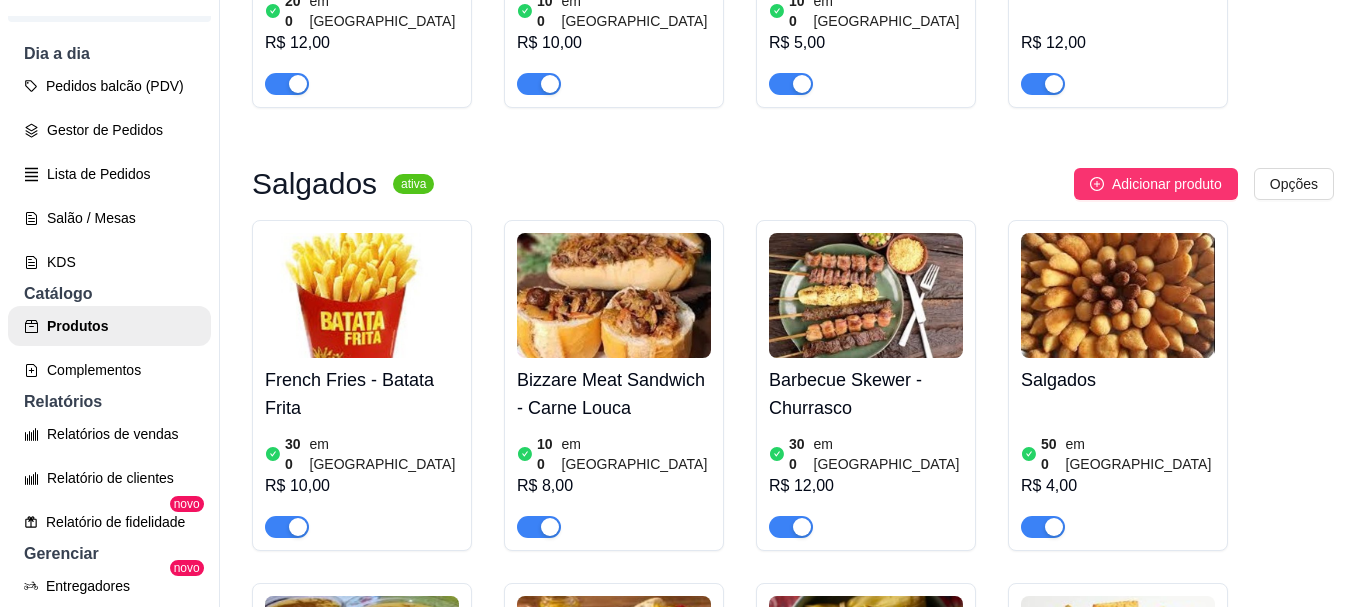 type 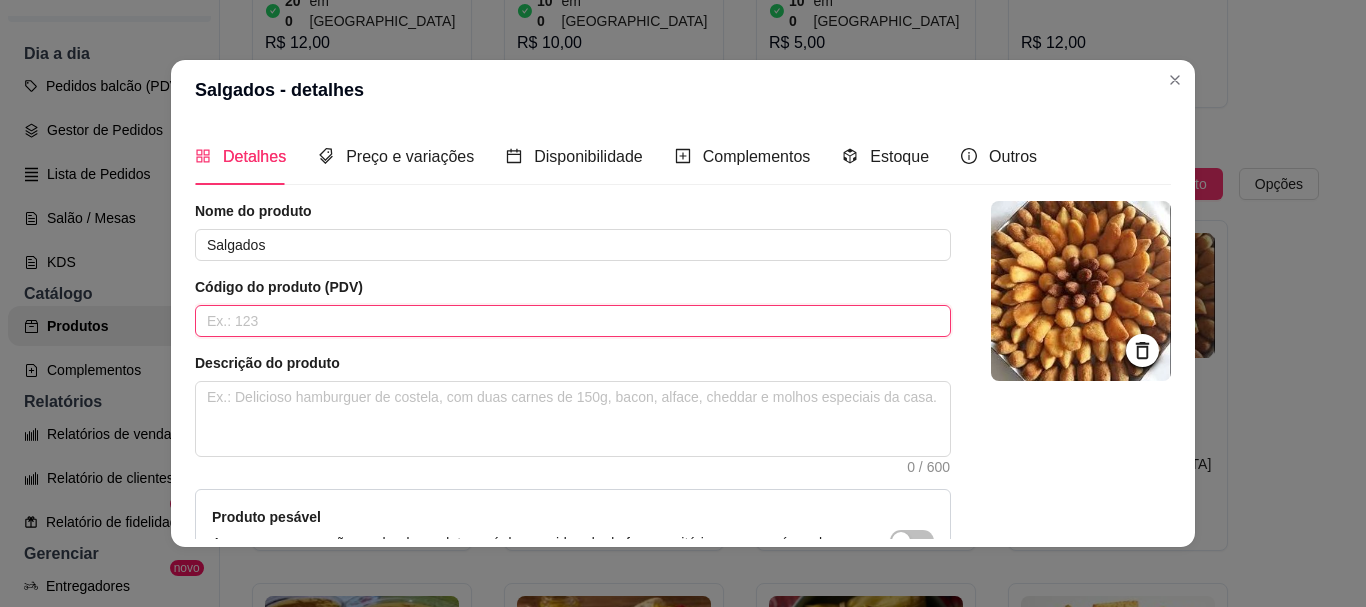 click at bounding box center (573, 321) 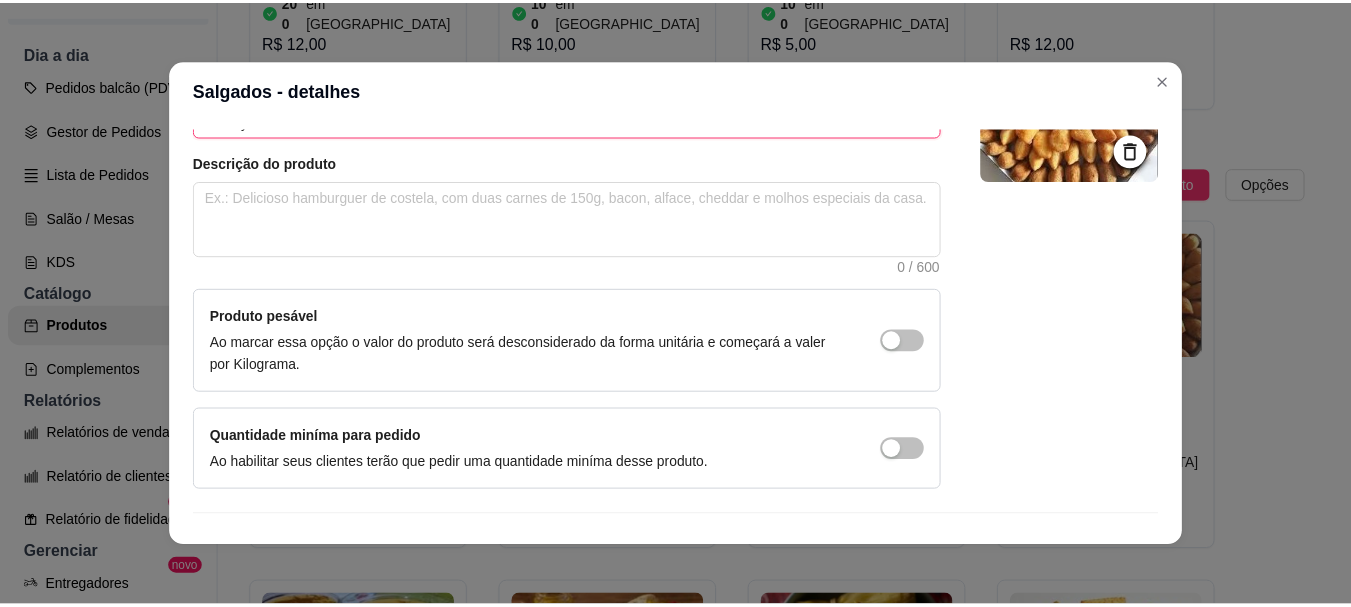 scroll, scrollTop: 241, scrollLeft: 0, axis: vertical 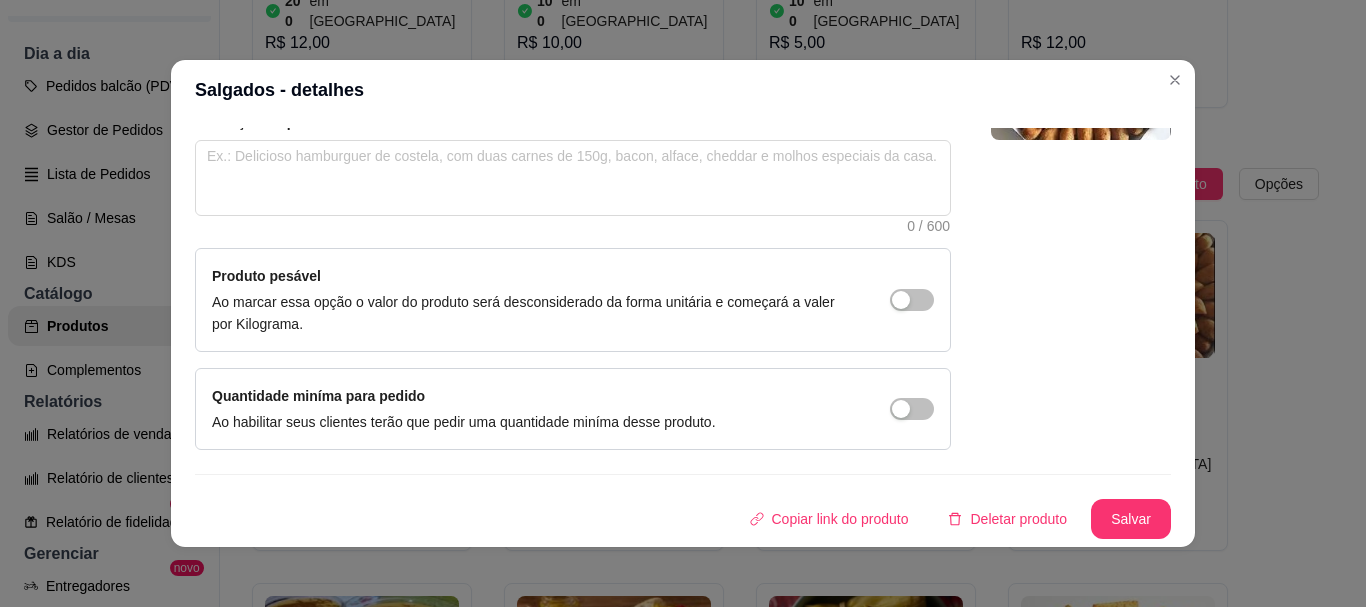 type on "Savory Snacks" 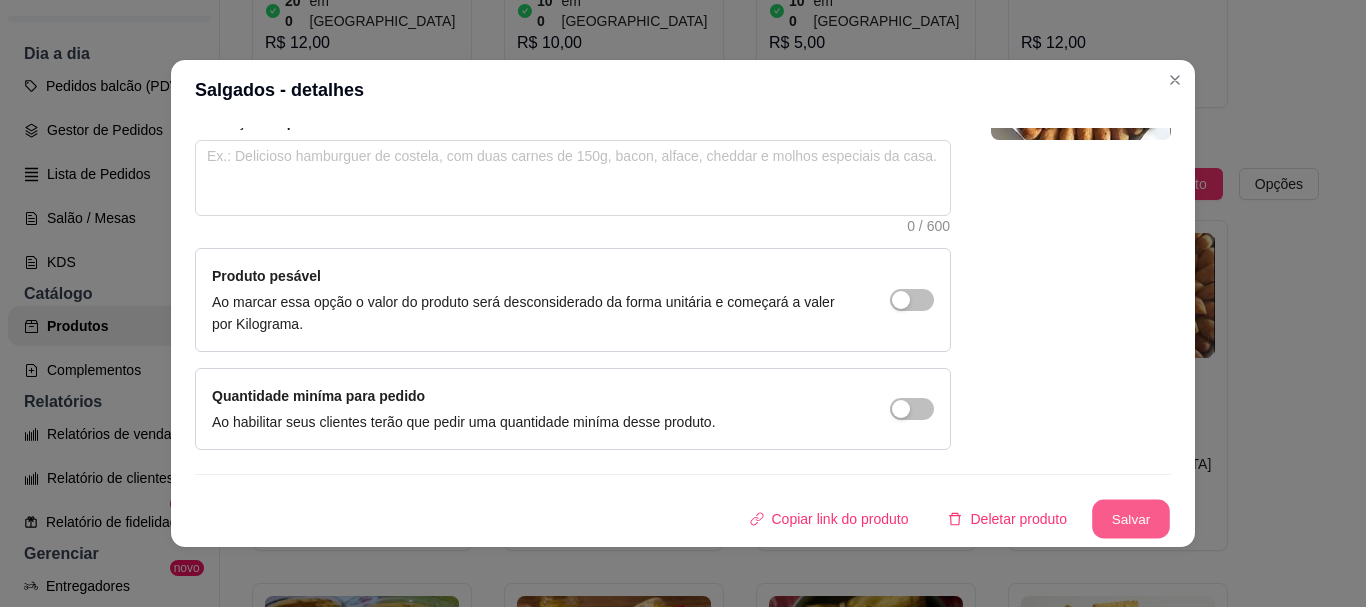 click on "Salvar" at bounding box center [1131, 519] 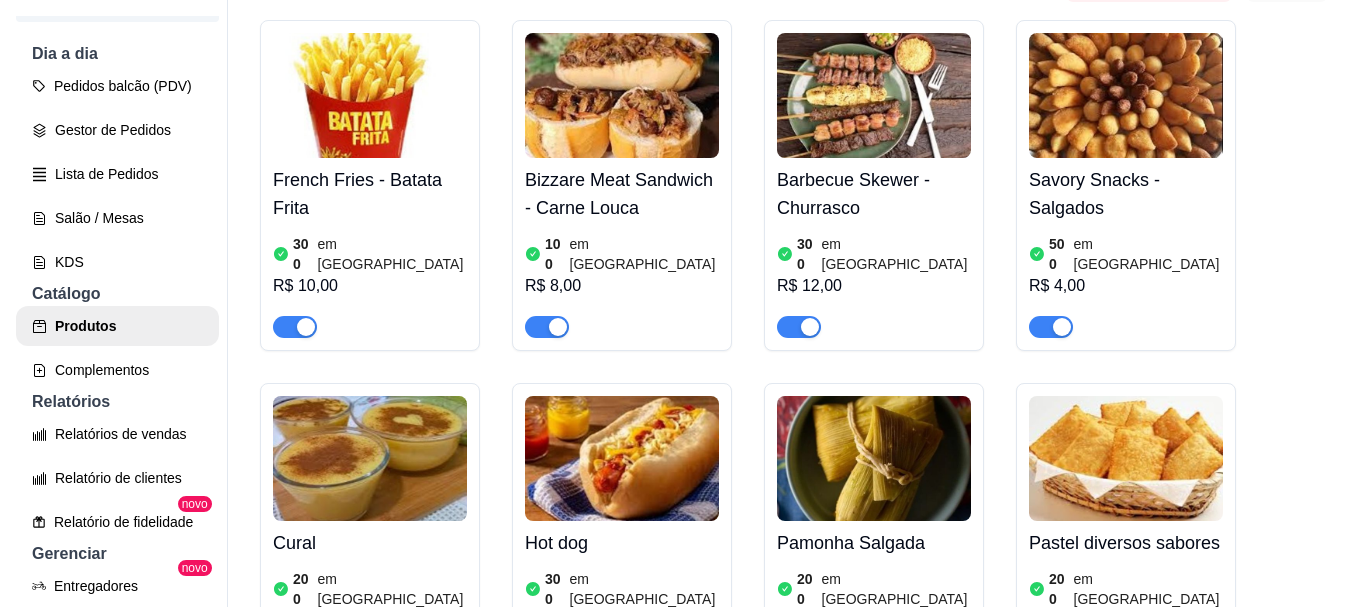 scroll, scrollTop: 1900, scrollLeft: 0, axis: vertical 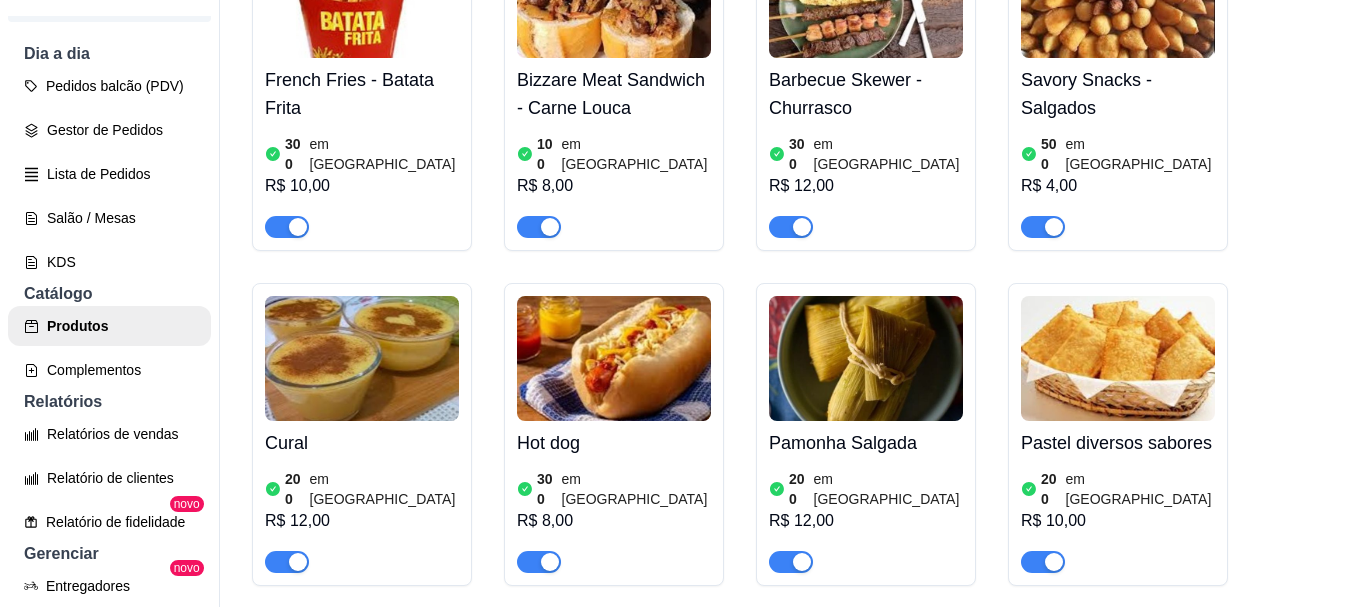 click at bounding box center [362, 358] 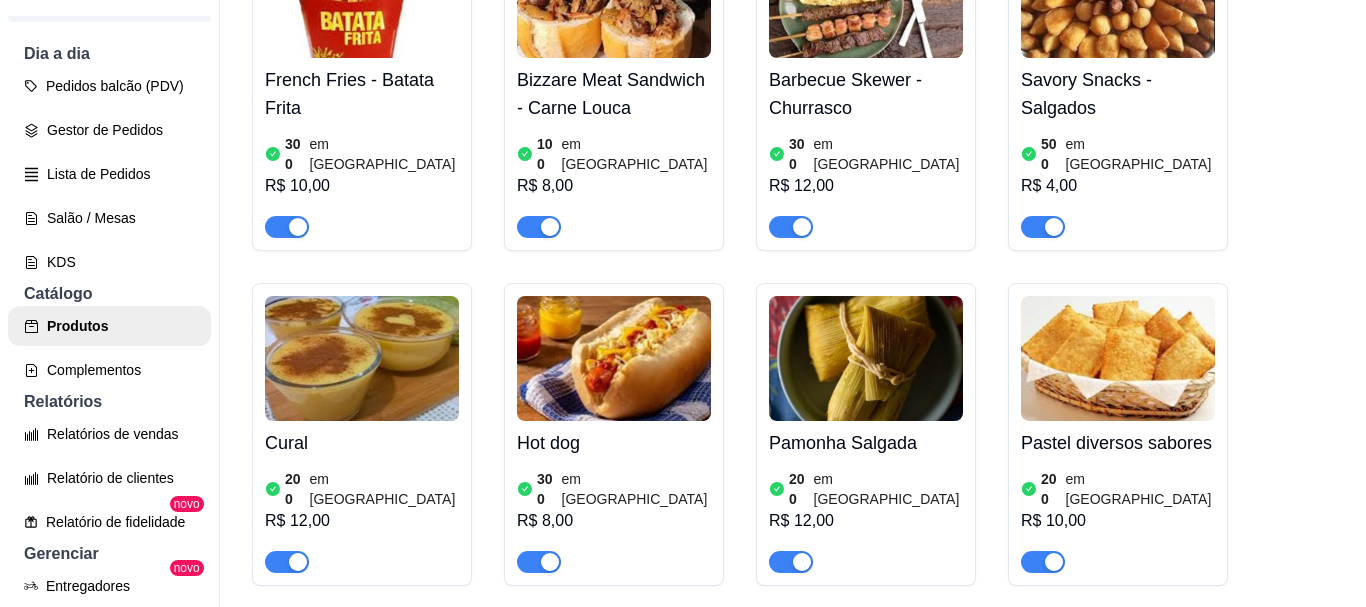 type 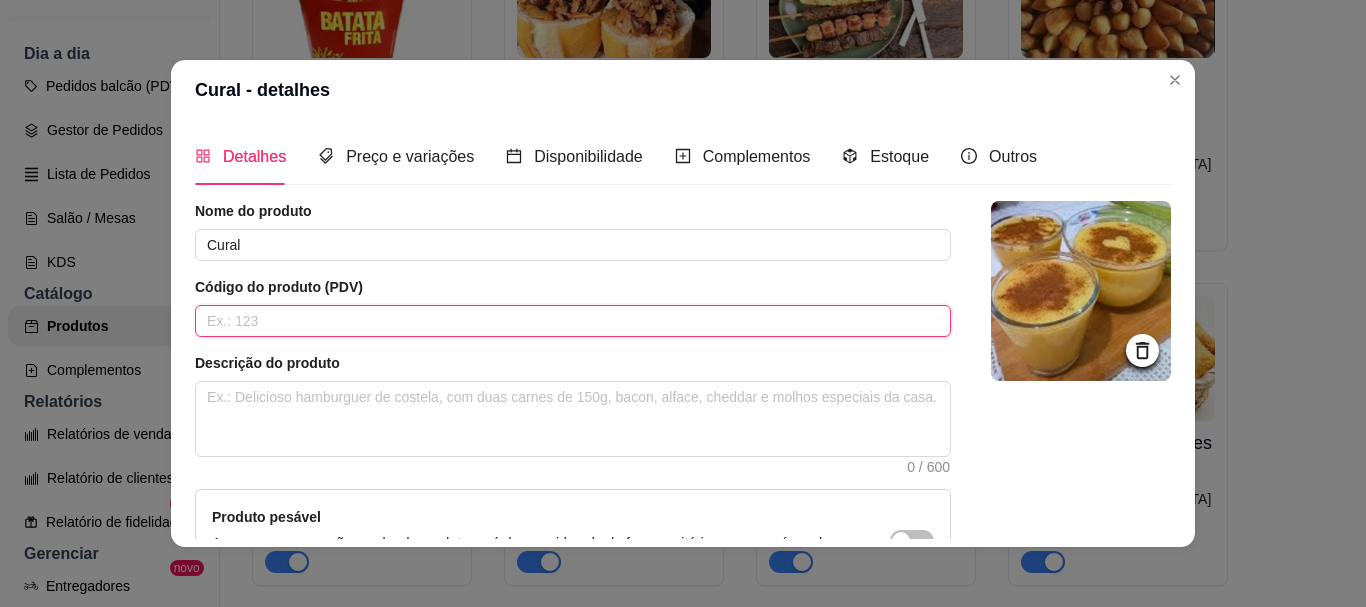 click at bounding box center [573, 321] 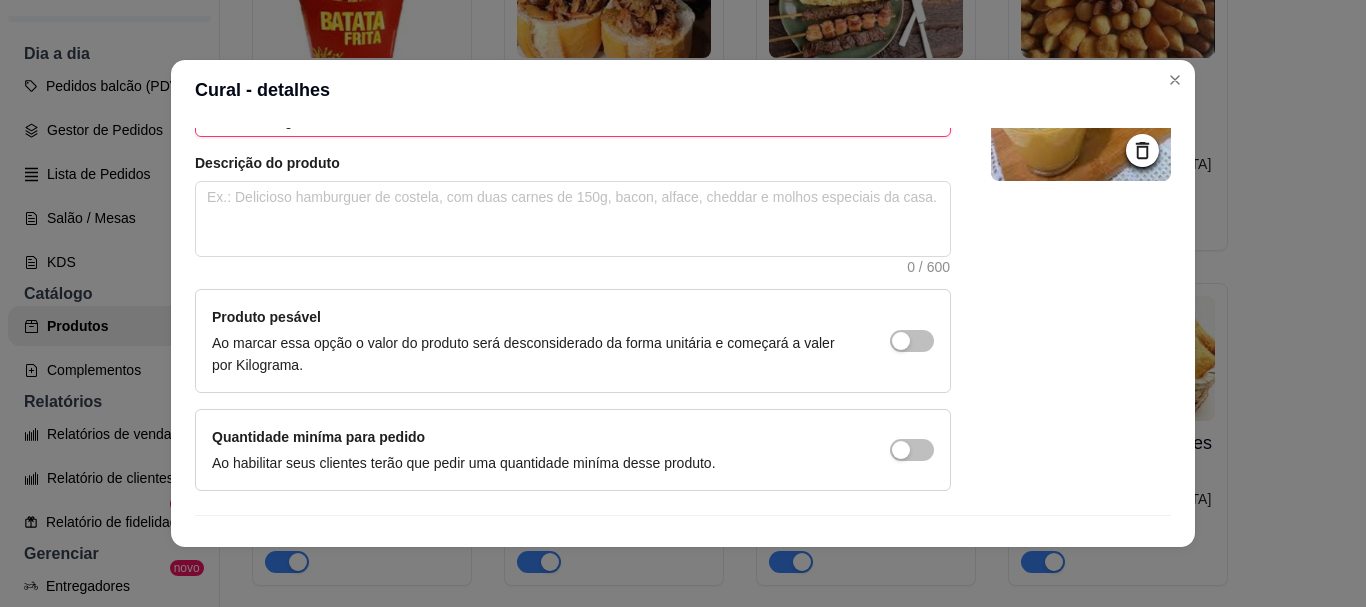 scroll, scrollTop: 241, scrollLeft: 0, axis: vertical 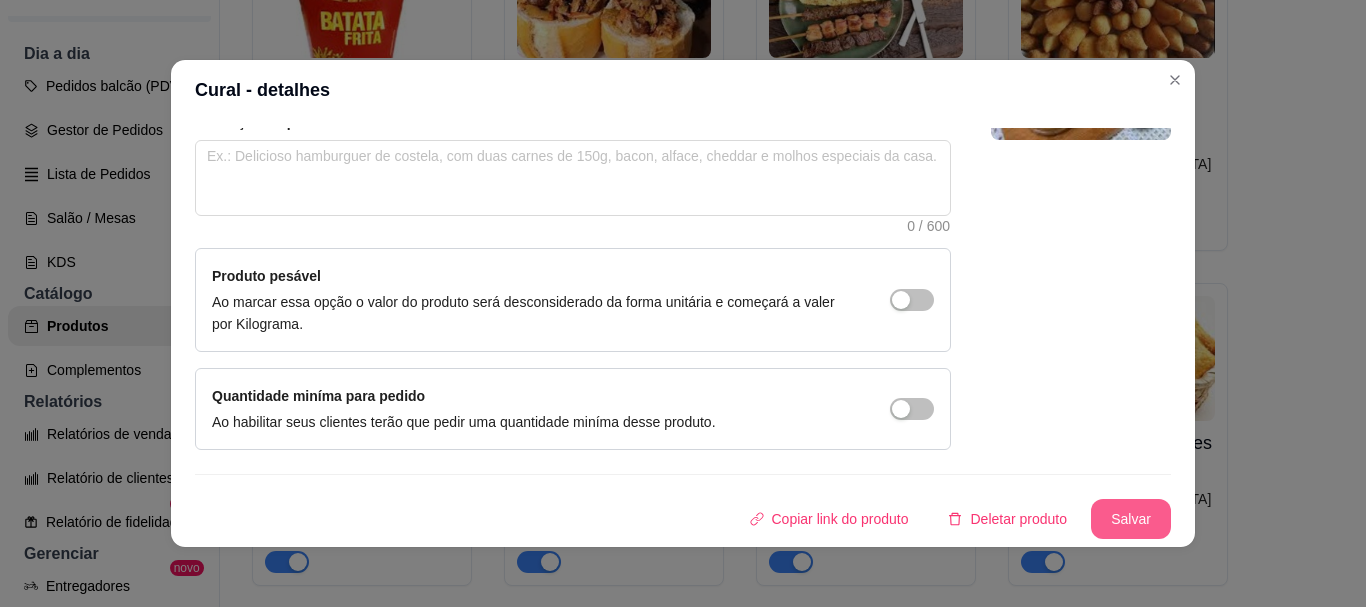 type on "Corn Pudding" 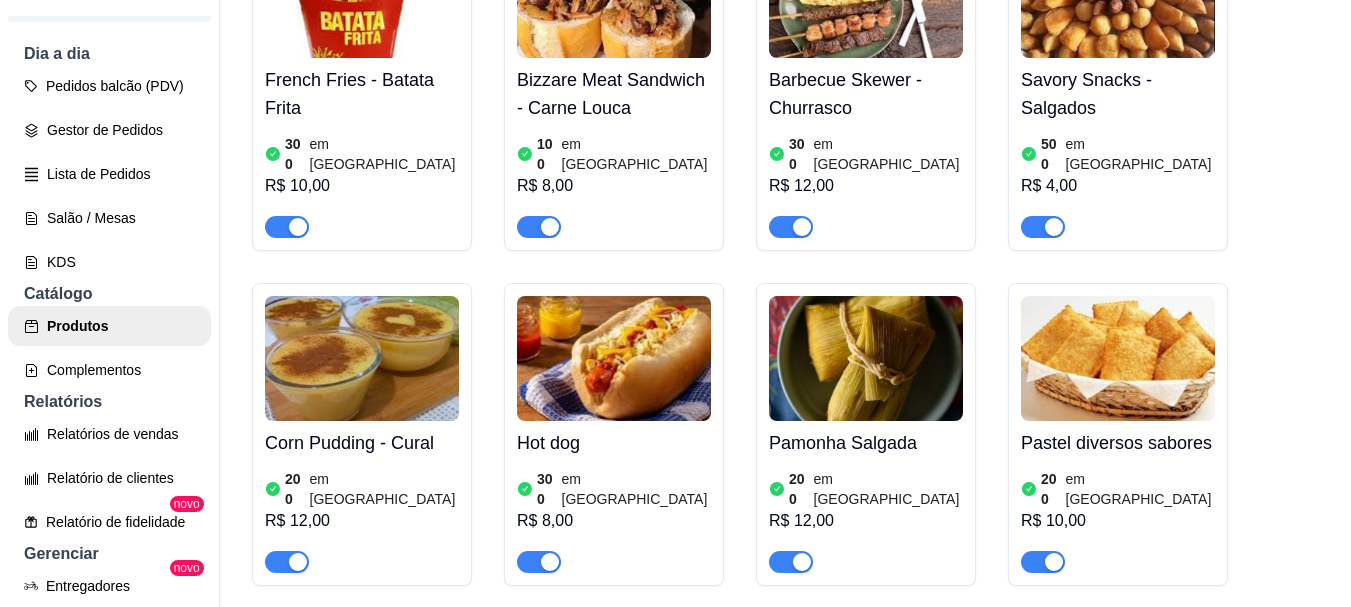 click at bounding box center (614, 358) 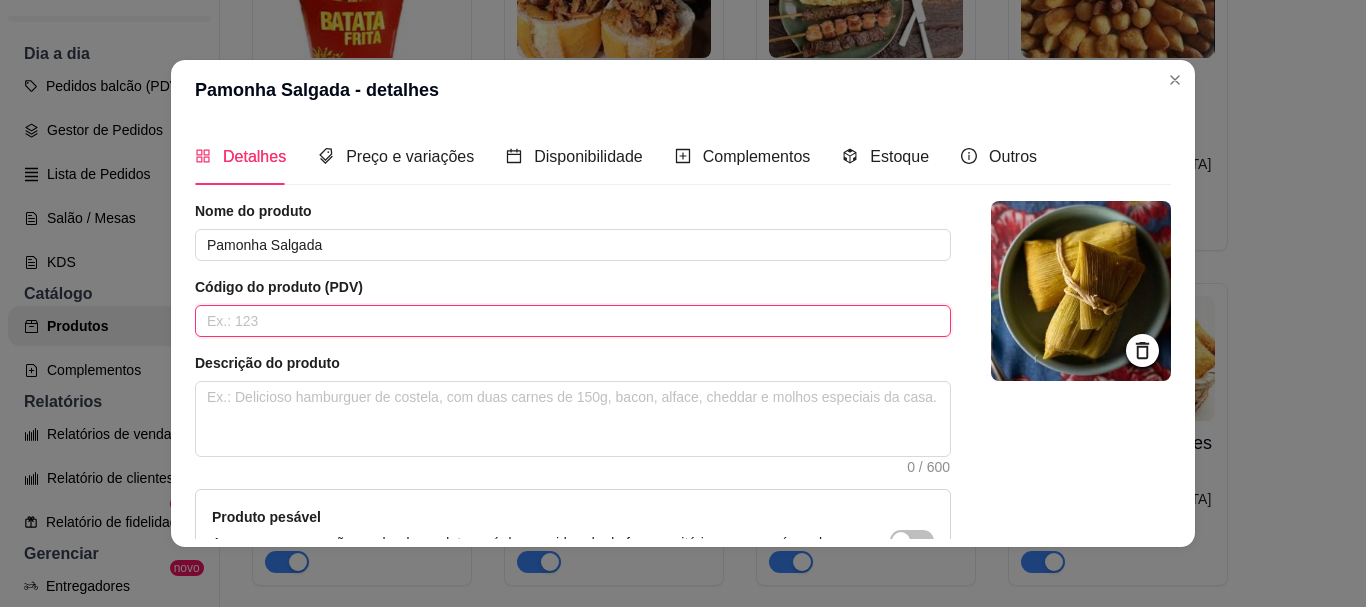 click at bounding box center [573, 321] 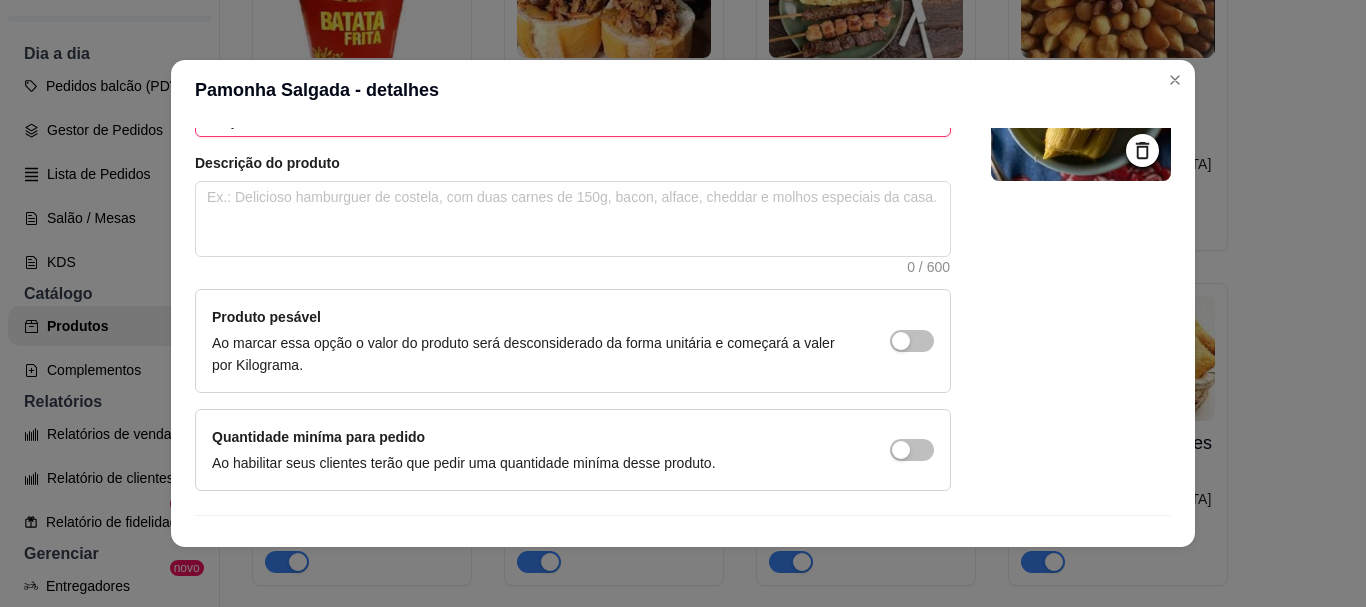 scroll, scrollTop: 241, scrollLeft: 0, axis: vertical 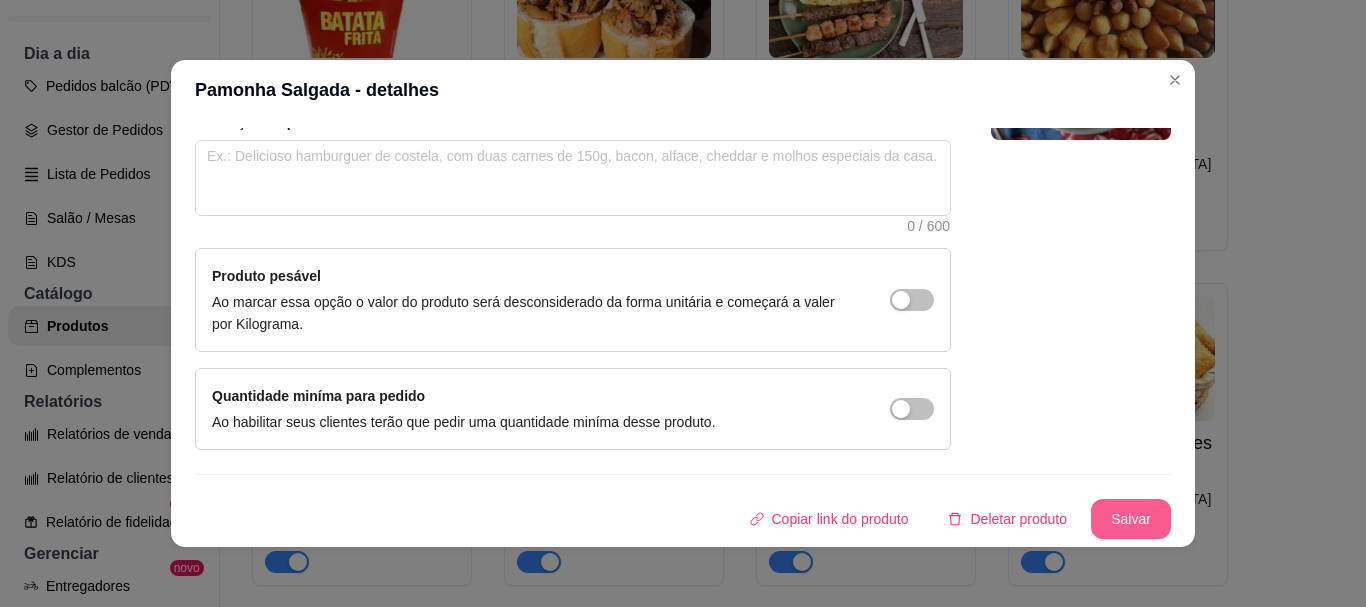 type on "Salty Pamonha" 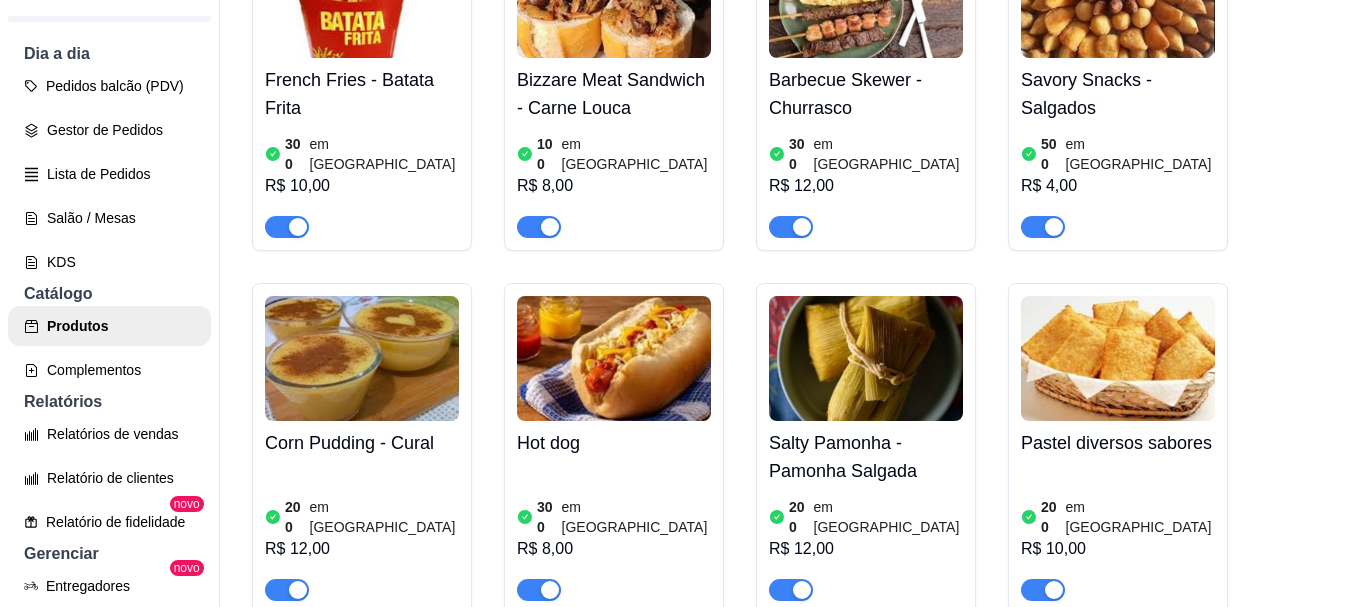click at bounding box center [866, 358] 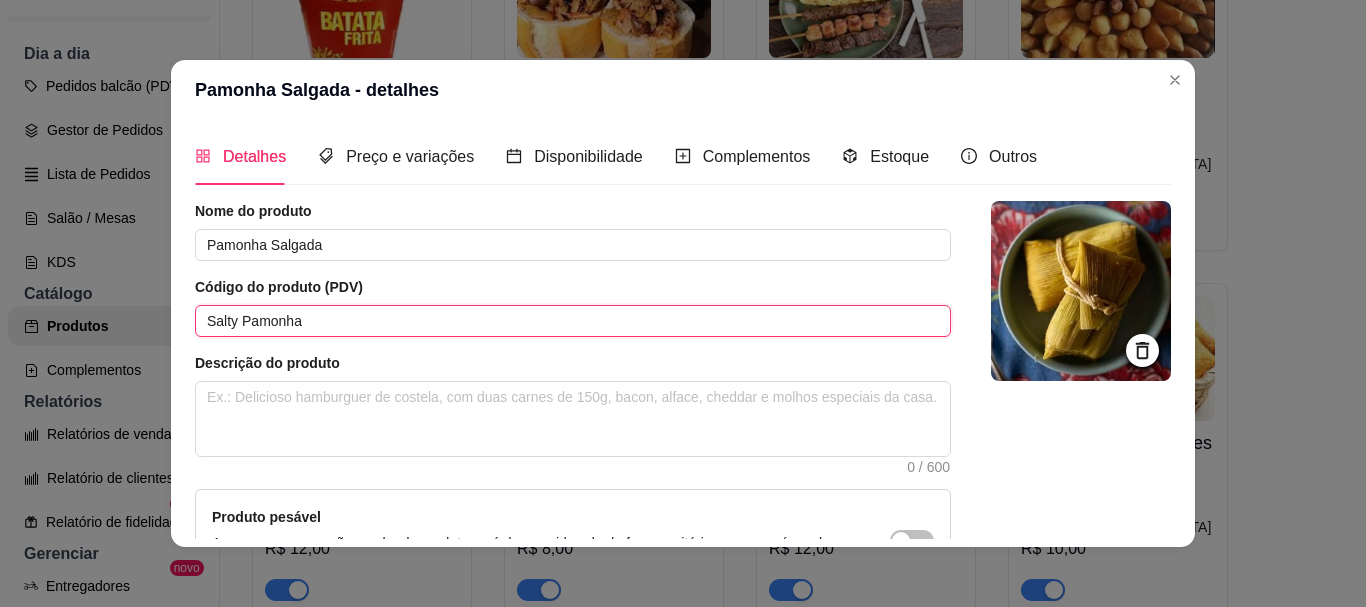drag, startPoint x: 324, startPoint y: 319, endPoint x: 115, endPoint y: 307, distance: 209.34421 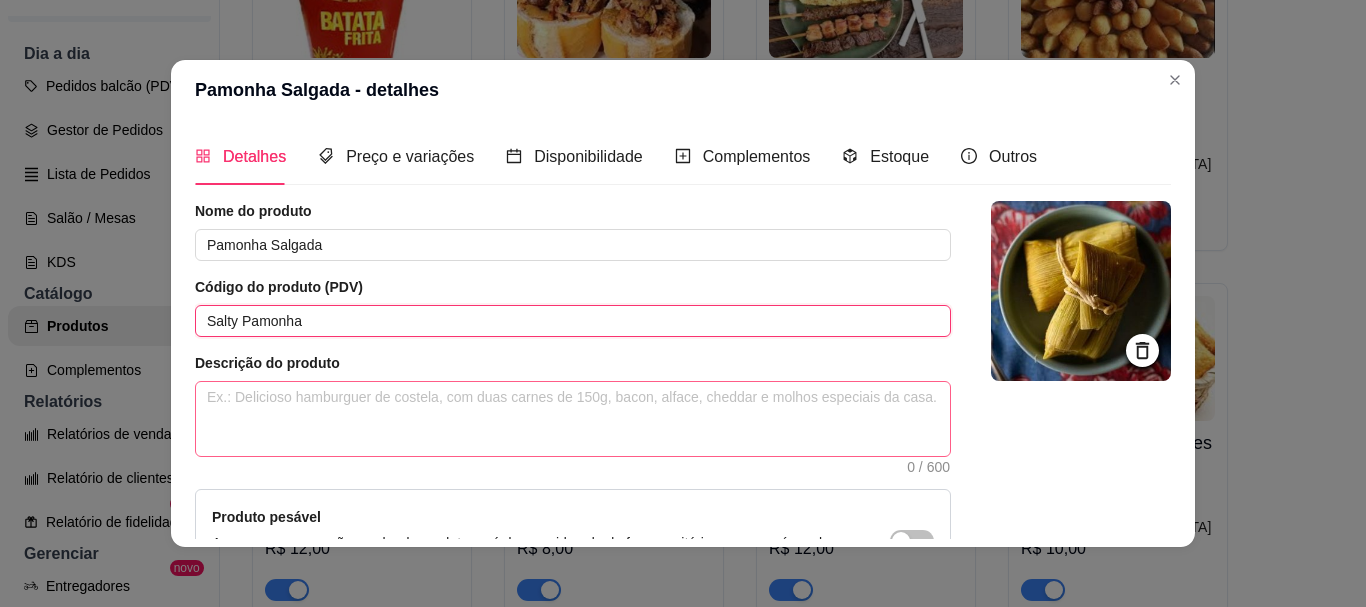 paste on "weet Corn Cake" 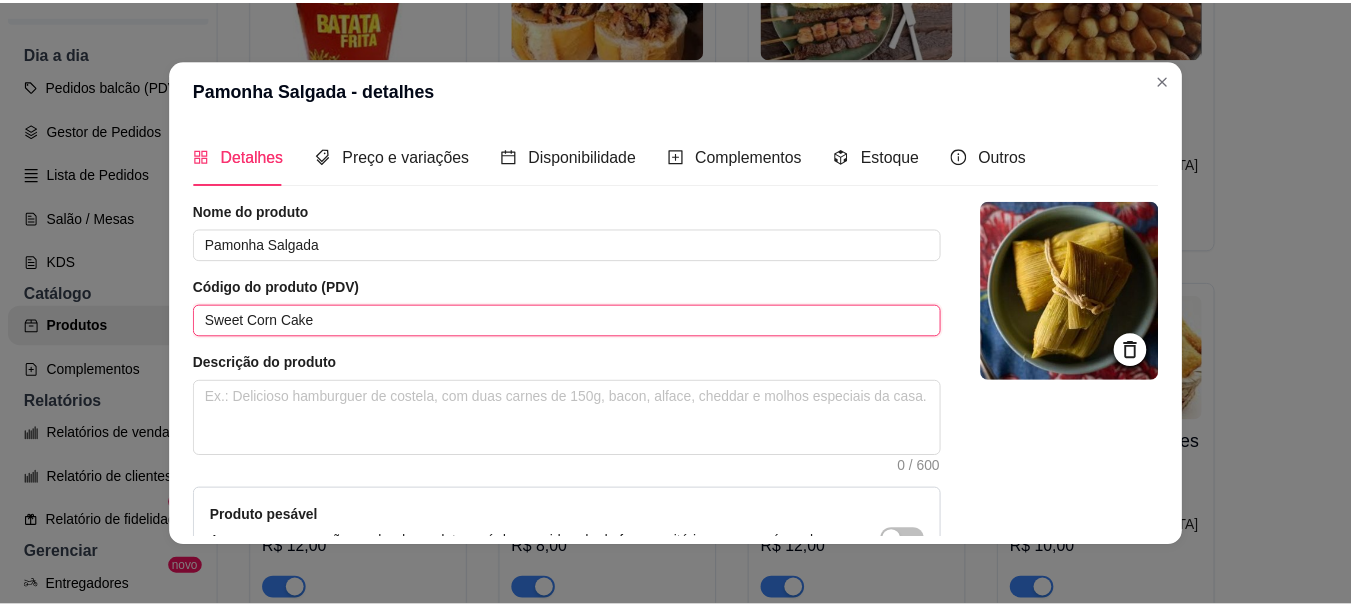 scroll, scrollTop: 241, scrollLeft: 0, axis: vertical 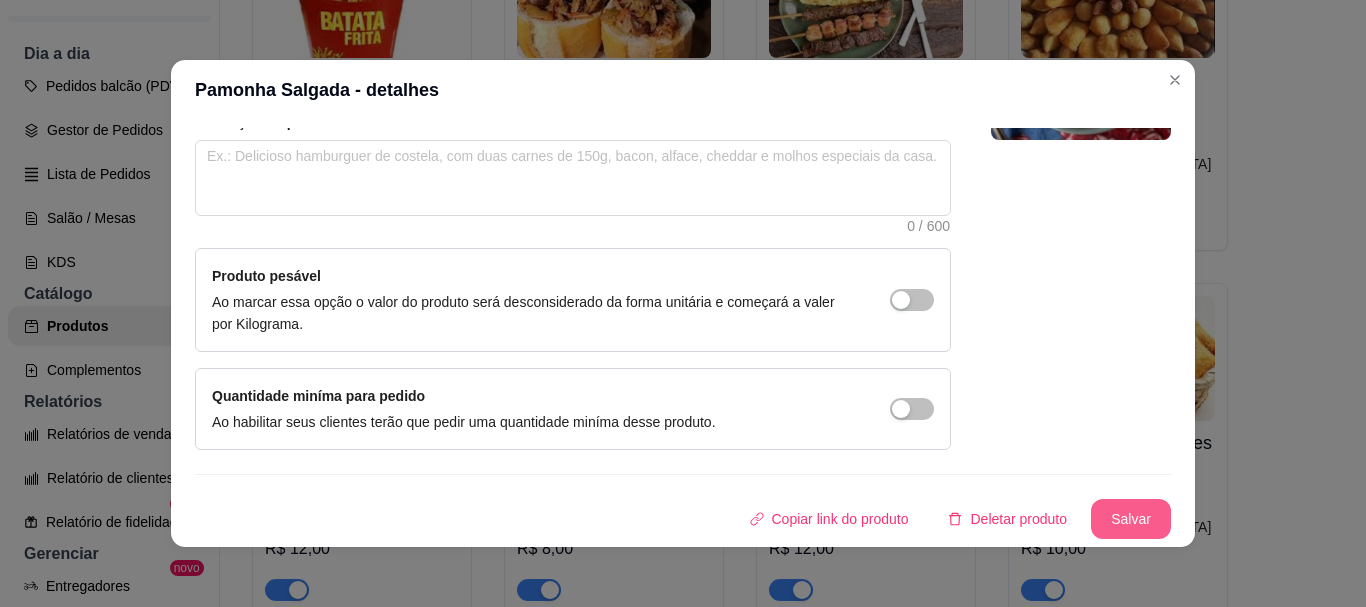 type on "Sweet Corn Cake" 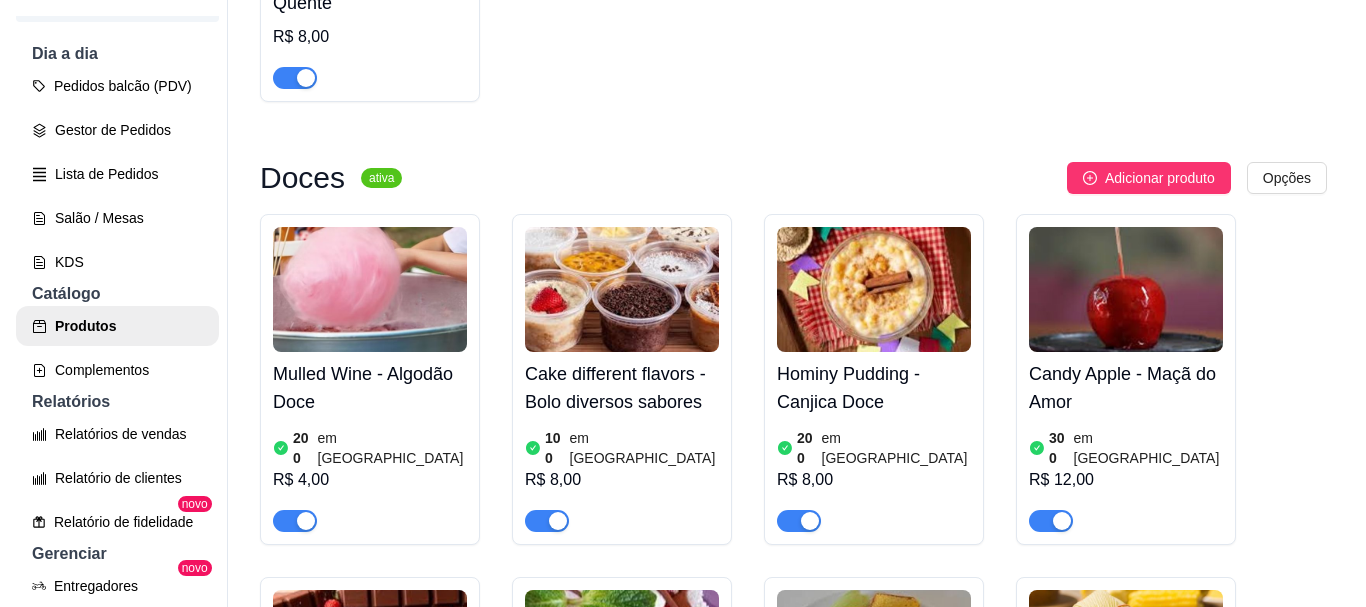 scroll, scrollTop: 1100, scrollLeft: 0, axis: vertical 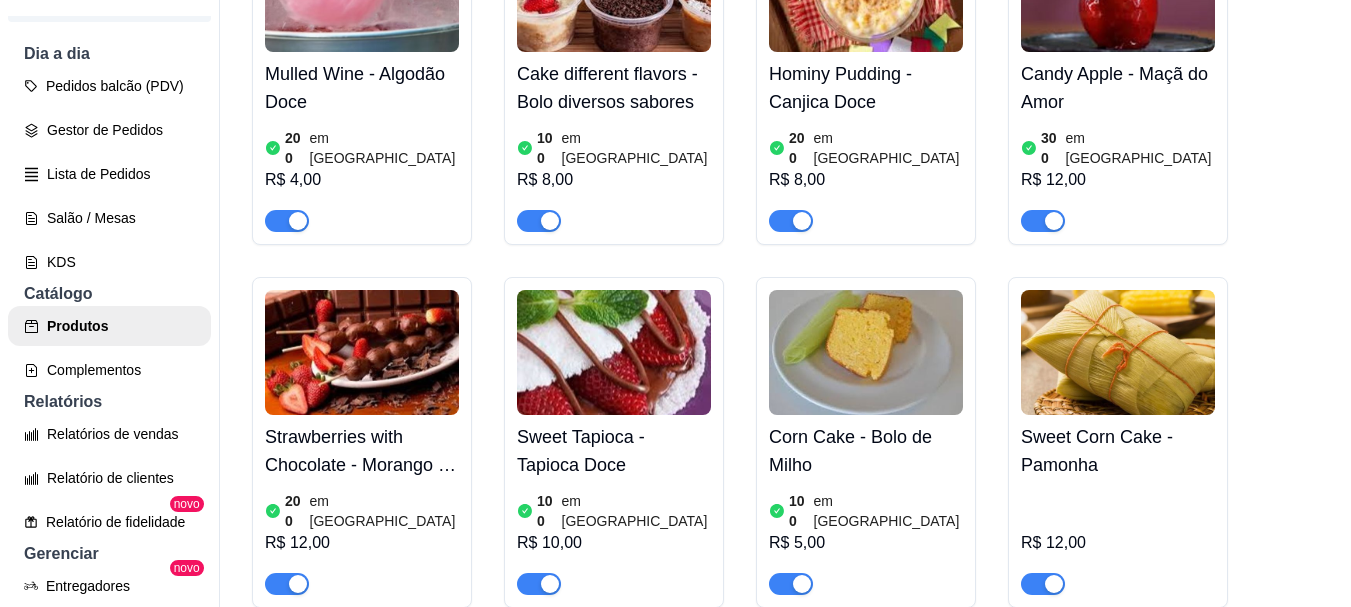 click at bounding box center [1118, 352] 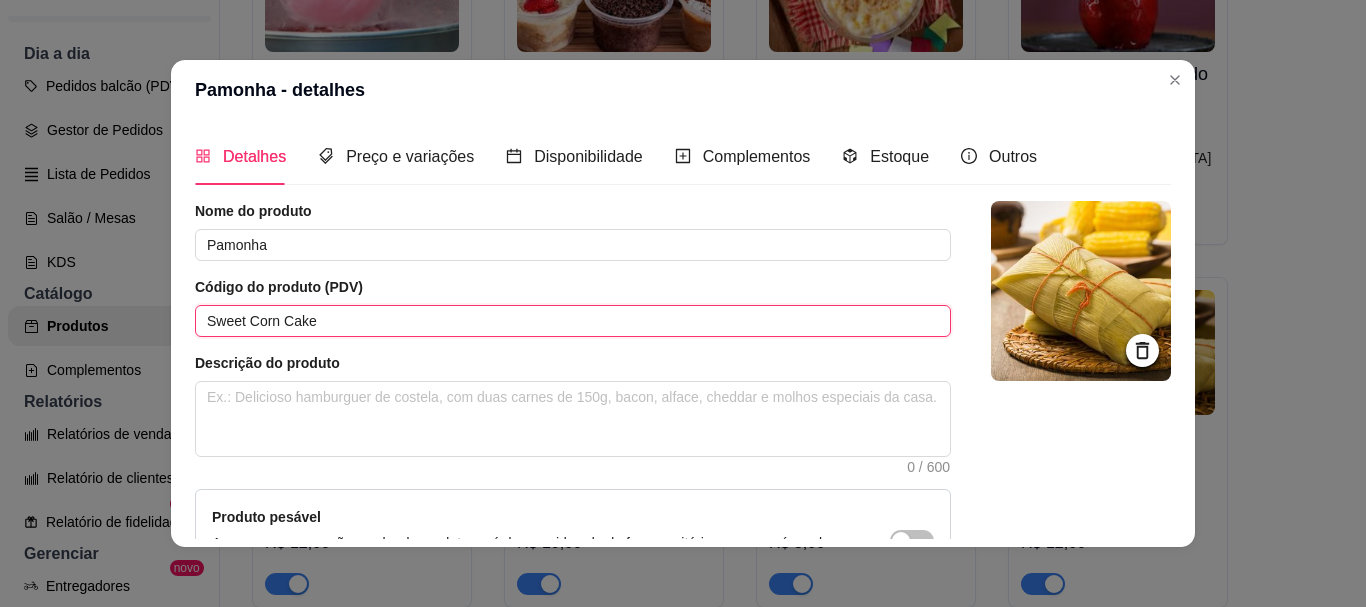 drag, startPoint x: 315, startPoint y: 329, endPoint x: 173, endPoint y: 328, distance: 142.00352 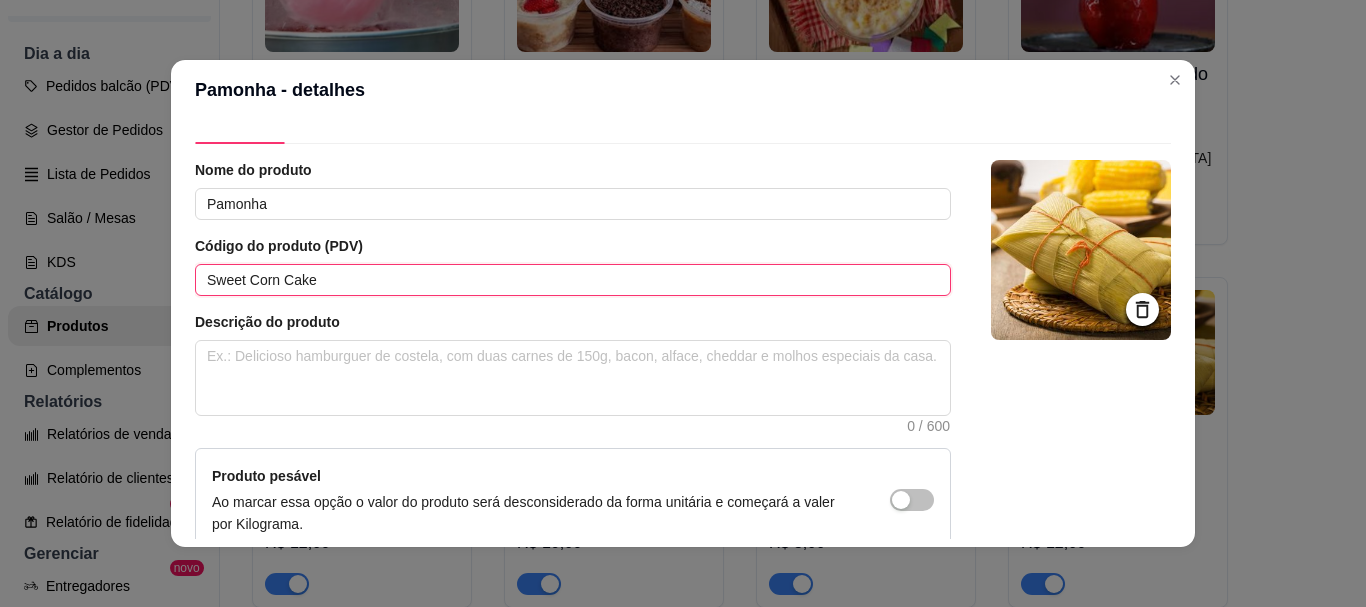 scroll, scrollTop: 241, scrollLeft: 0, axis: vertical 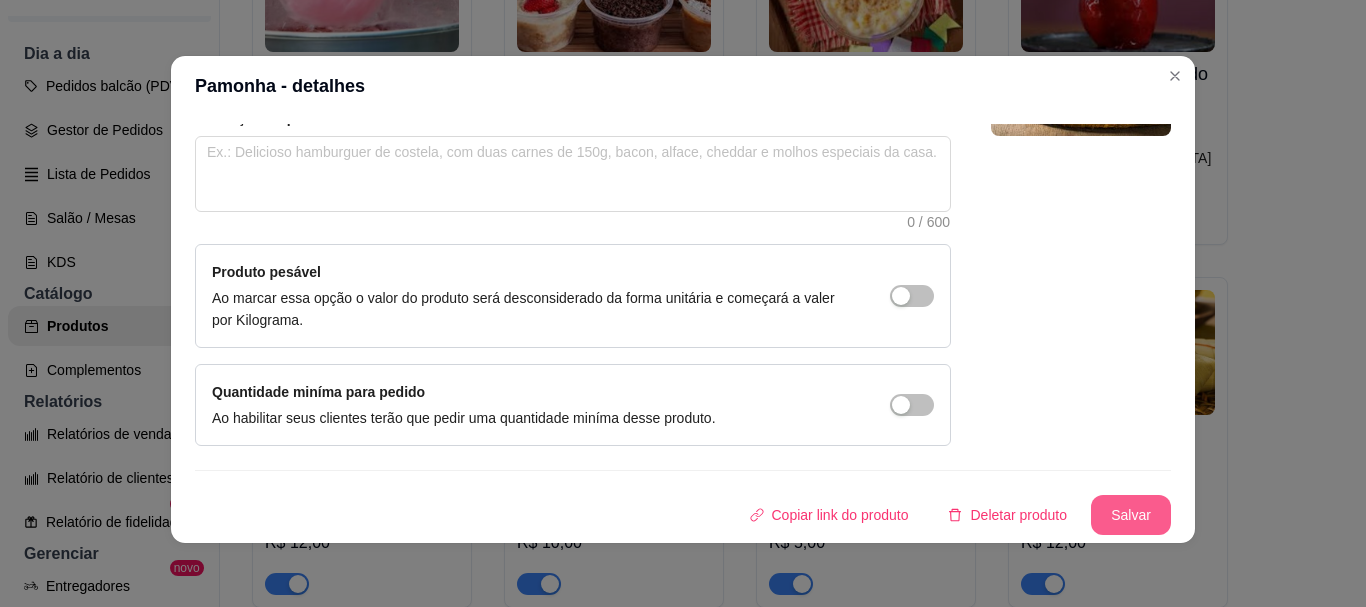 click on "Salvar" at bounding box center (1131, 515) 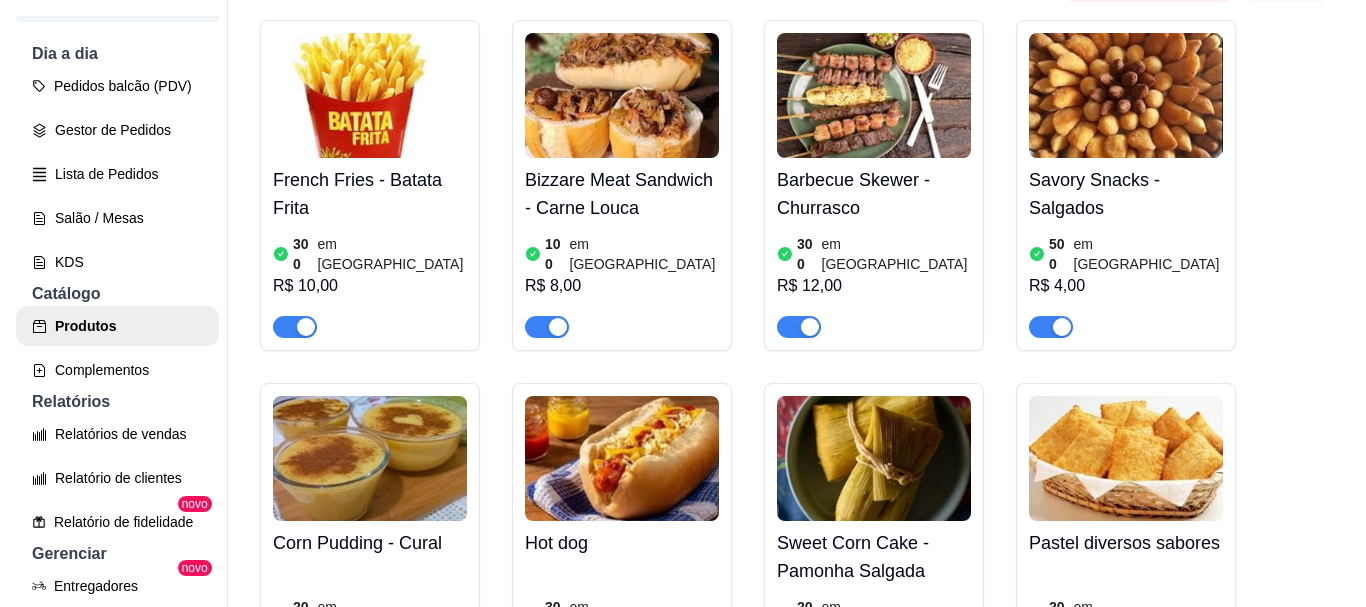 scroll, scrollTop: 1900, scrollLeft: 0, axis: vertical 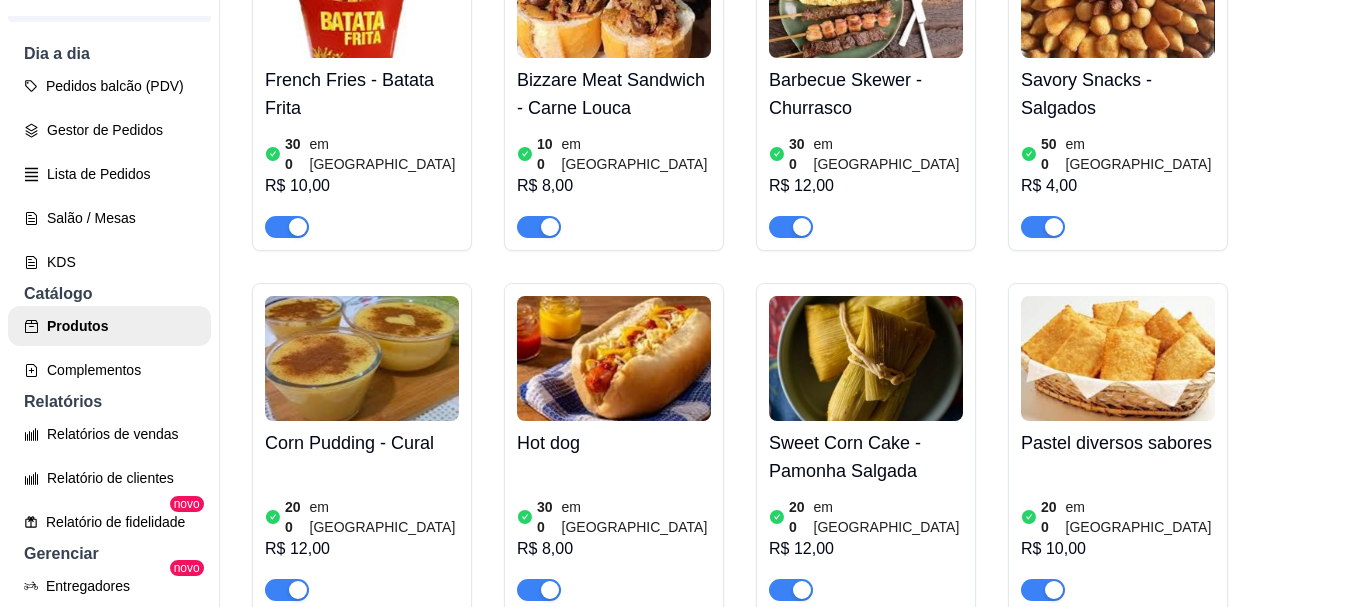 click at bounding box center [1118, 358] 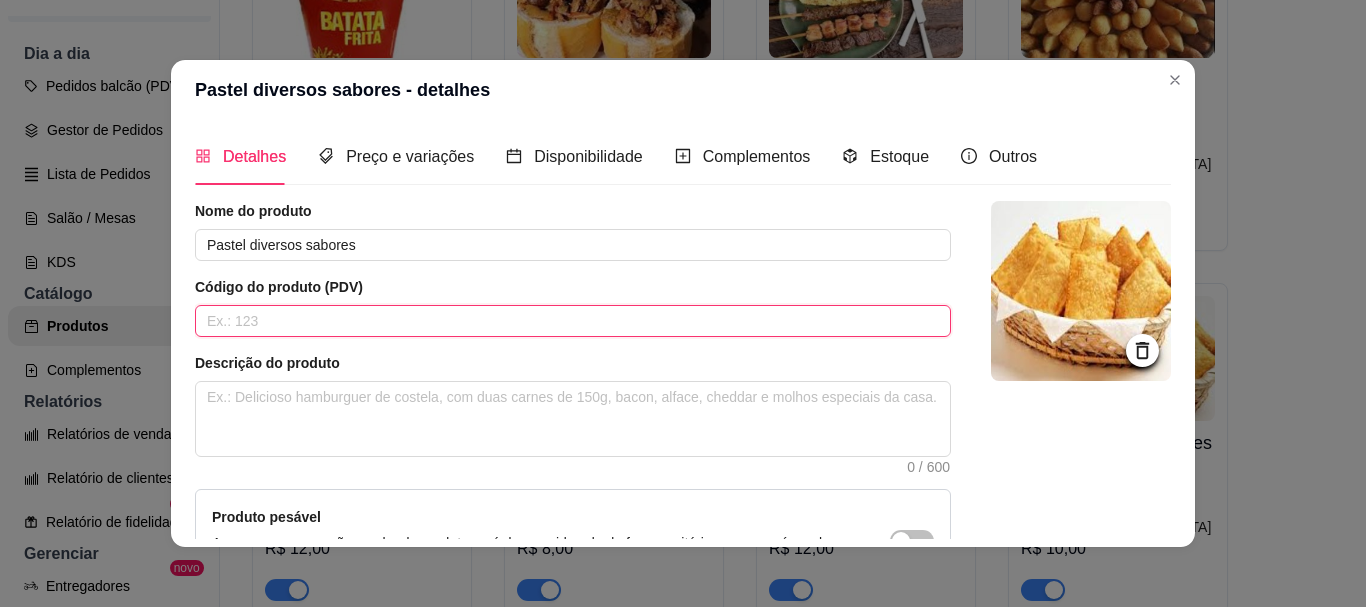 click at bounding box center [573, 321] 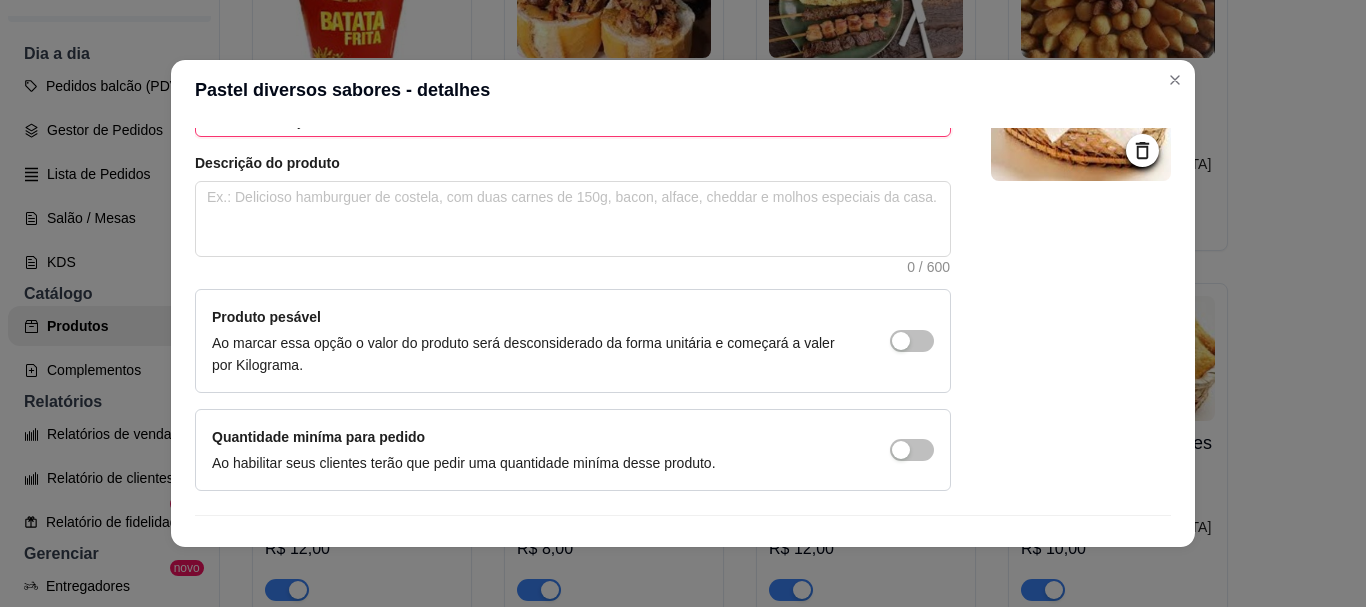 scroll, scrollTop: 241, scrollLeft: 0, axis: vertical 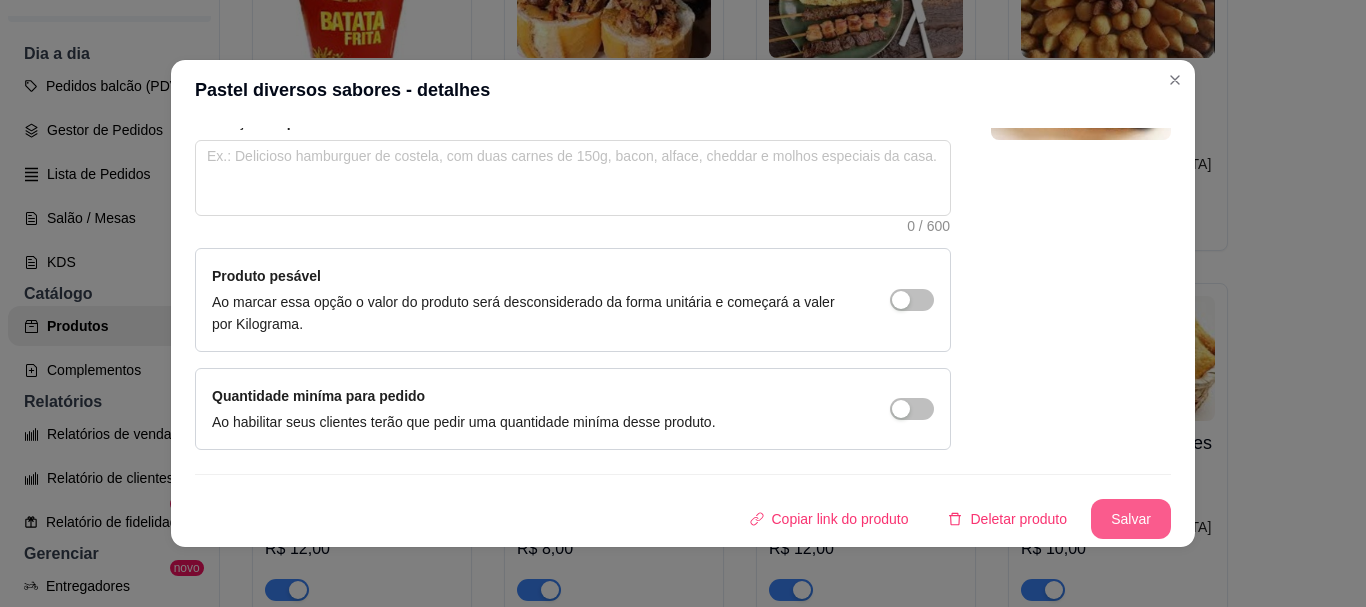 type on "Brazilian Pastry" 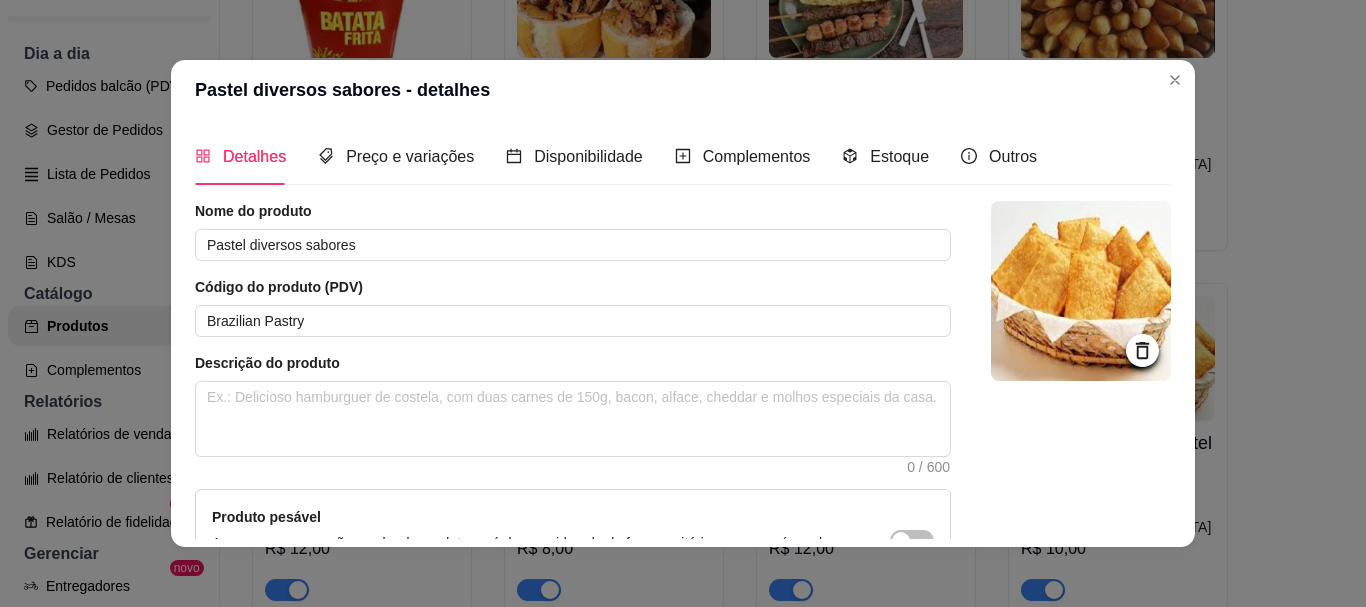 scroll, scrollTop: 241, scrollLeft: 0, axis: vertical 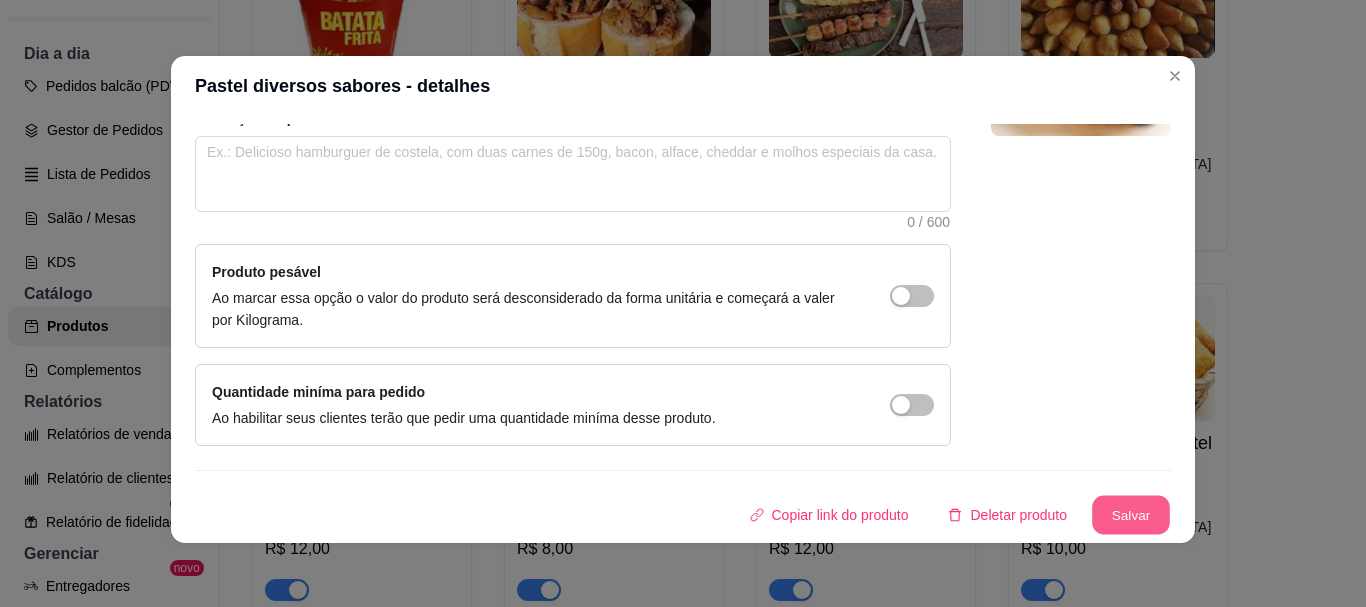 click on "Salvar" at bounding box center (1131, 515) 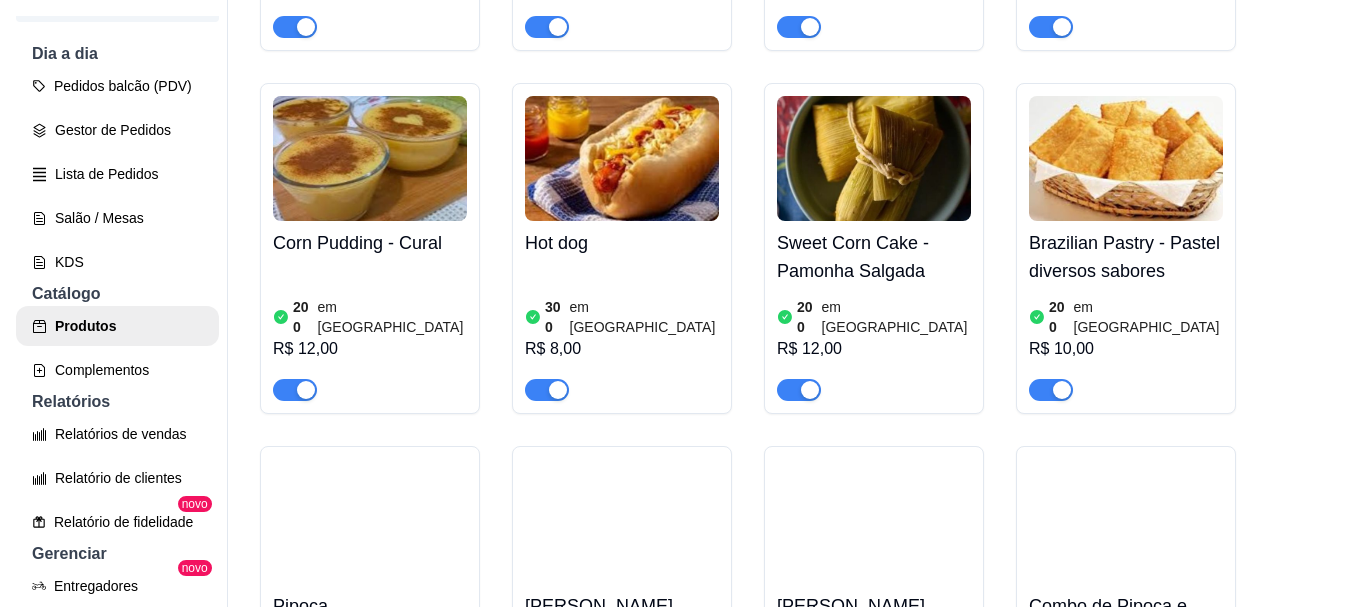 scroll, scrollTop: 2200, scrollLeft: 0, axis: vertical 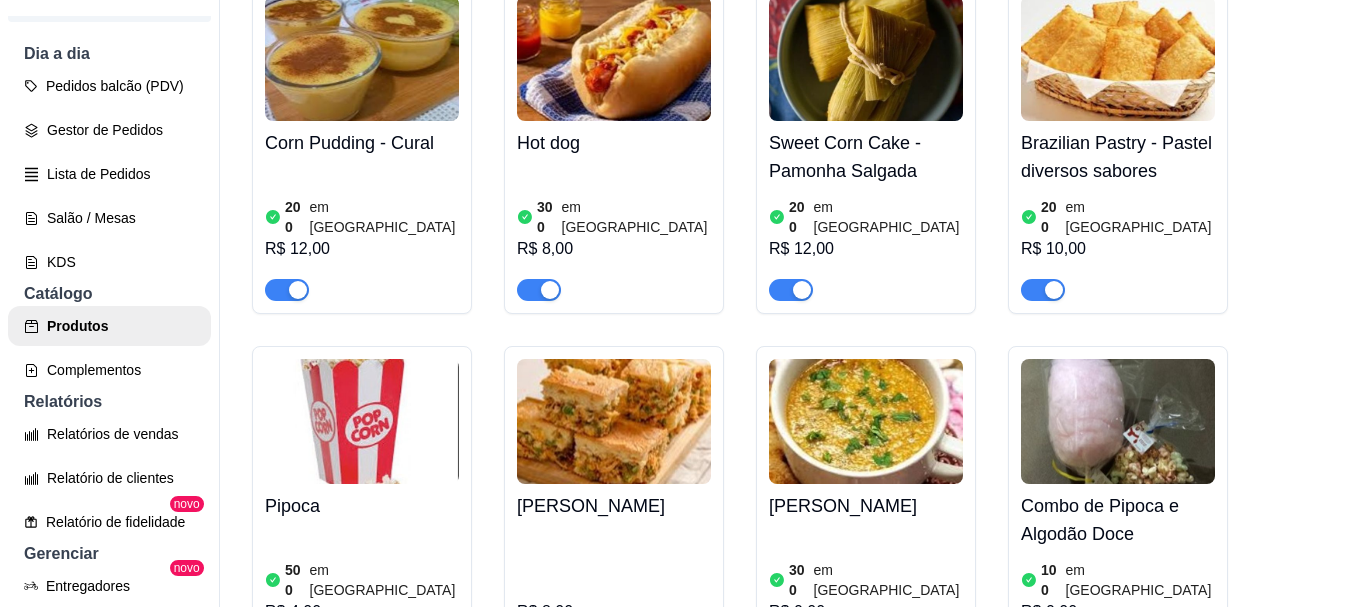click at bounding box center (362, 421) 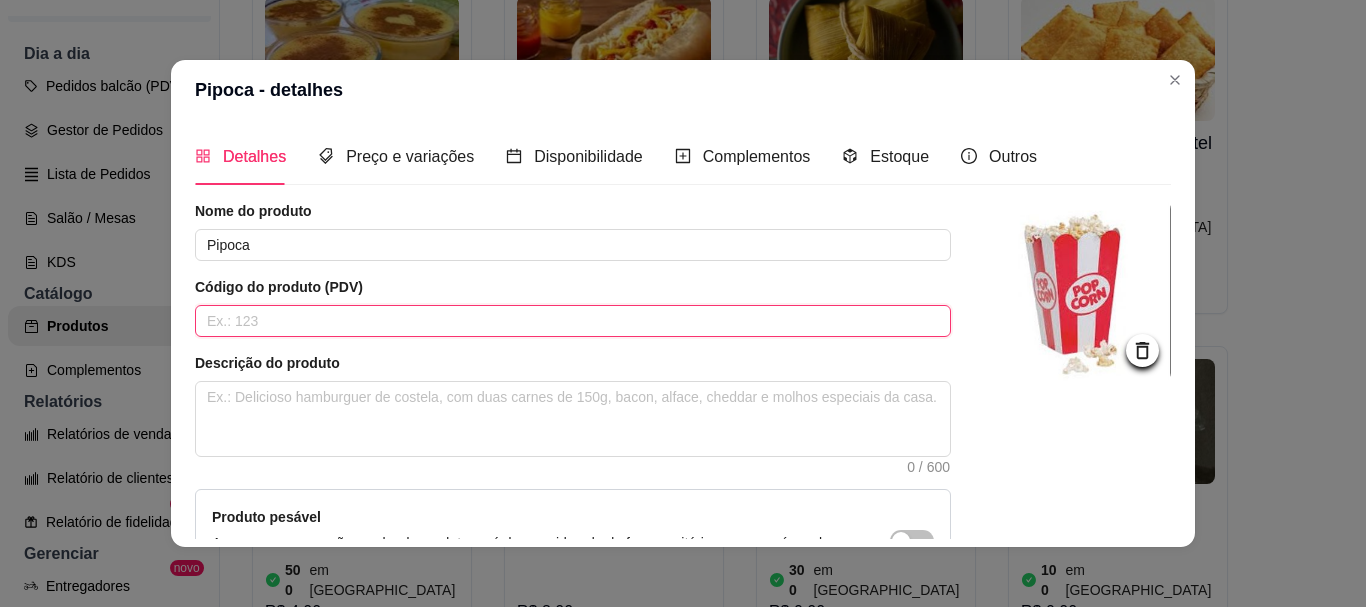 click at bounding box center (573, 321) 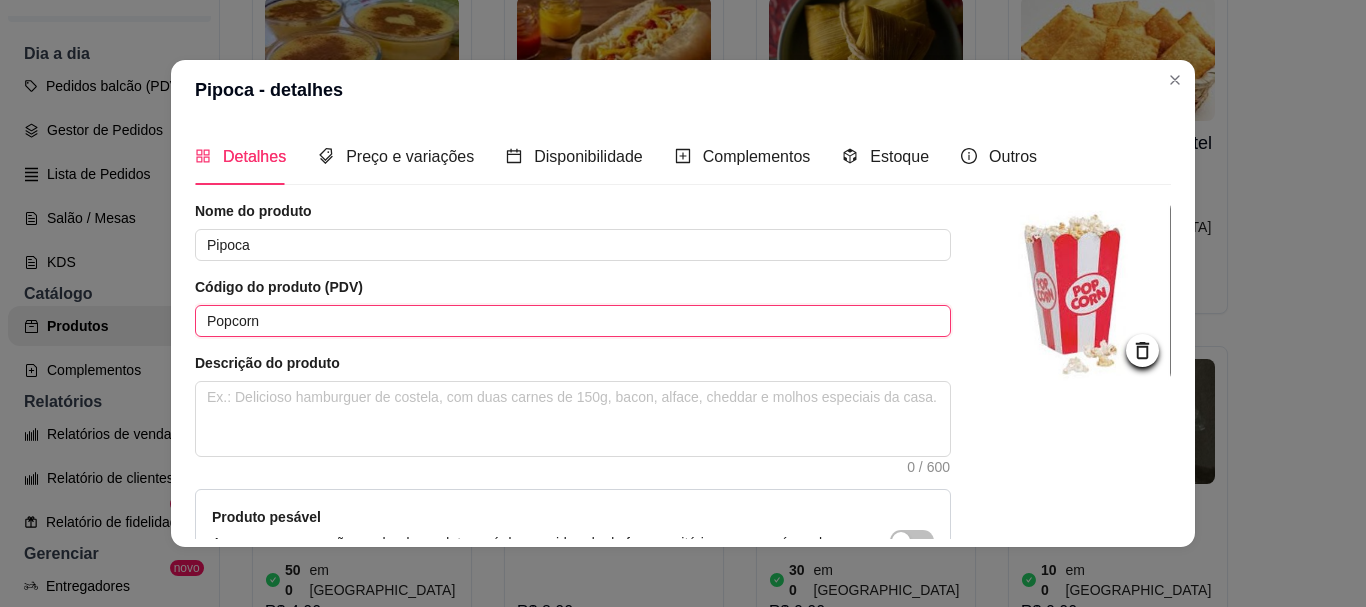 scroll, scrollTop: 241, scrollLeft: 0, axis: vertical 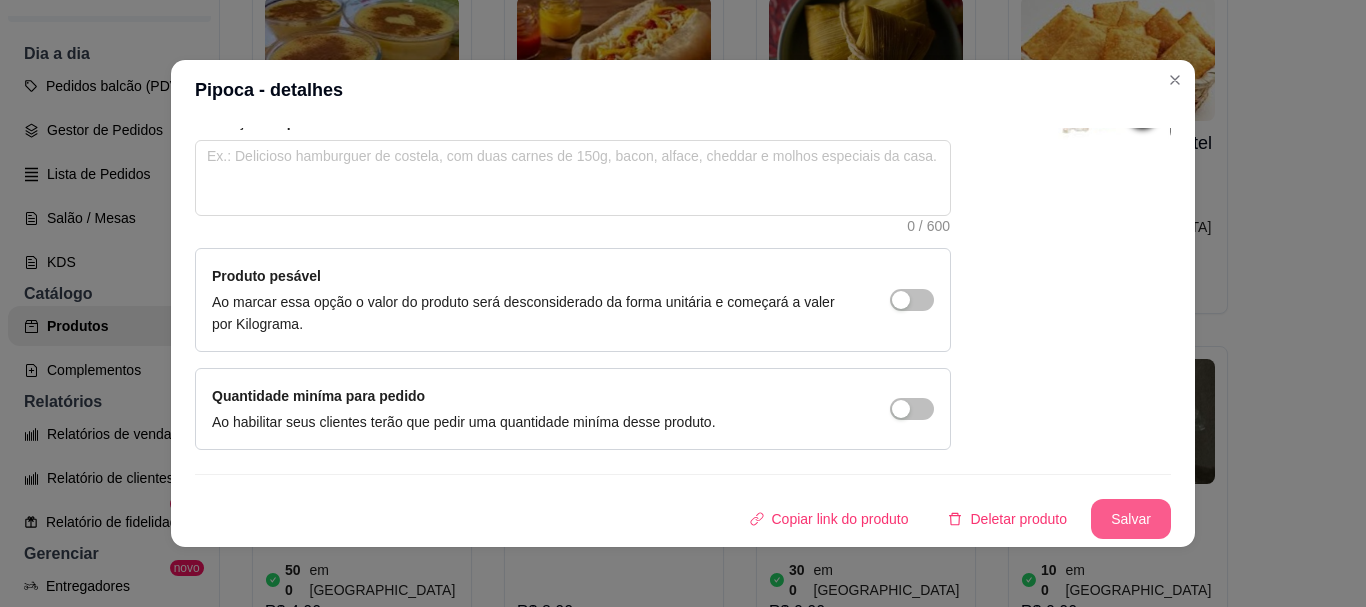 type on "Popcorn" 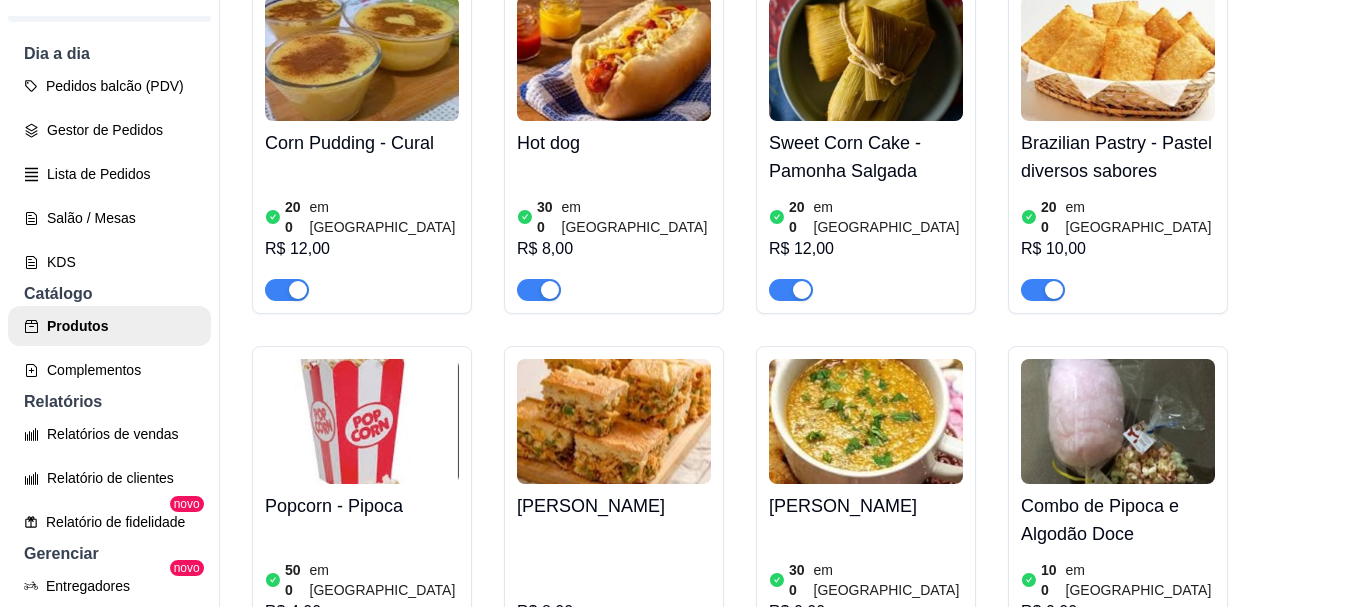 click at bounding box center (614, 421) 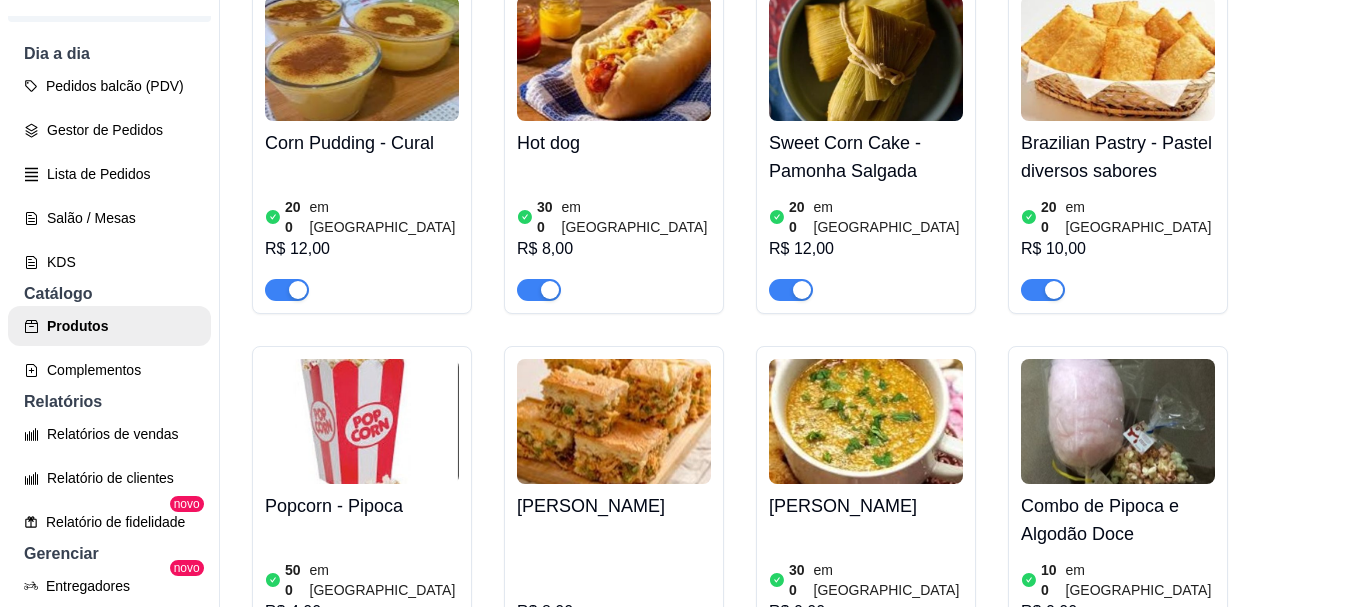 type 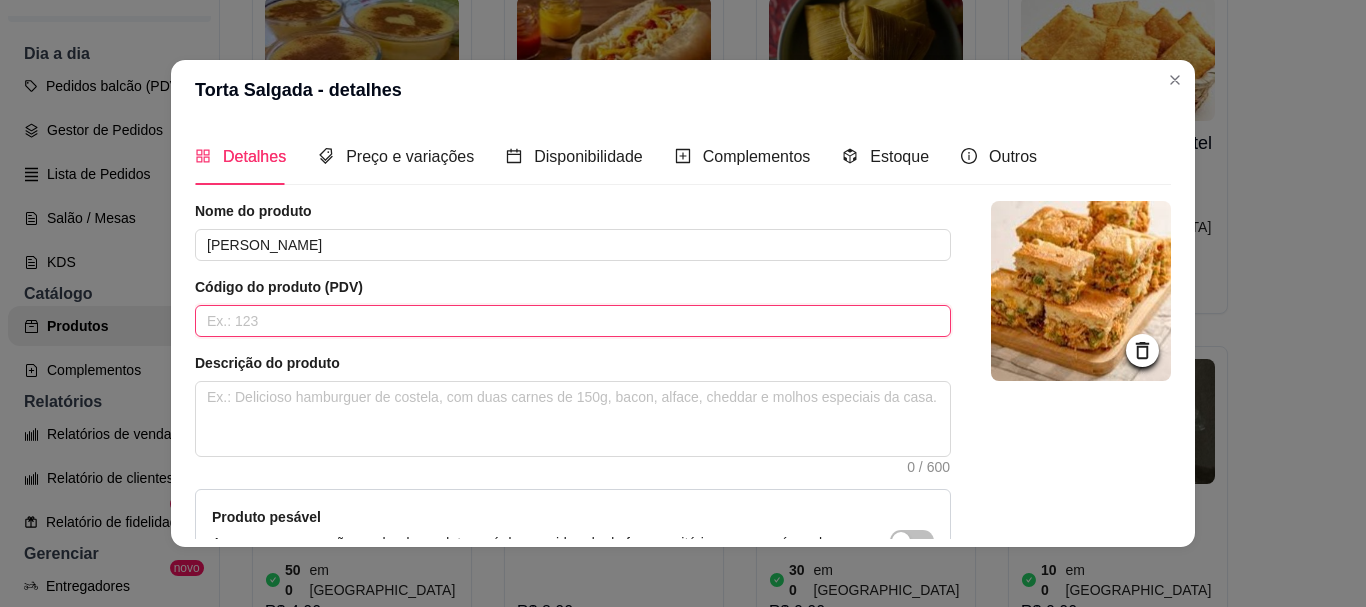 click at bounding box center [573, 321] 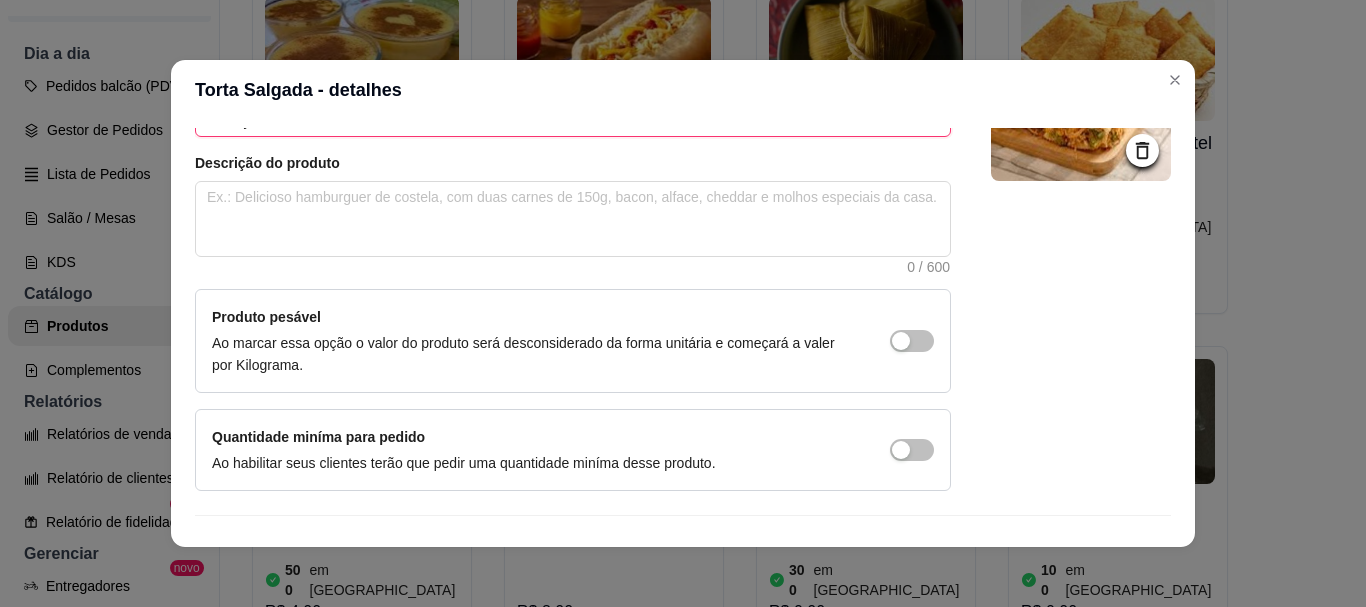 scroll, scrollTop: 241, scrollLeft: 0, axis: vertical 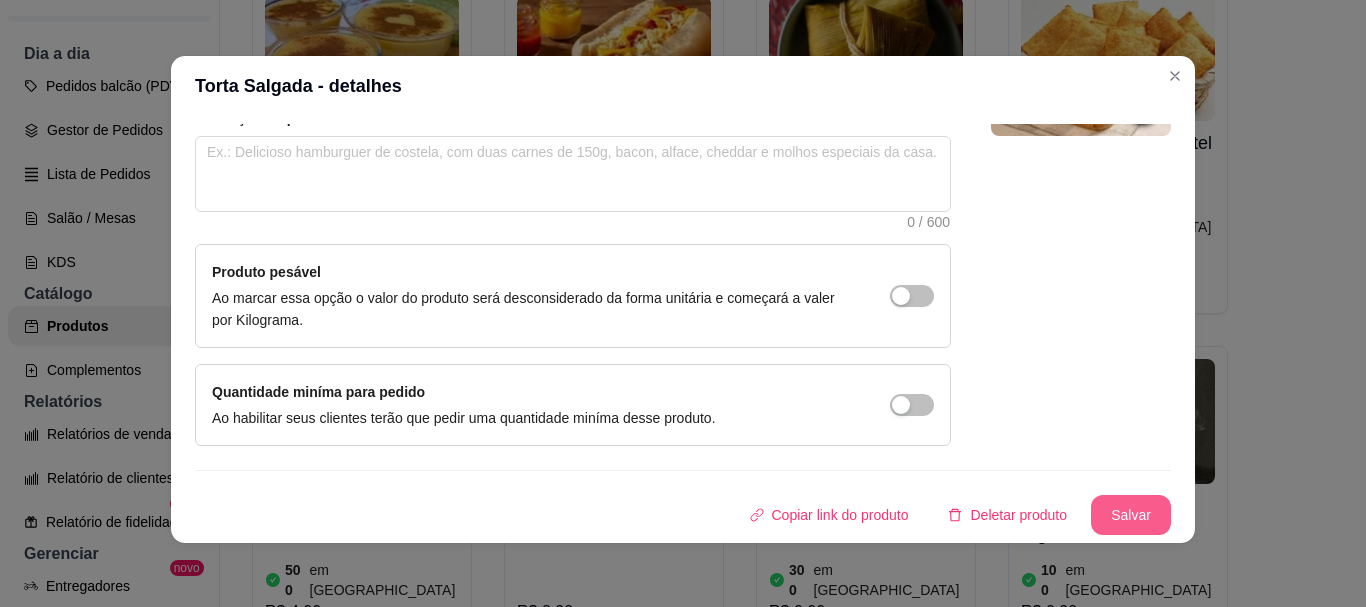 type on "Savory Pie" 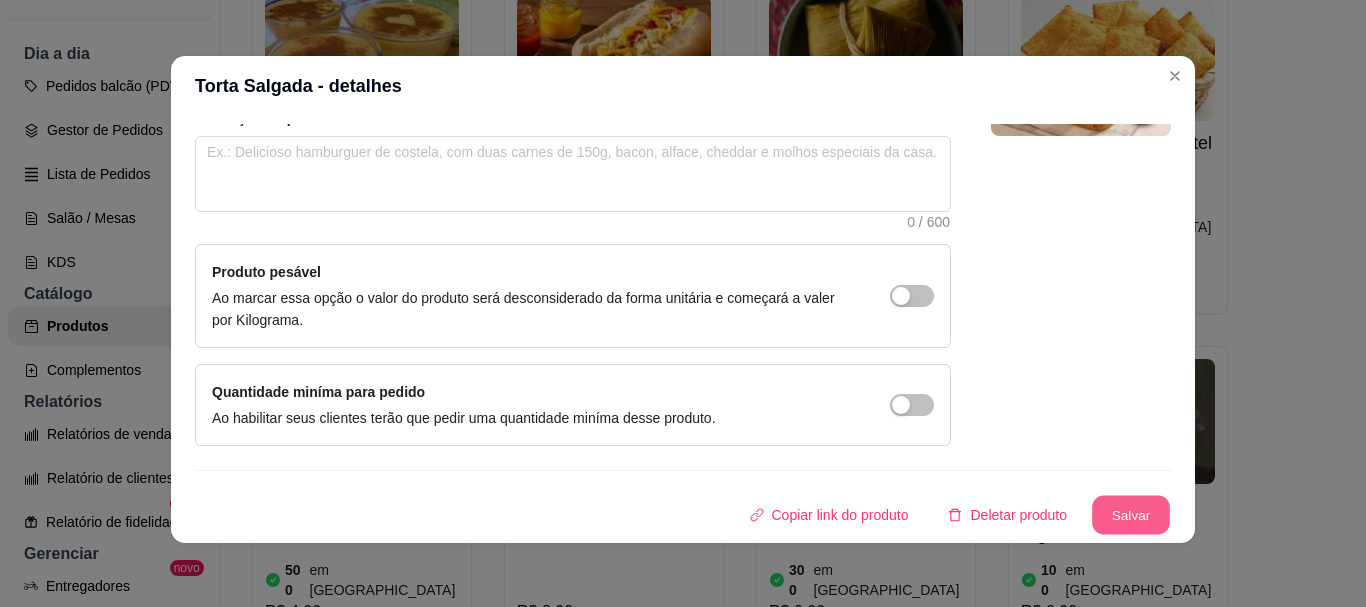 click on "Salvar" at bounding box center [1131, 515] 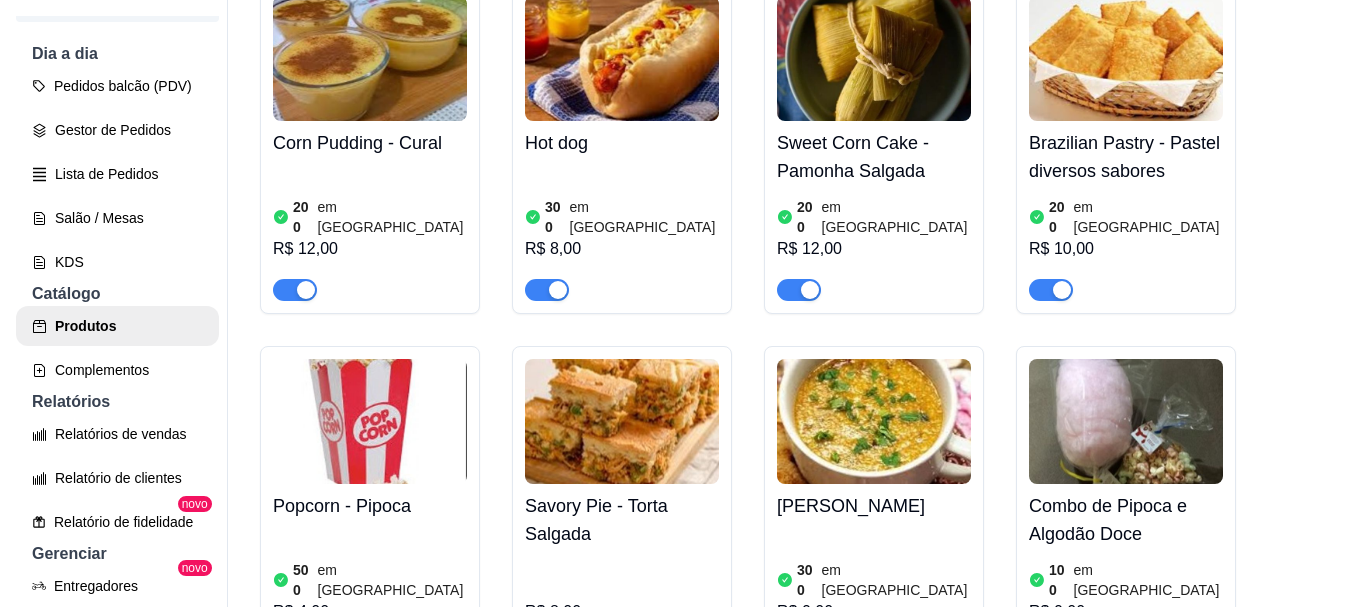 scroll, scrollTop: 2300, scrollLeft: 0, axis: vertical 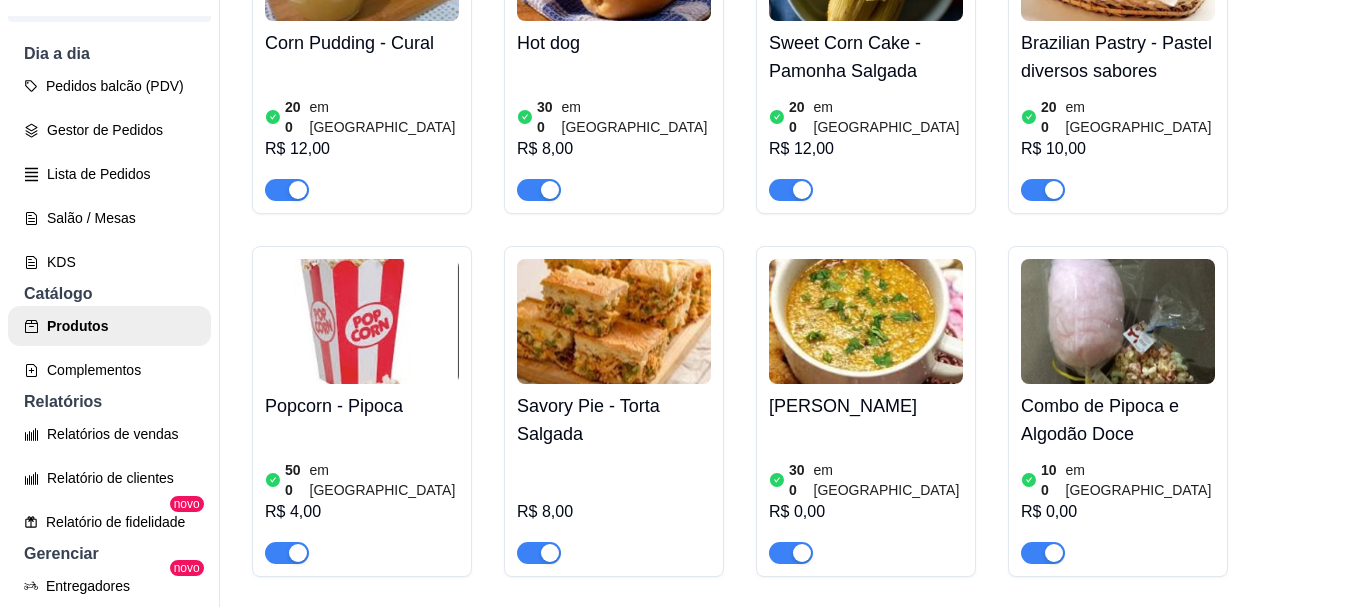 click at bounding box center (1043, 553) 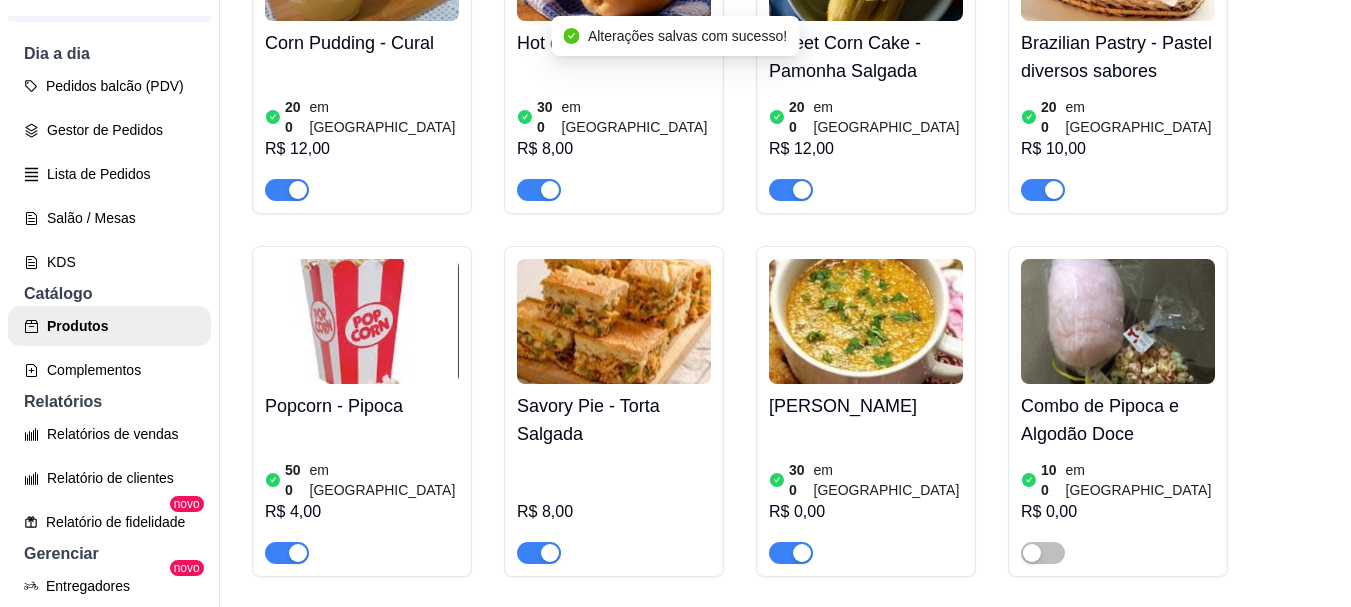 click at bounding box center [1118, 321] 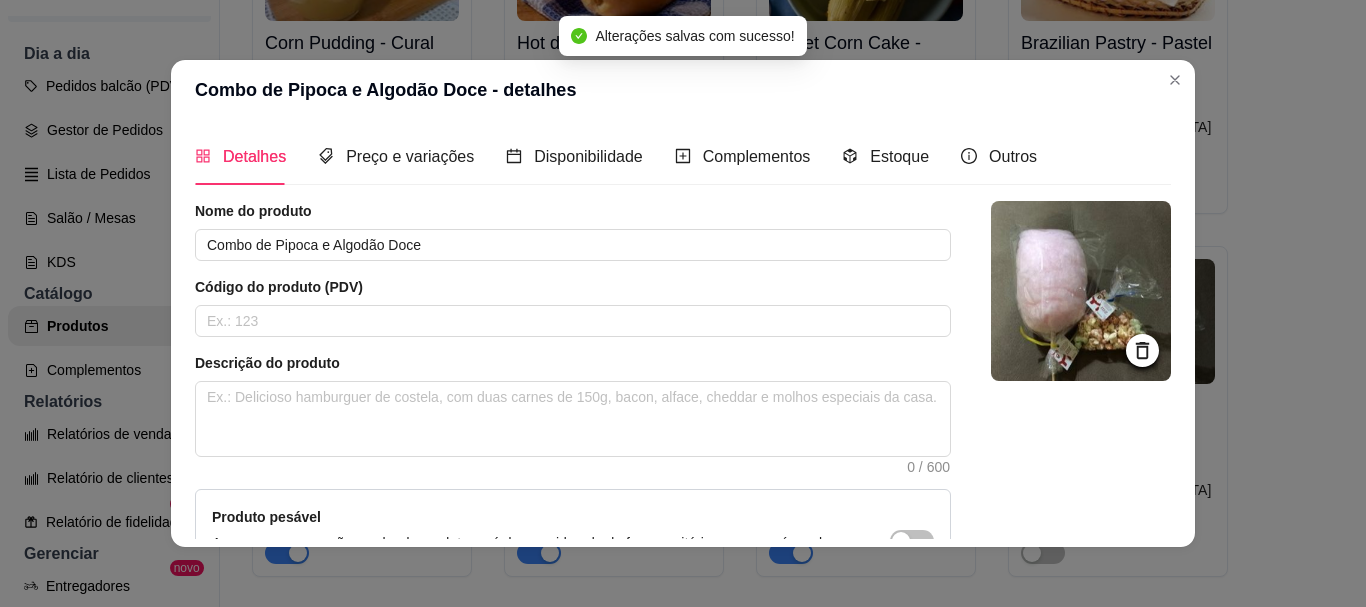 scroll, scrollTop: 241, scrollLeft: 0, axis: vertical 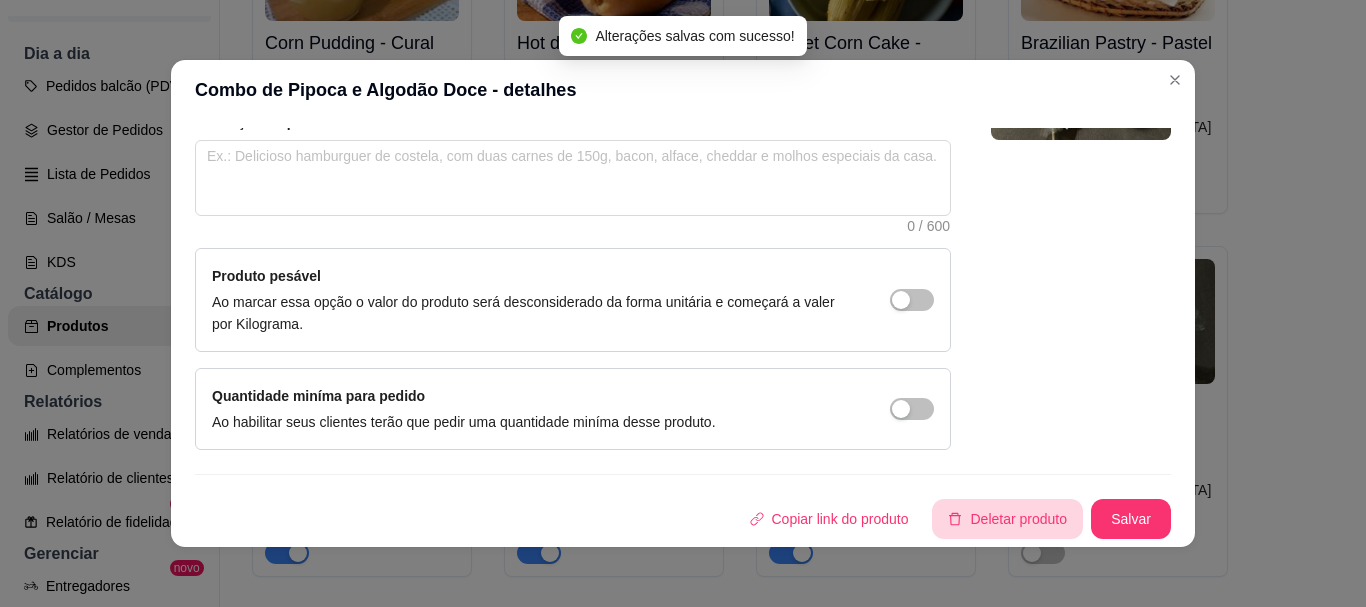 click on "Deletar produto" at bounding box center (1007, 519) 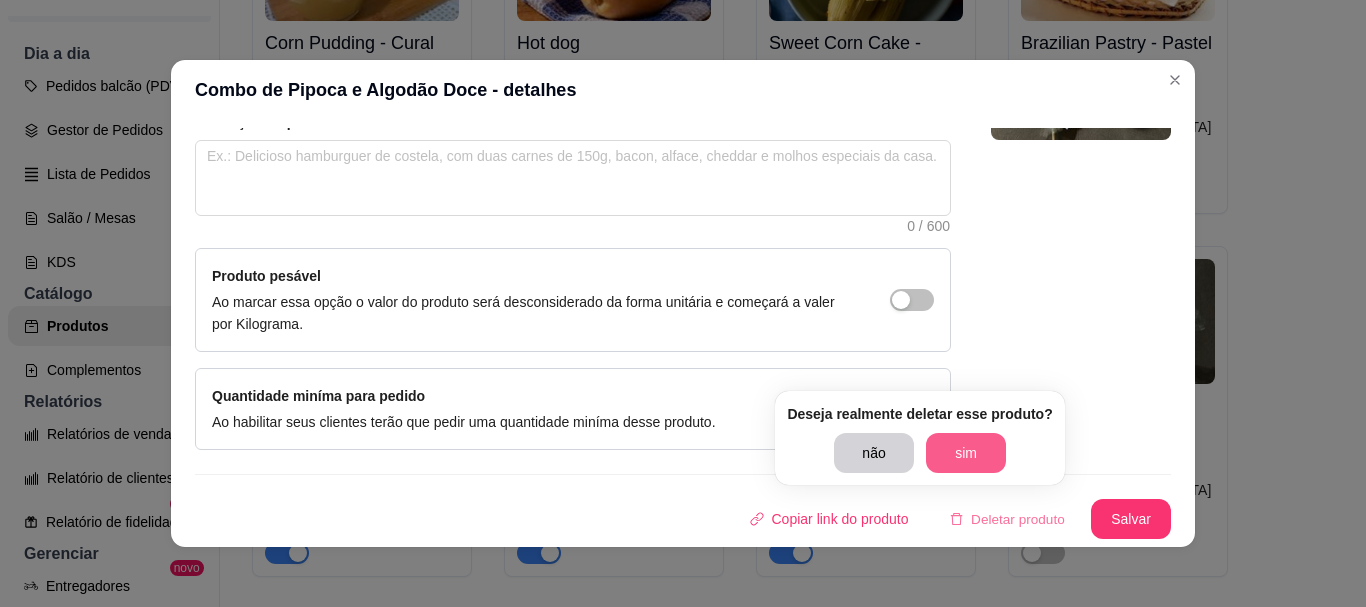 click on "sim" at bounding box center [966, 453] 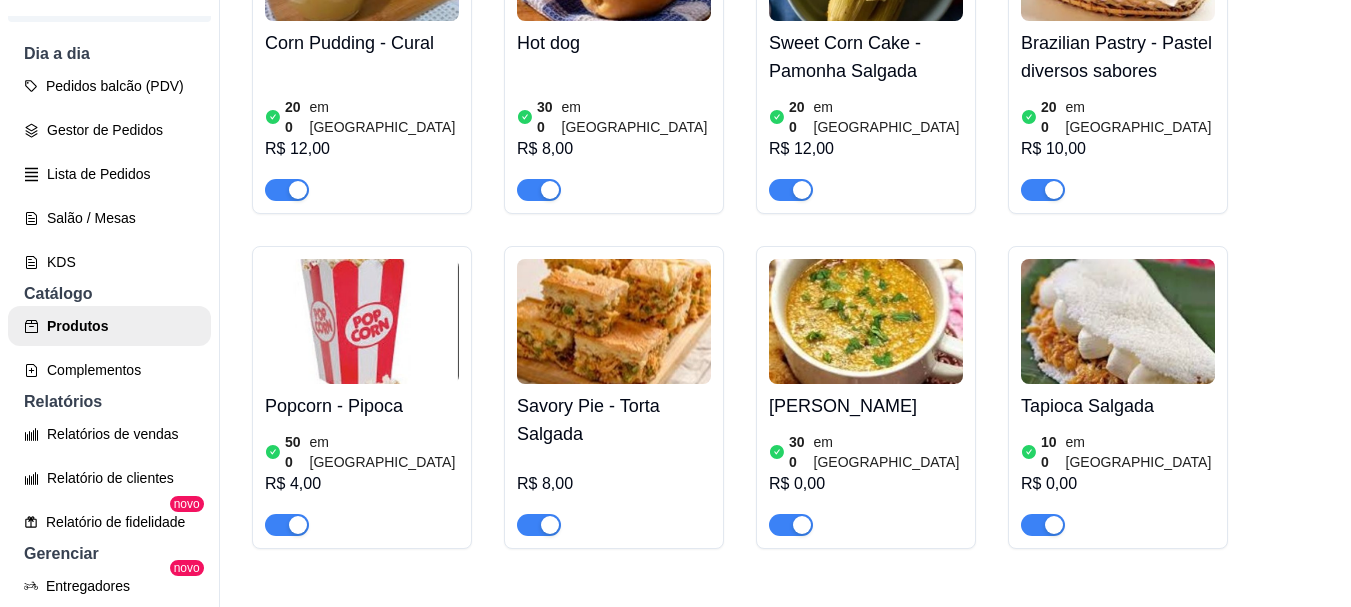 click at bounding box center (866, 321) 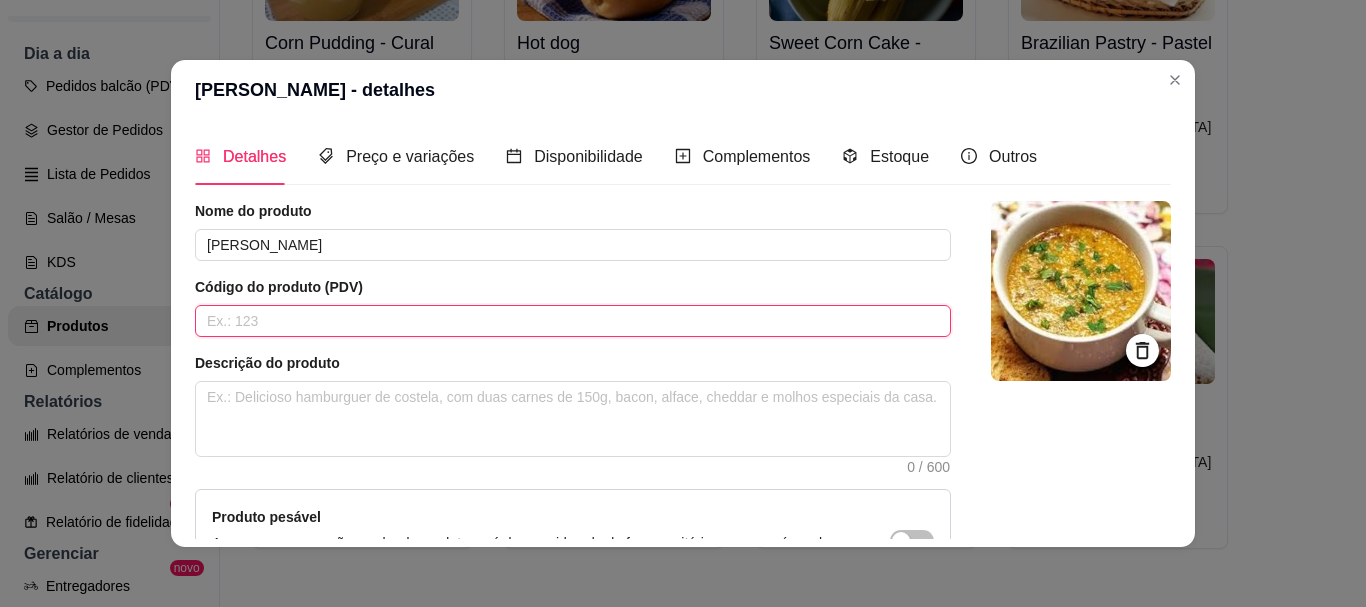 click at bounding box center (573, 321) 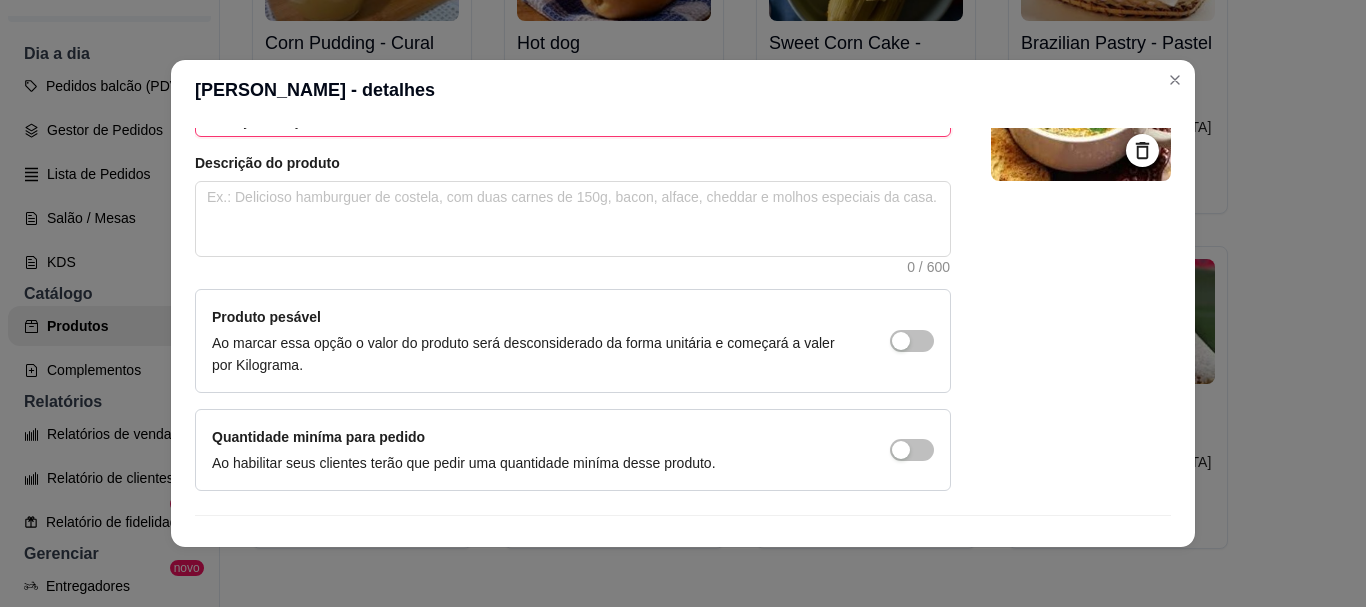 scroll, scrollTop: 241, scrollLeft: 0, axis: vertical 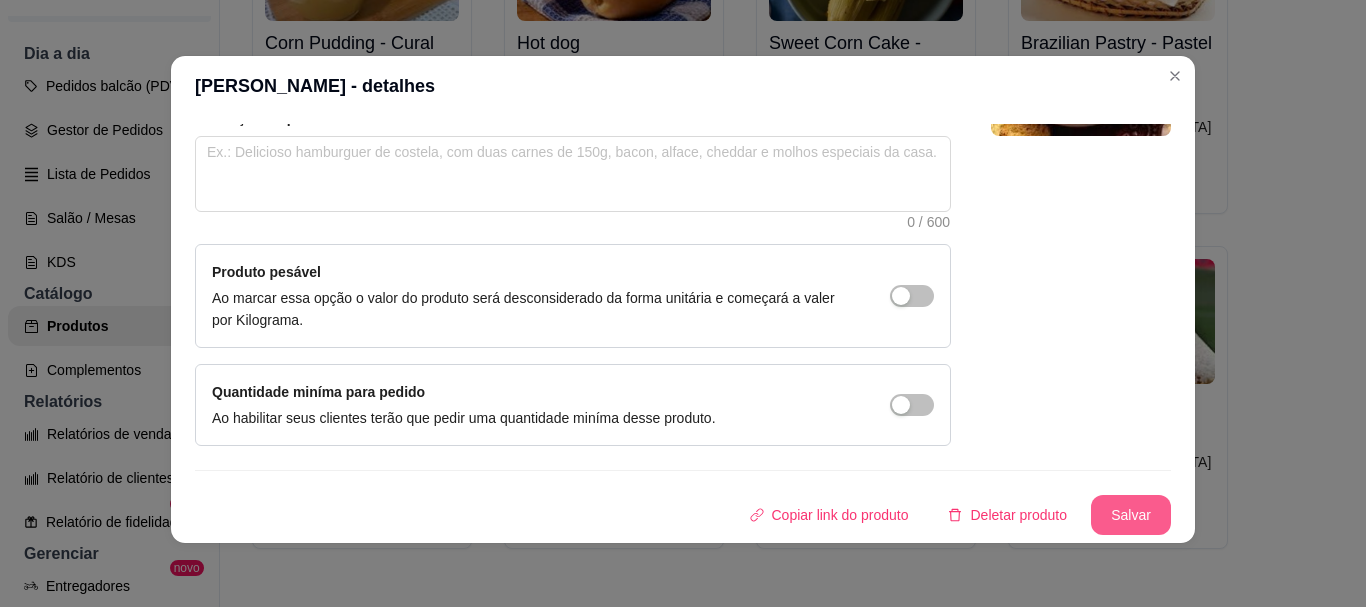 type on "Savory Hominy Dish" 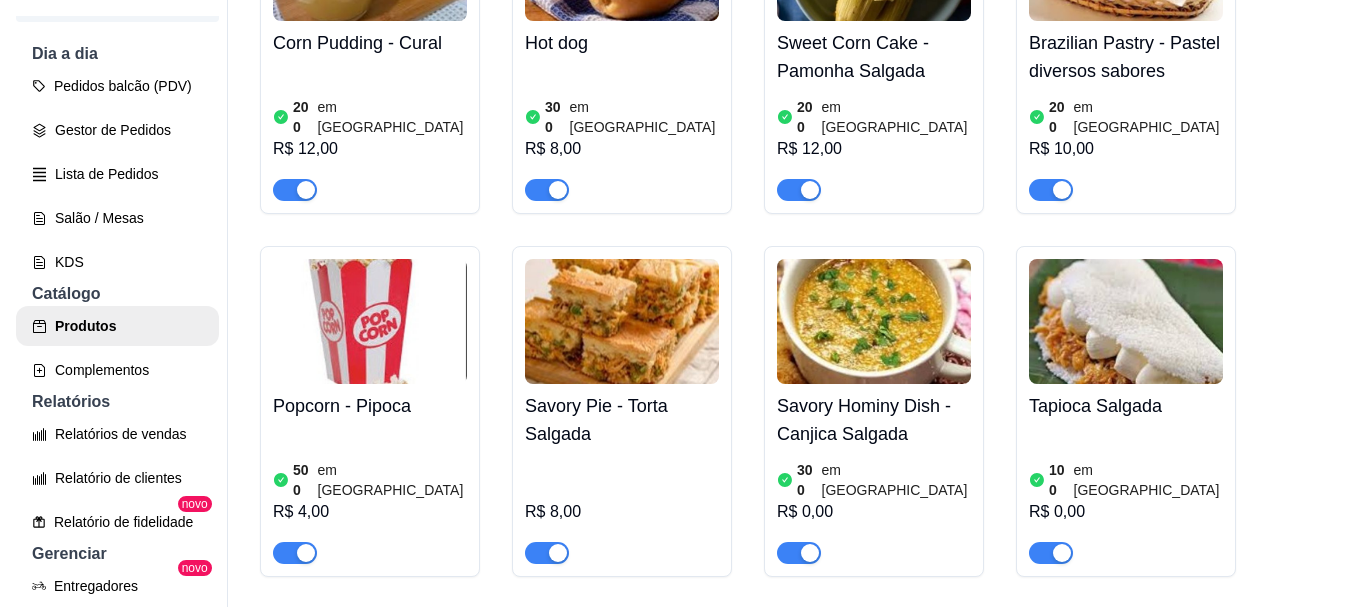 scroll, scrollTop: 2400, scrollLeft: 0, axis: vertical 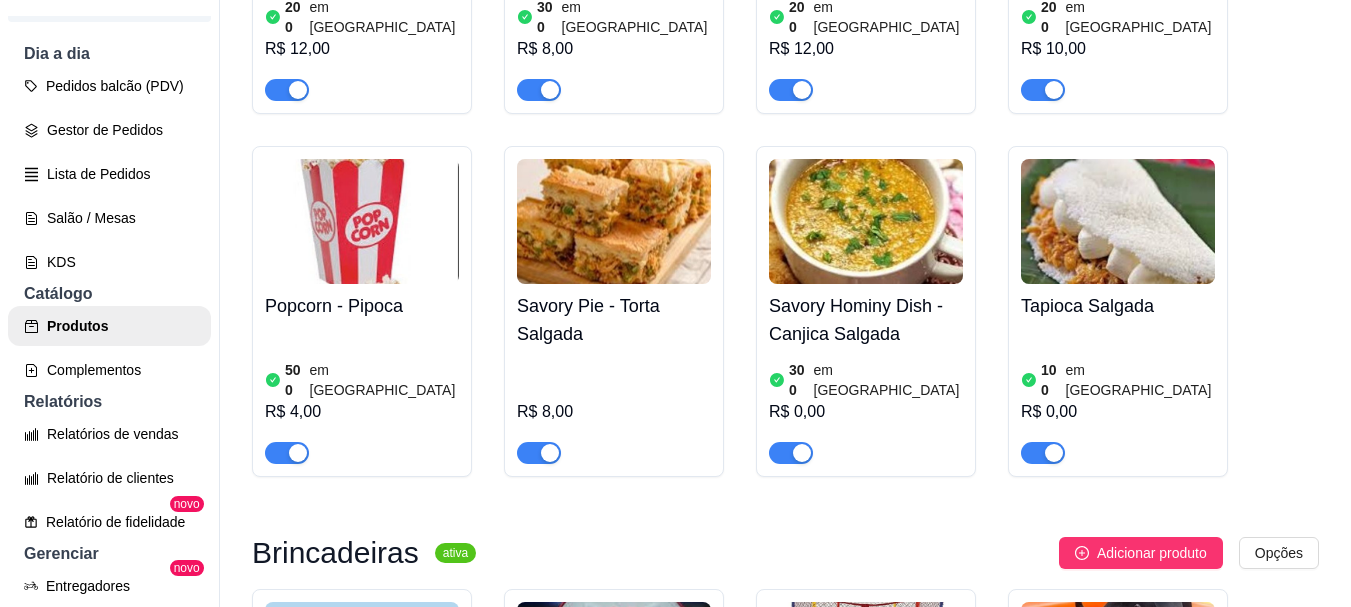 click at bounding box center [1118, 221] 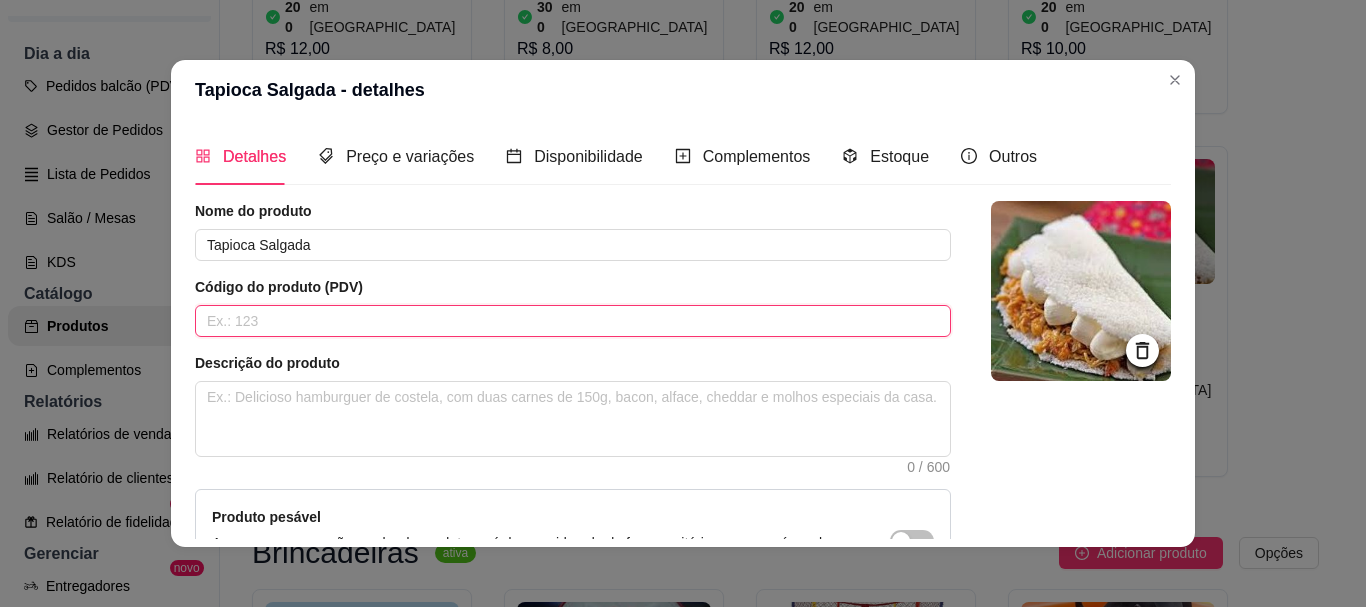 click at bounding box center (573, 321) 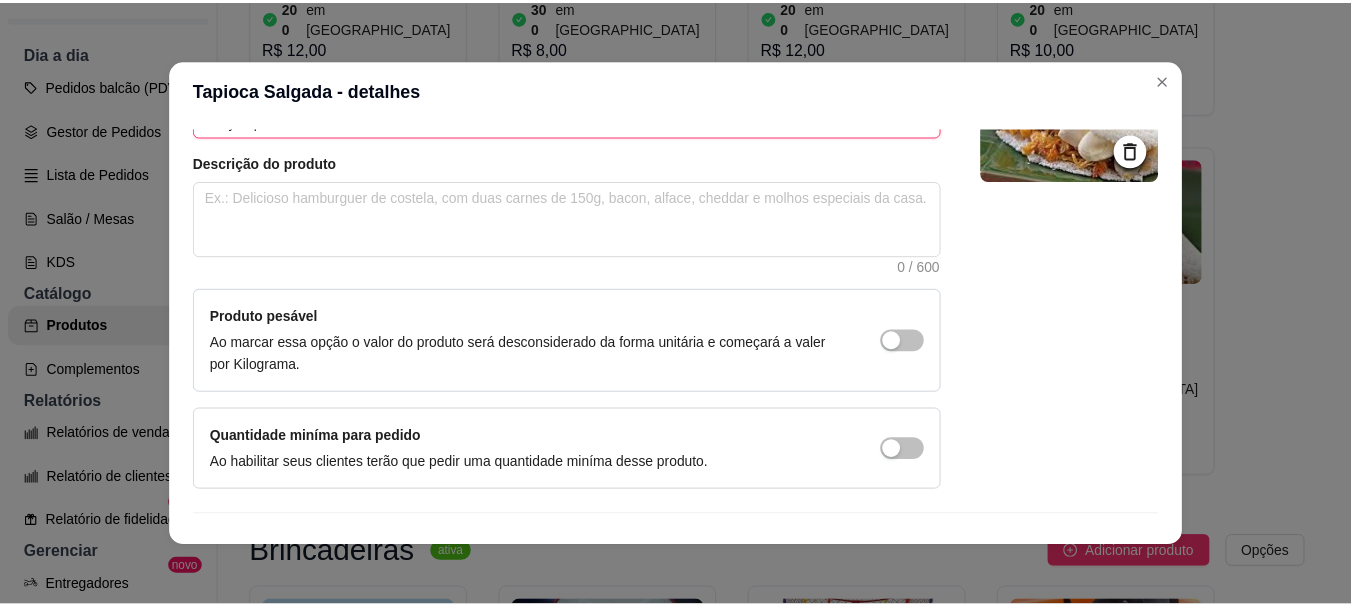 scroll, scrollTop: 241, scrollLeft: 0, axis: vertical 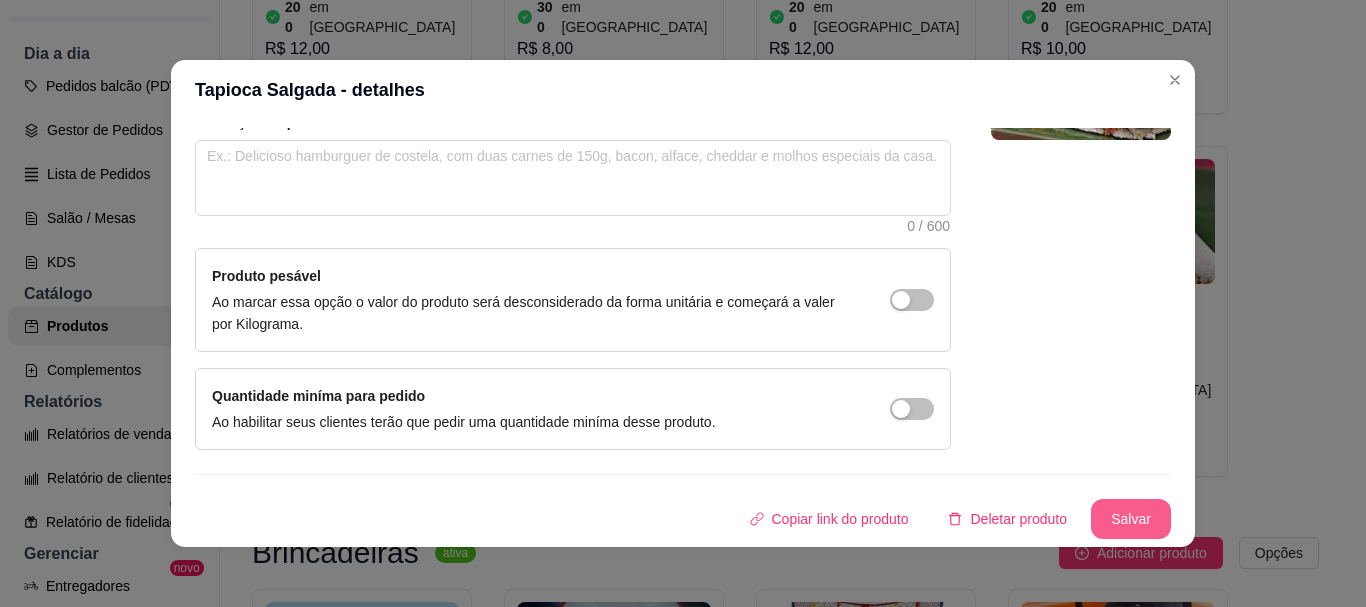 type on "Salty Tapioca" 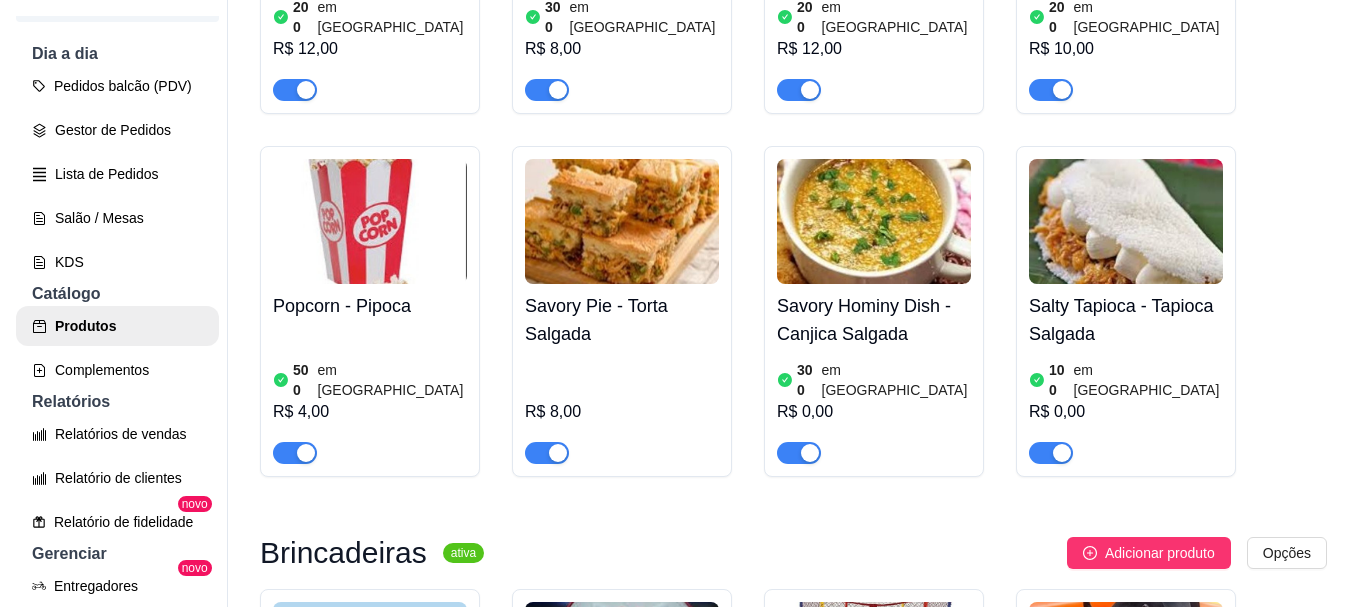 scroll, scrollTop: 2668, scrollLeft: 0, axis: vertical 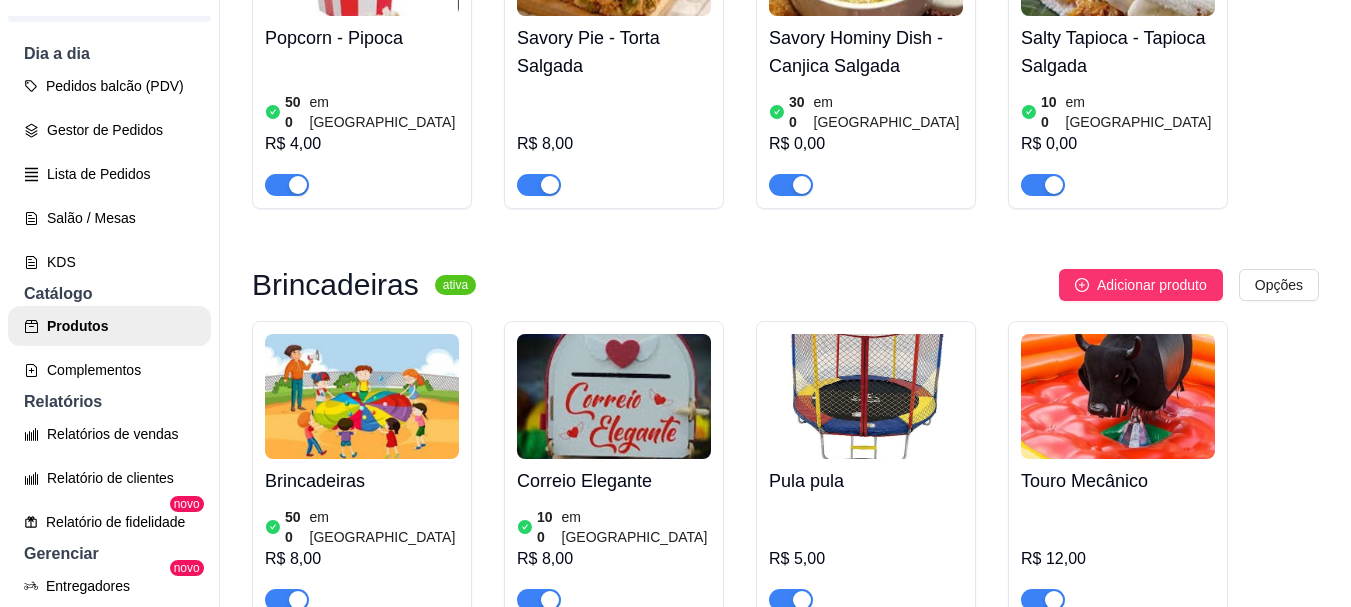 click at bounding box center [362, 396] 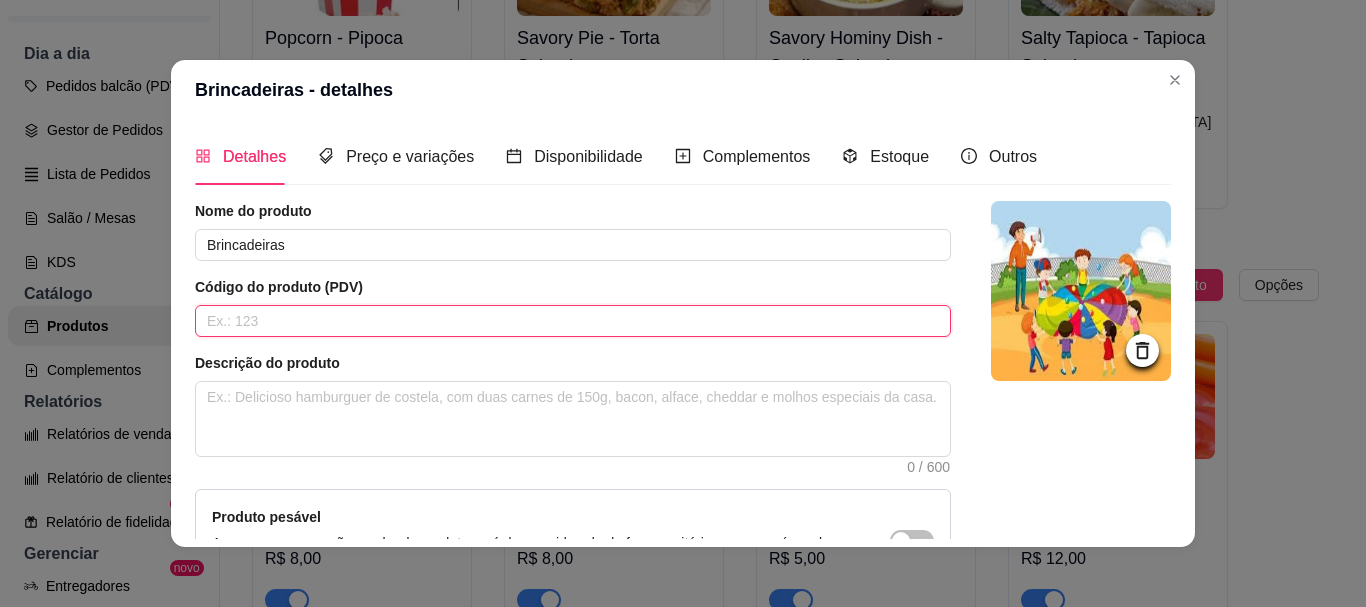 click at bounding box center [573, 321] 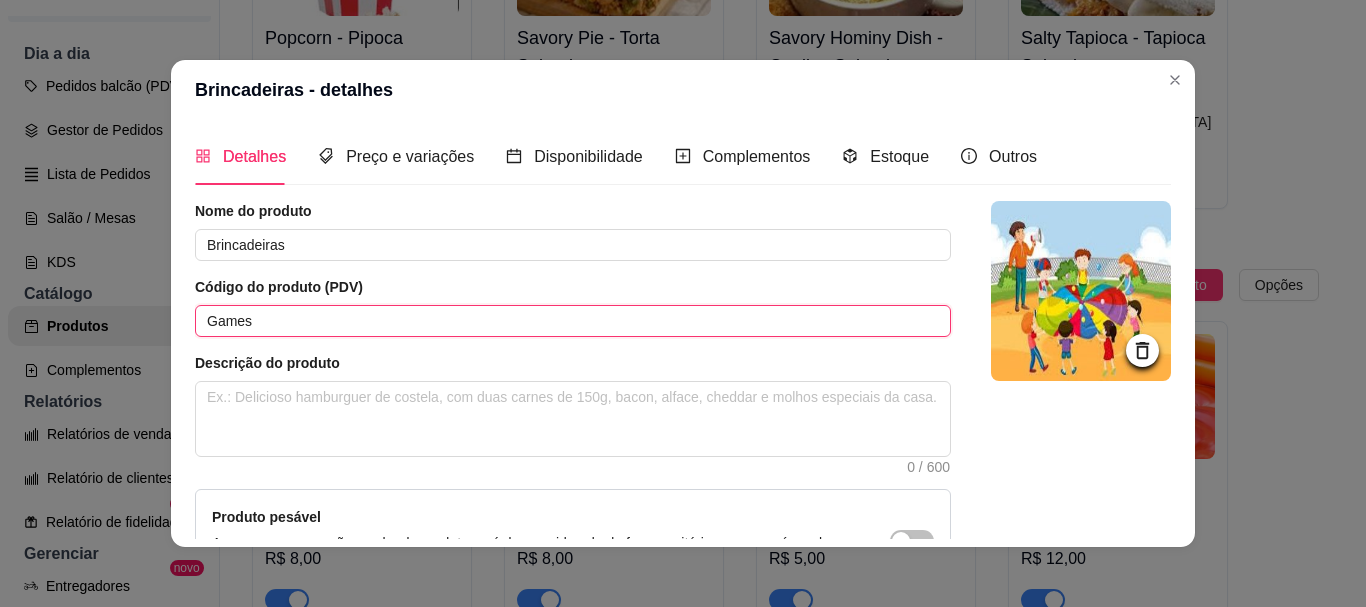 scroll, scrollTop: 241, scrollLeft: 0, axis: vertical 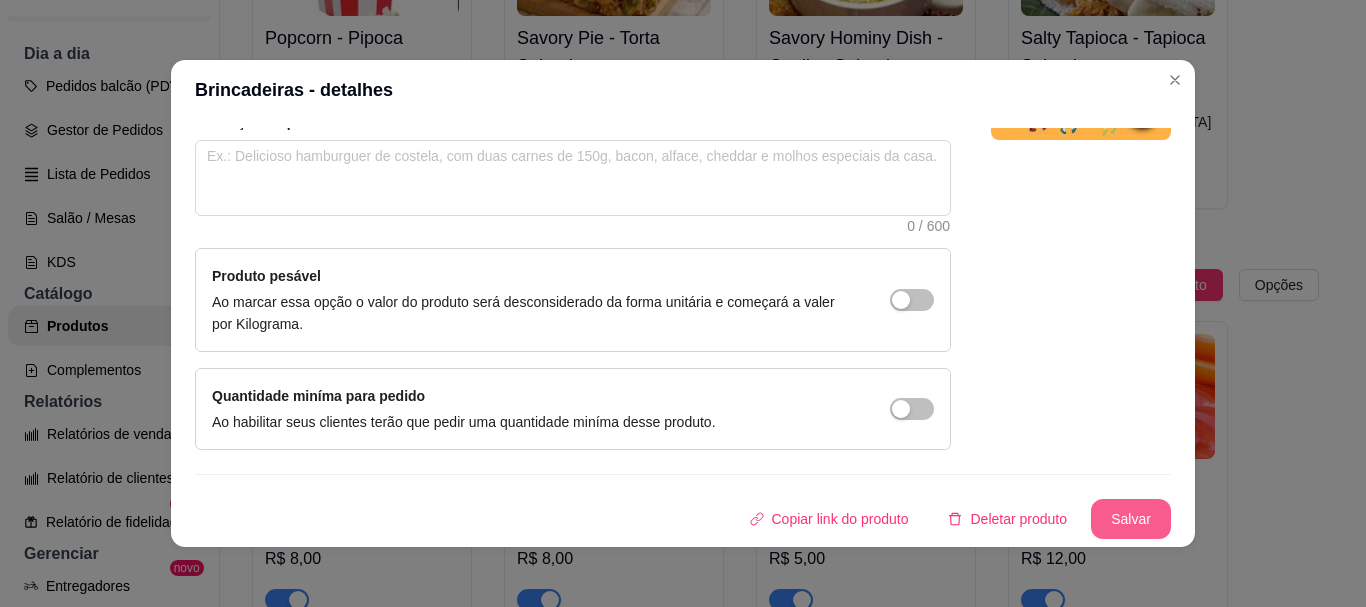 type on "Games" 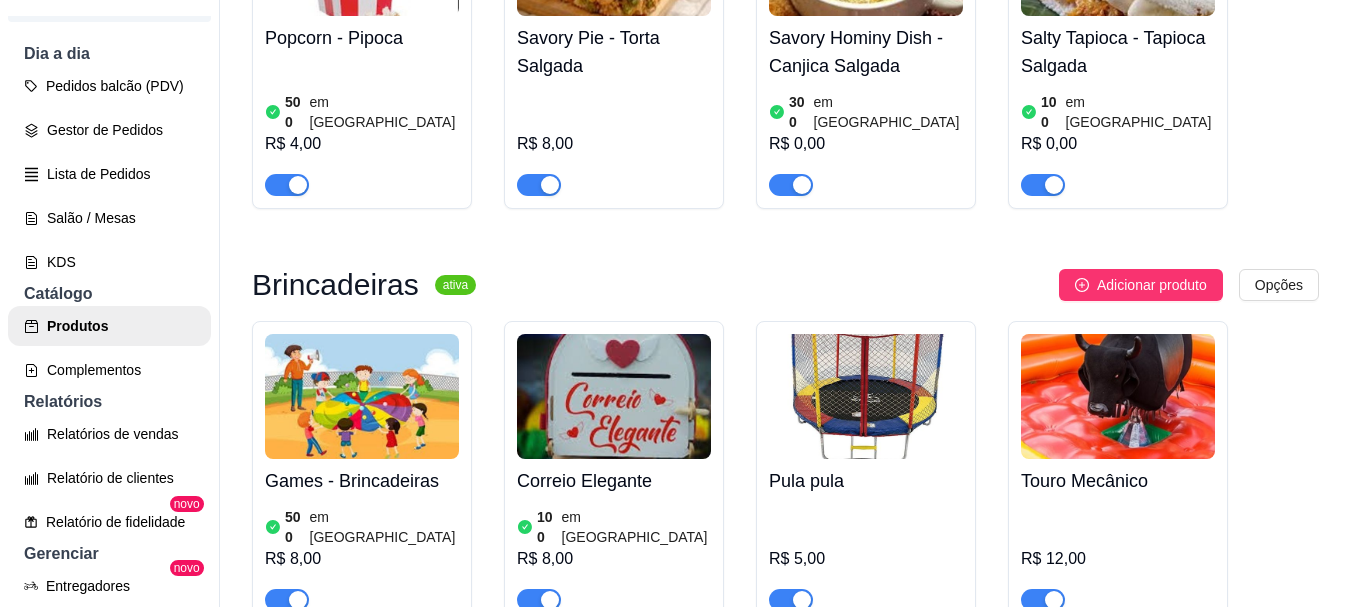 click at bounding box center [614, 396] 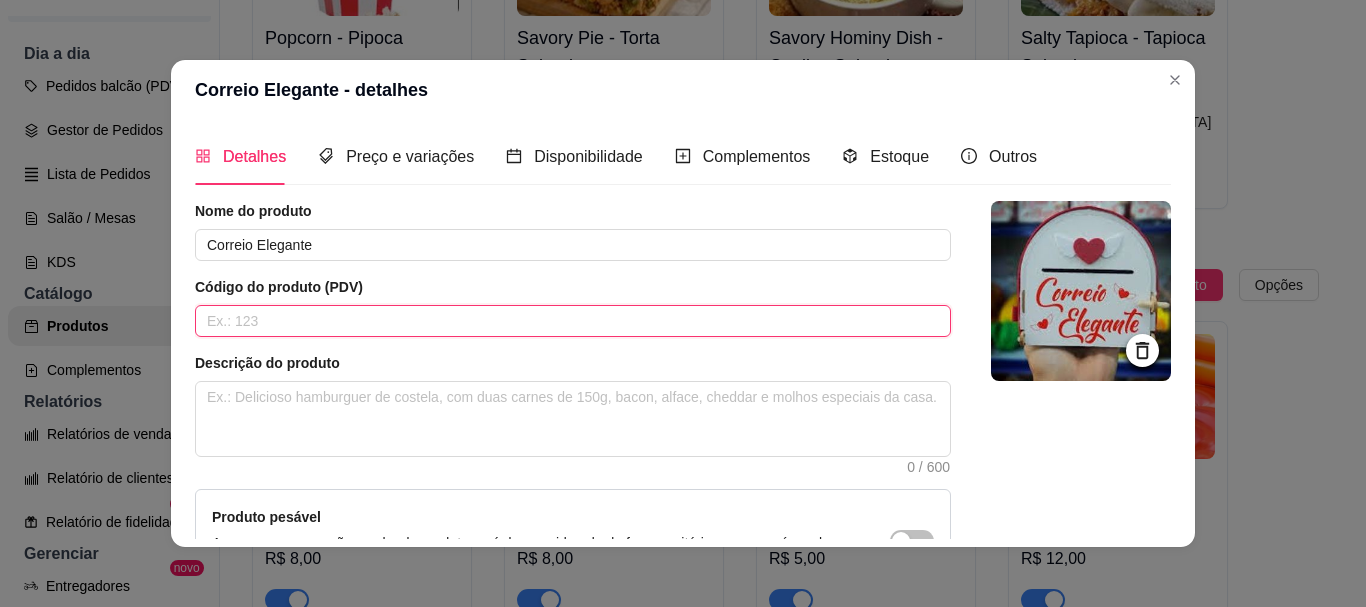 click at bounding box center (573, 321) 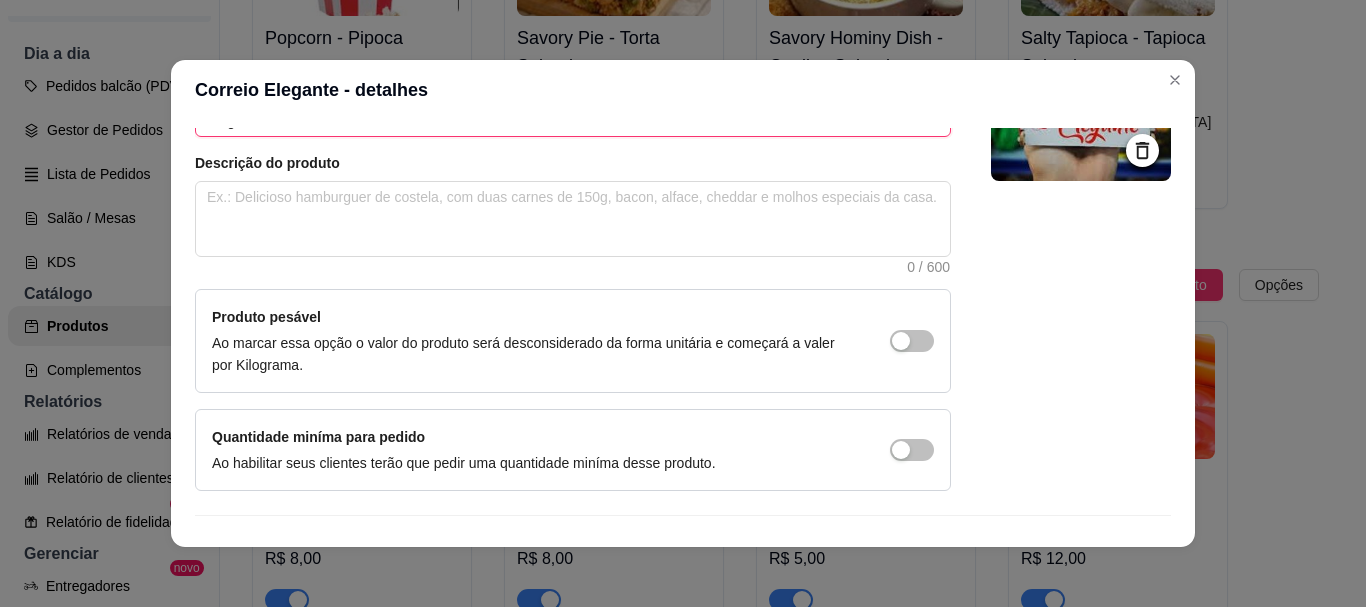 scroll, scrollTop: 241, scrollLeft: 0, axis: vertical 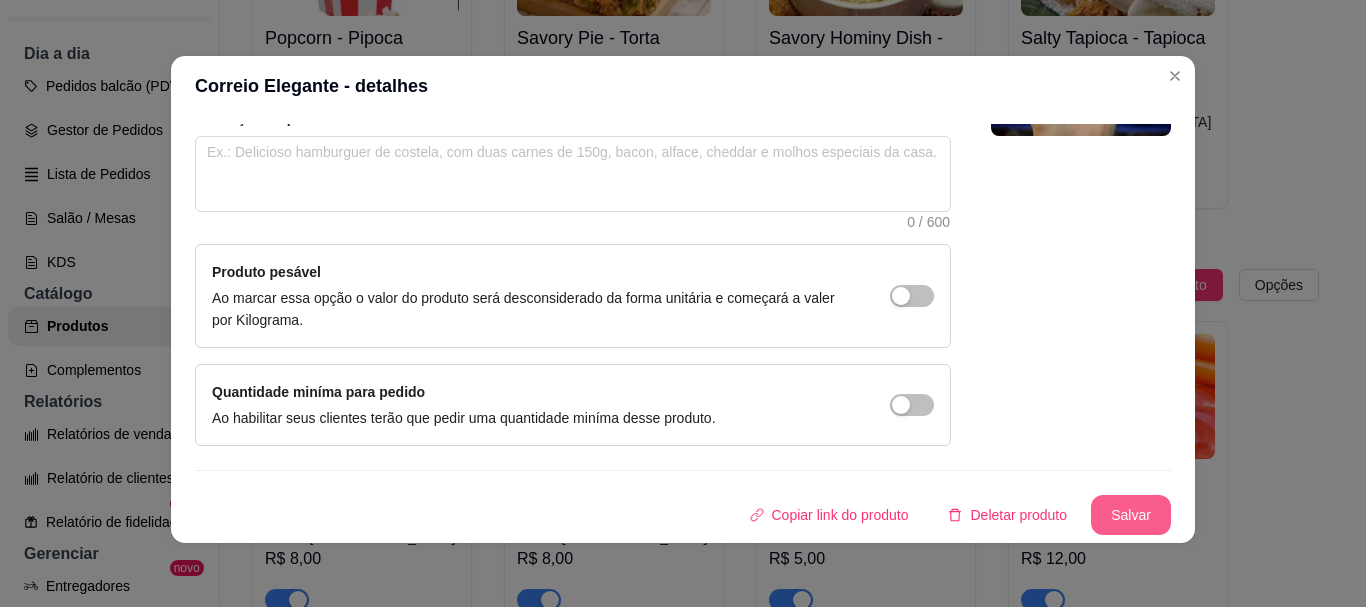 type on "Elegant Mail" 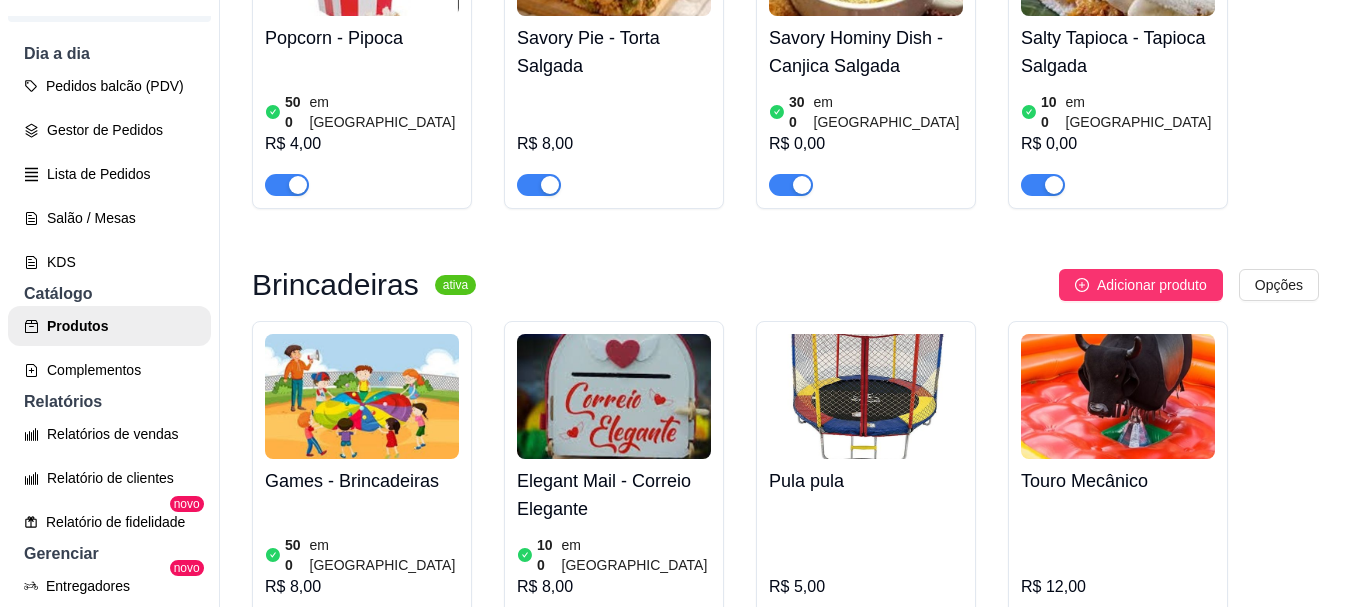 click at bounding box center [866, 396] 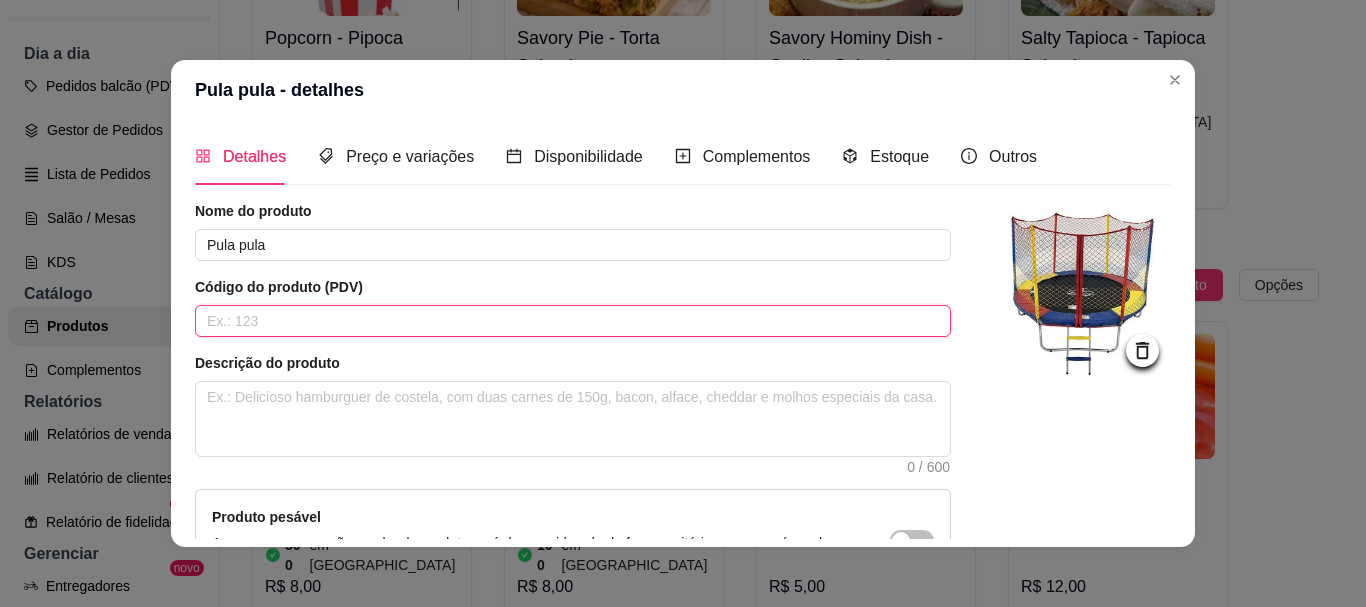 click at bounding box center (573, 321) 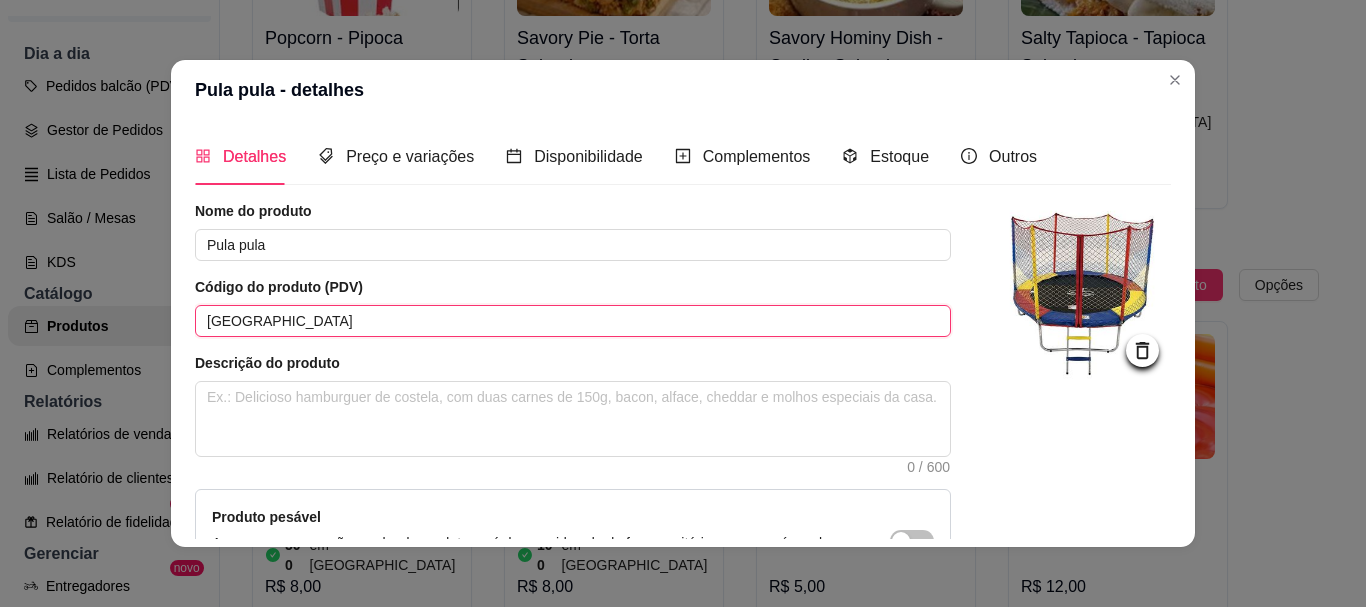 scroll, scrollTop: 241, scrollLeft: 0, axis: vertical 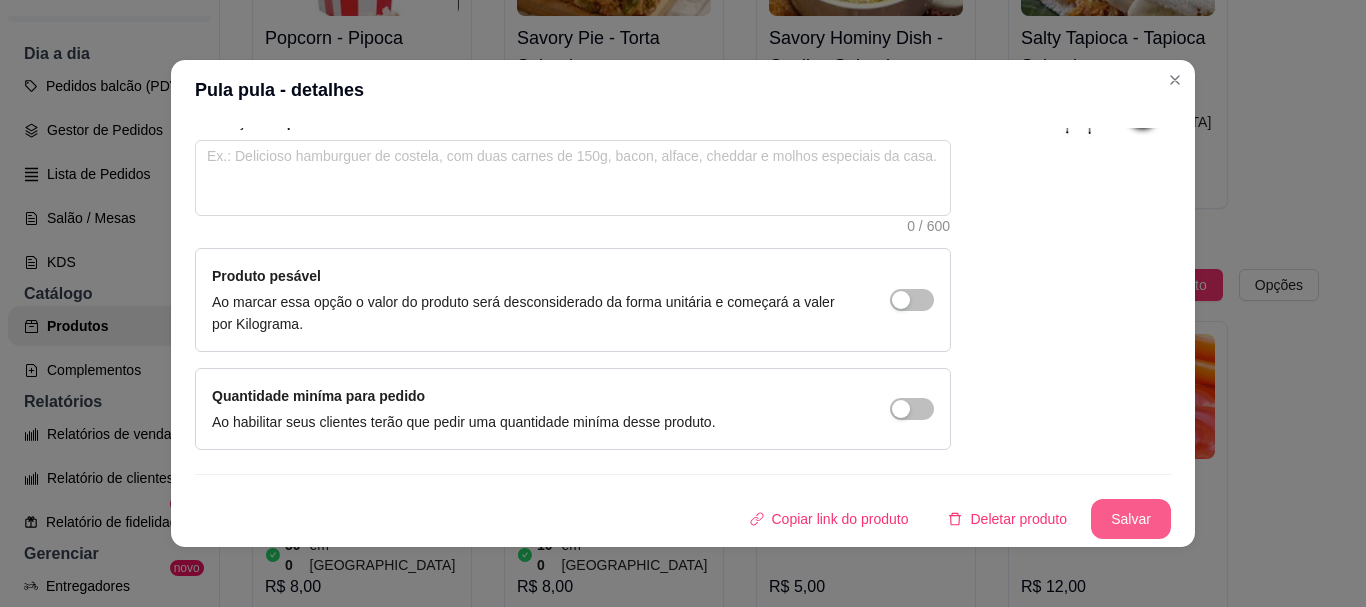 type on "[GEOGRAPHIC_DATA]" 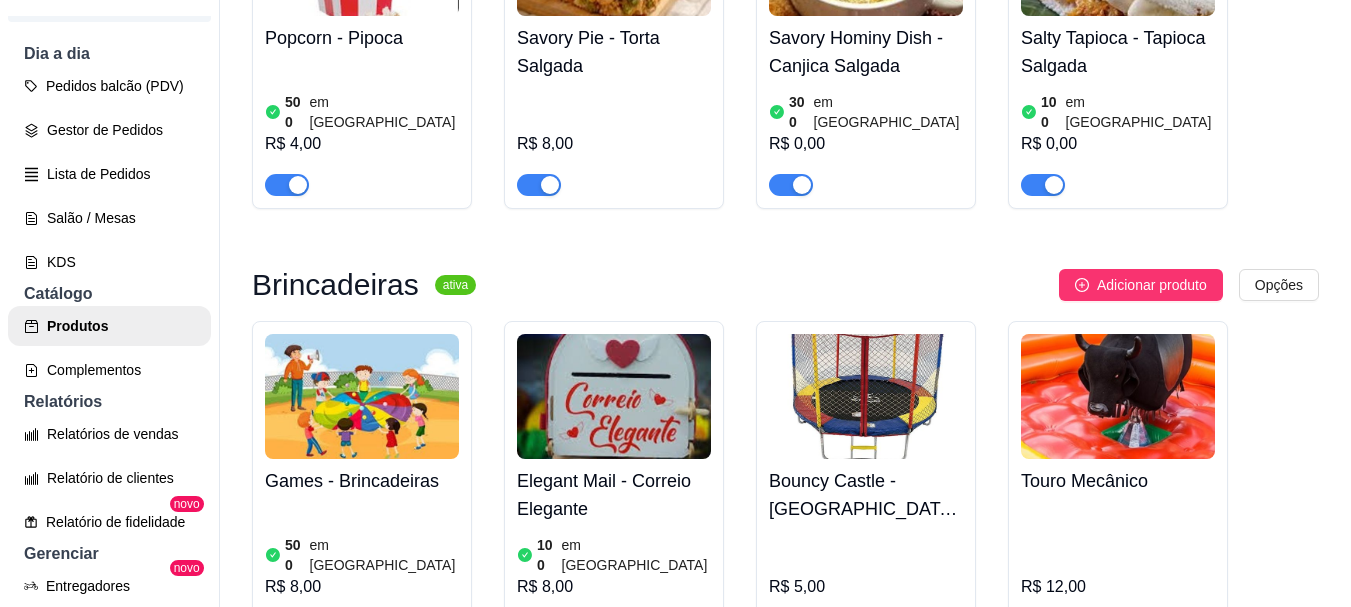 click at bounding box center [1118, 396] 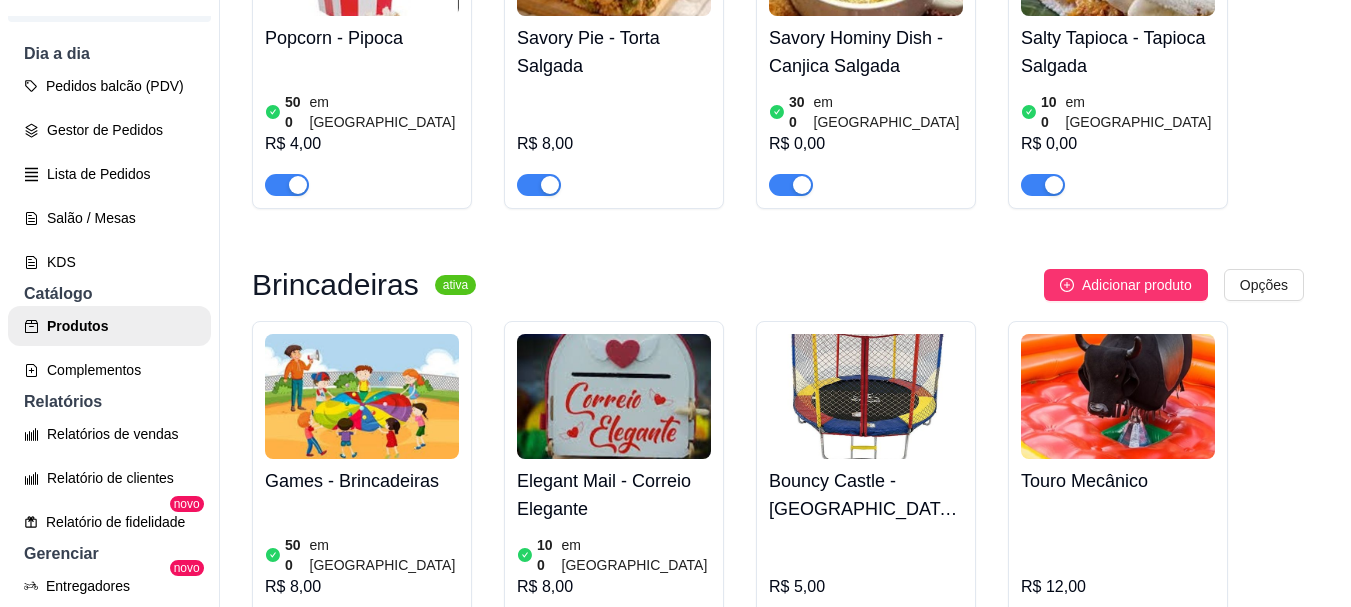 type 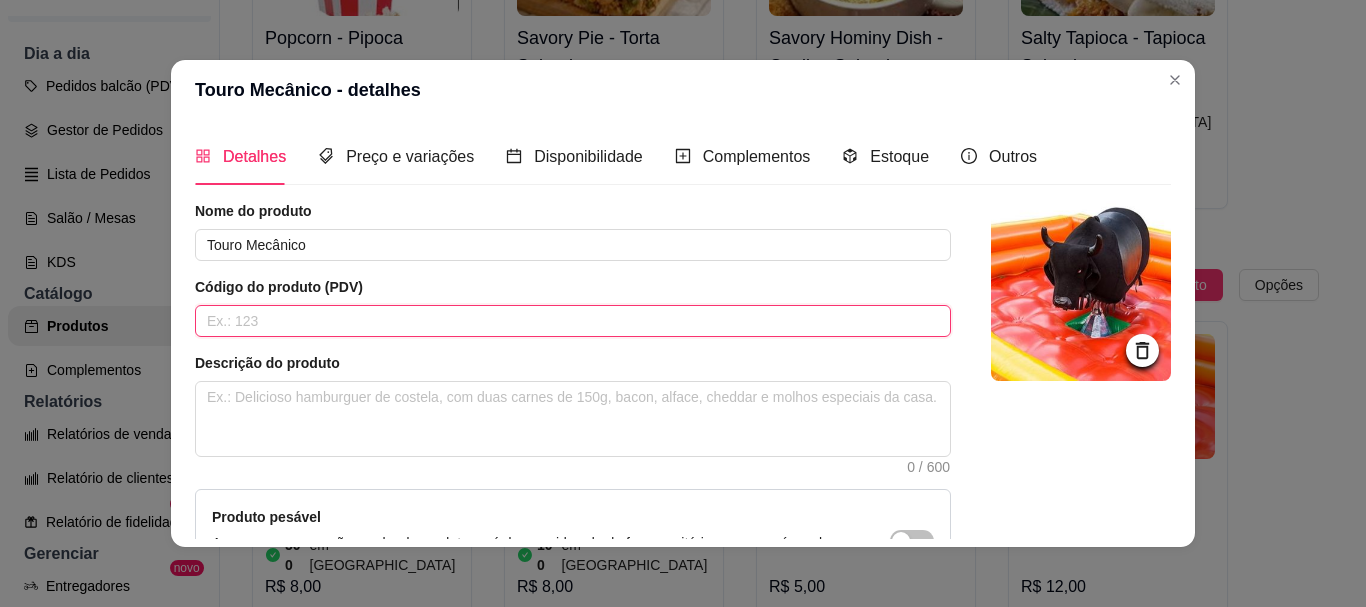 click at bounding box center [573, 321] 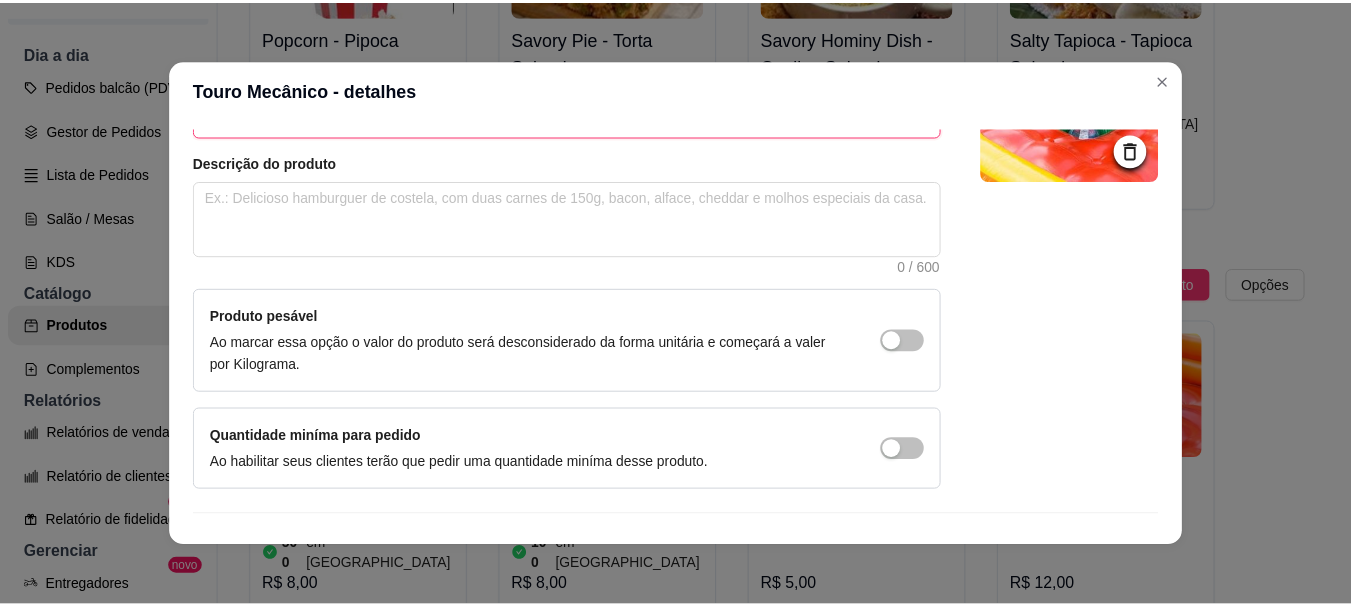 scroll, scrollTop: 241, scrollLeft: 0, axis: vertical 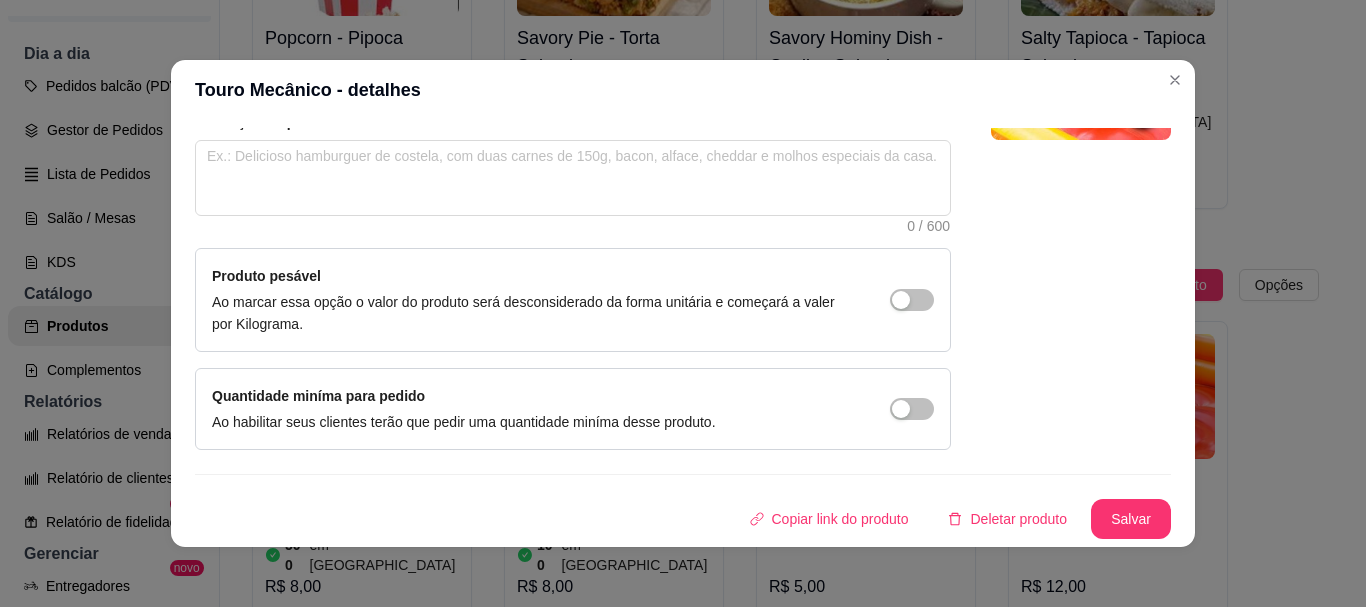 type on "Mechanical Bull" 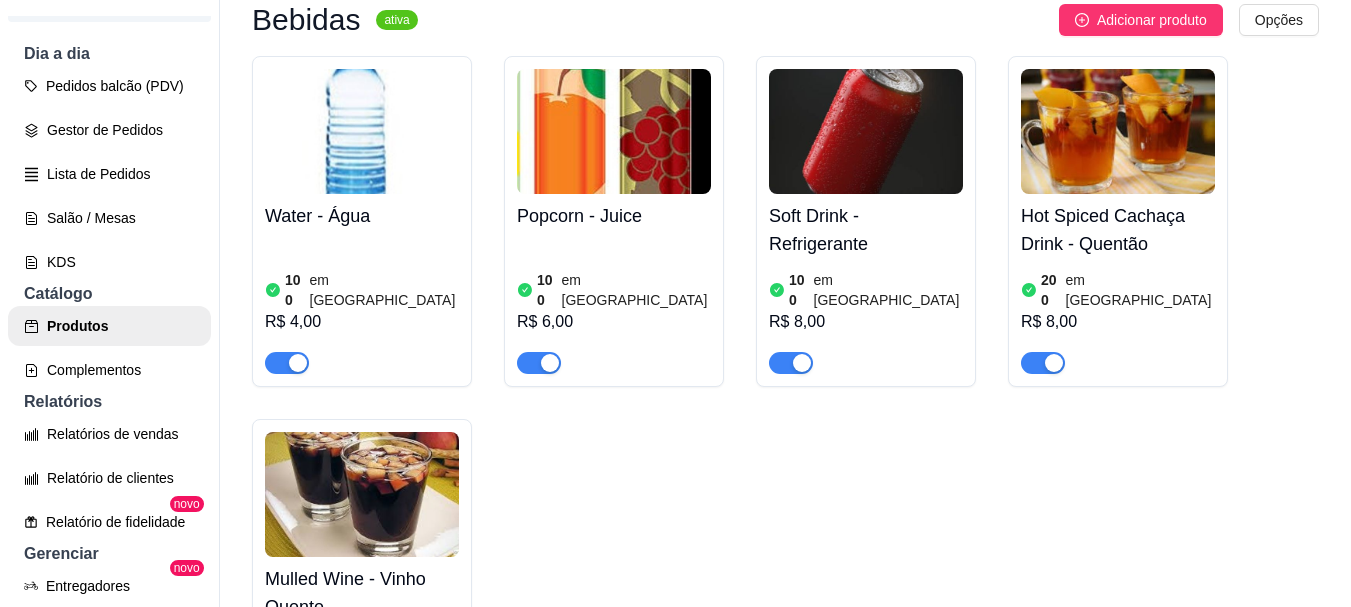 scroll, scrollTop: 0, scrollLeft: 0, axis: both 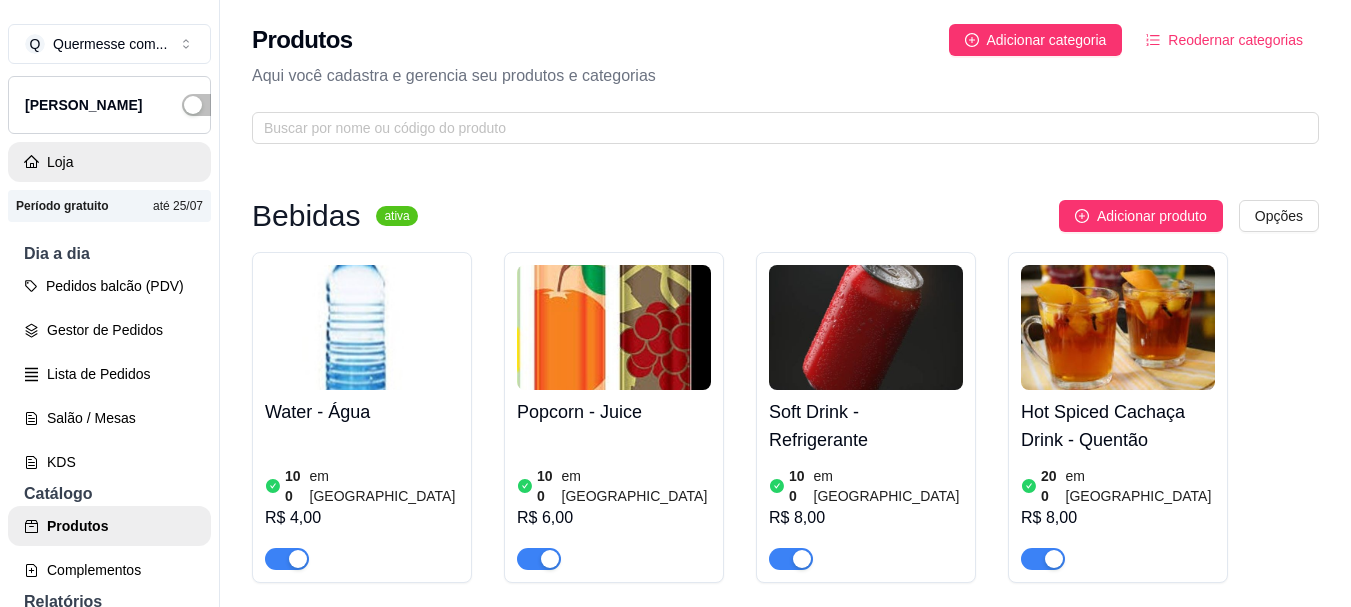 click on "Loja" at bounding box center (109, 162) 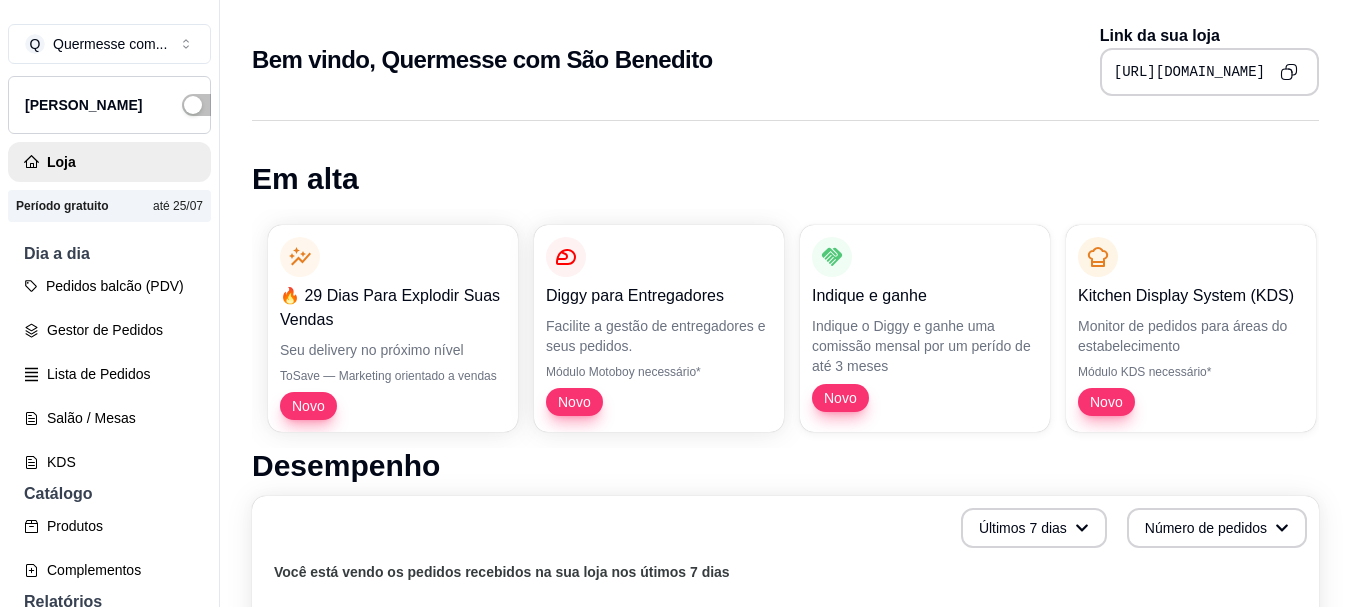 click 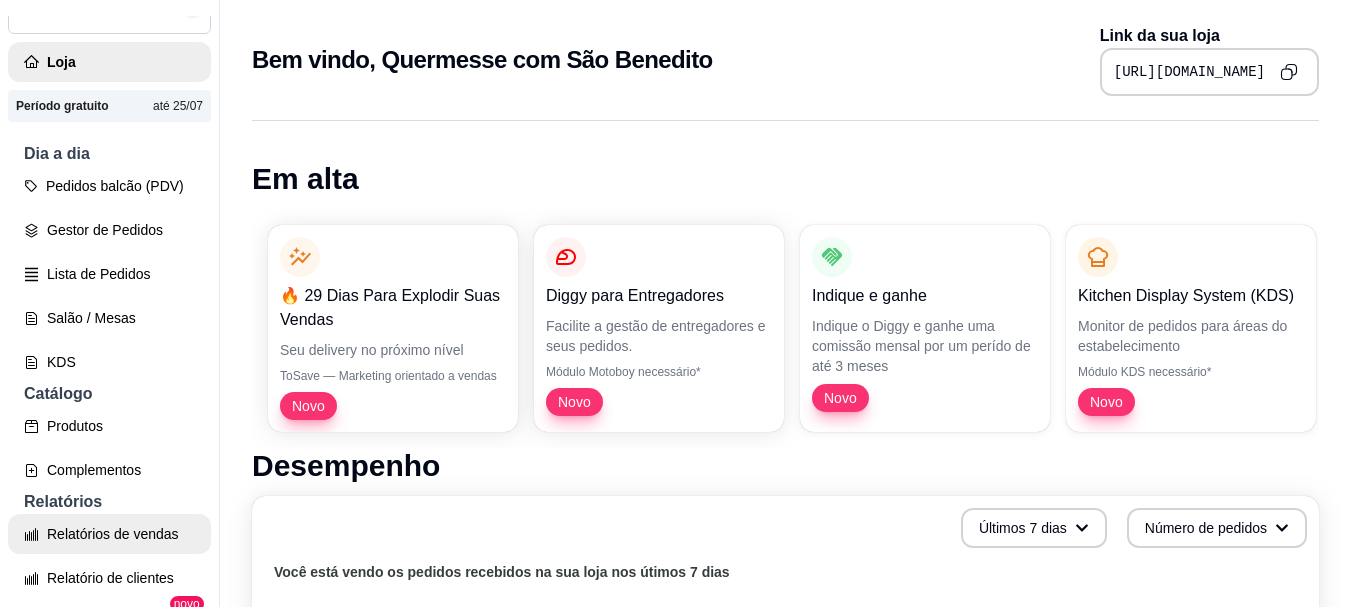 scroll, scrollTop: 0, scrollLeft: 0, axis: both 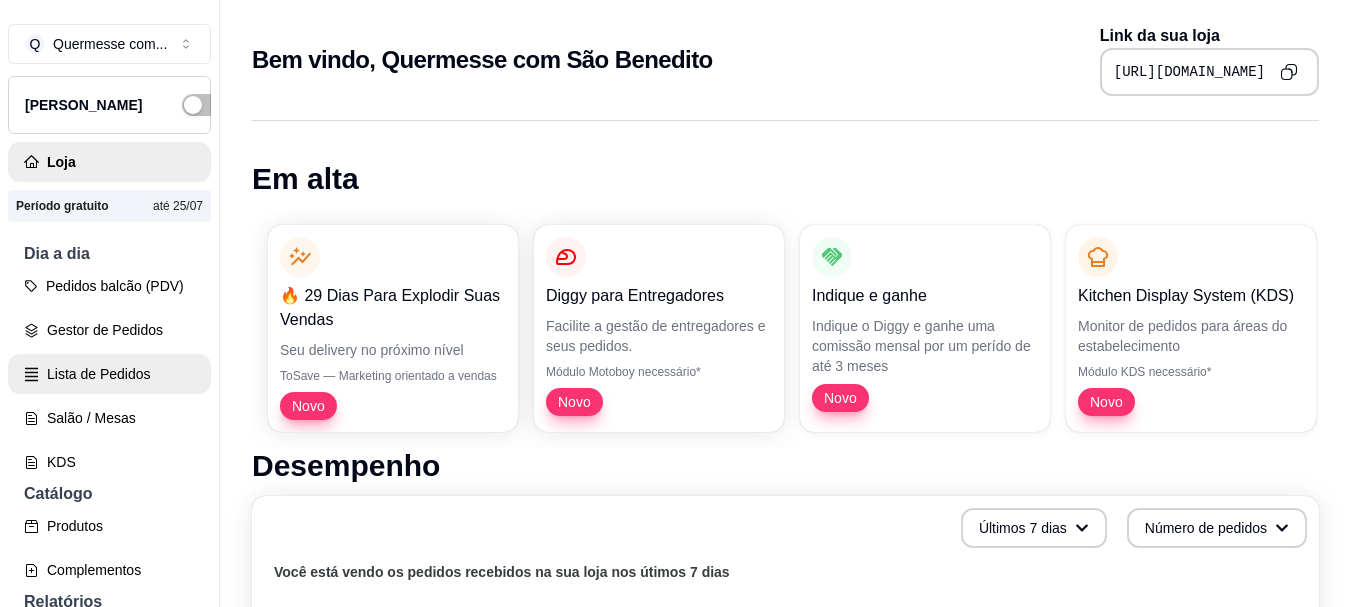 click on "Lista de Pedidos" at bounding box center (109, 374) 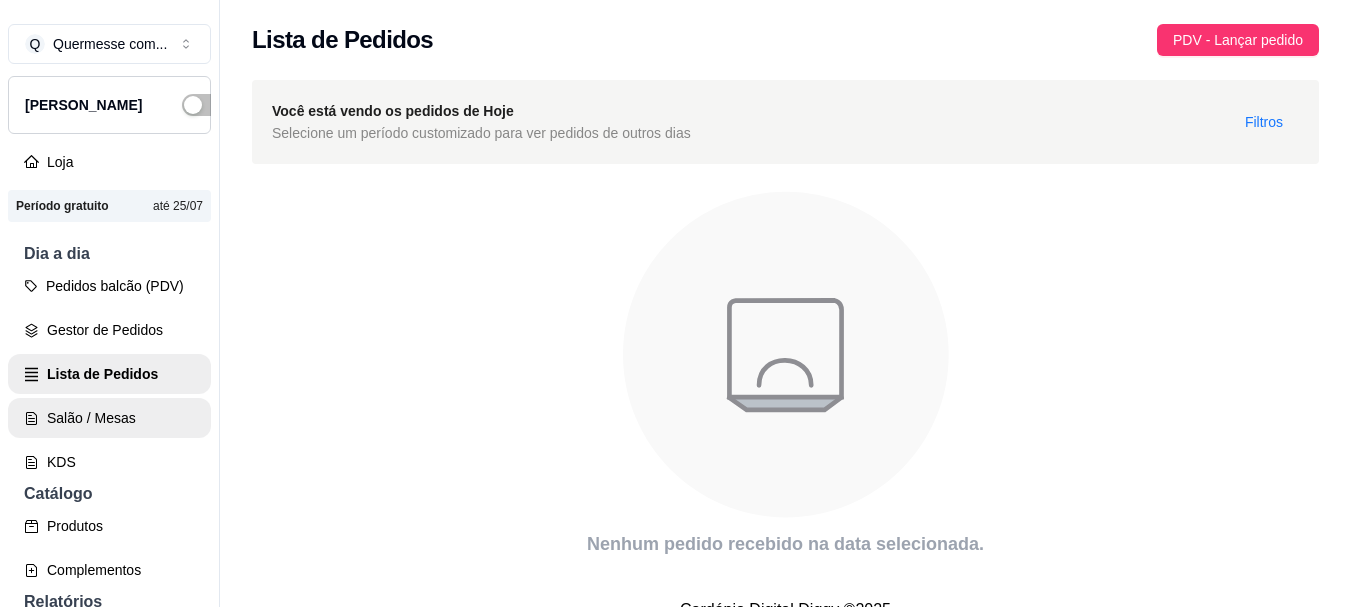 click on "Salão / Mesas" at bounding box center (109, 418) 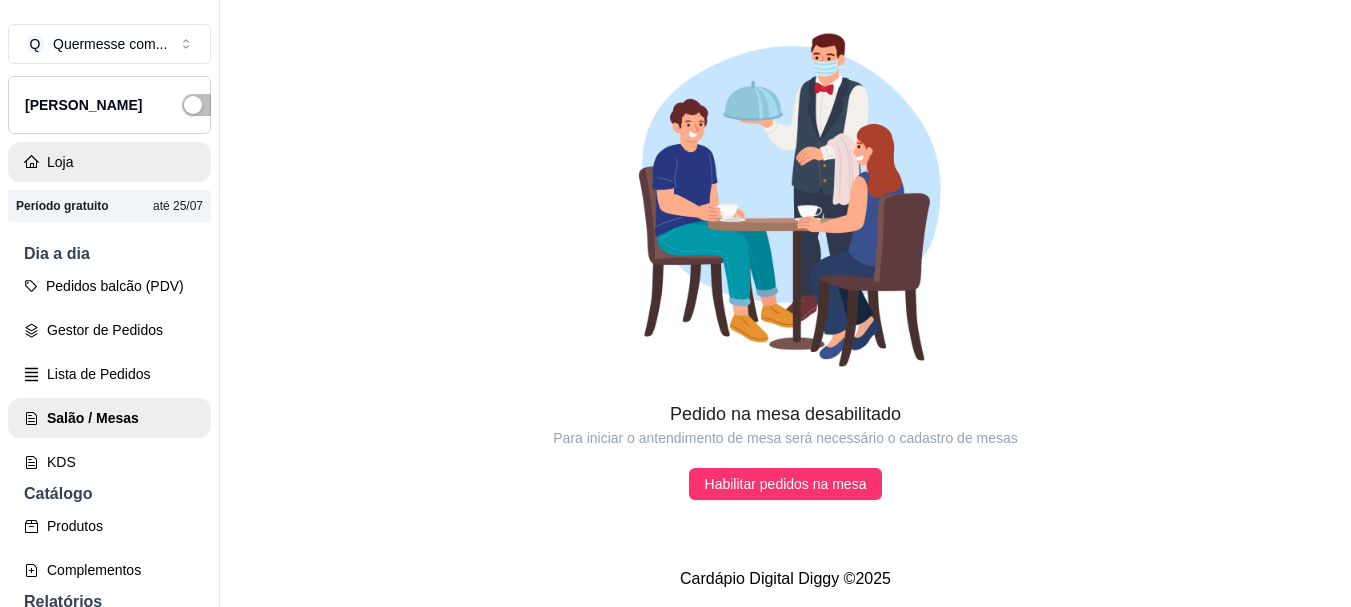 click on "Loja" at bounding box center (109, 162) 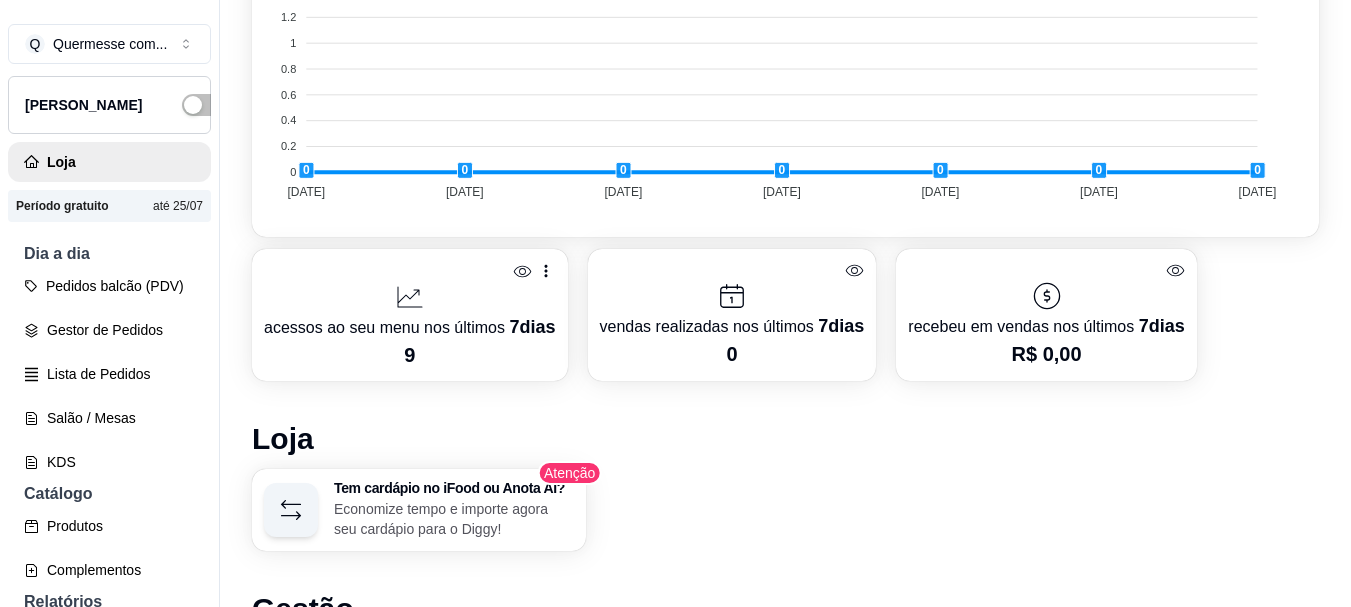scroll, scrollTop: 1100, scrollLeft: 0, axis: vertical 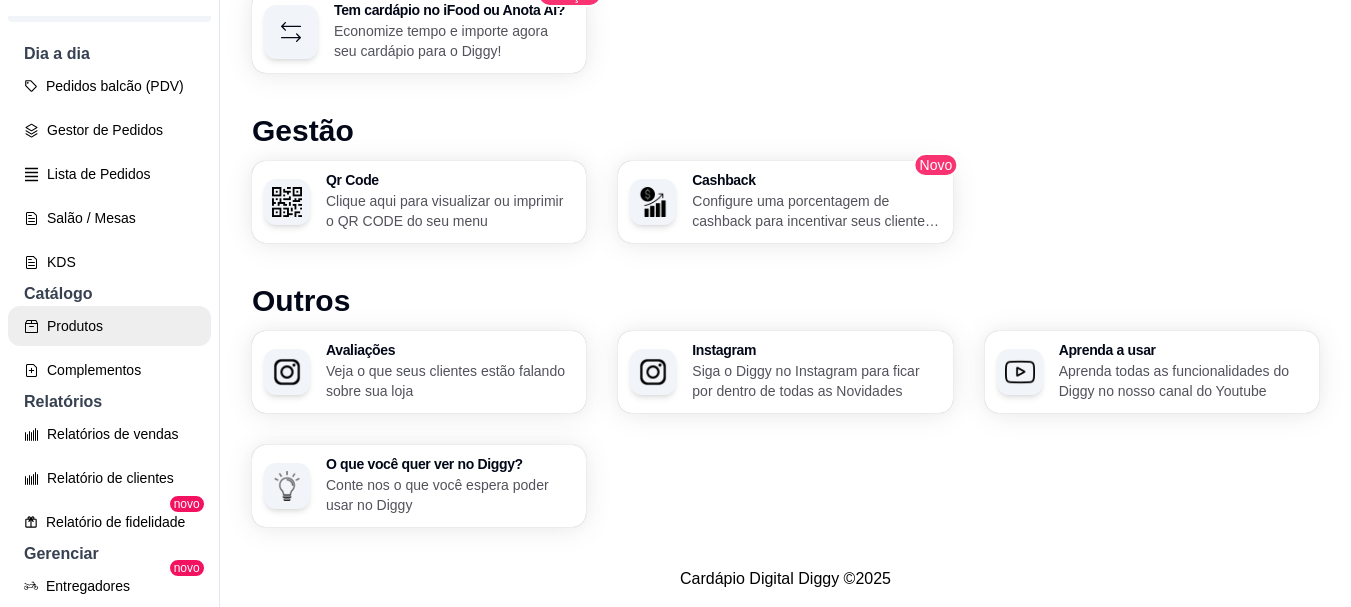 click on "Produtos" at bounding box center [109, 326] 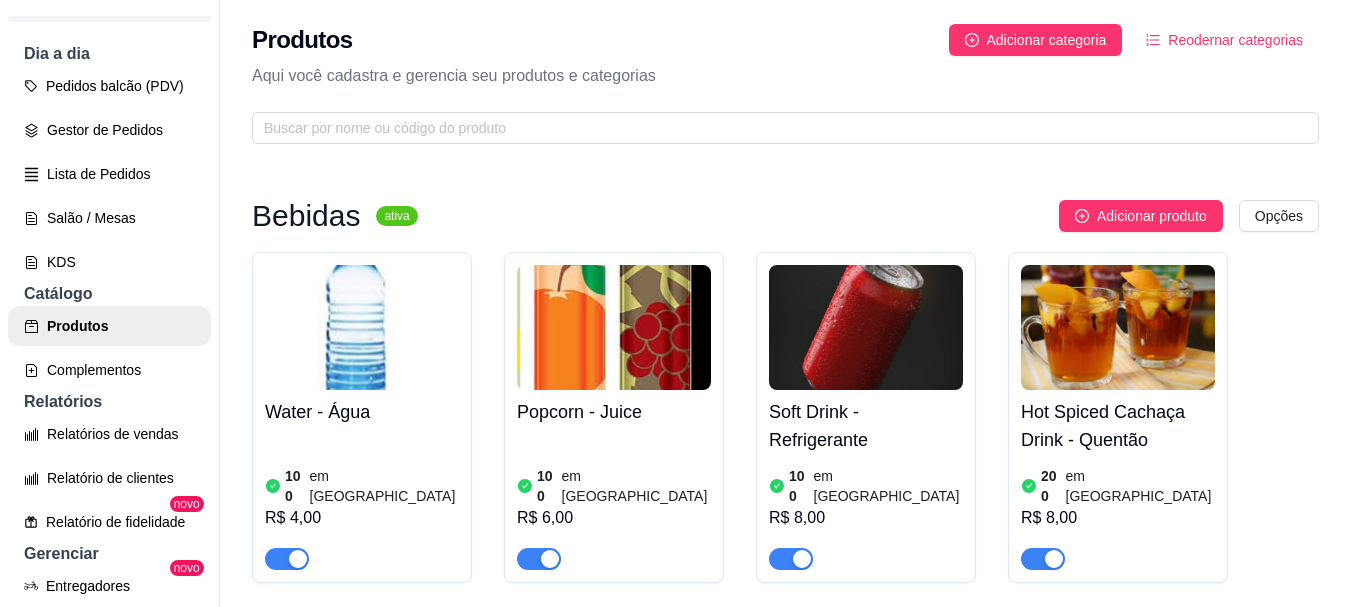 scroll, scrollTop: 100, scrollLeft: 0, axis: vertical 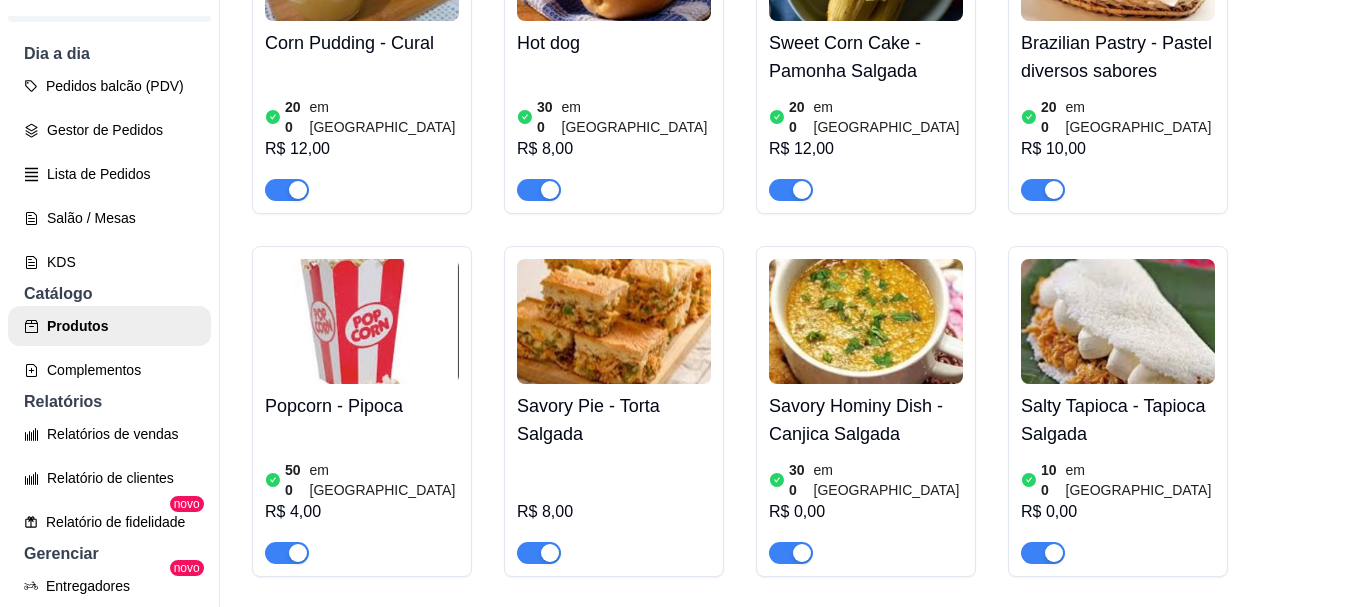 click at bounding box center [1118, 321] 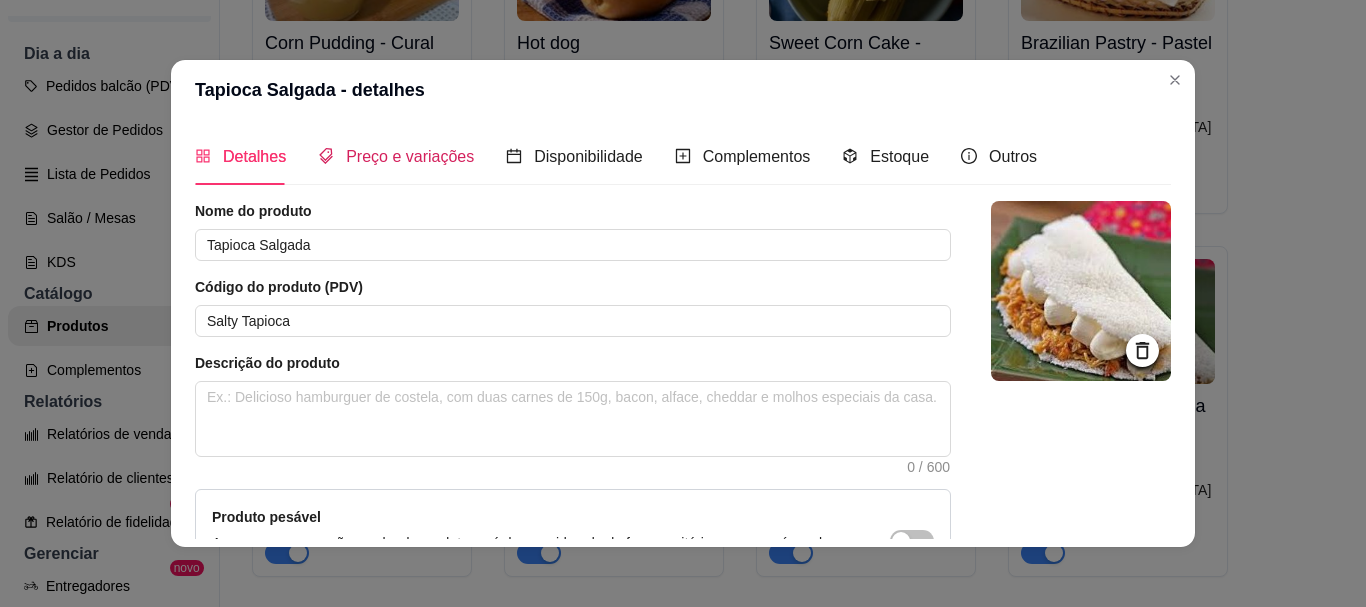 click on "Preço e variações" at bounding box center [410, 156] 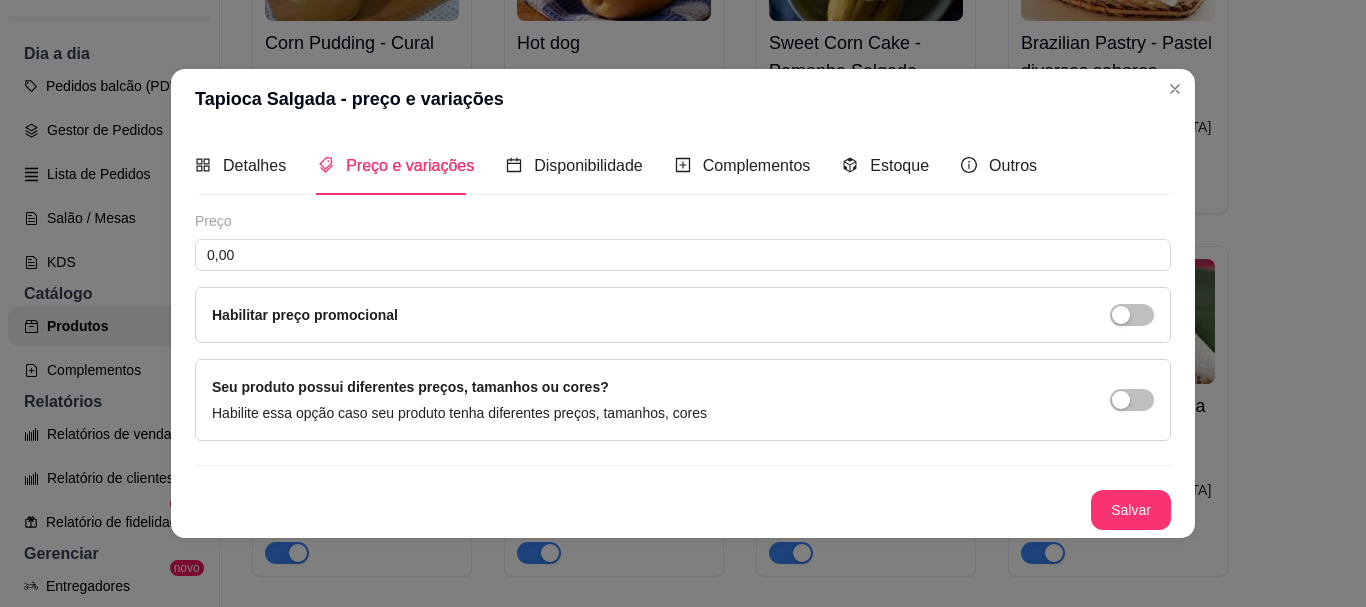 type 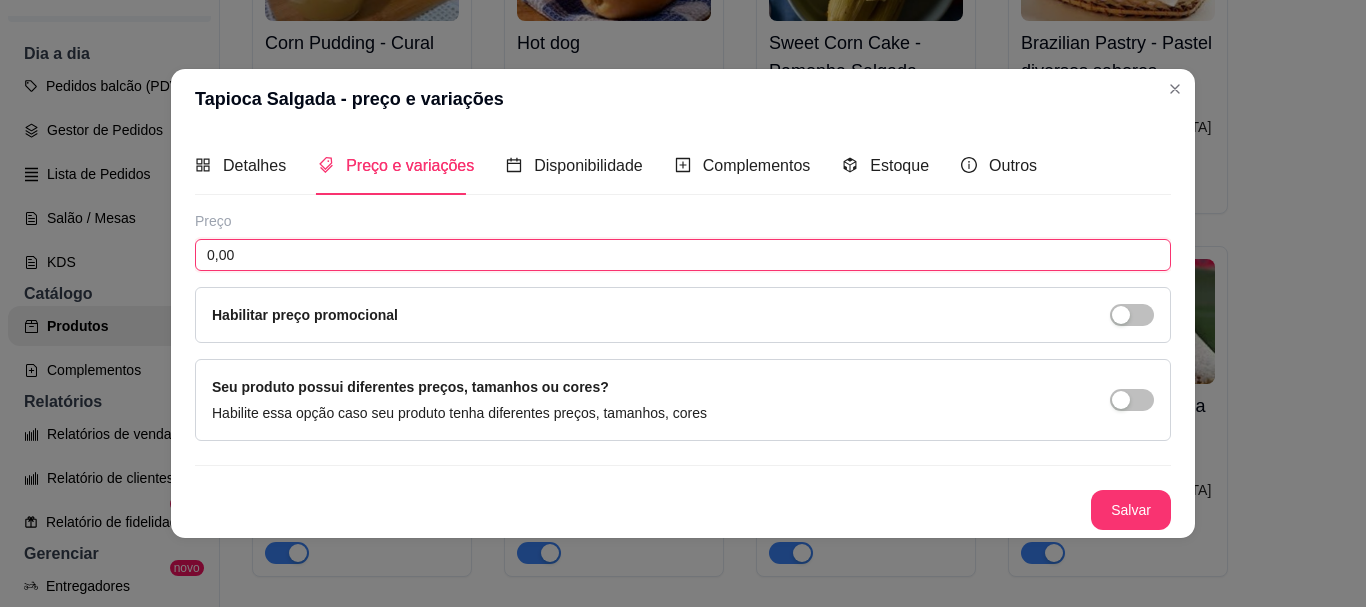 click on "0,00" at bounding box center [683, 255] 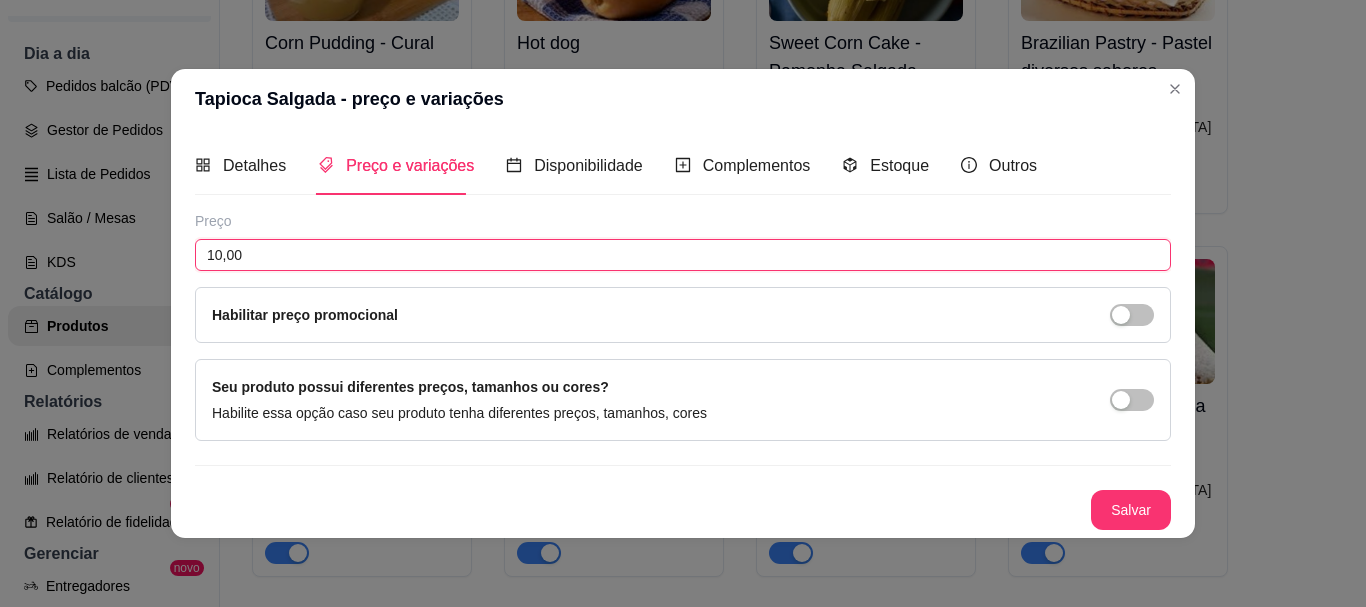 type on "10,00" 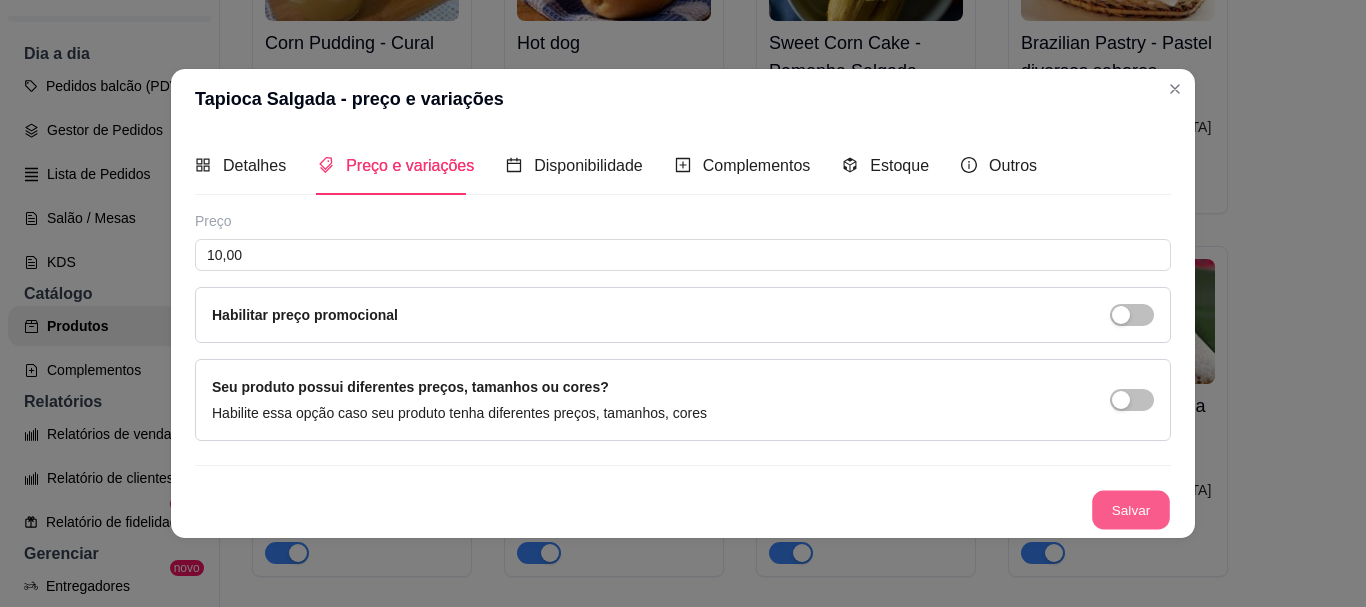 click on "Salvar" at bounding box center (1131, 509) 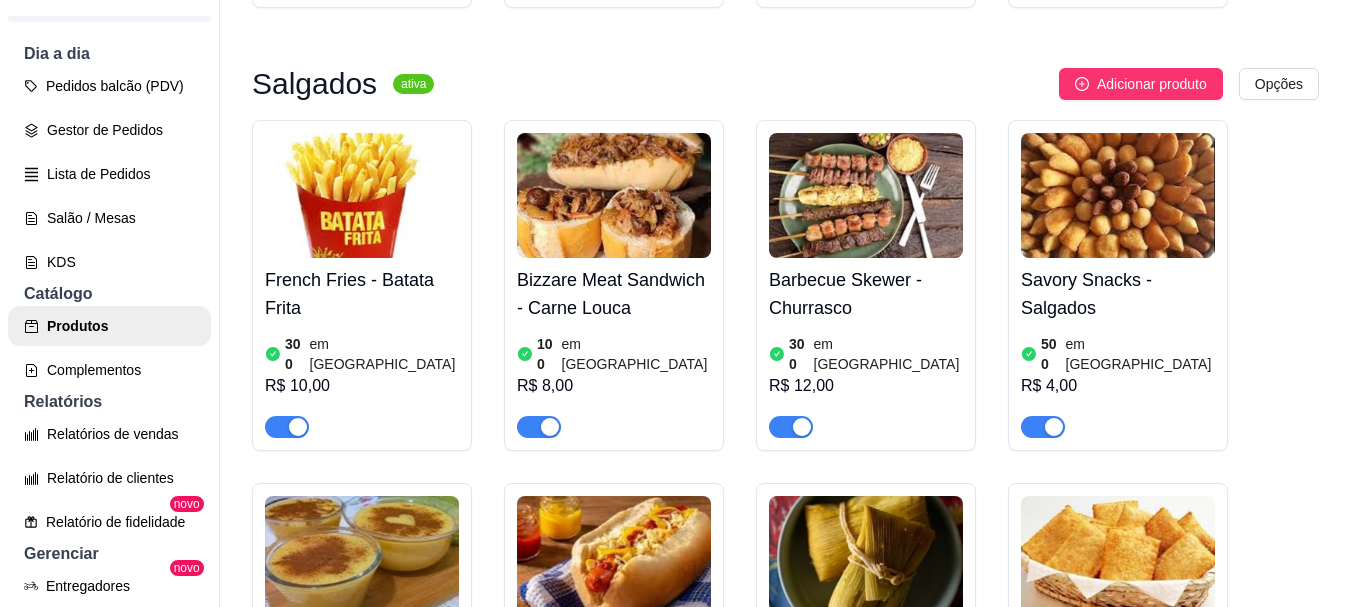 scroll, scrollTop: 1600, scrollLeft: 0, axis: vertical 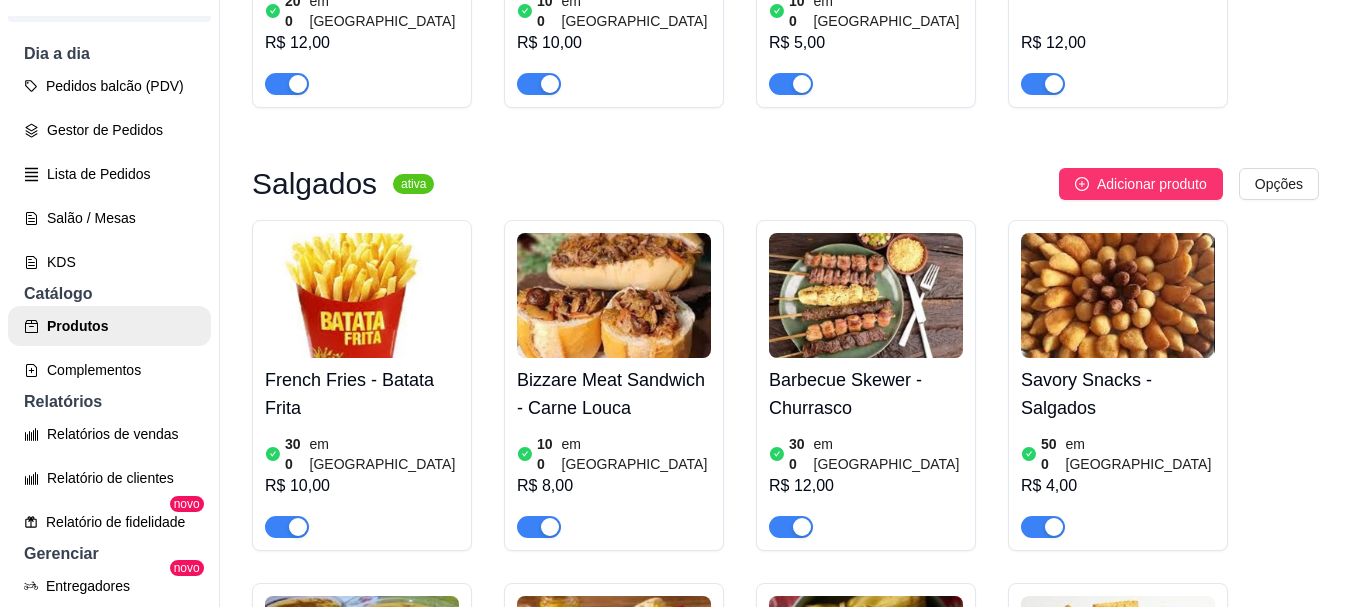 click at bounding box center [1118, 295] 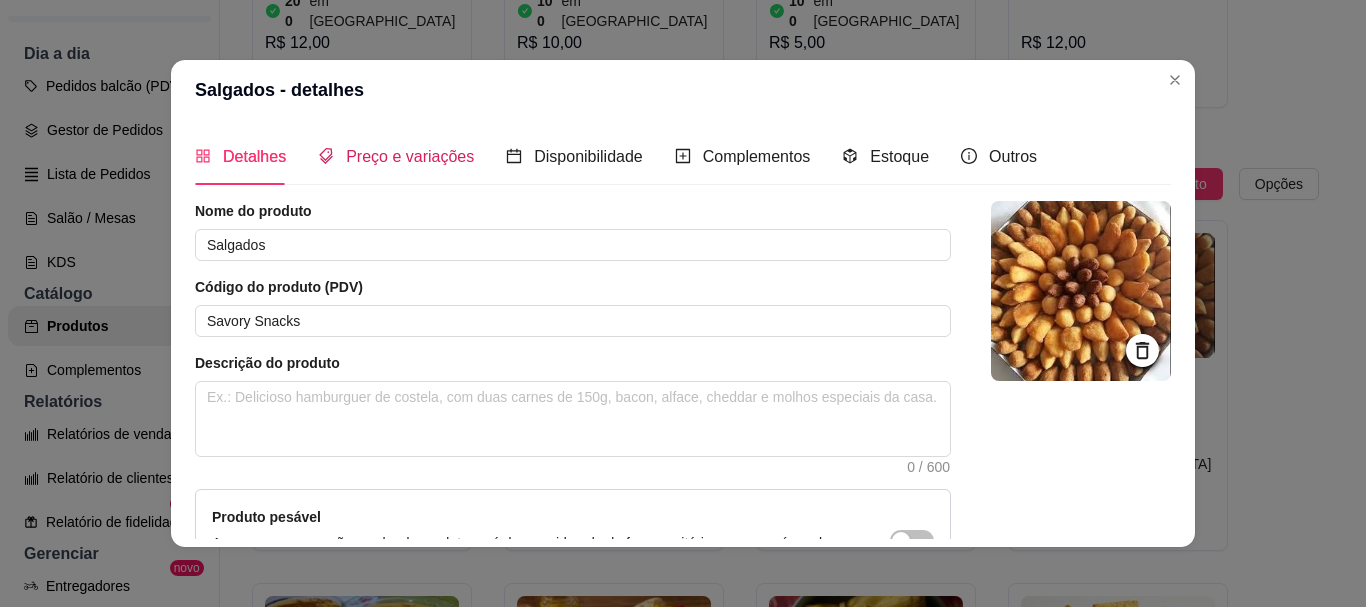 click on "Preço e variações" at bounding box center (410, 156) 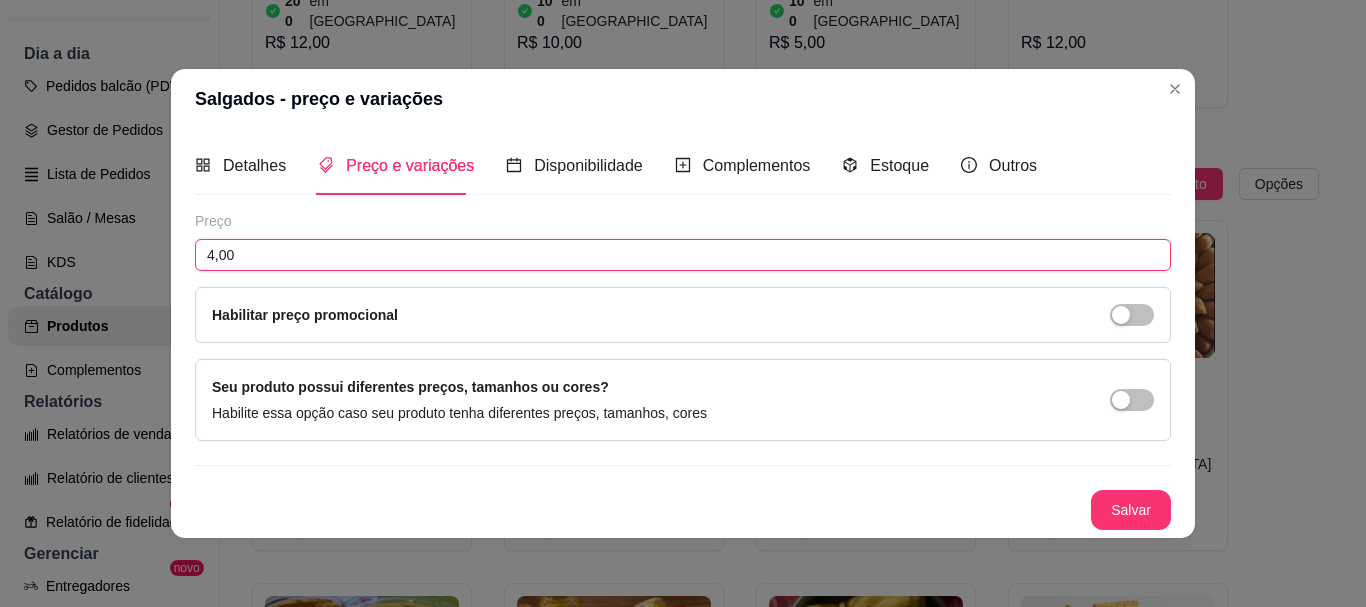 click on "4,00" at bounding box center [683, 255] 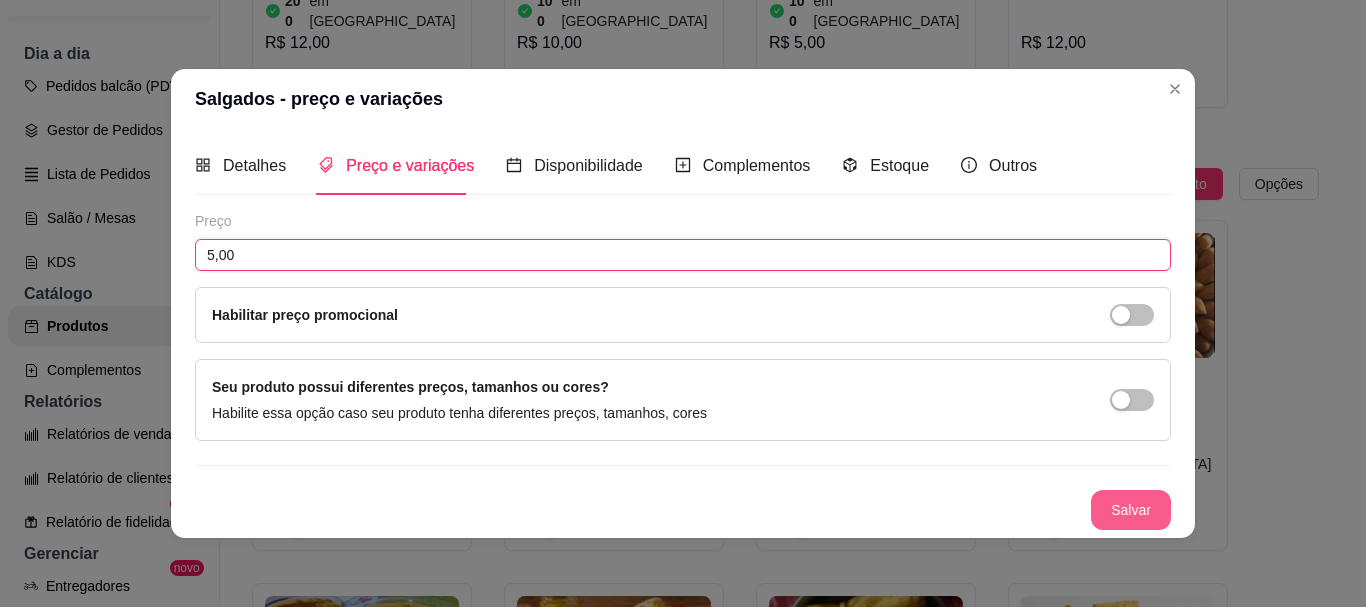 type on "5,00" 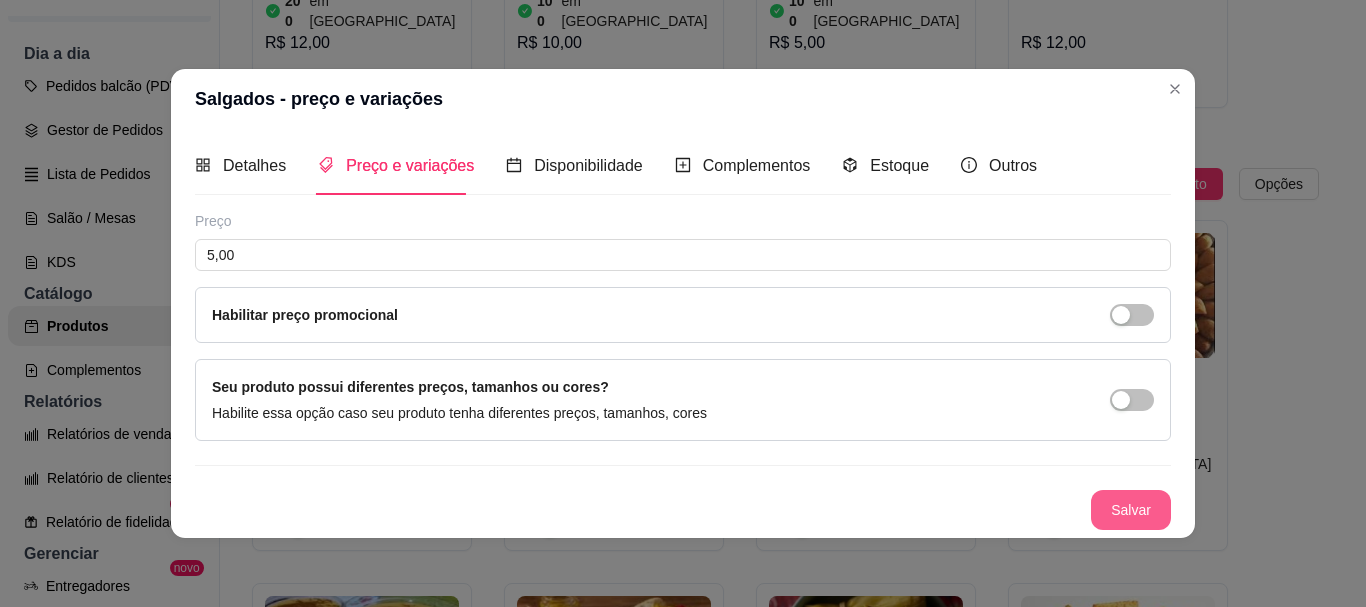 click on "Salvar" at bounding box center [1131, 510] 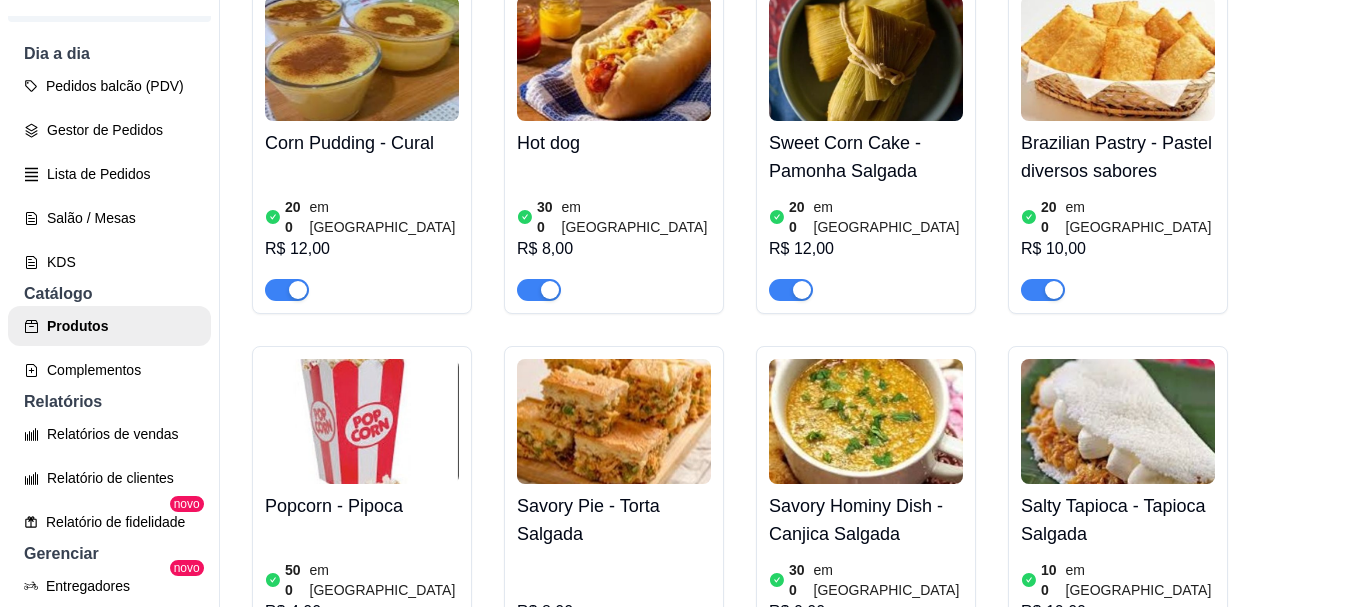 scroll, scrollTop: 2696, scrollLeft: 0, axis: vertical 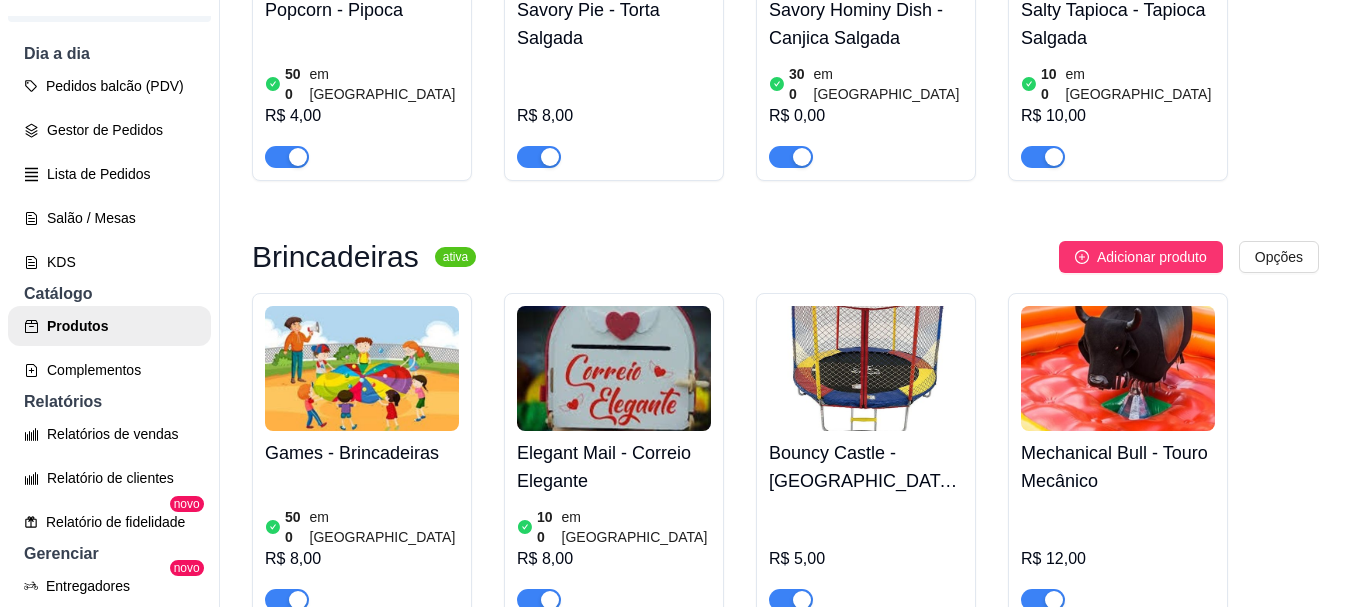 click at bounding box center [614, 368] 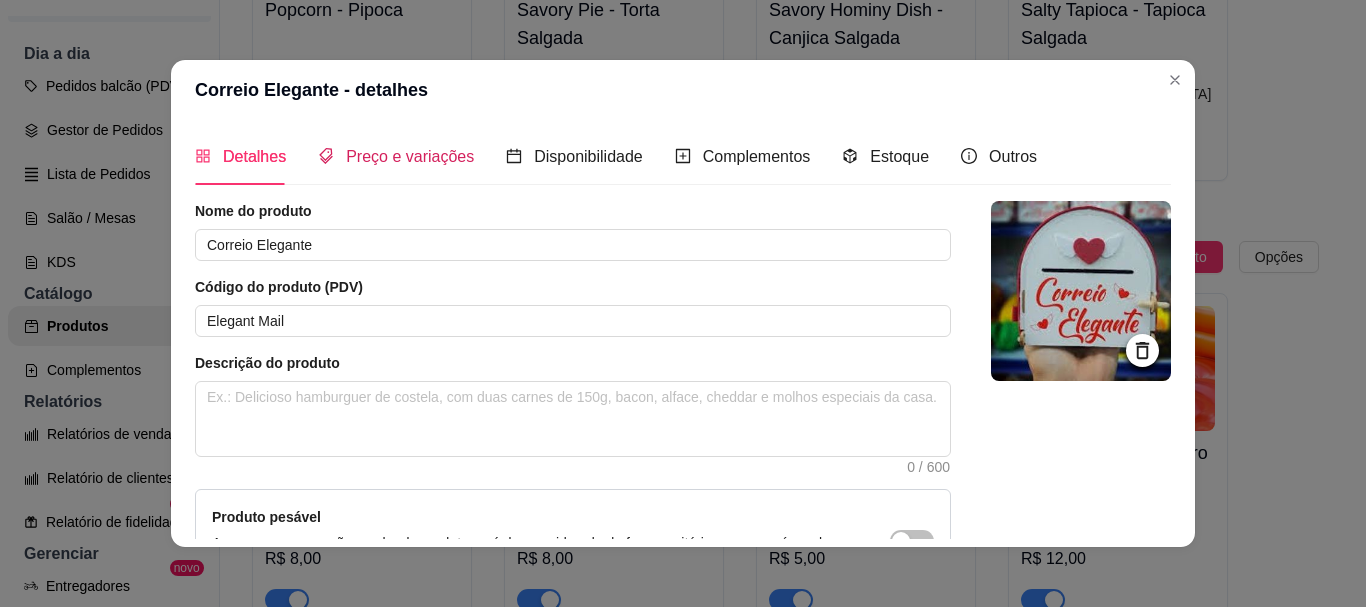 click on "Preço e variações" at bounding box center (410, 156) 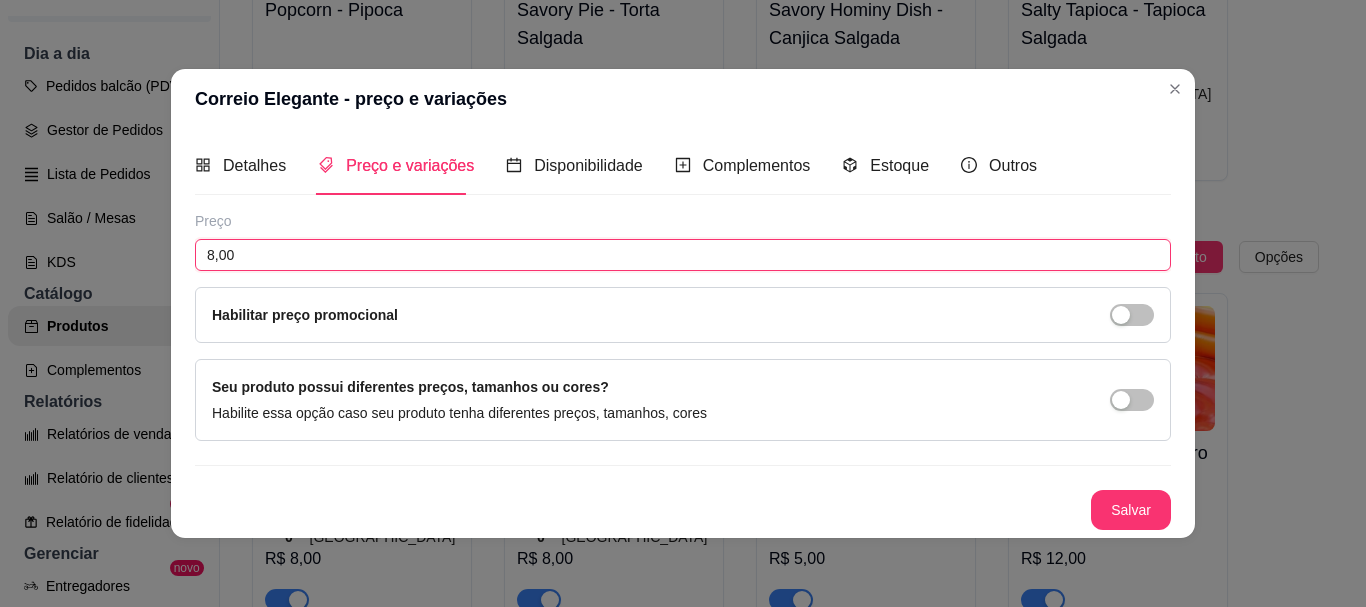 click on "8,00" at bounding box center [683, 255] 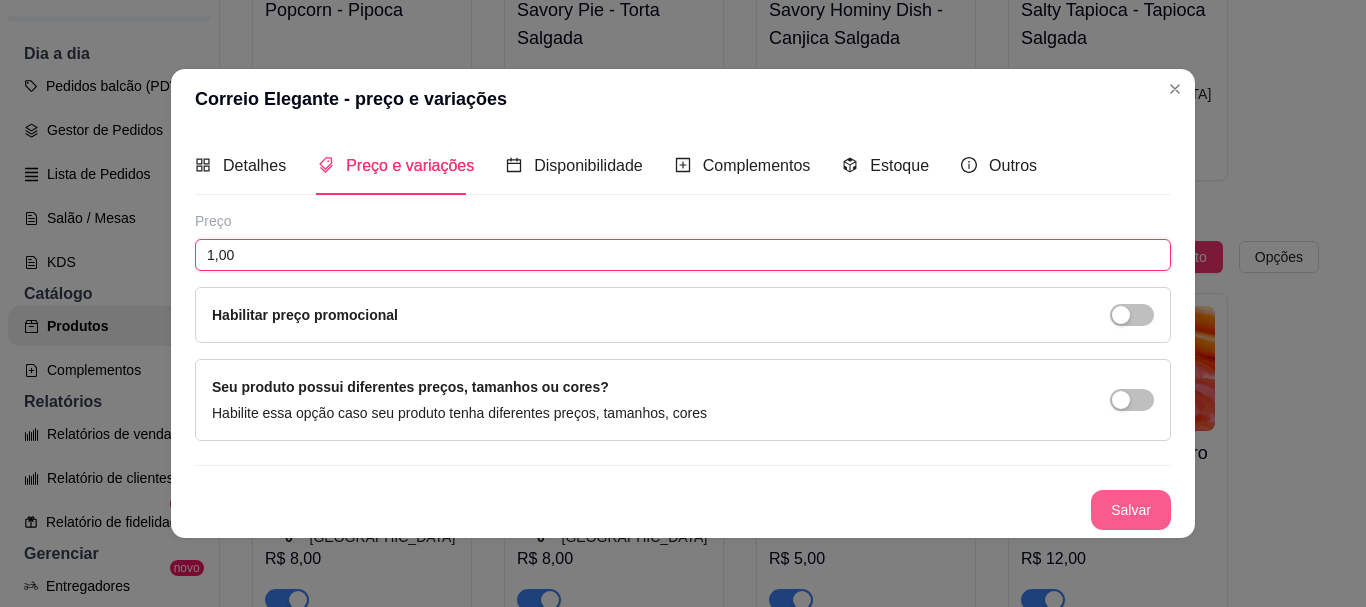 type on "1,00" 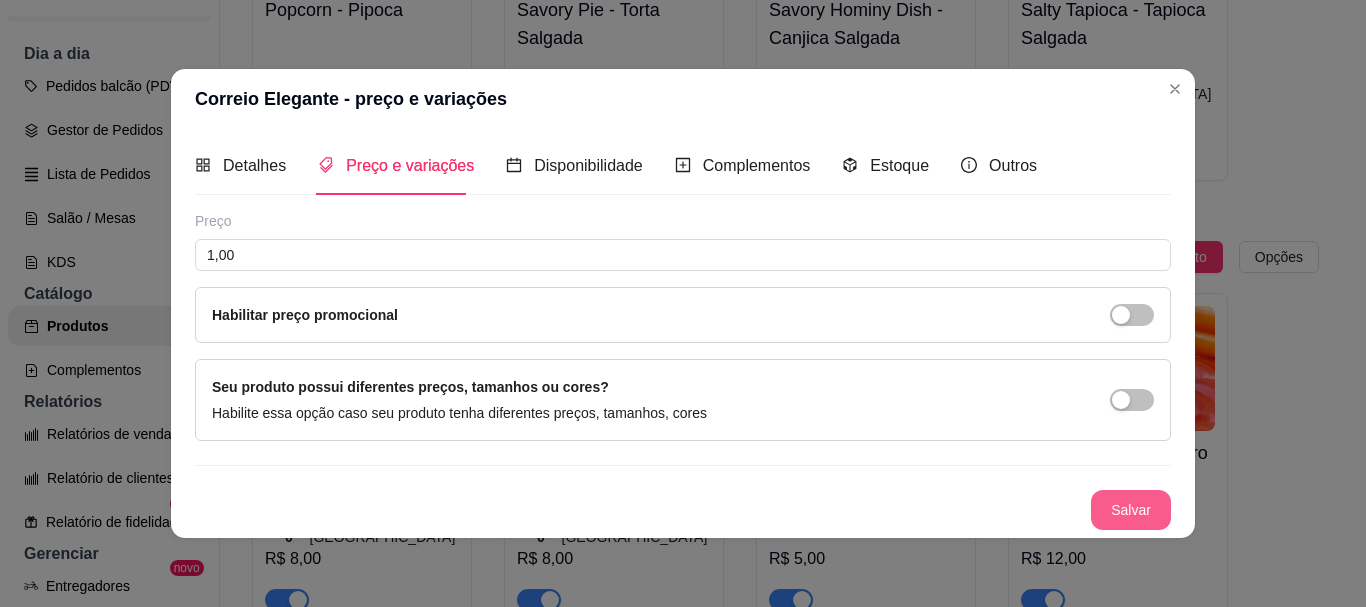 click on "Salvar" at bounding box center [1131, 510] 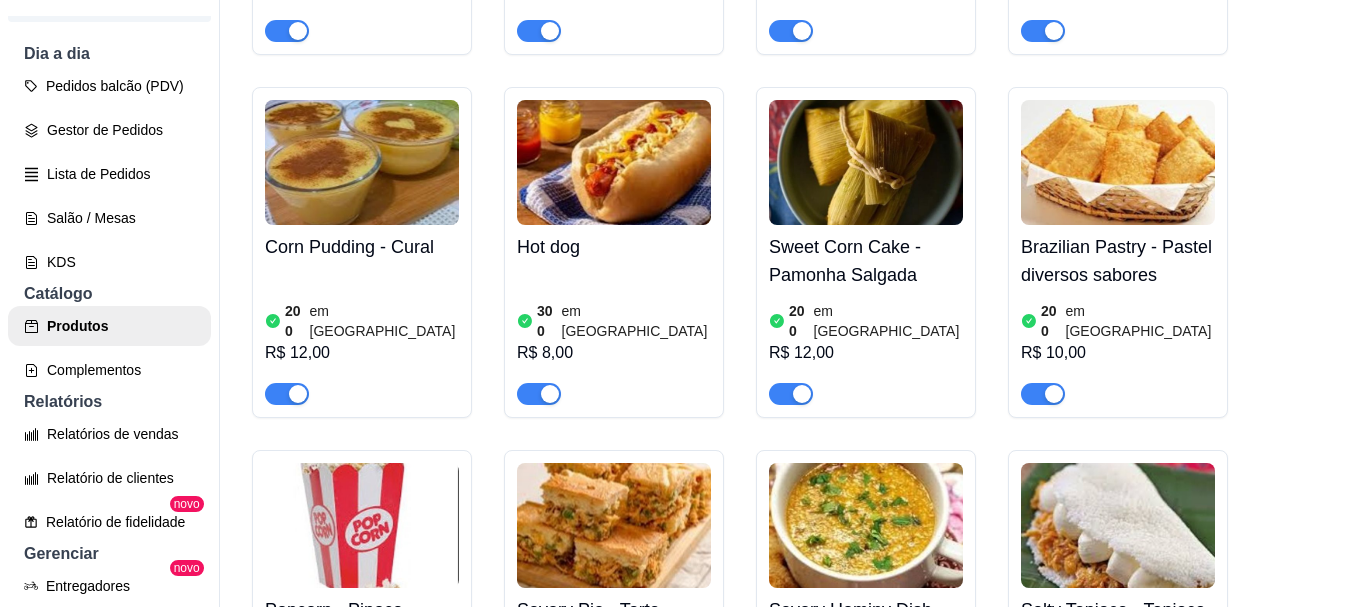scroll, scrollTop: 2196, scrollLeft: 0, axis: vertical 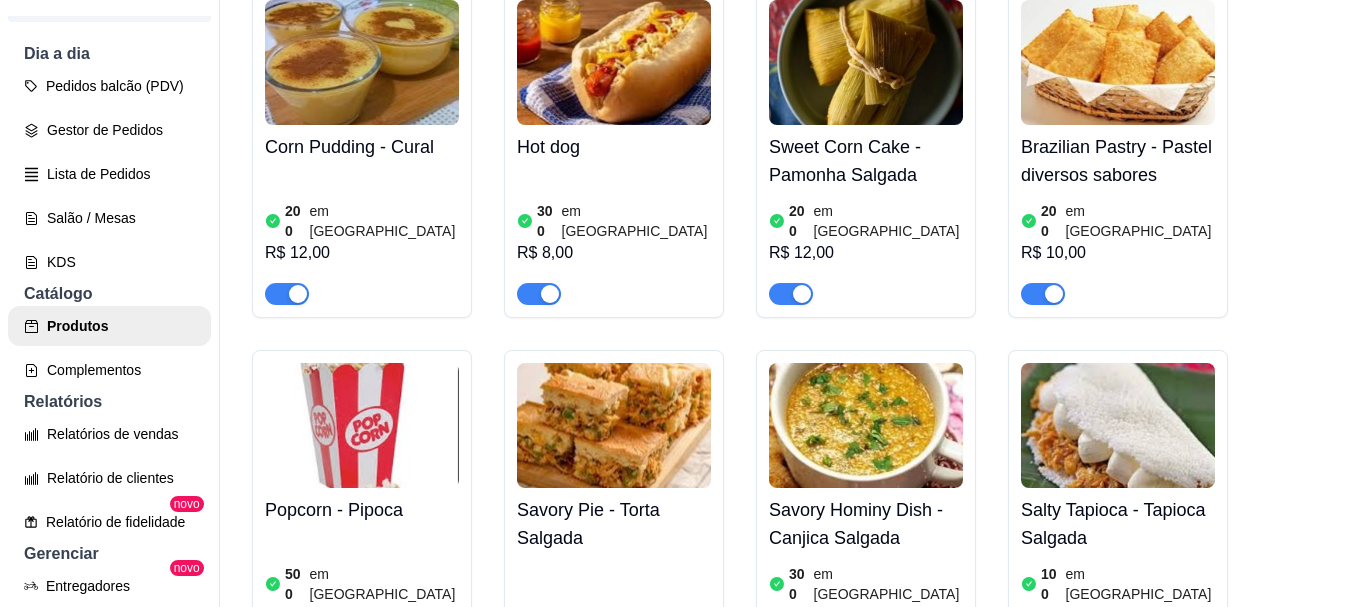 click at bounding box center (866, 425) 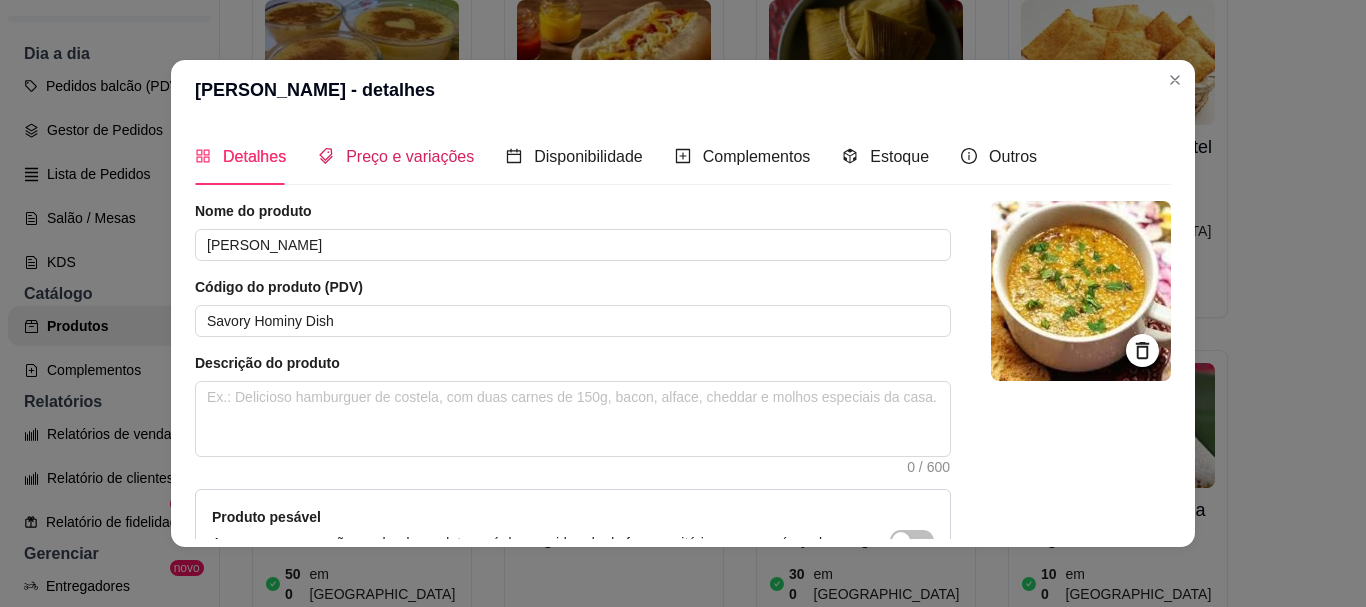 click on "Preço e variações" at bounding box center (410, 156) 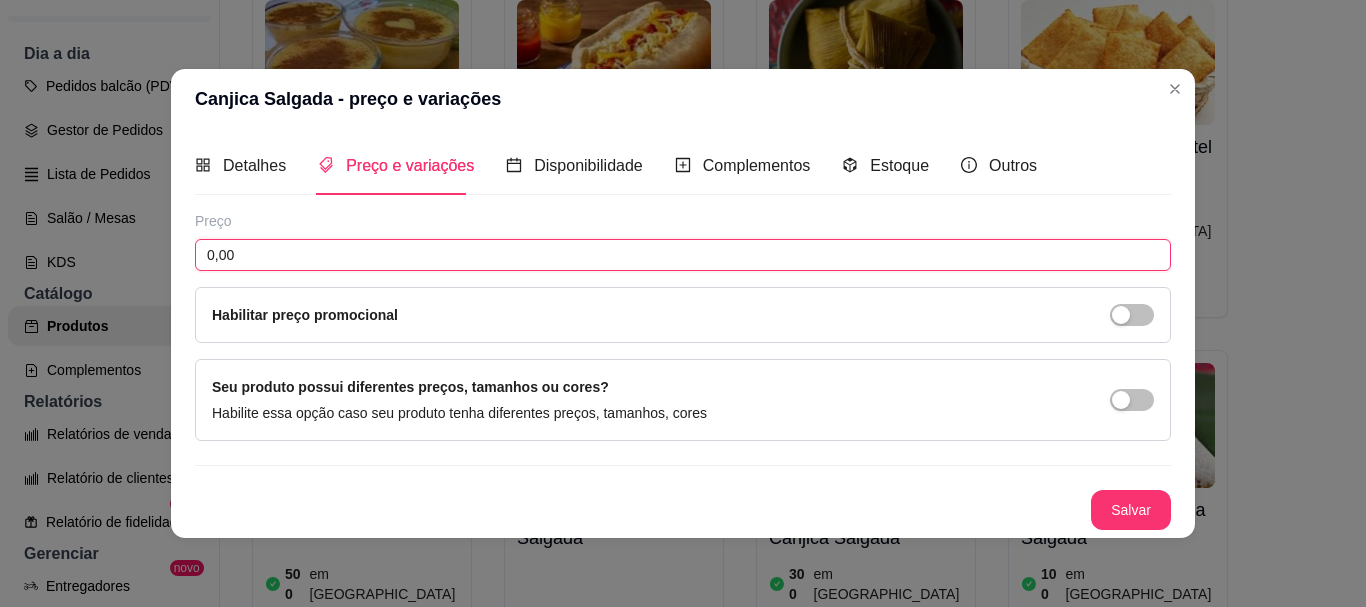 click on "0,00" at bounding box center [683, 255] 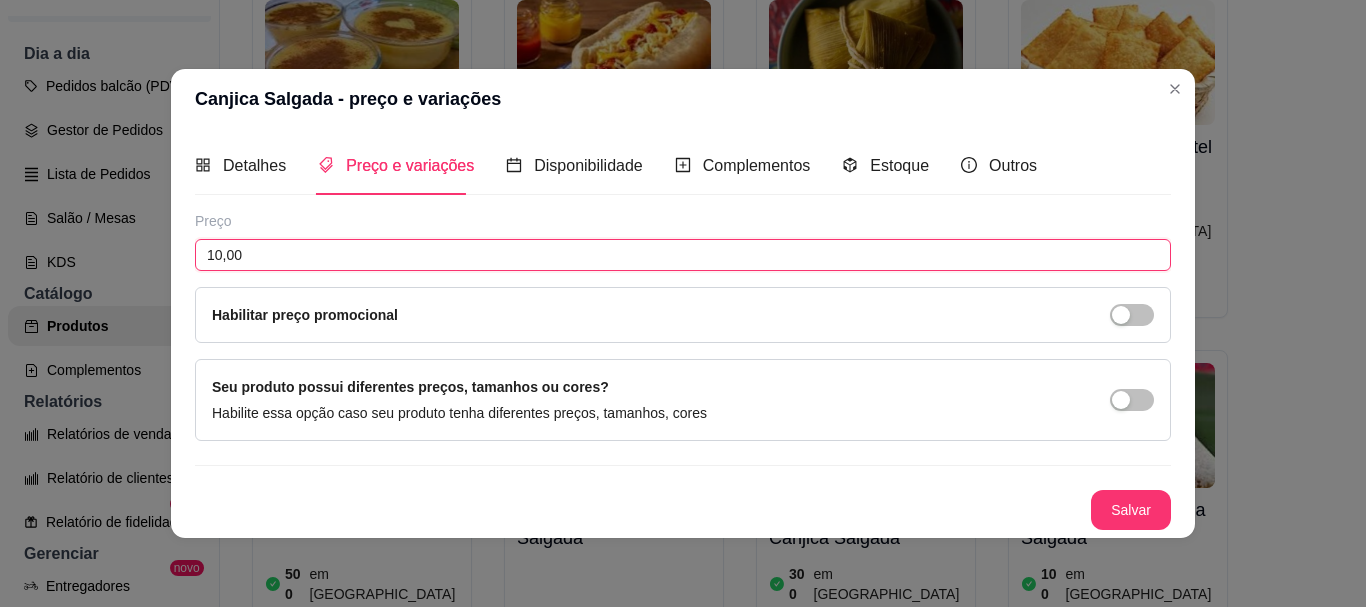 type on "10,00" 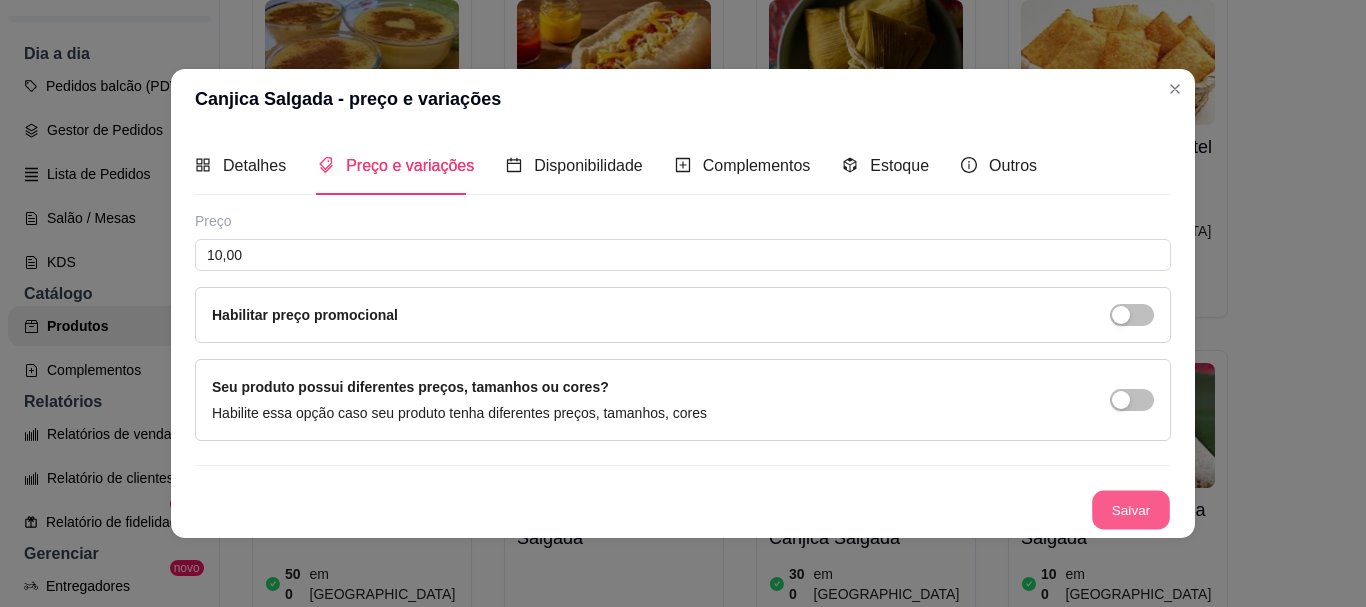 click on "Salvar" at bounding box center (1131, 509) 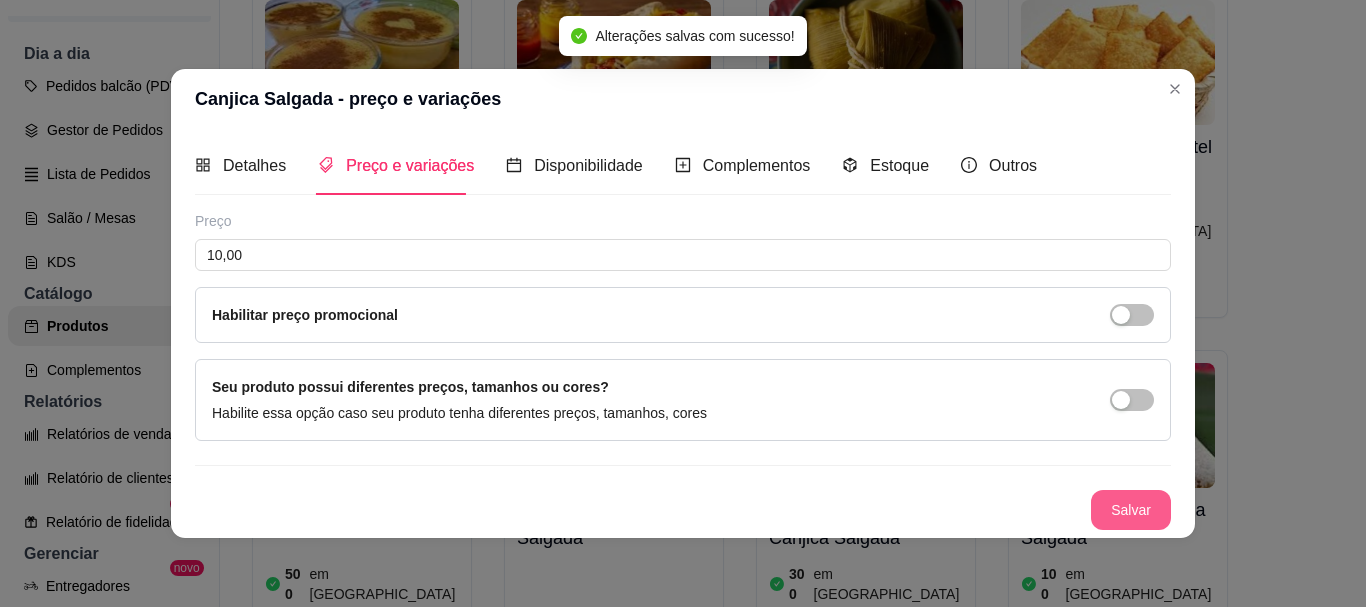 click on "Salvar" at bounding box center [1131, 510] 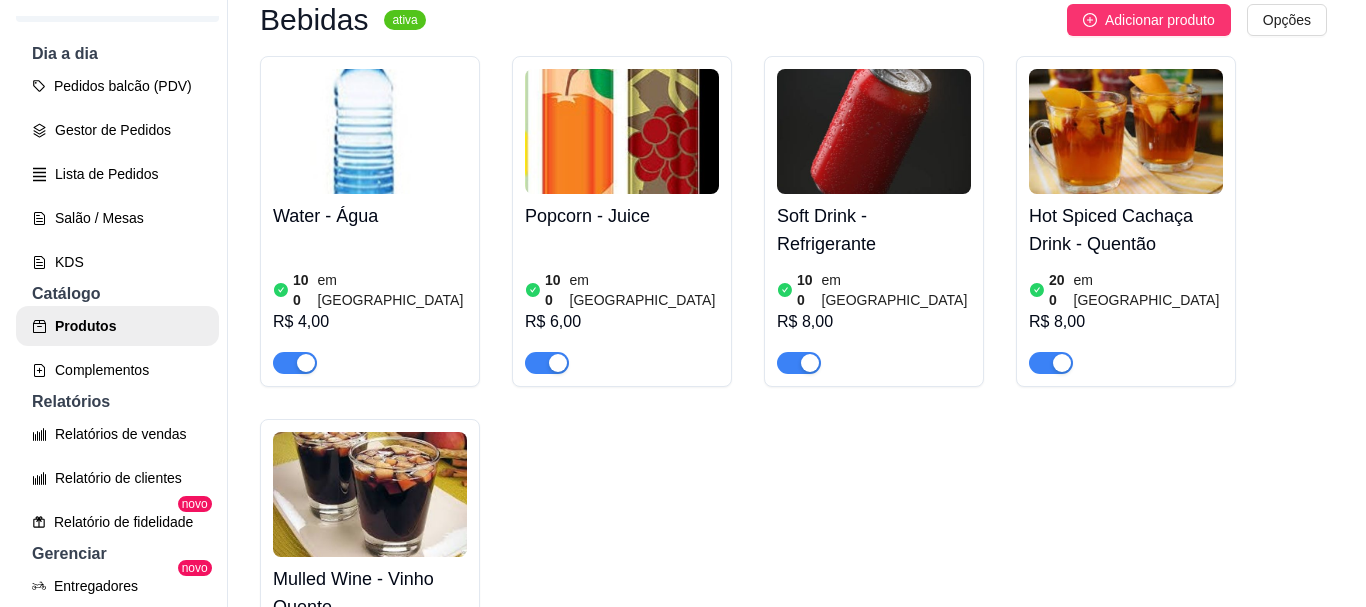 scroll, scrollTop: 0, scrollLeft: 0, axis: both 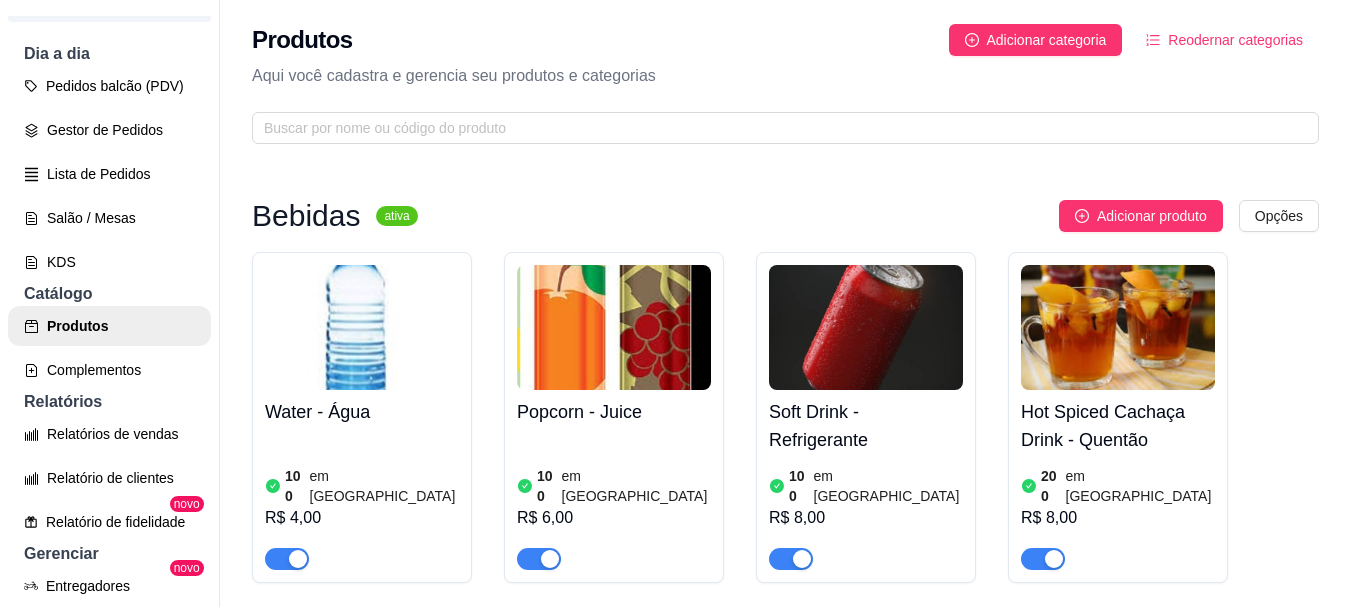 click at bounding box center (614, 327) 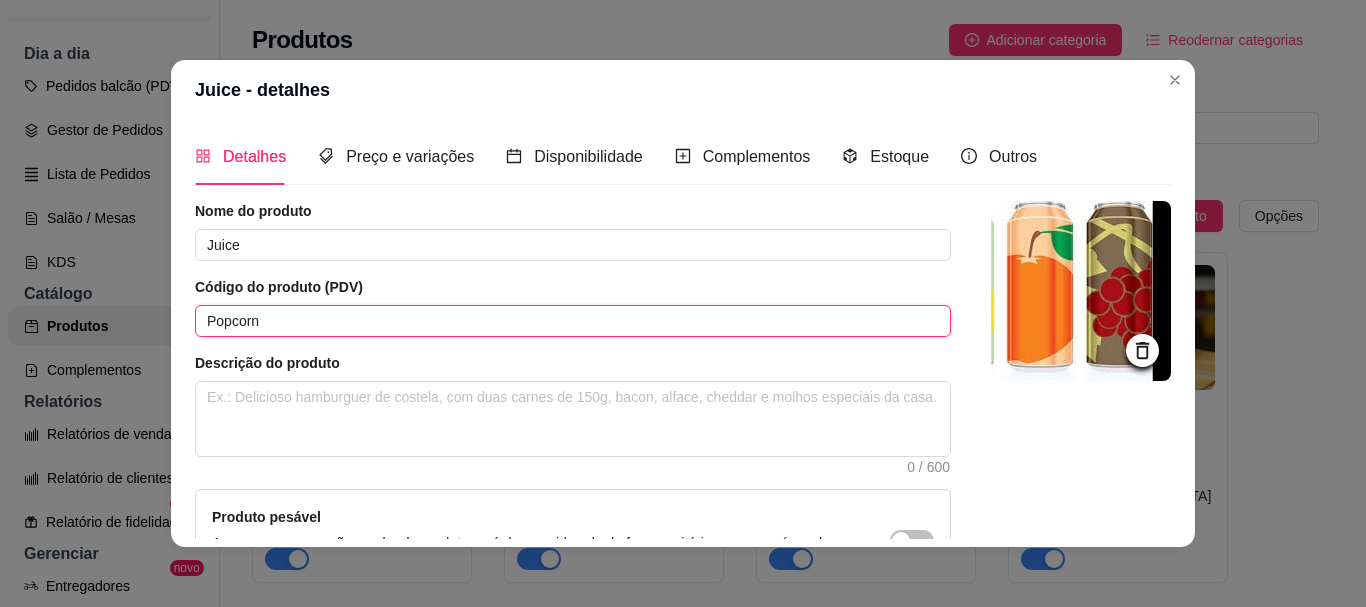 drag, startPoint x: 292, startPoint y: 324, endPoint x: 82, endPoint y: 312, distance: 210.34258 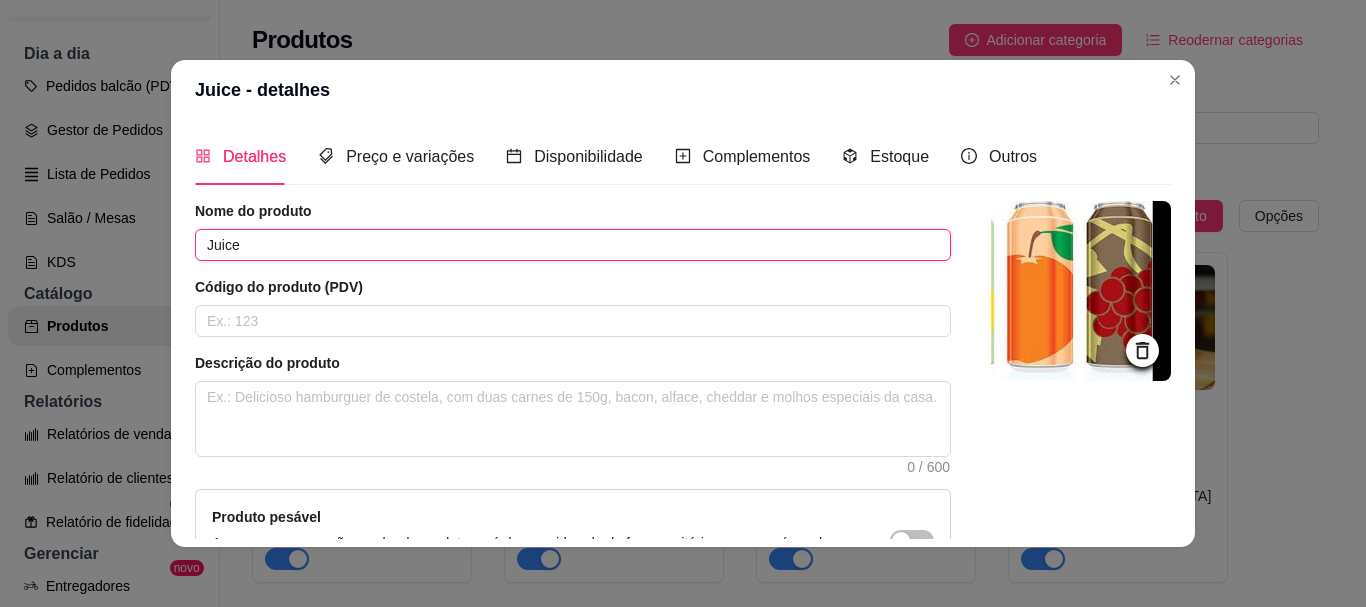 drag, startPoint x: 228, startPoint y: 242, endPoint x: 120, endPoint y: 239, distance: 108.04166 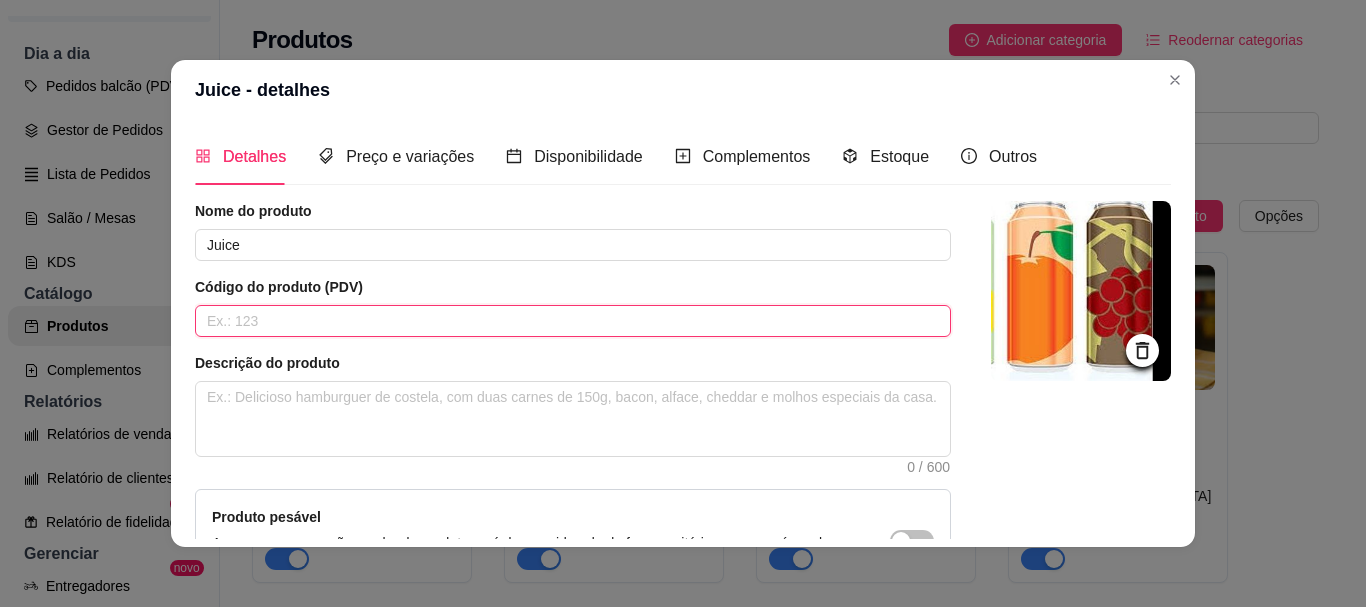 click at bounding box center [573, 321] 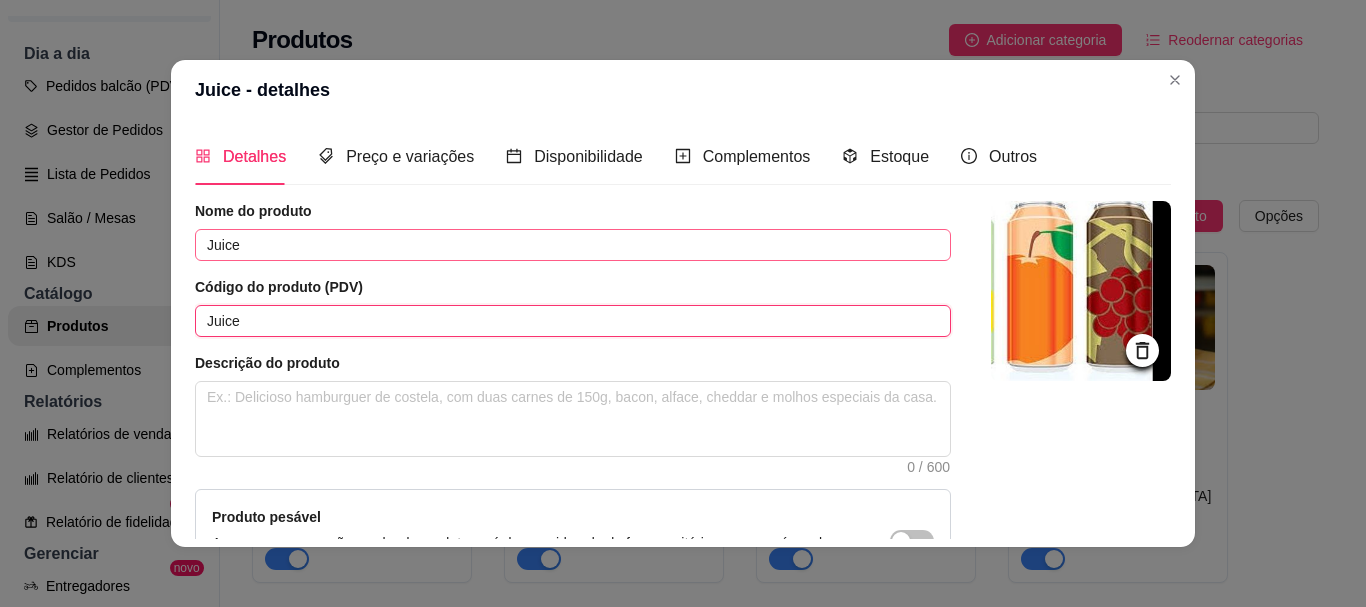 type on "Juice" 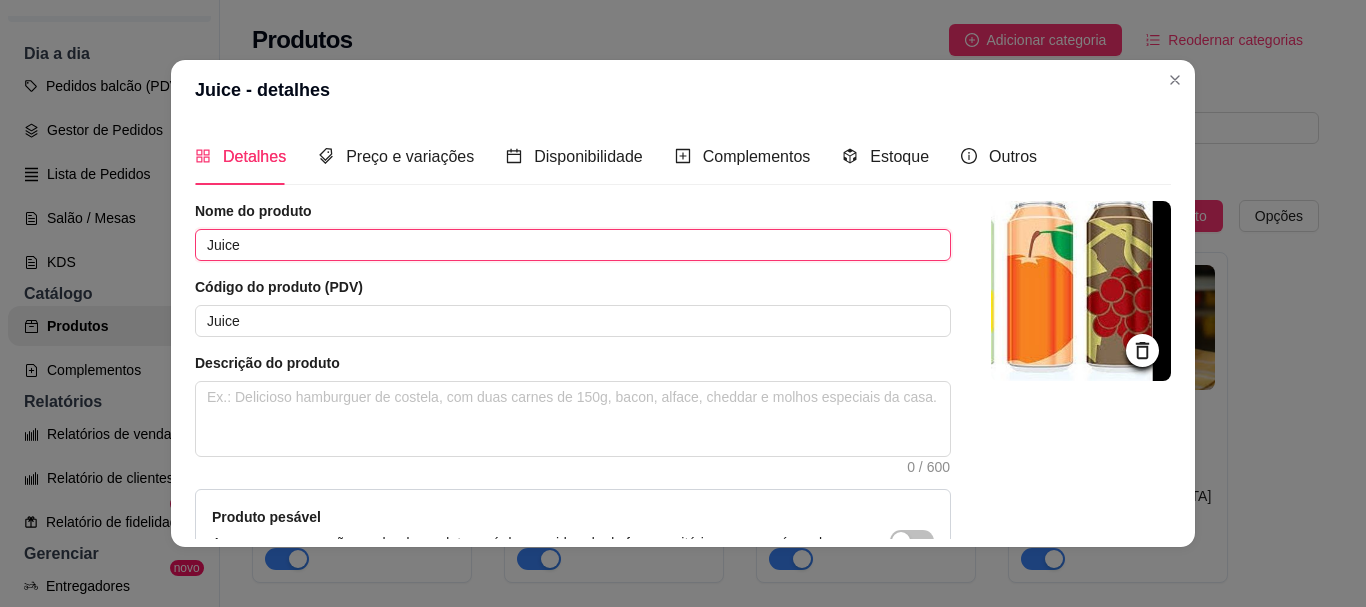 click on "Juice" at bounding box center (573, 245) 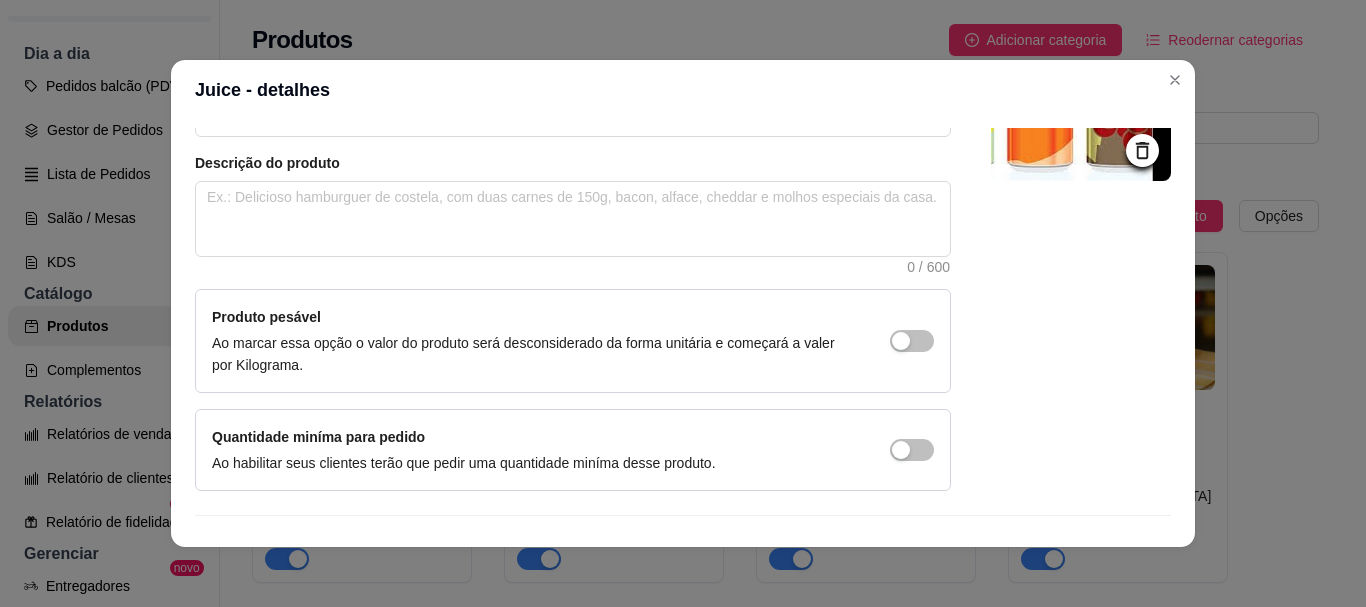 scroll, scrollTop: 241, scrollLeft: 0, axis: vertical 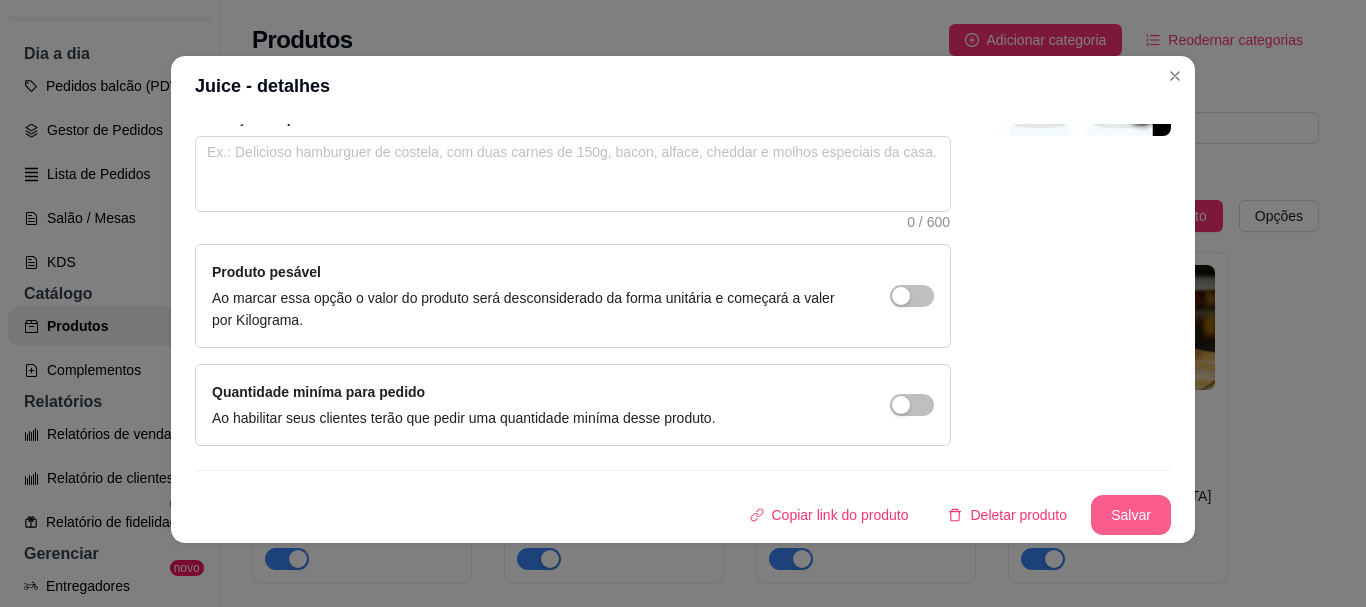 type on "Suco" 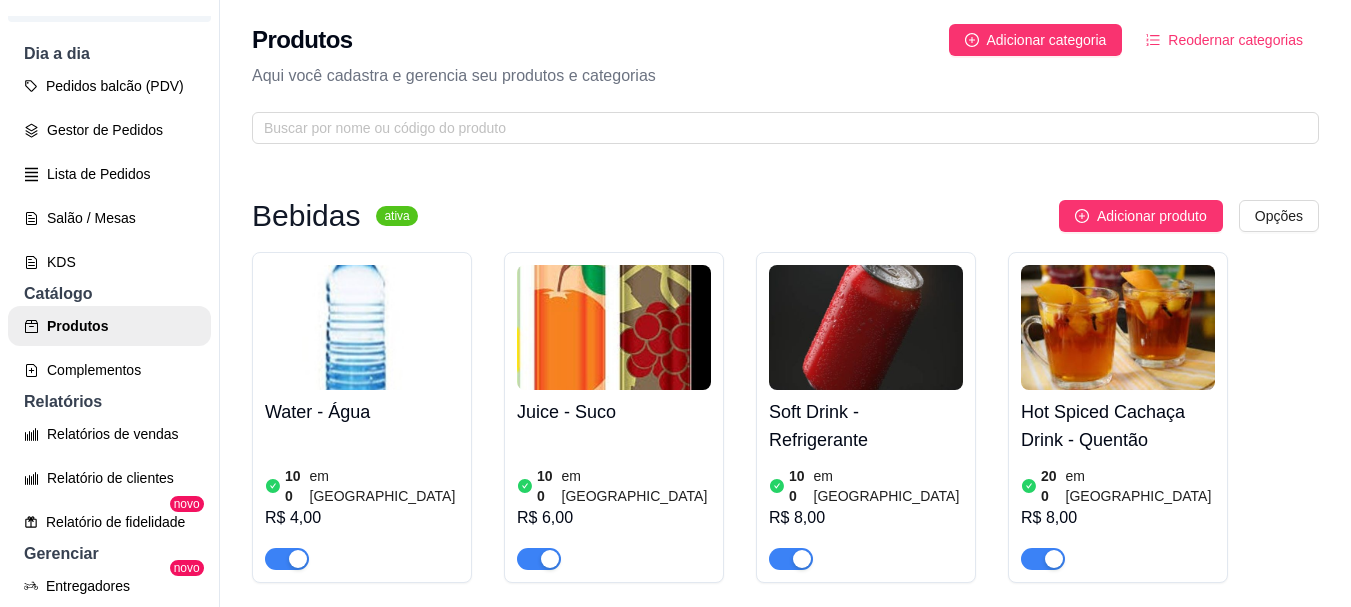 click at bounding box center (362, 327) 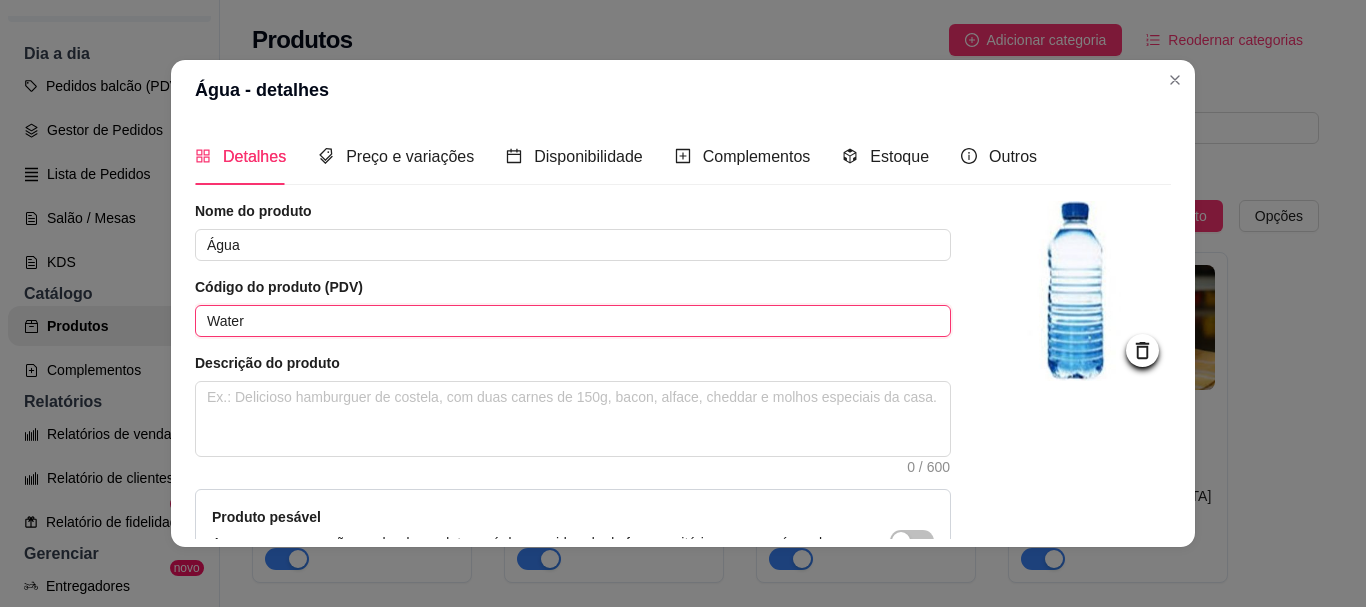 drag, startPoint x: 260, startPoint y: 329, endPoint x: 174, endPoint y: 333, distance: 86.09297 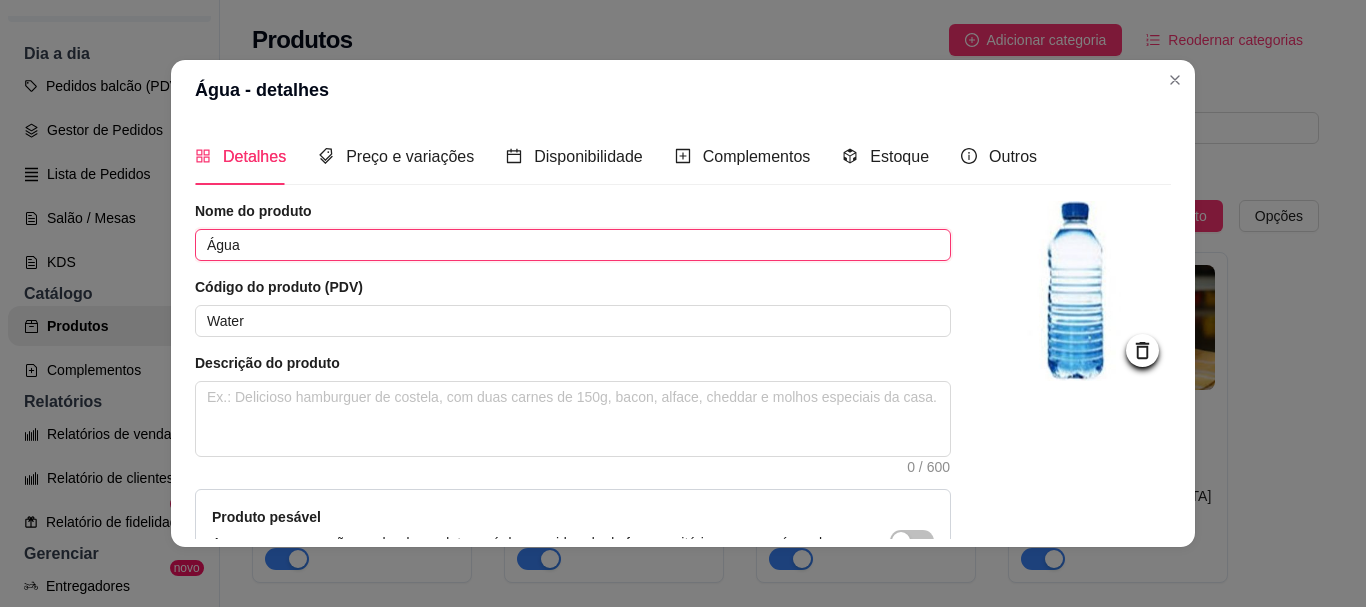 click on "Água" at bounding box center (573, 245) 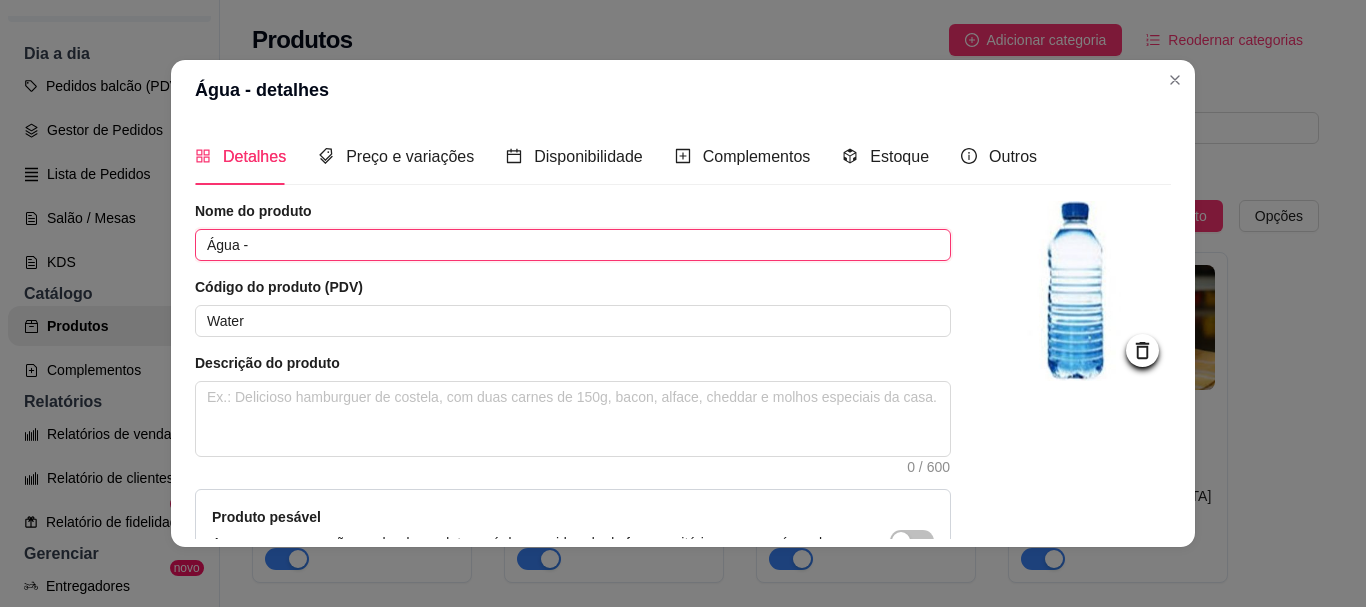 paste on "Water" 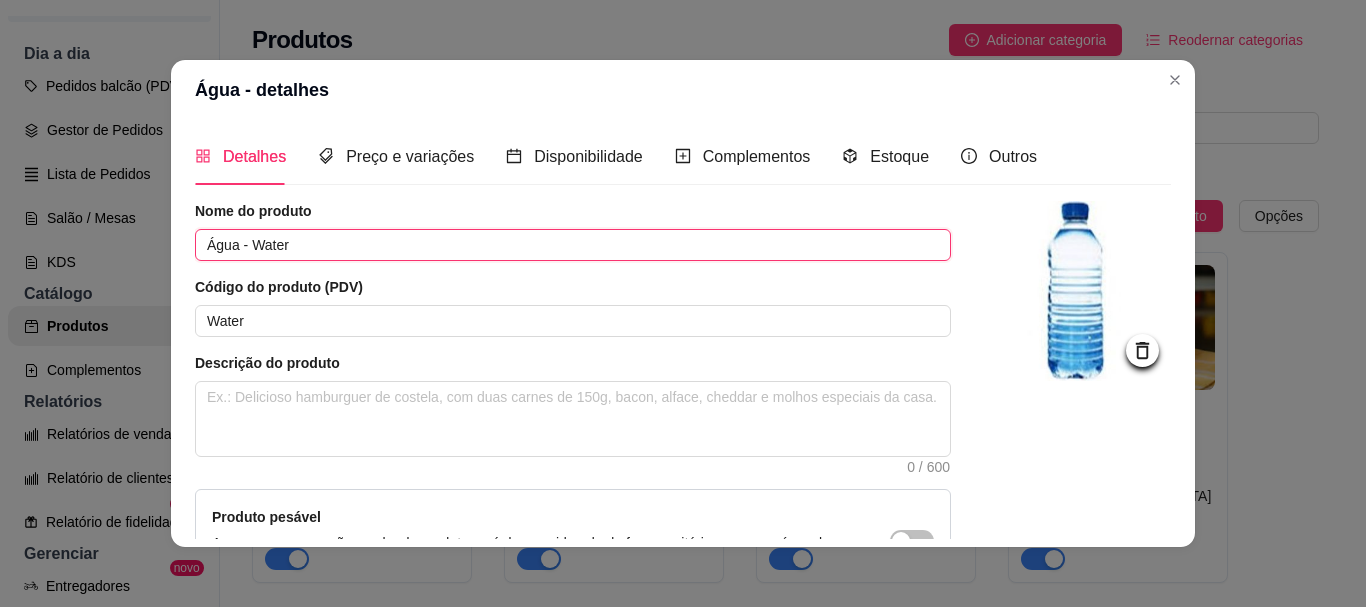 scroll, scrollTop: 241, scrollLeft: 0, axis: vertical 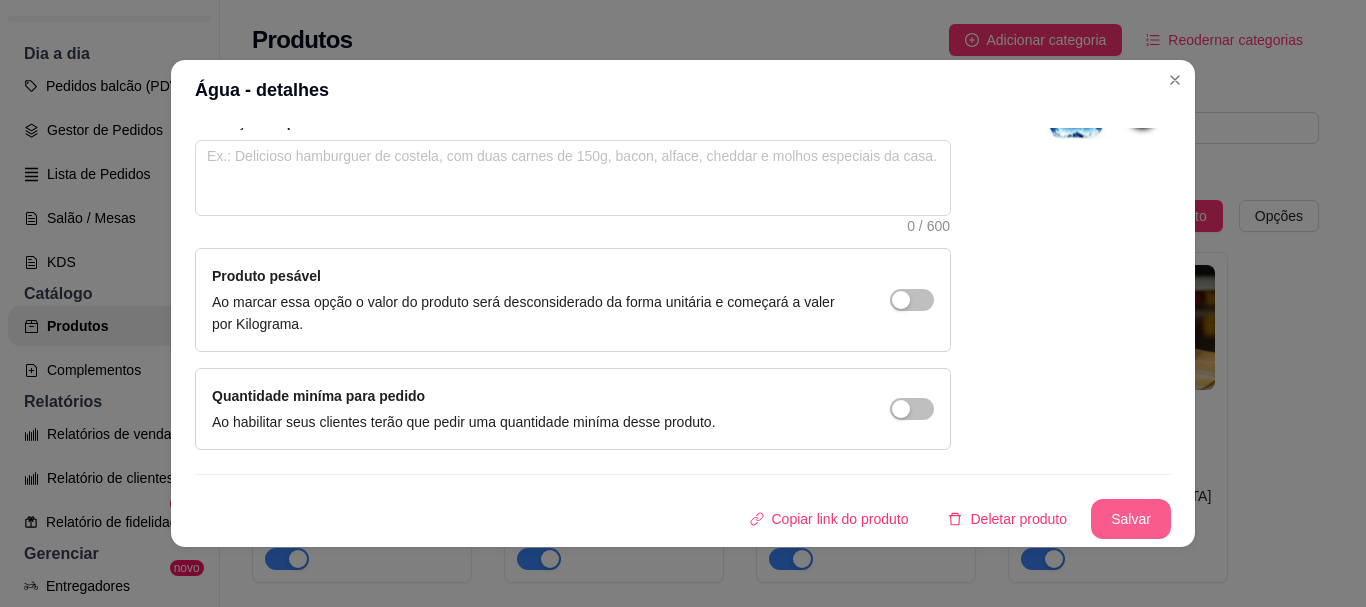 type on "Água - Water" 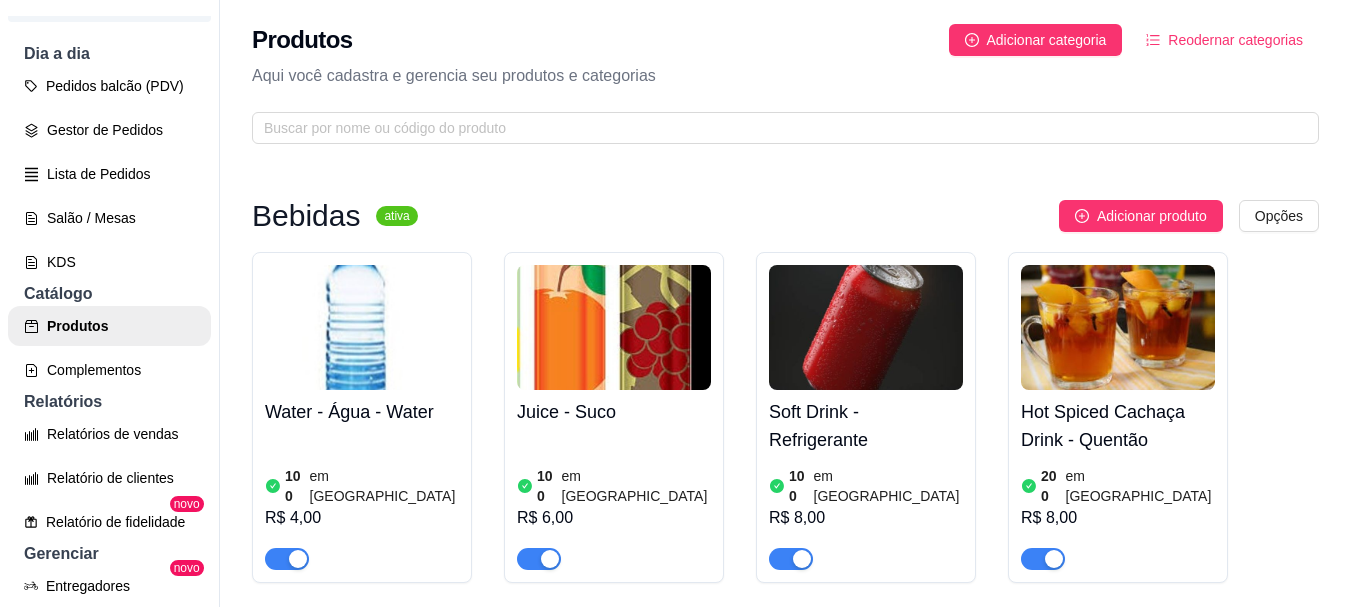 click at bounding box center (614, 327) 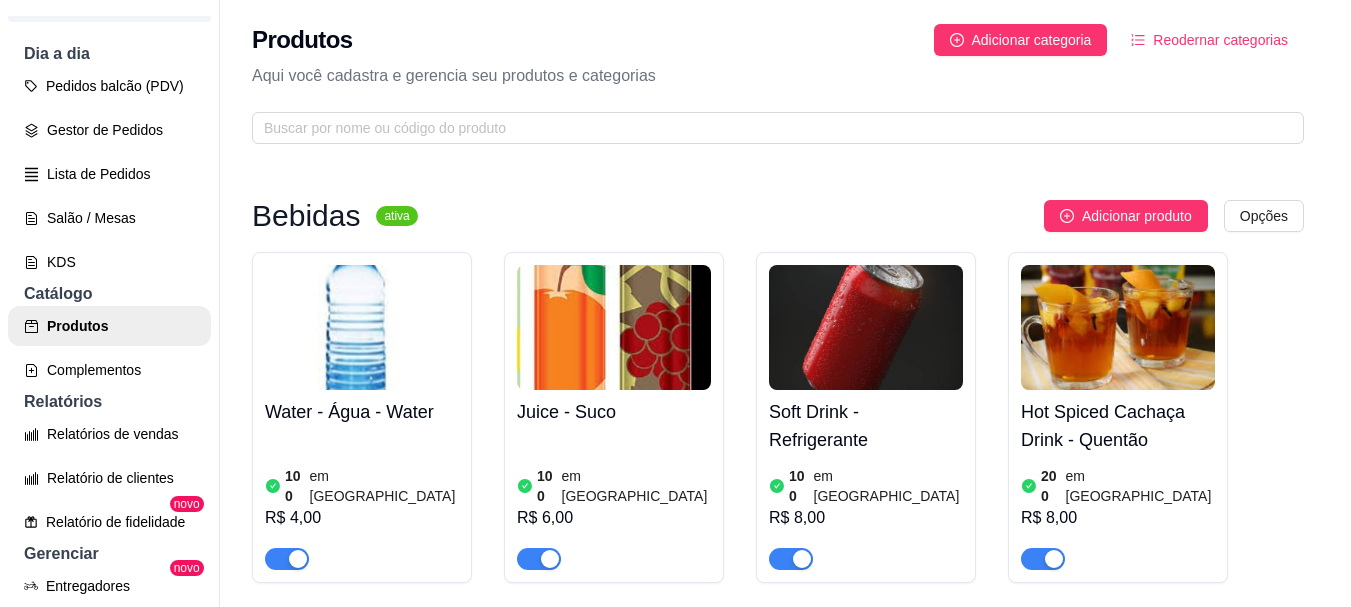 type 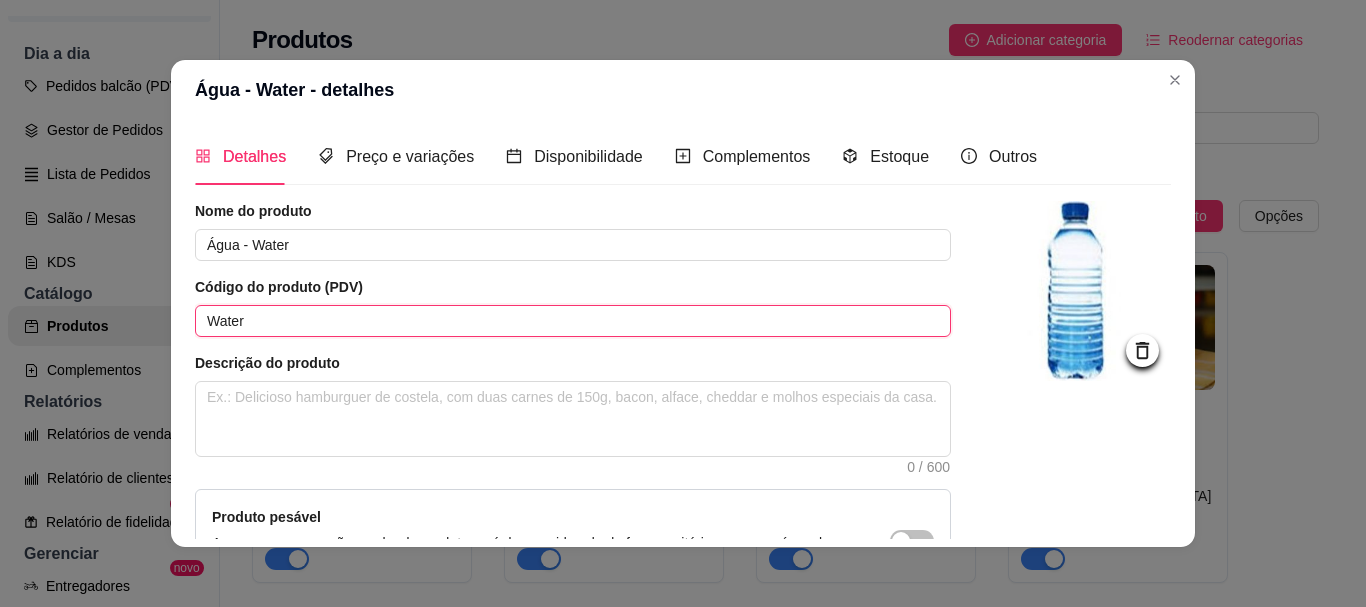 drag, startPoint x: 380, startPoint y: 332, endPoint x: 67, endPoint y: 333, distance: 313.0016 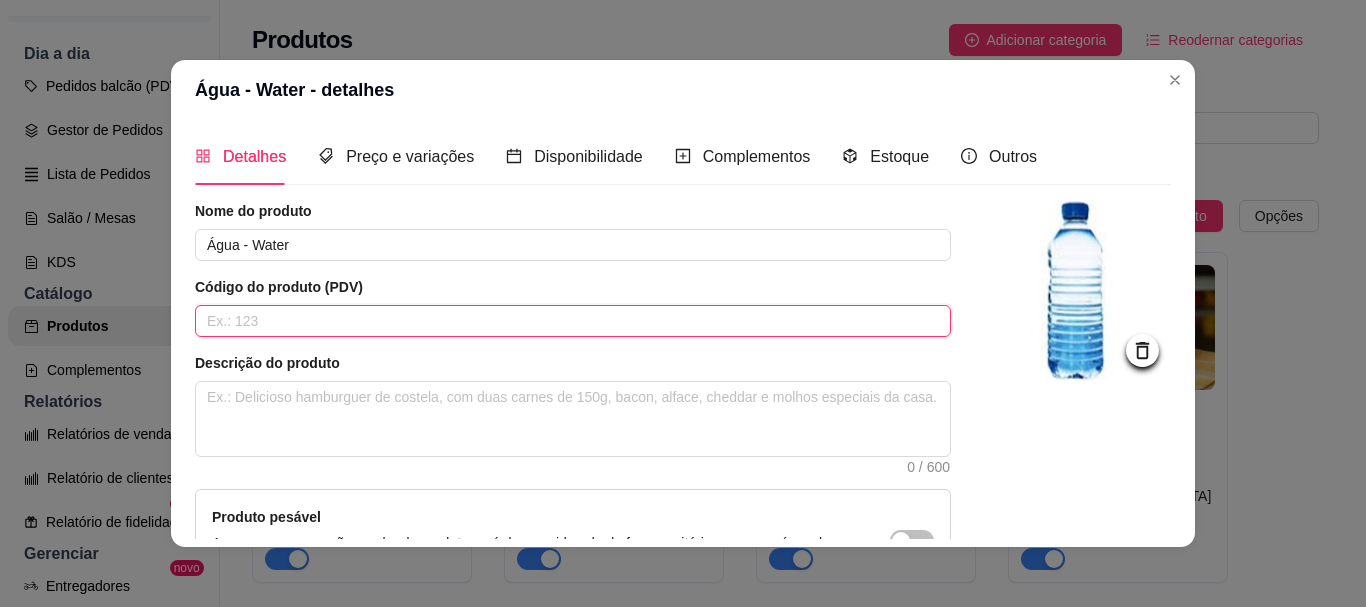 scroll, scrollTop: 241, scrollLeft: 0, axis: vertical 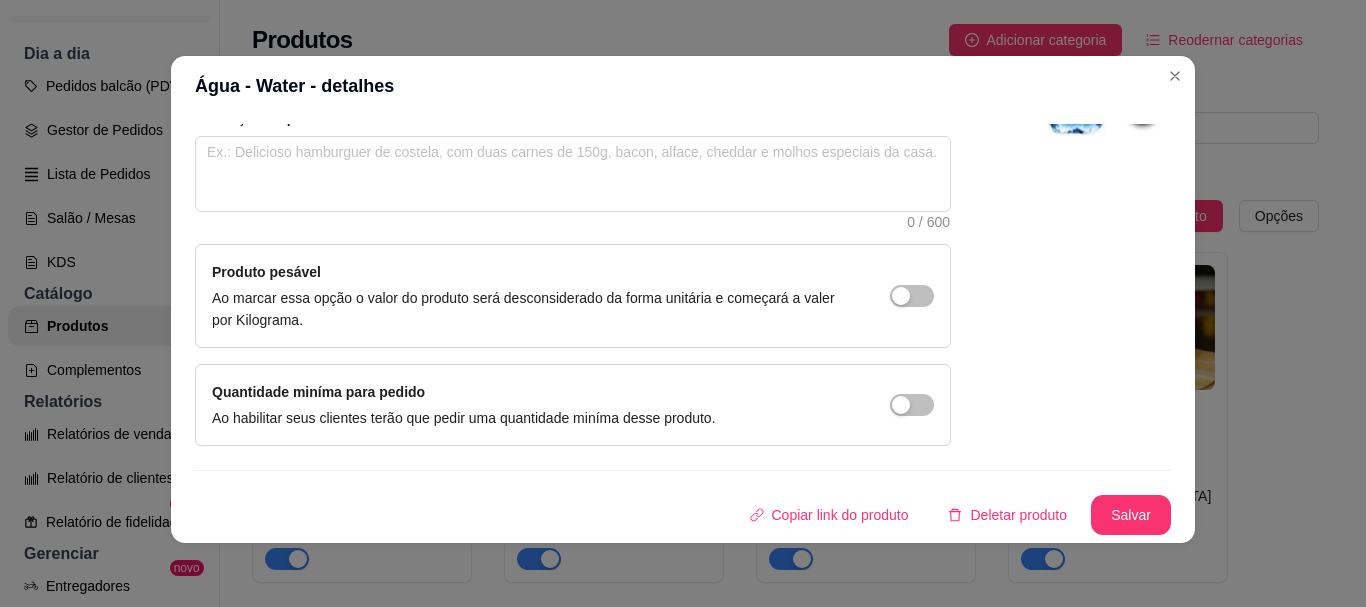 type 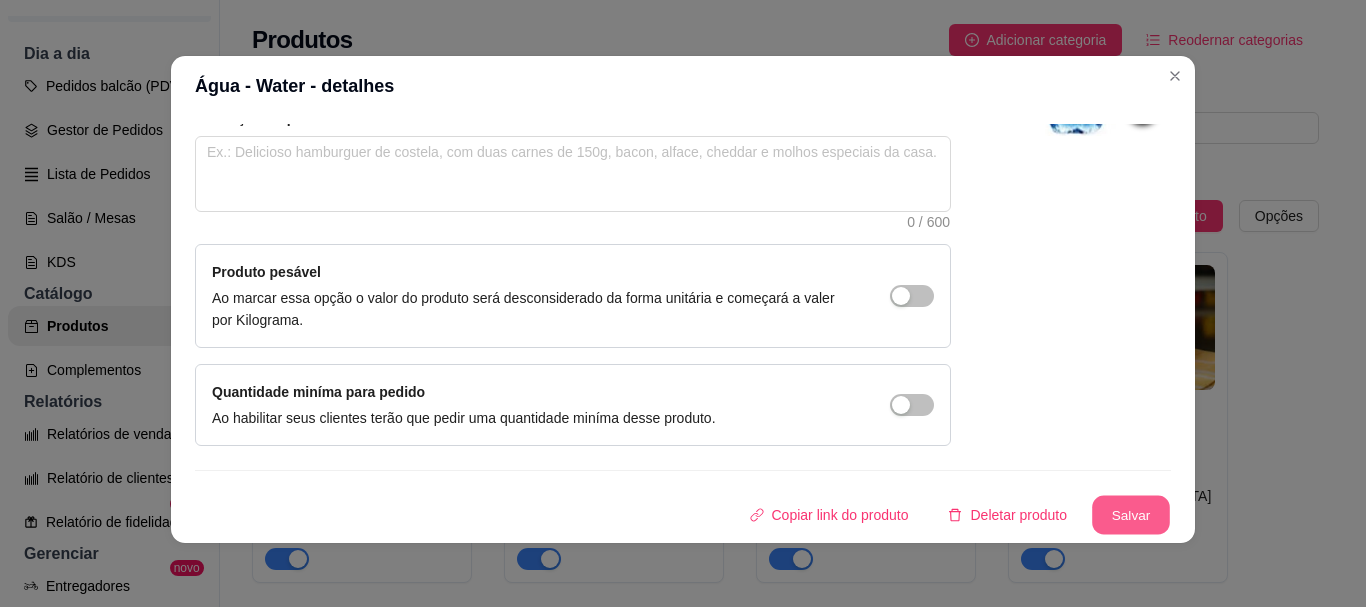 click on "Salvar" at bounding box center [1131, 515] 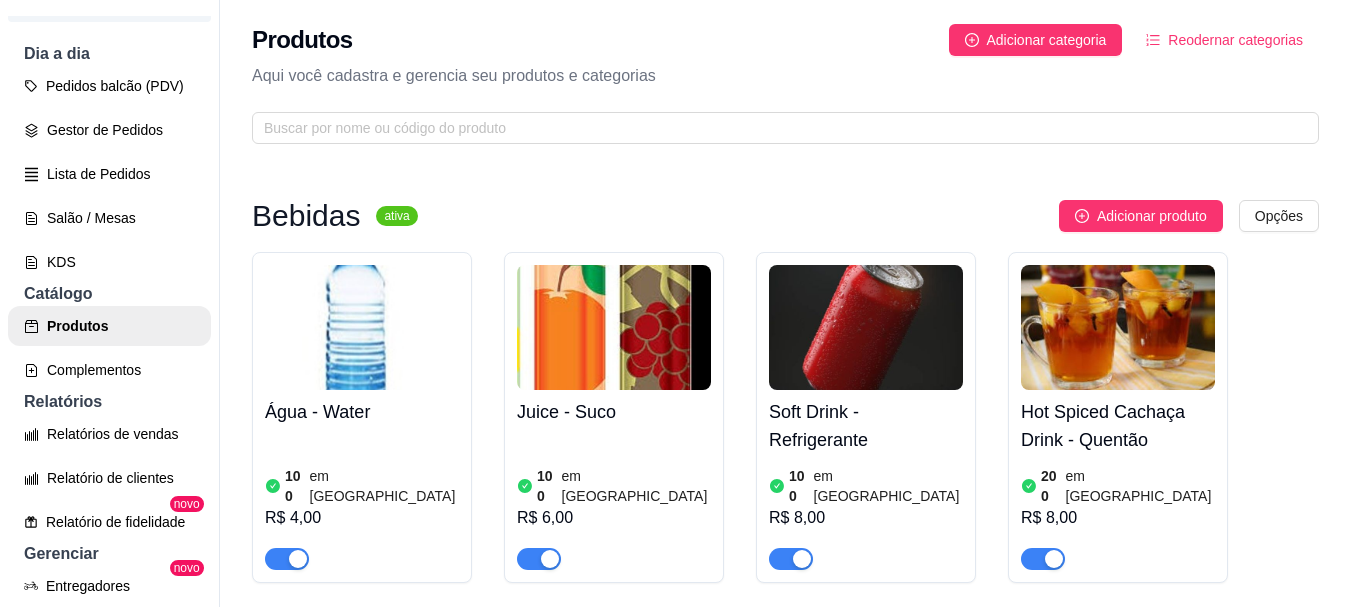 click at bounding box center [614, 327] 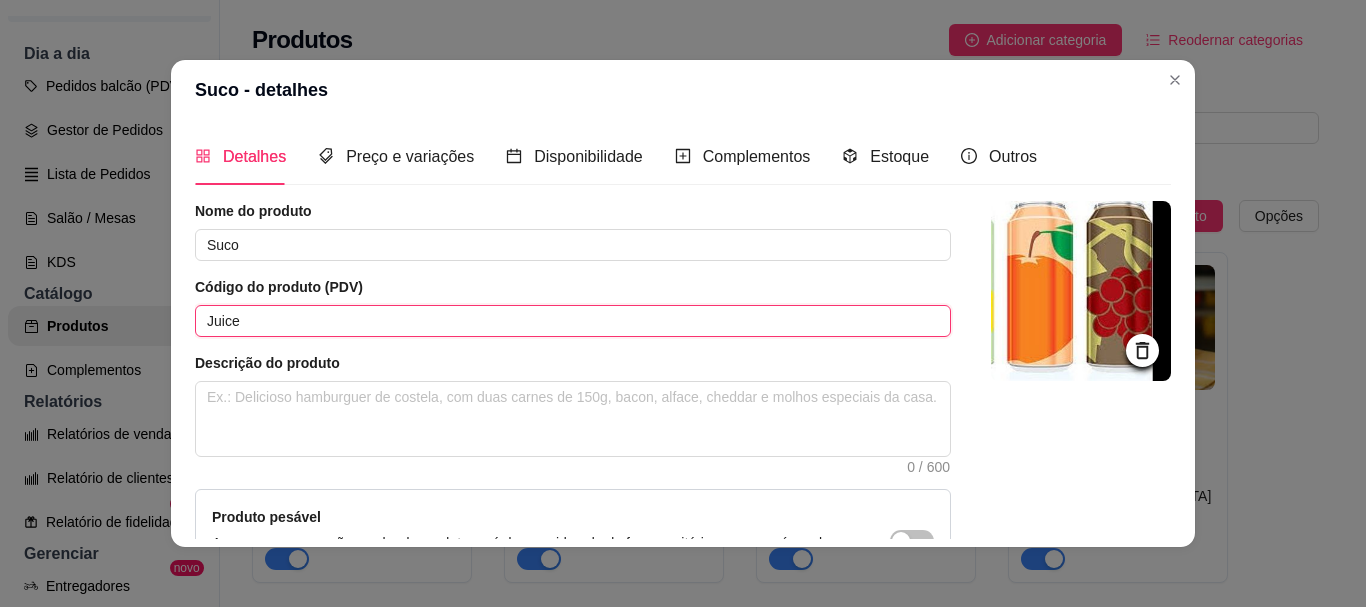 drag, startPoint x: 246, startPoint y: 323, endPoint x: 128, endPoint y: 319, distance: 118.06778 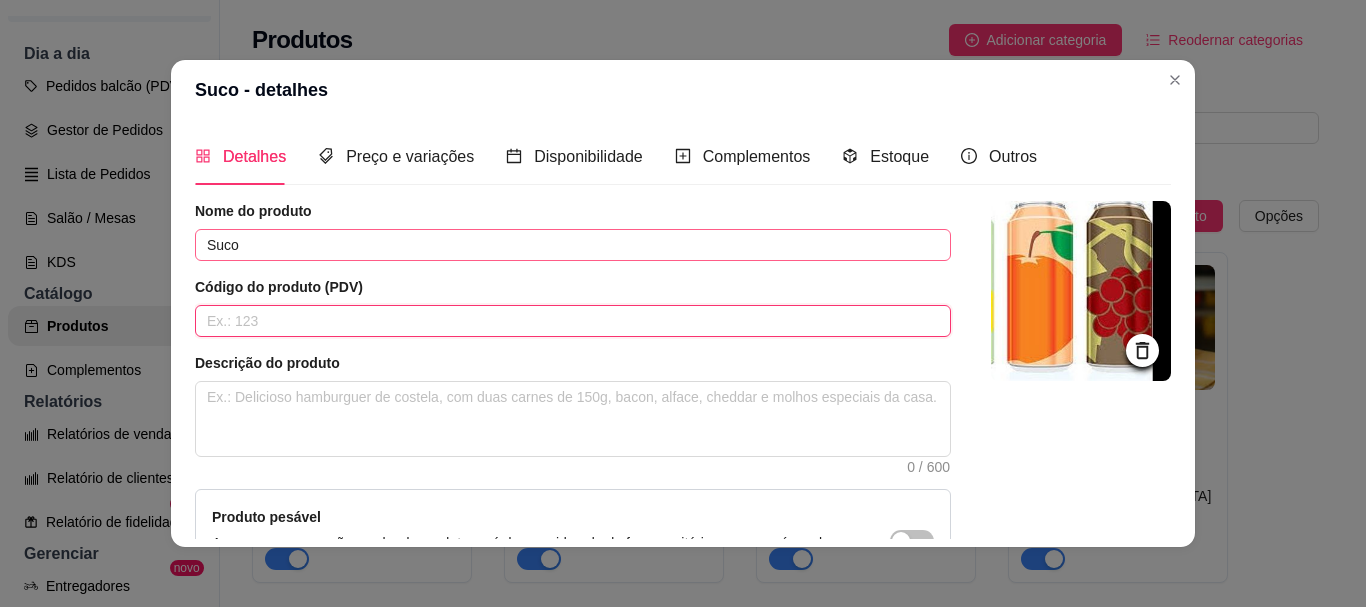 type 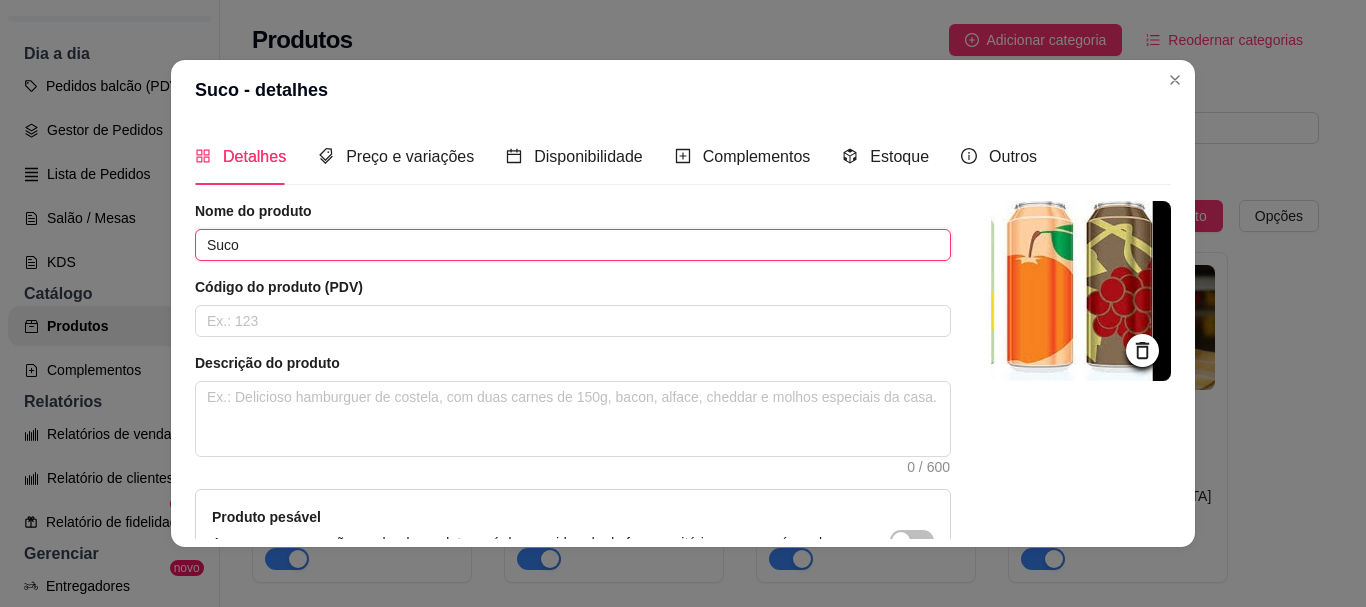 click on "Suco" at bounding box center [573, 245] 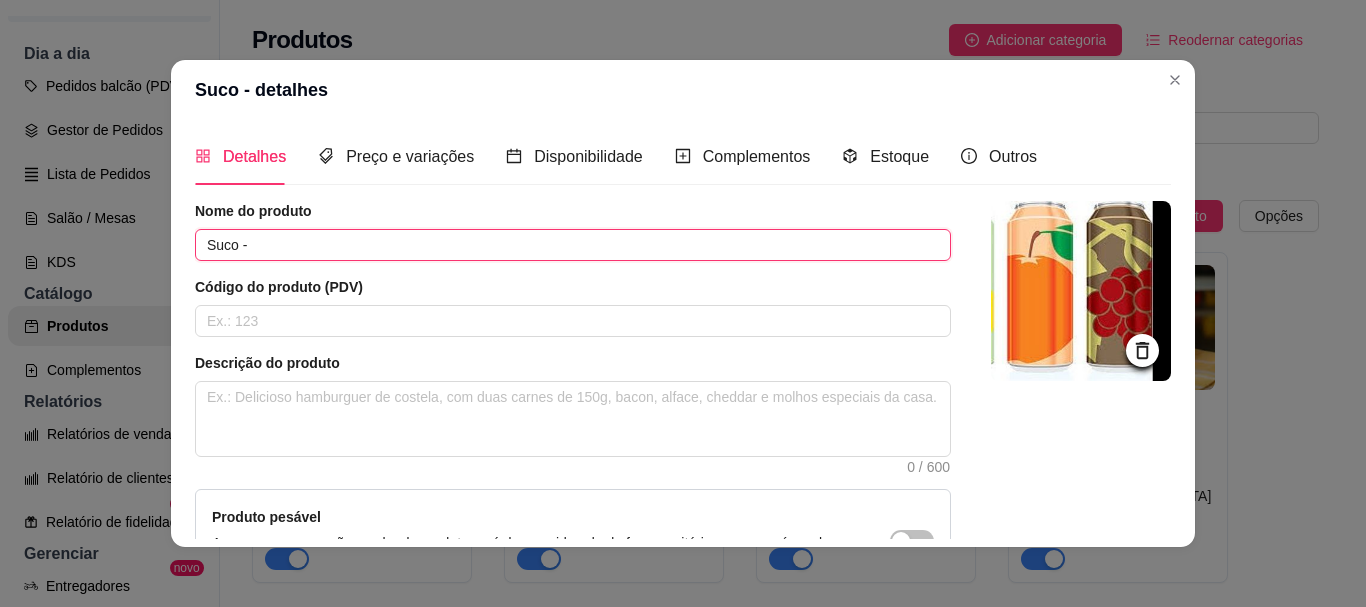 paste on "Juice" 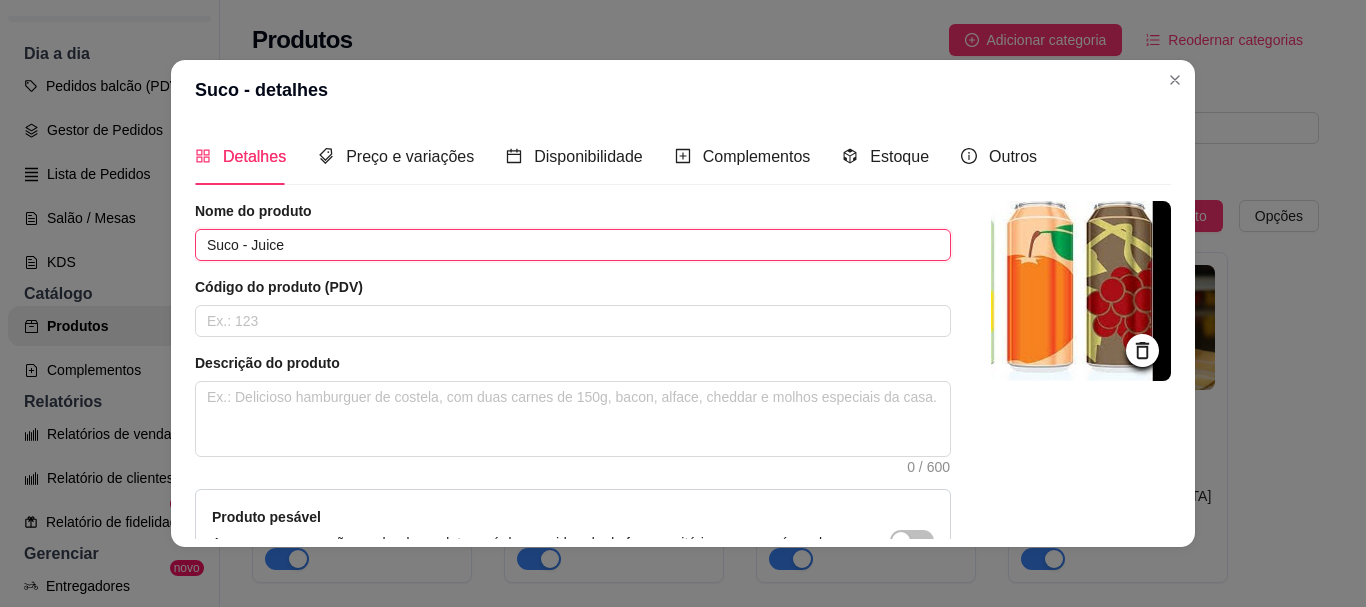 scroll, scrollTop: 4, scrollLeft: 0, axis: vertical 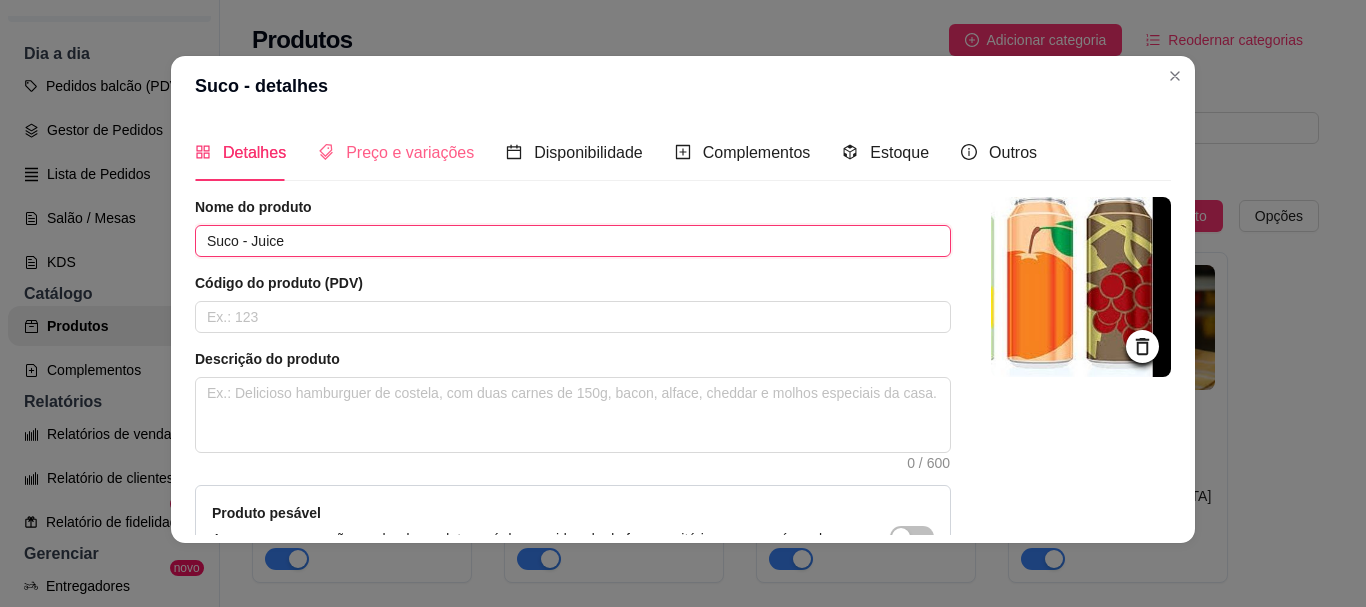 type on "Suco - Juice" 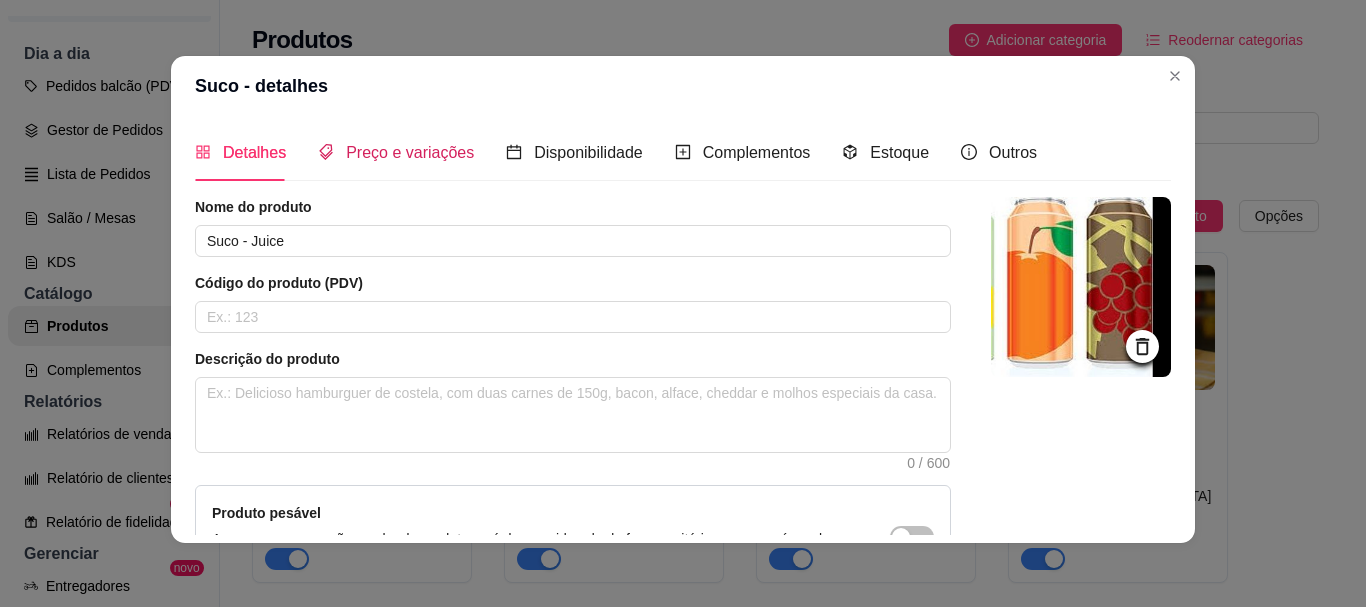 click on "Preço e variações" at bounding box center (410, 152) 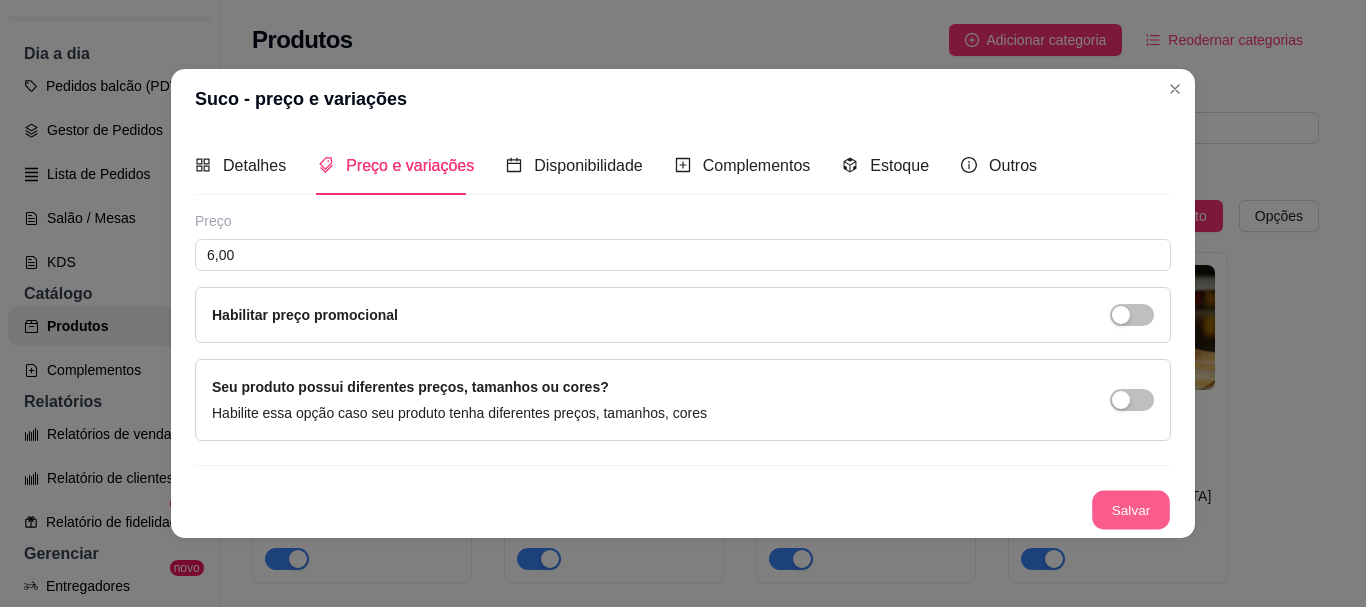click on "Salvar" at bounding box center (1131, 509) 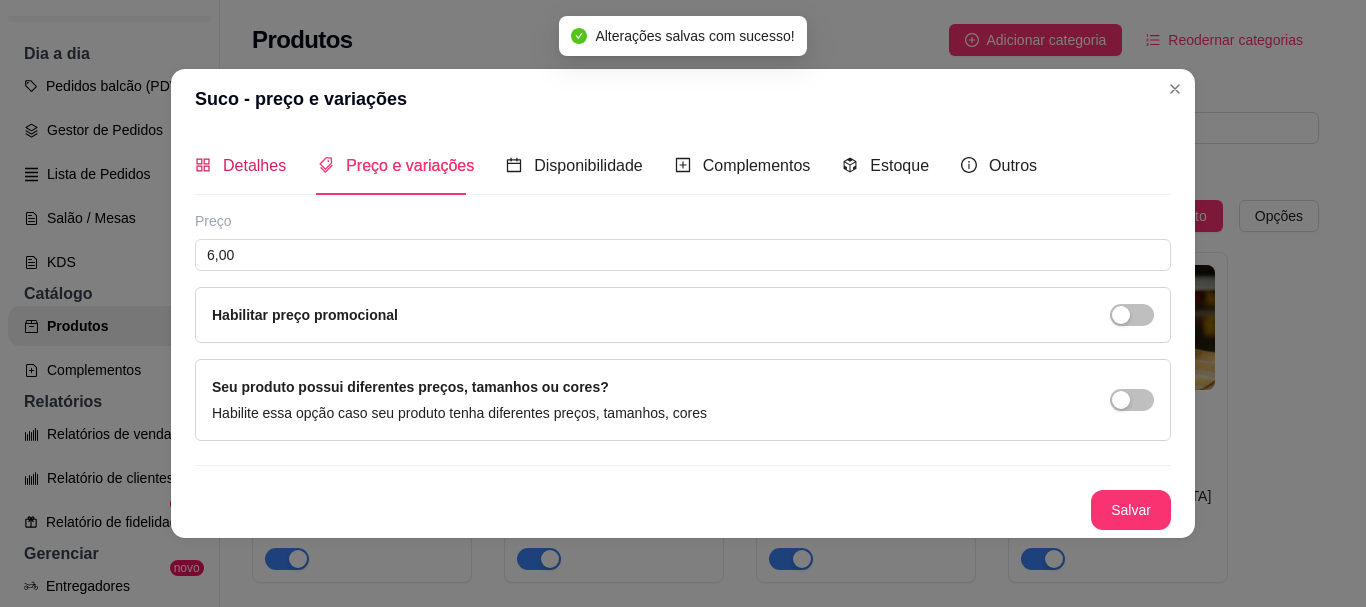 click on "Detalhes" at bounding box center [254, 165] 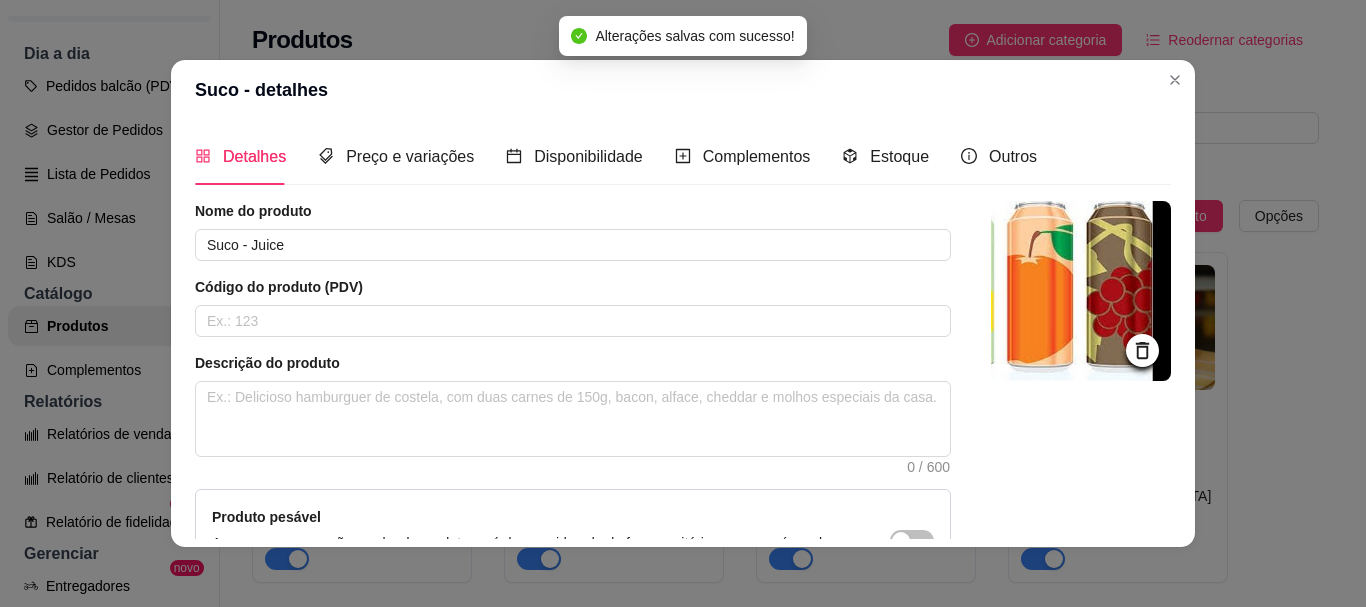 scroll, scrollTop: 241, scrollLeft: 0, axis: vertical 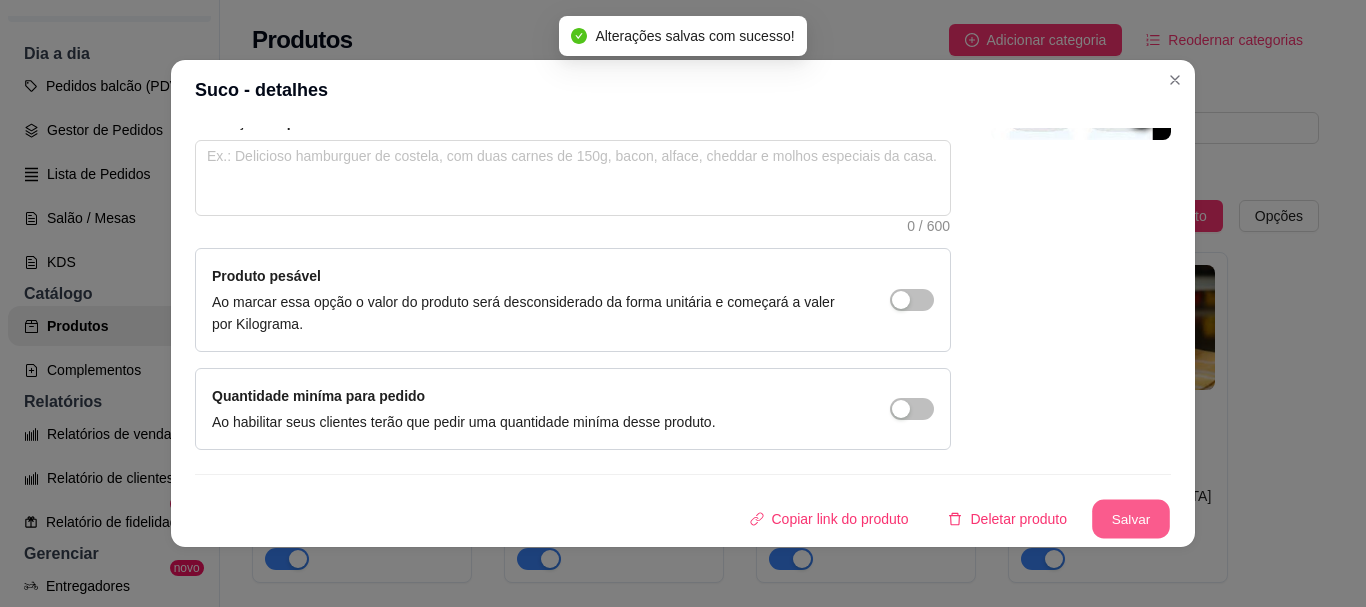 click on "Salvar" at bounding box center (1131, 519) 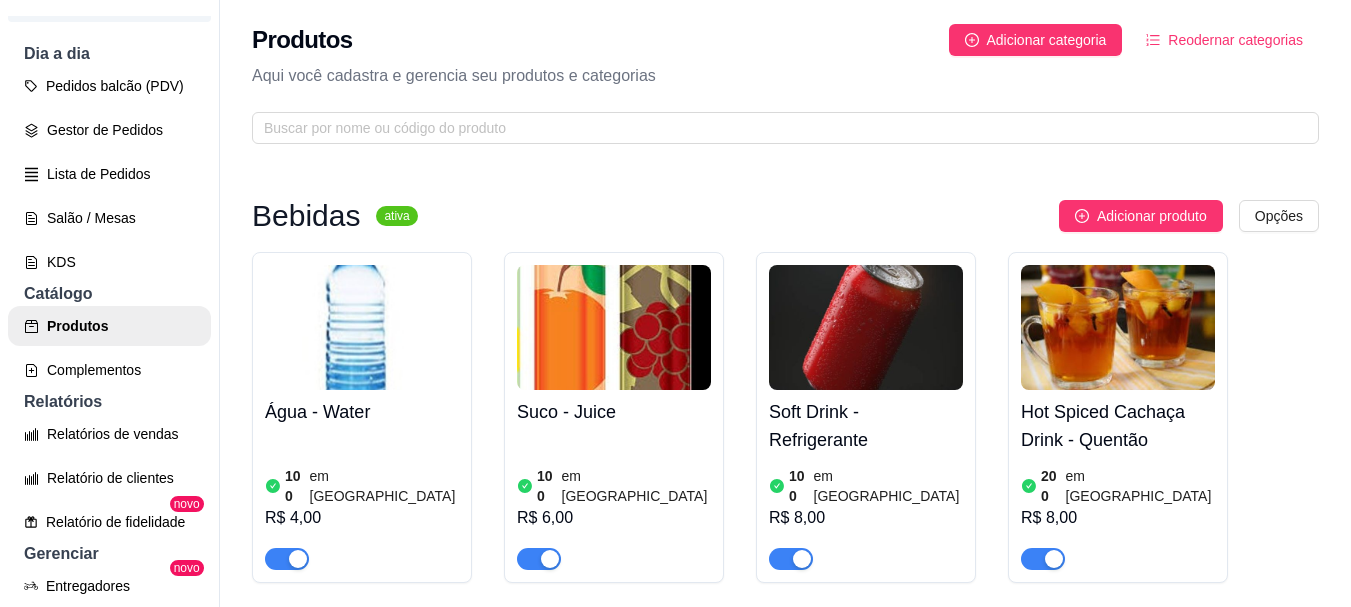 click at bounding box center (866, 327) 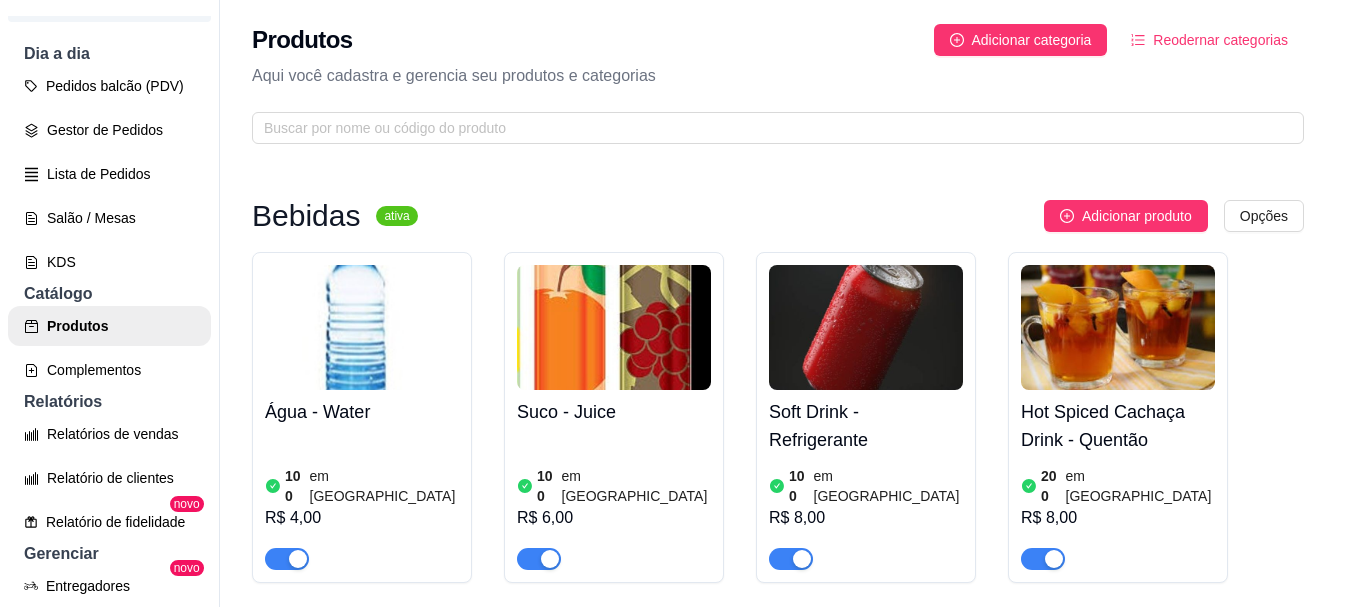 type 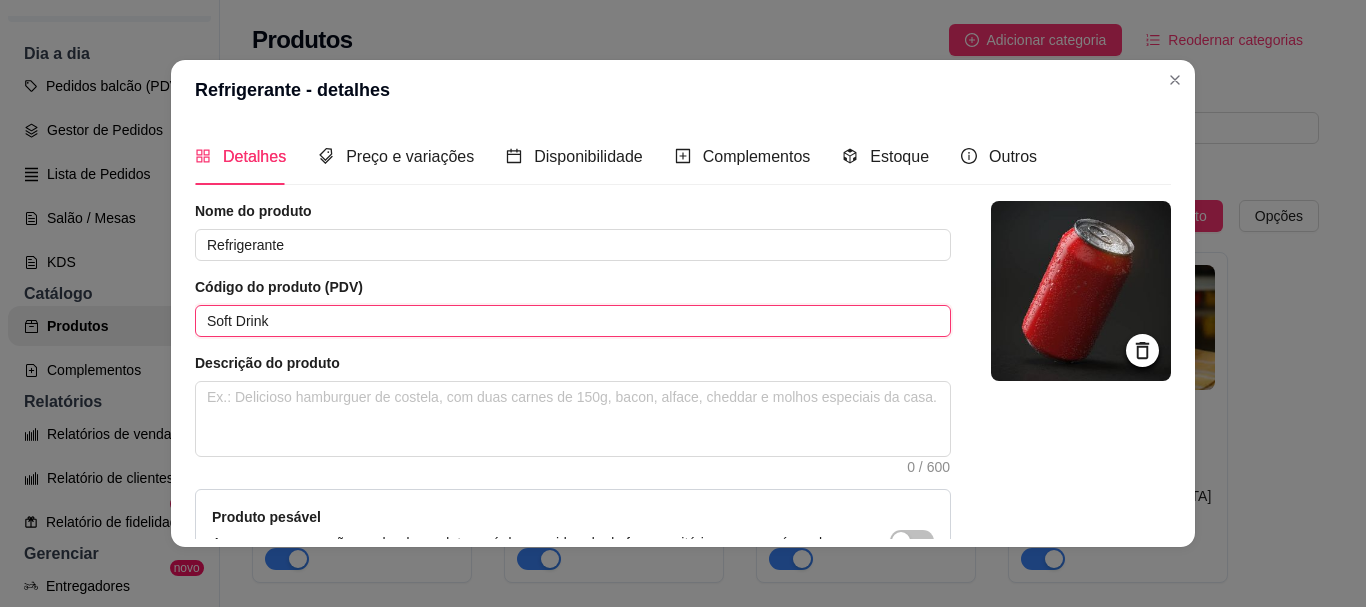 drag, startPoint x: 289, startPoint y: 313, endPoint x: 176, endPoint y: 315, distance: 113.0177 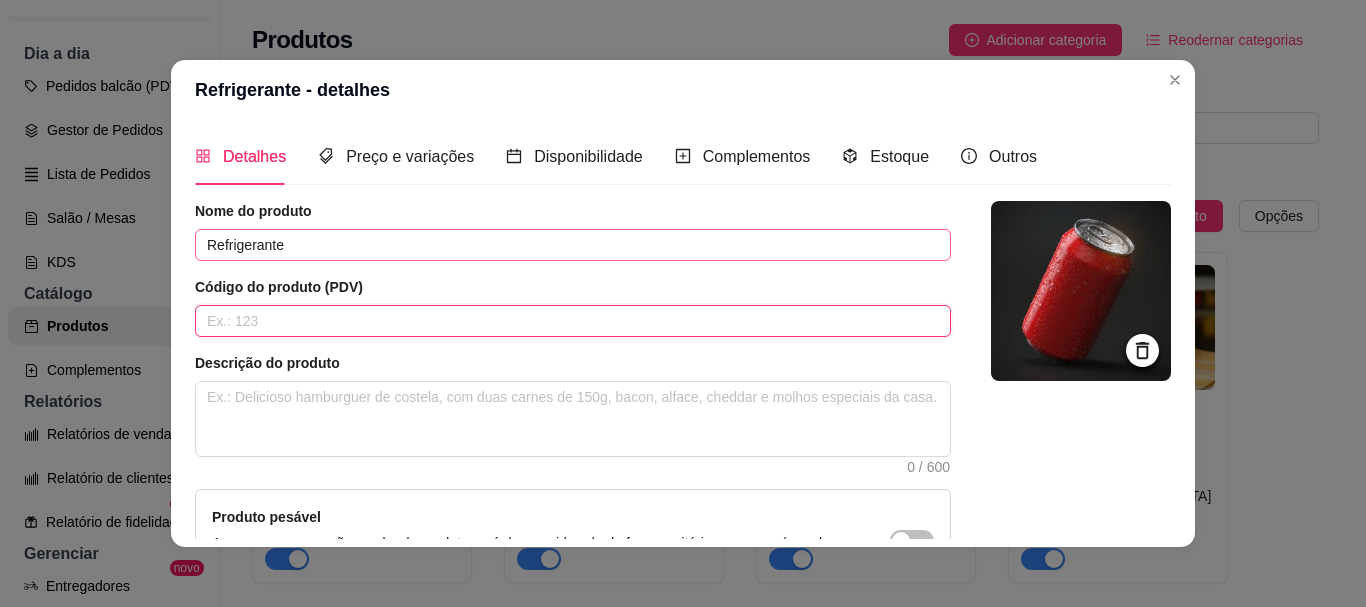 type 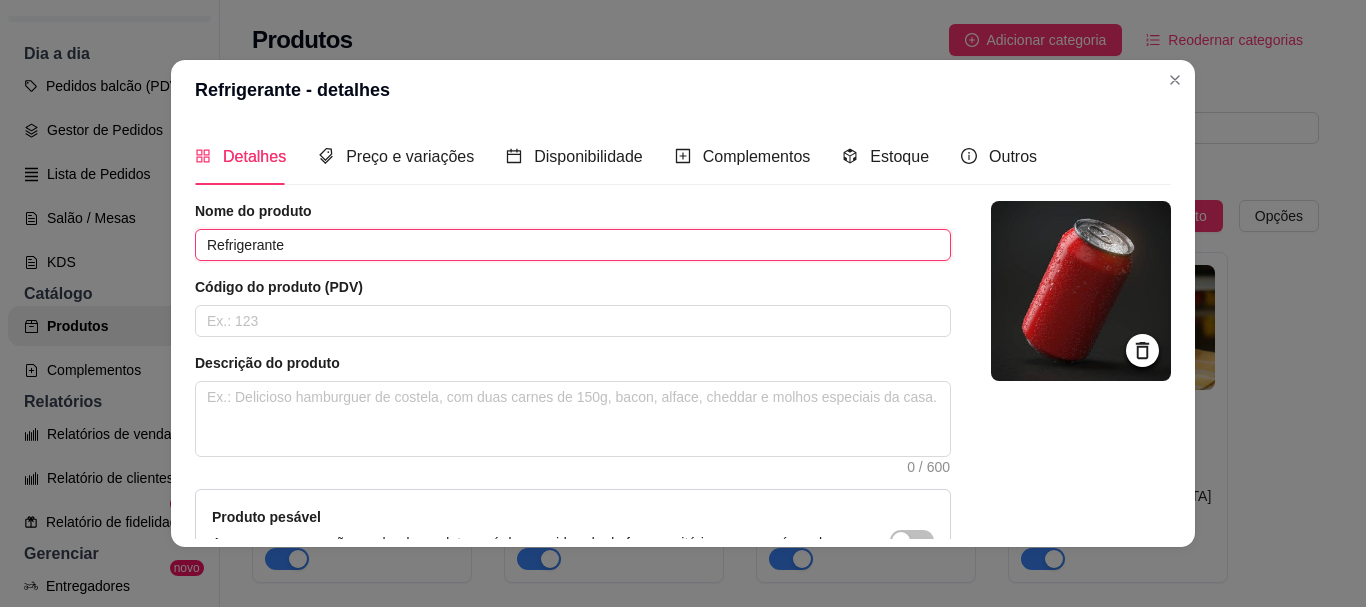 click on "Refrigerante" at bounding box center (573, 245) 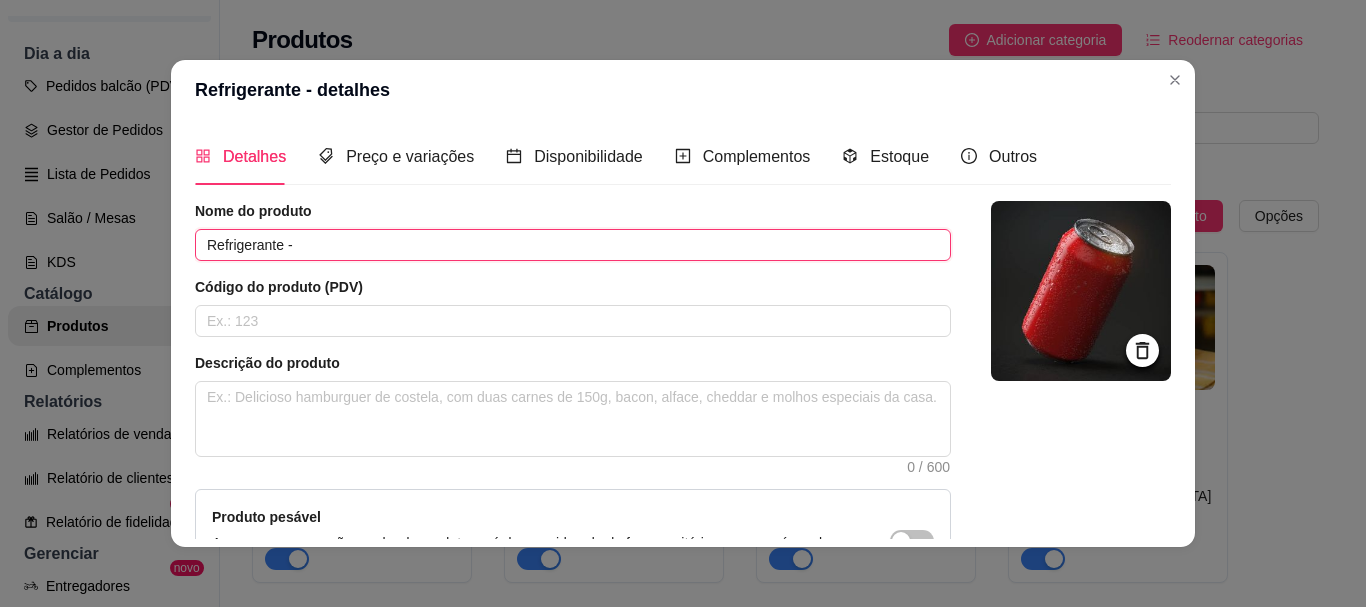 paste on "Soft Drink" 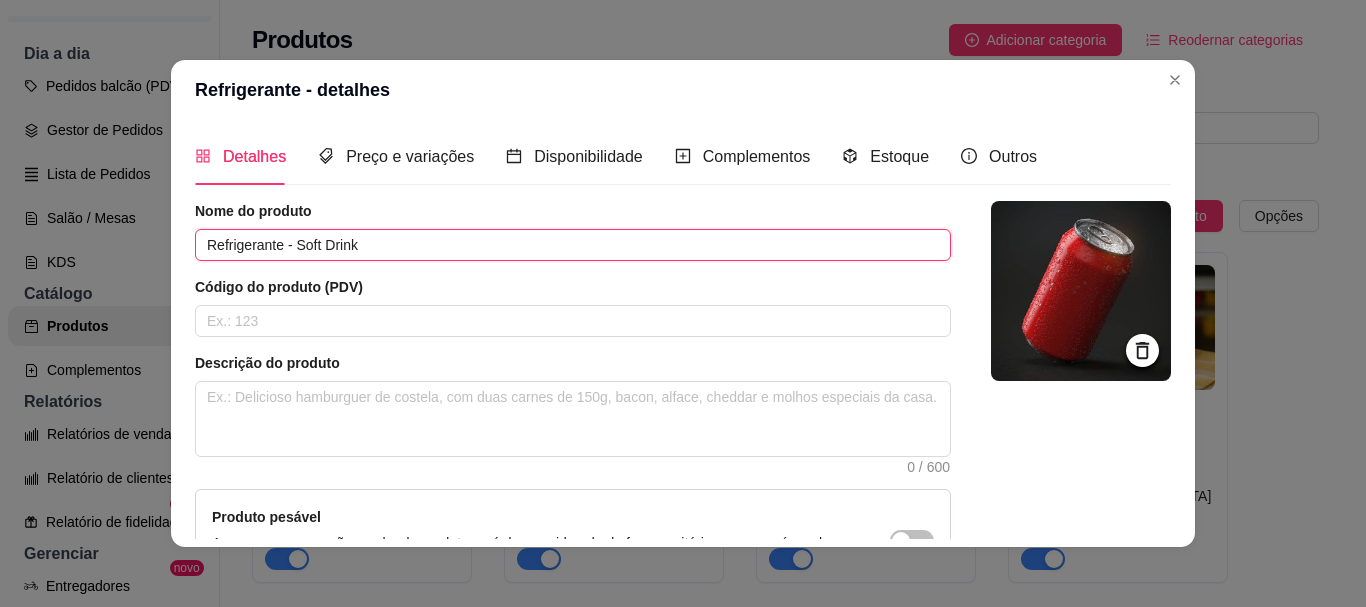scroll, scrollTop: 4, scrollLeft: 0, axis: vertical 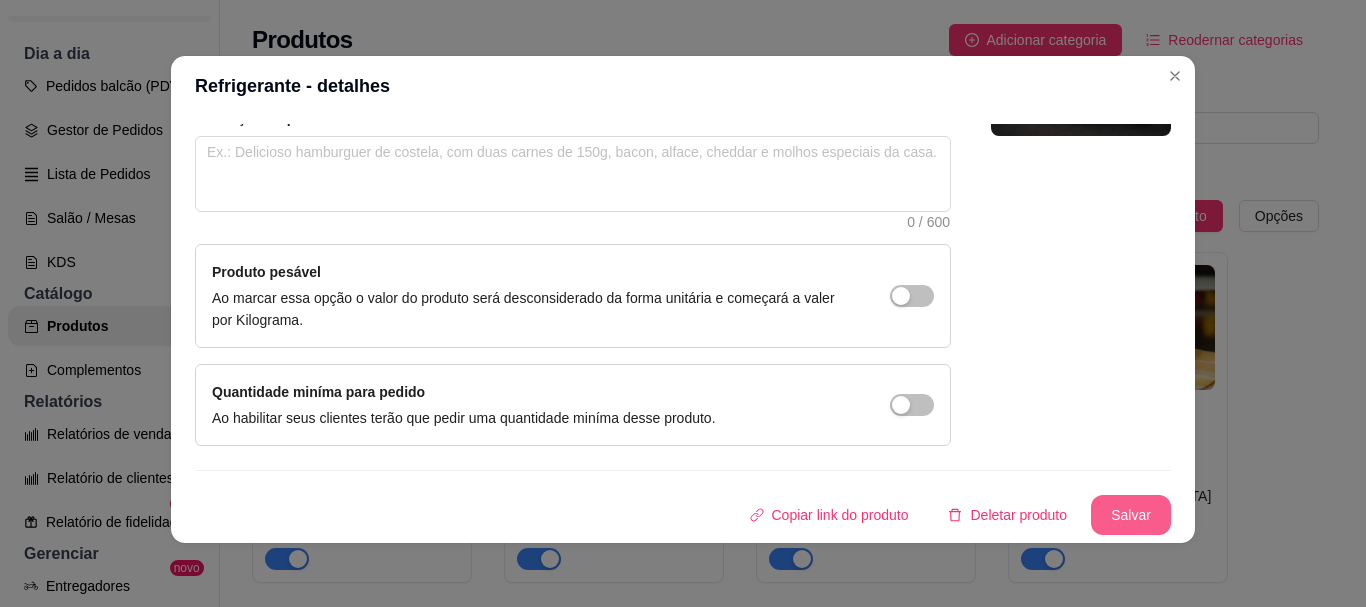 type on "Refrigerante - Soft Drink" 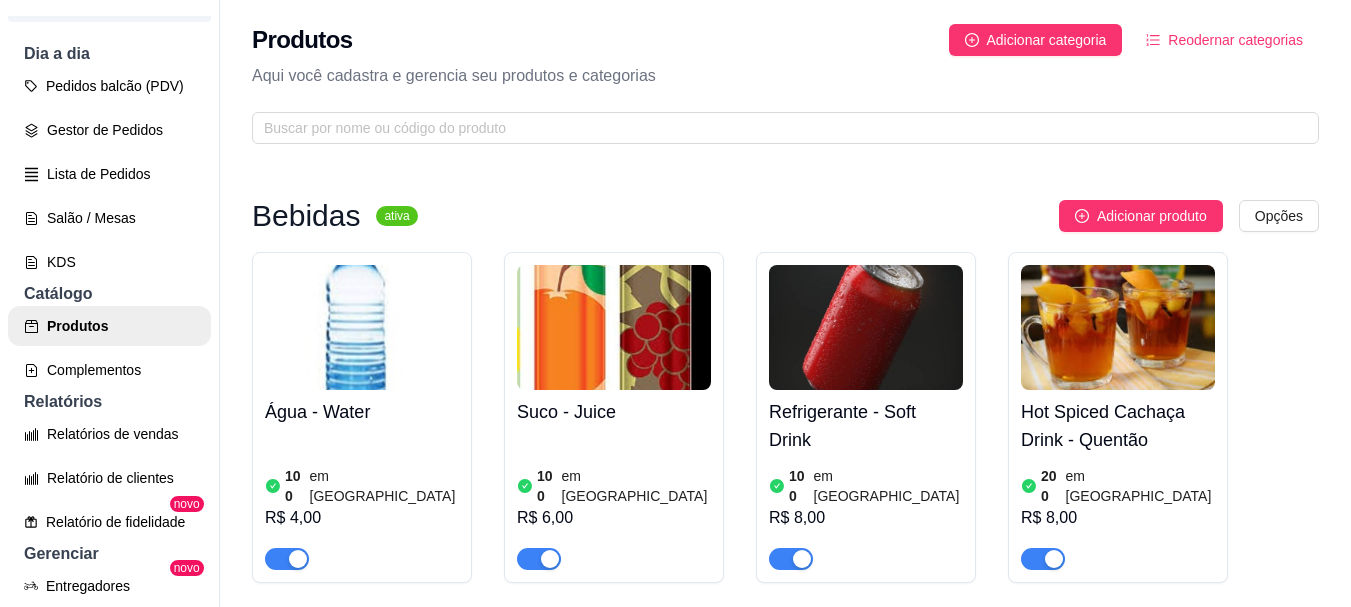 click at bounding box center (1118, 327) 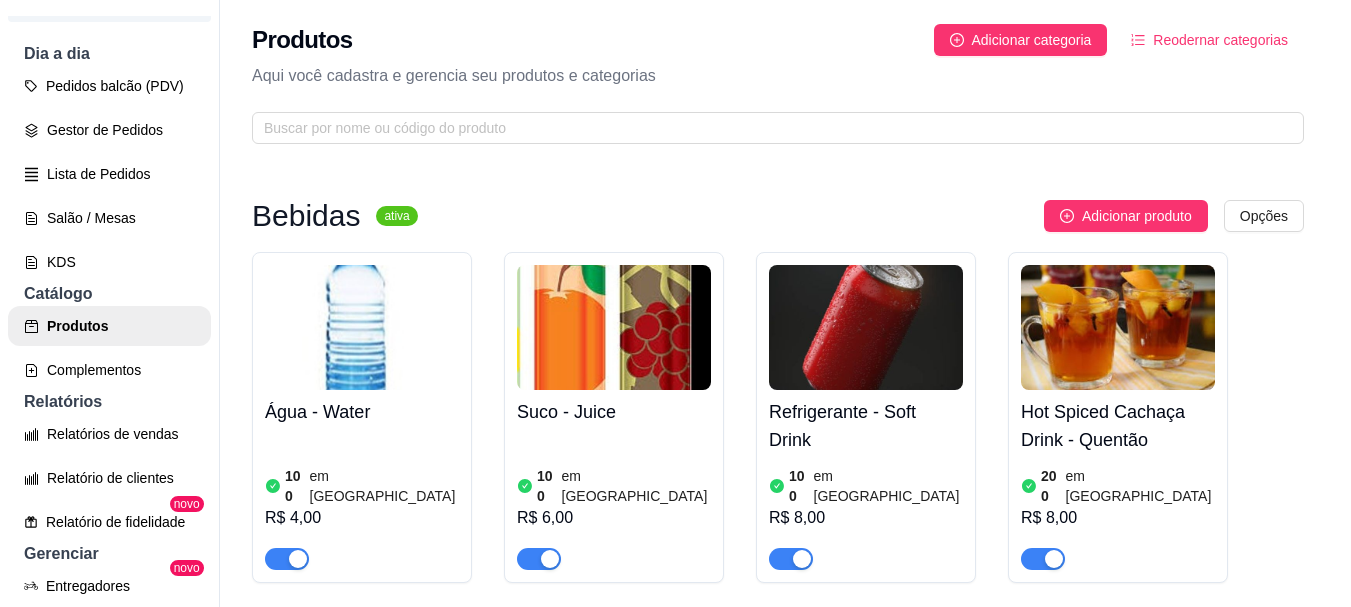 type 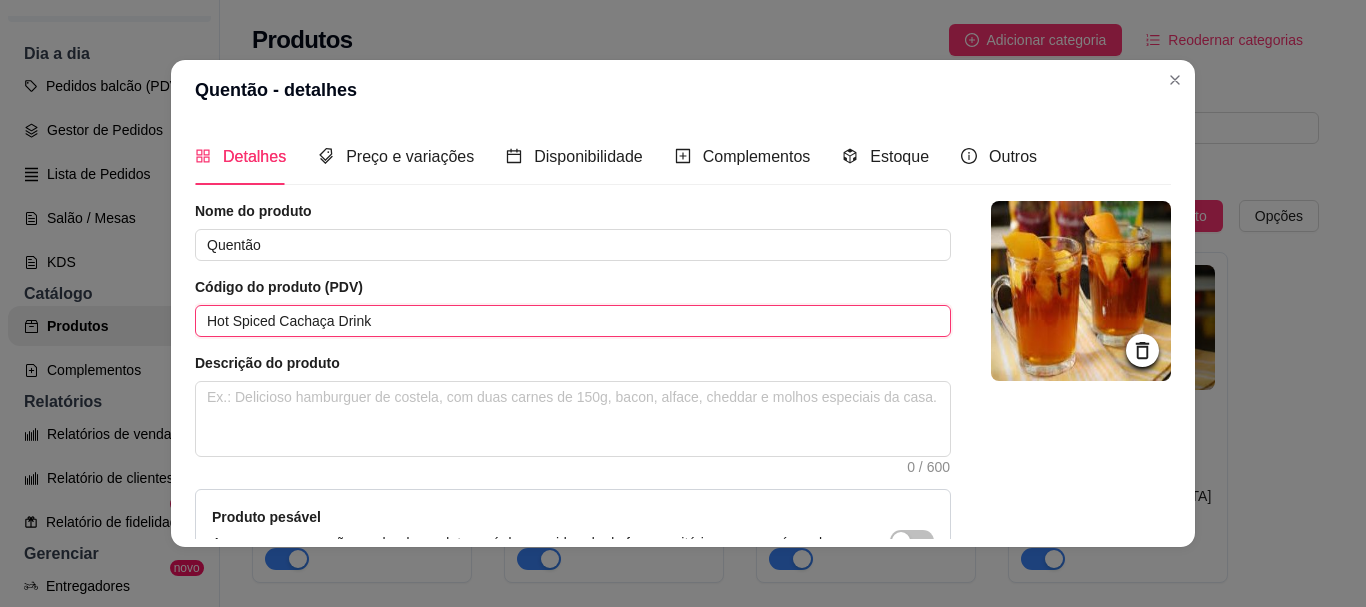 drag, startPoint x: 426, startPoint y: 318, endPoint x: 38, endPoint y: 323, distance: 388.03223 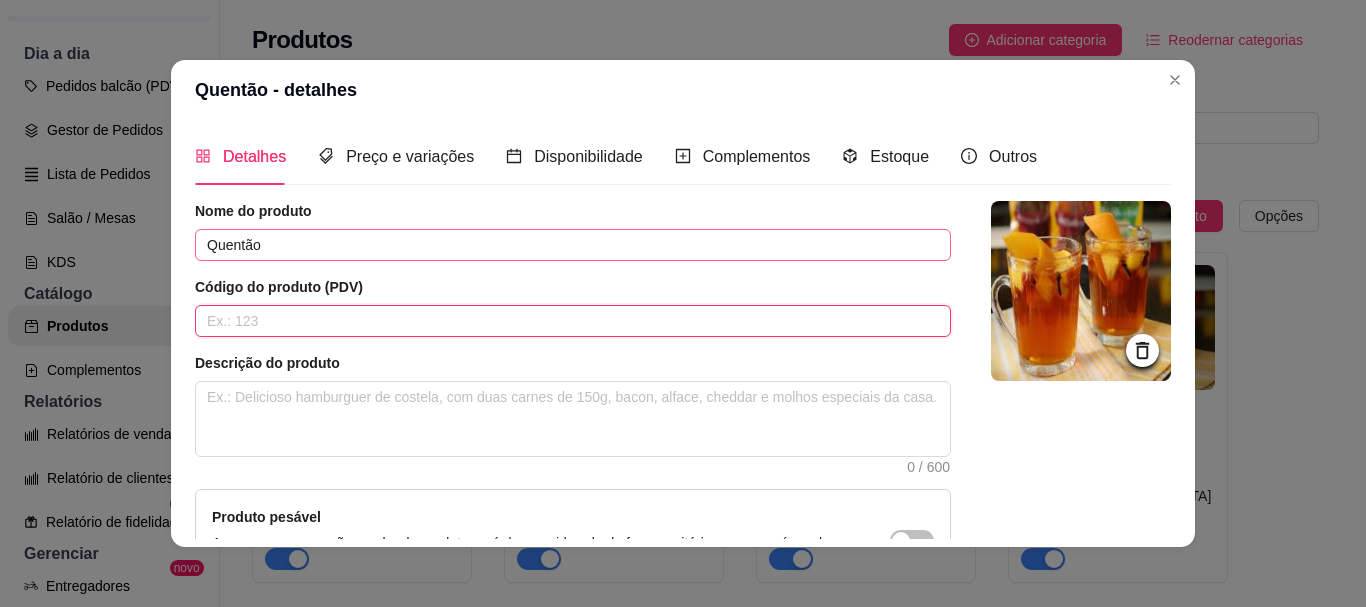 type 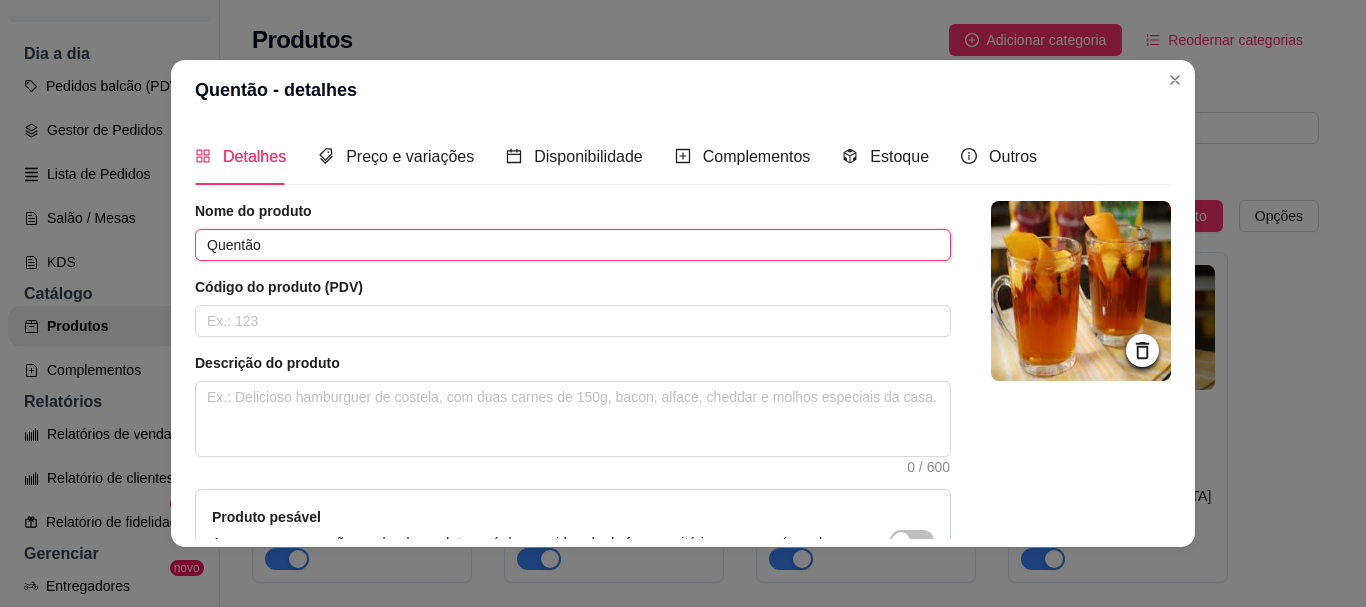 click on "Quentão" at bounding box center [573, 245] 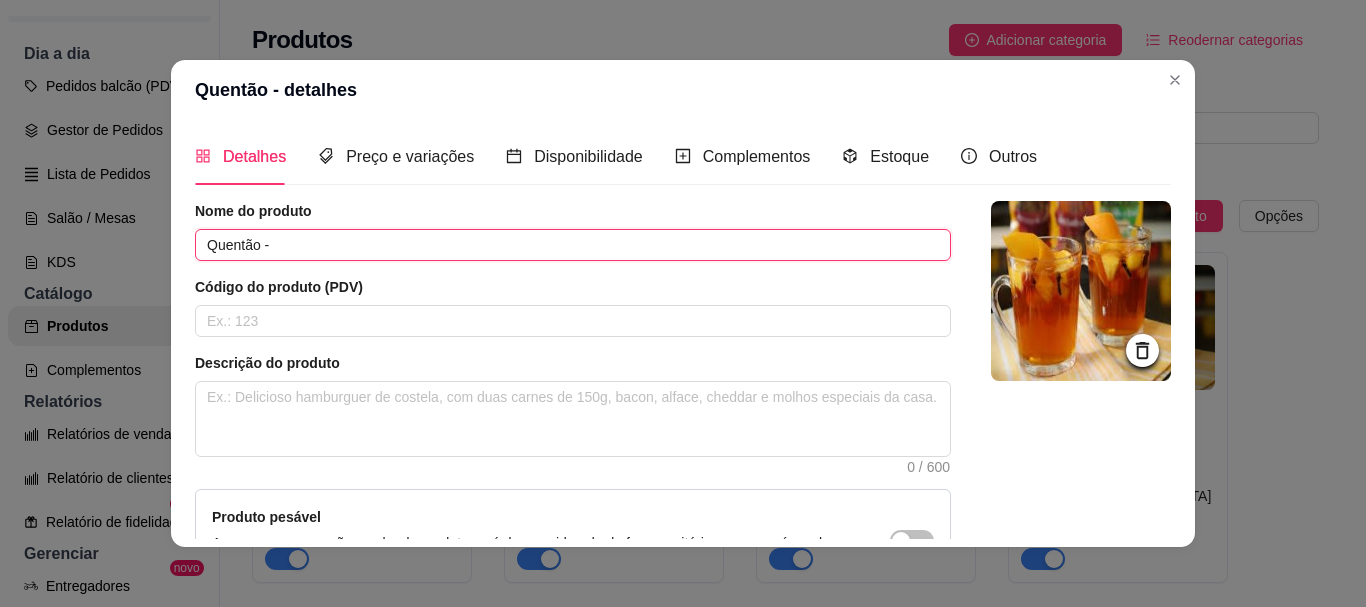 paste on "Hot Spiced Cachaça Drink" 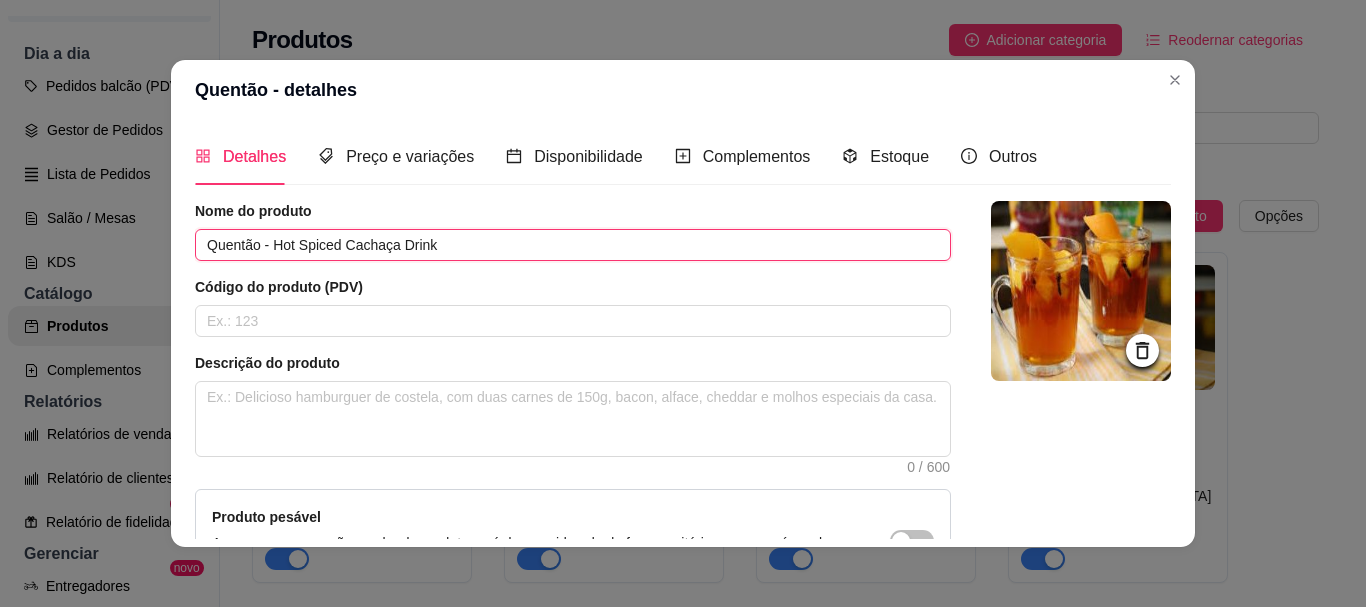scroll, scrollTop: 241, scrollLeft: 0, axis: vertical 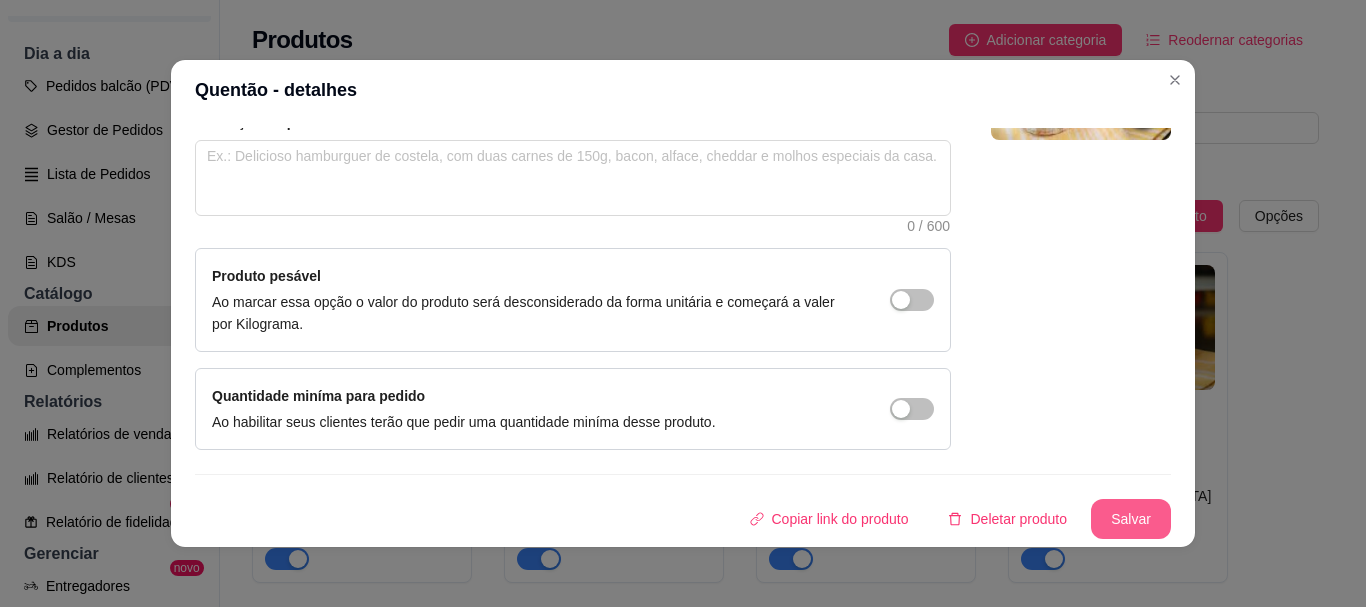 type on "Quentão - Hot Spiced Cachaça Drink" 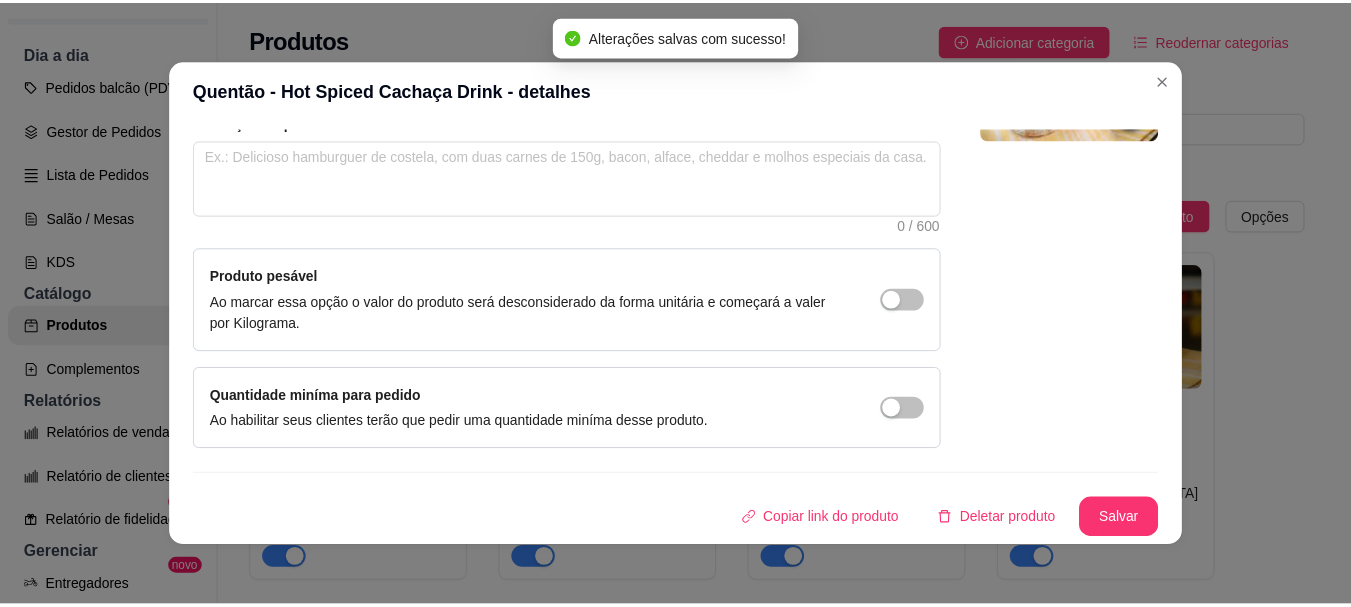 scroll, scrollTop: 4, scrollLeft: 0, axis: vertical 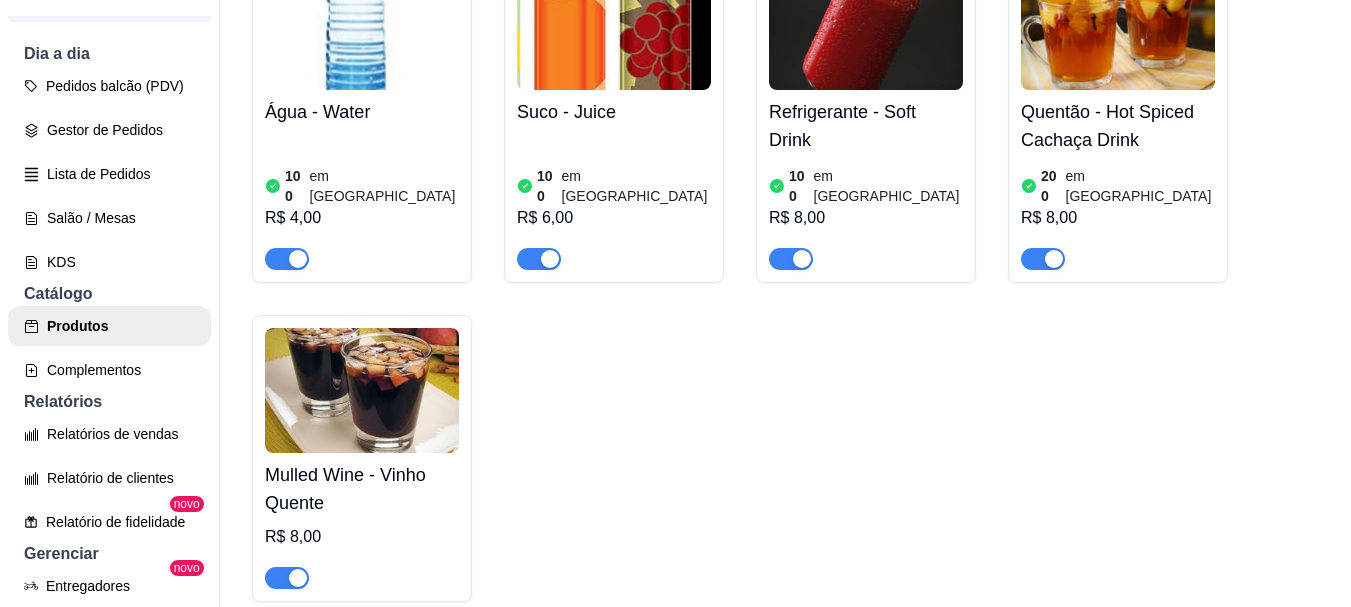 click at bounding box center [362, 390] 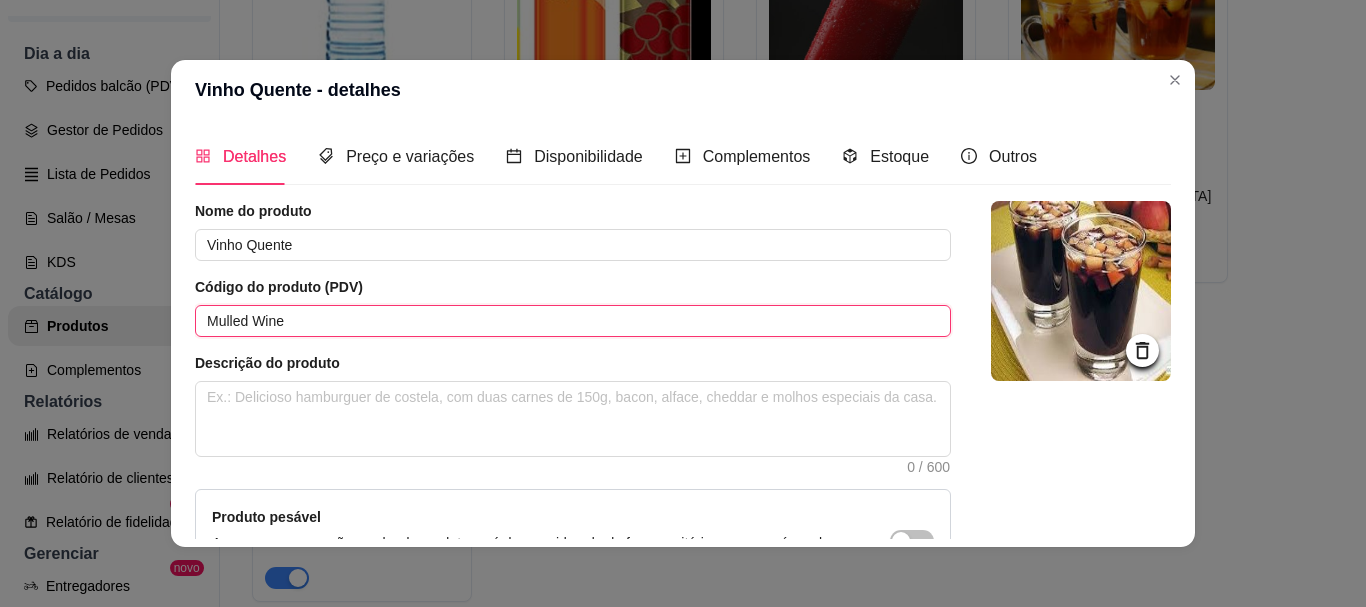 drag, startPoint x: 280, startPoint y: 325, endPoint x: 156, endPoint y: 332, distance: 124.197426 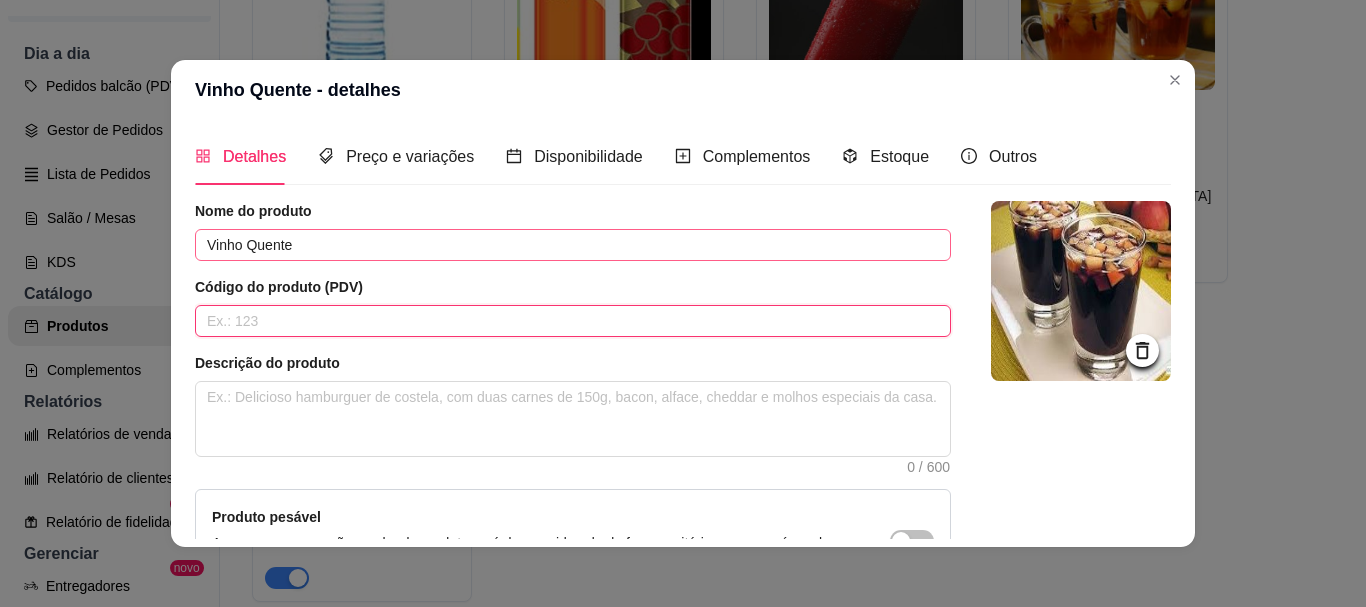 type 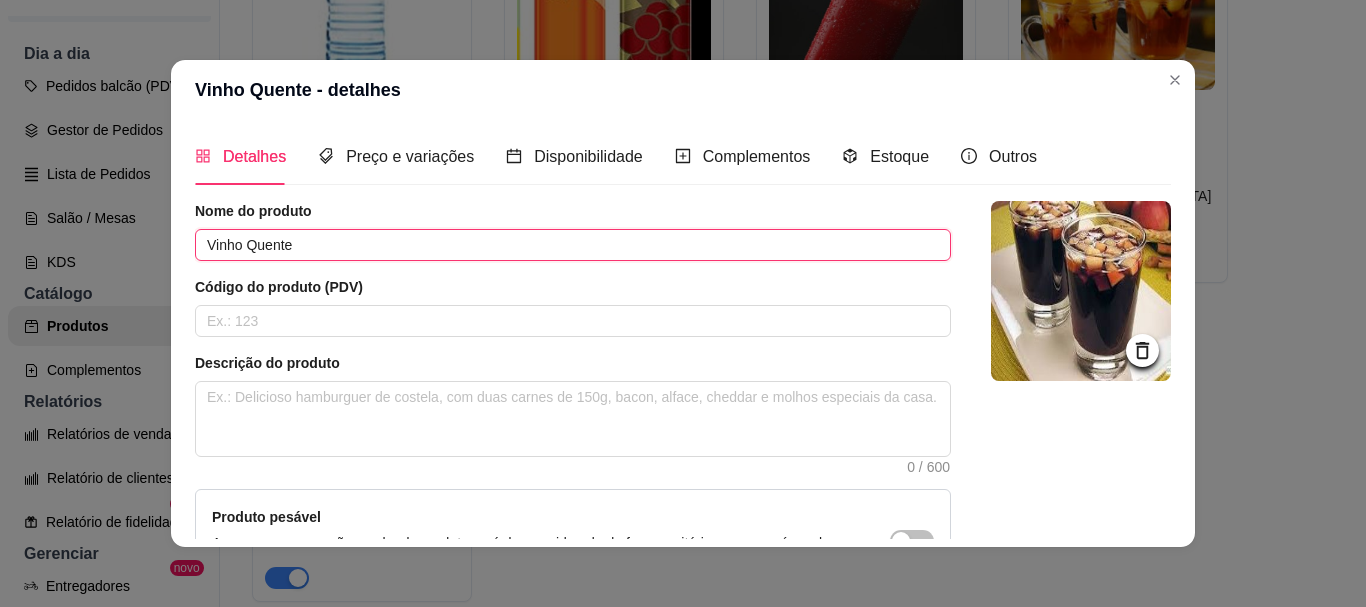click on "Vinho Quente" at bounding box center [573, 245] 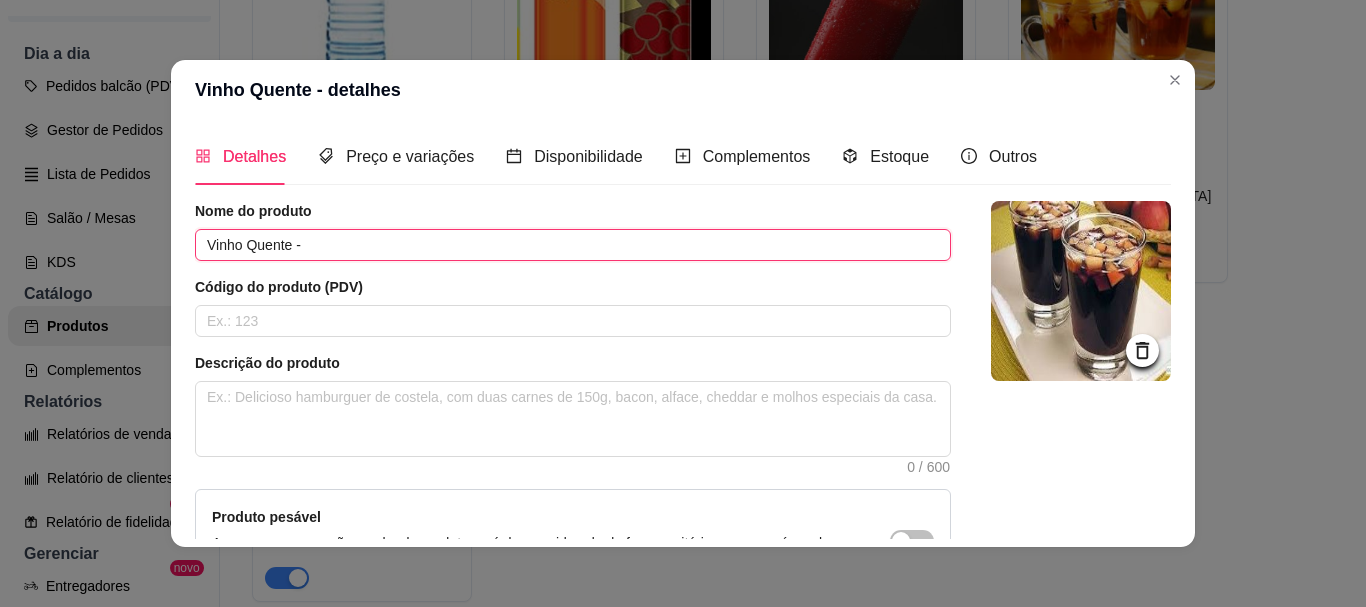 paste on "Mulled Wine" 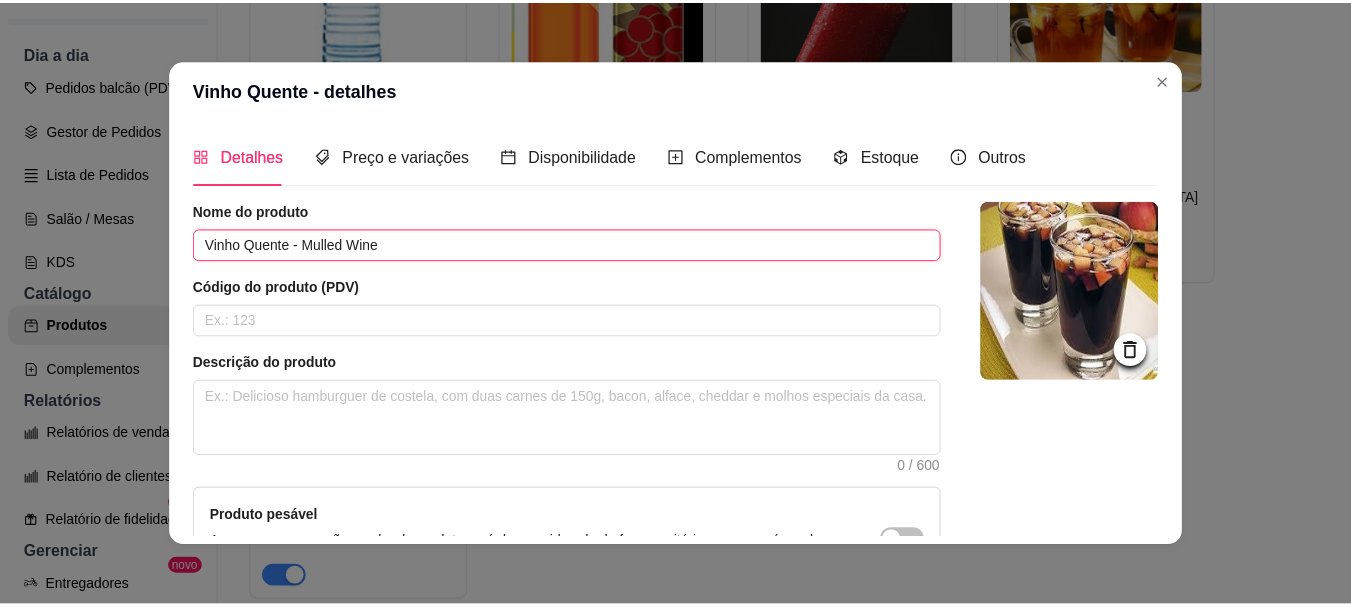scroll, scrollTop: 241, scrollLeft: 0, axis: vertical 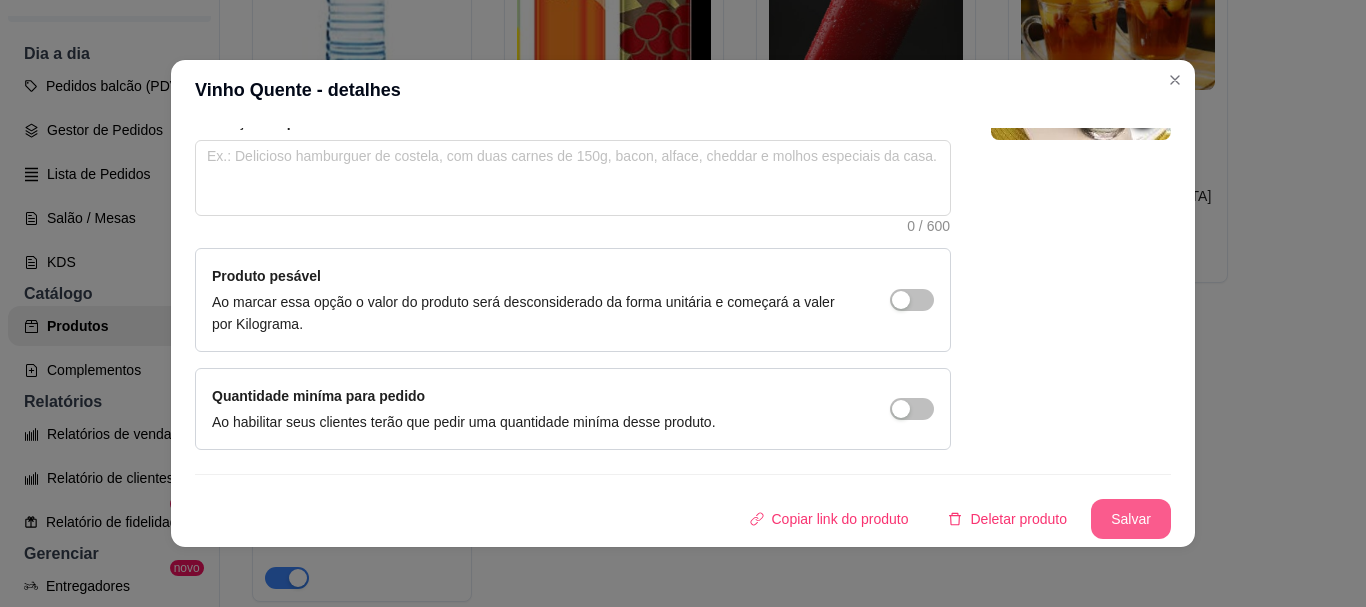 type on "Vinho Quente - Mulled Wine" 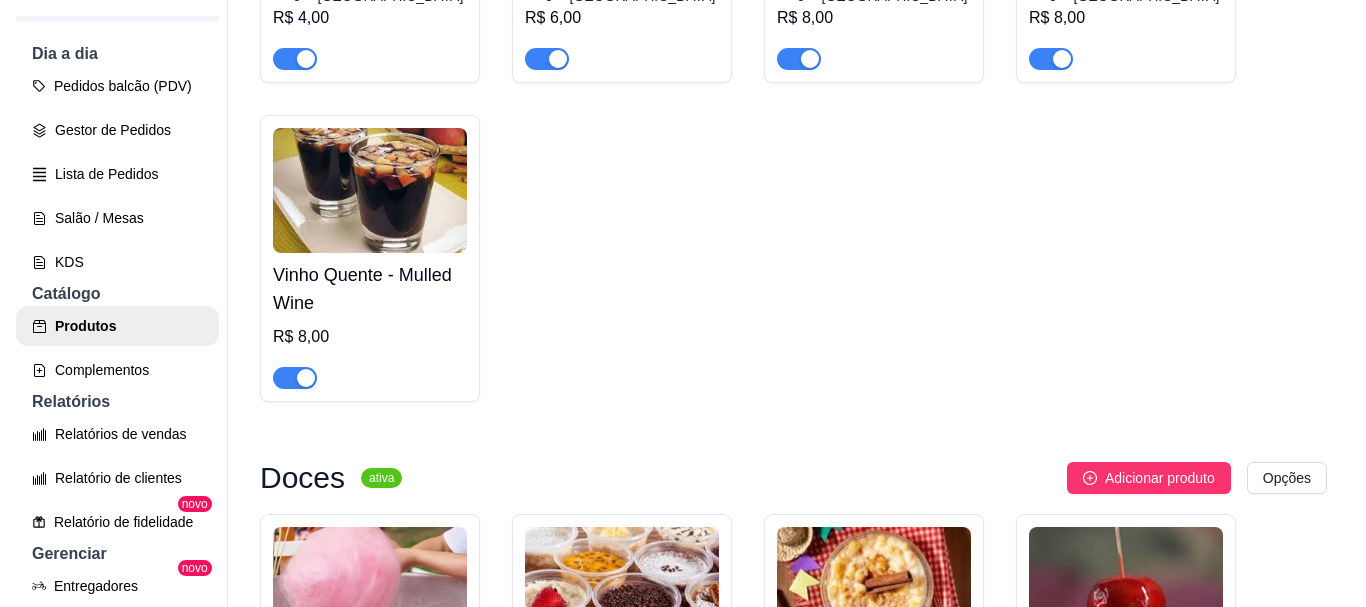 scroll, scrollTop: 900, scrollLeft: 0, axis: vertical 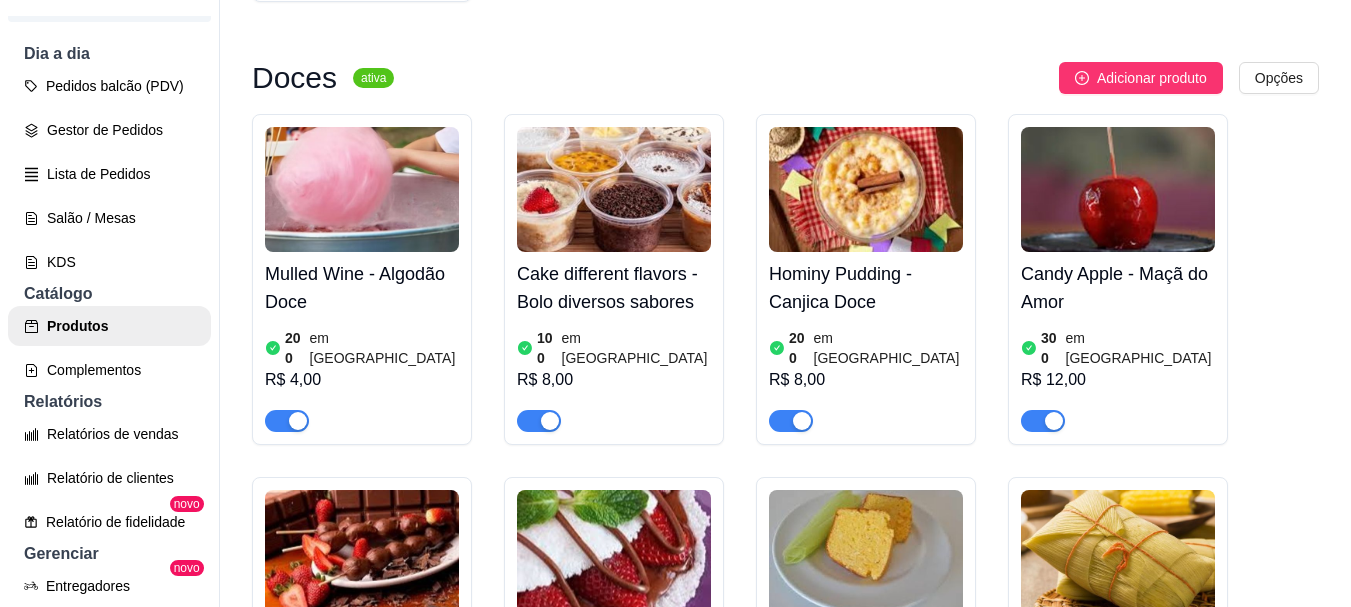 click at bounding box center (362, 189) 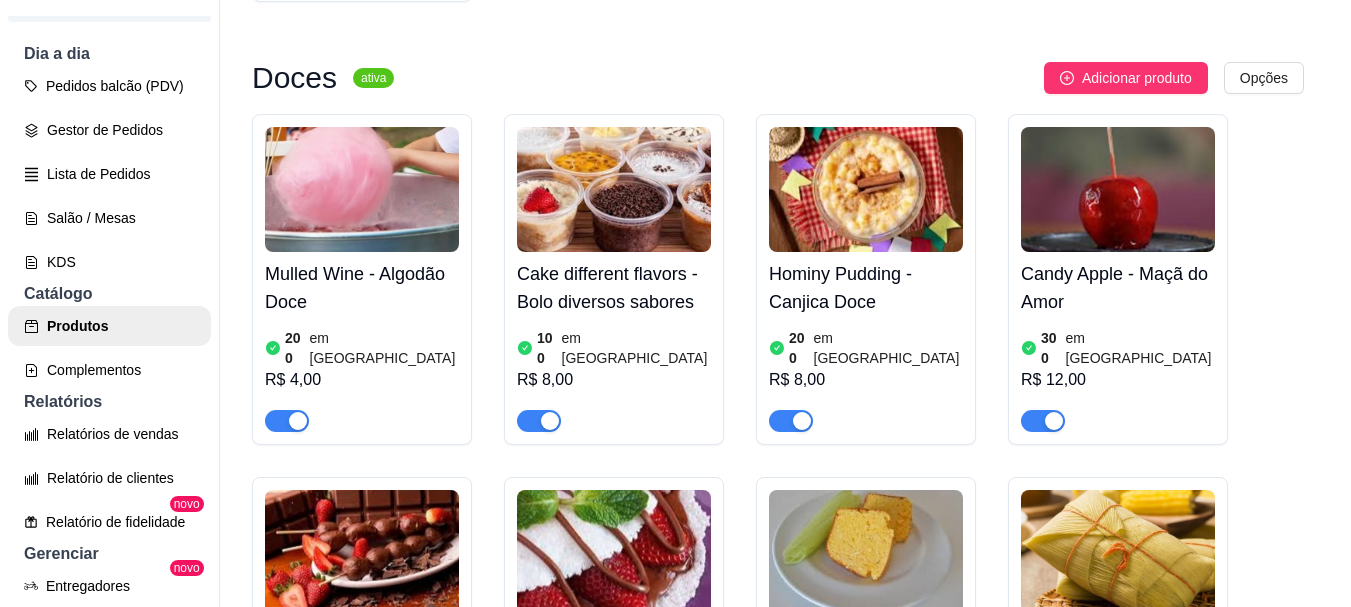 type 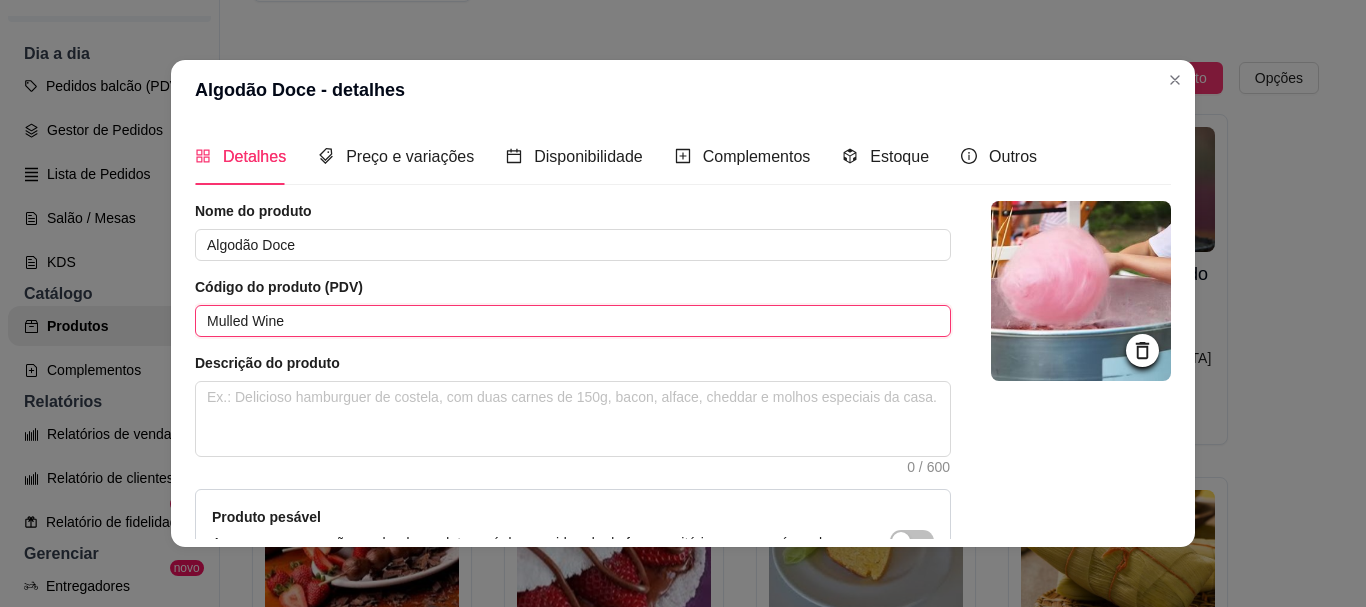drag, startPoint x: 210, startPoint y: 315, endPoint x: 155, endPoint y: 316, distance: 55.00909 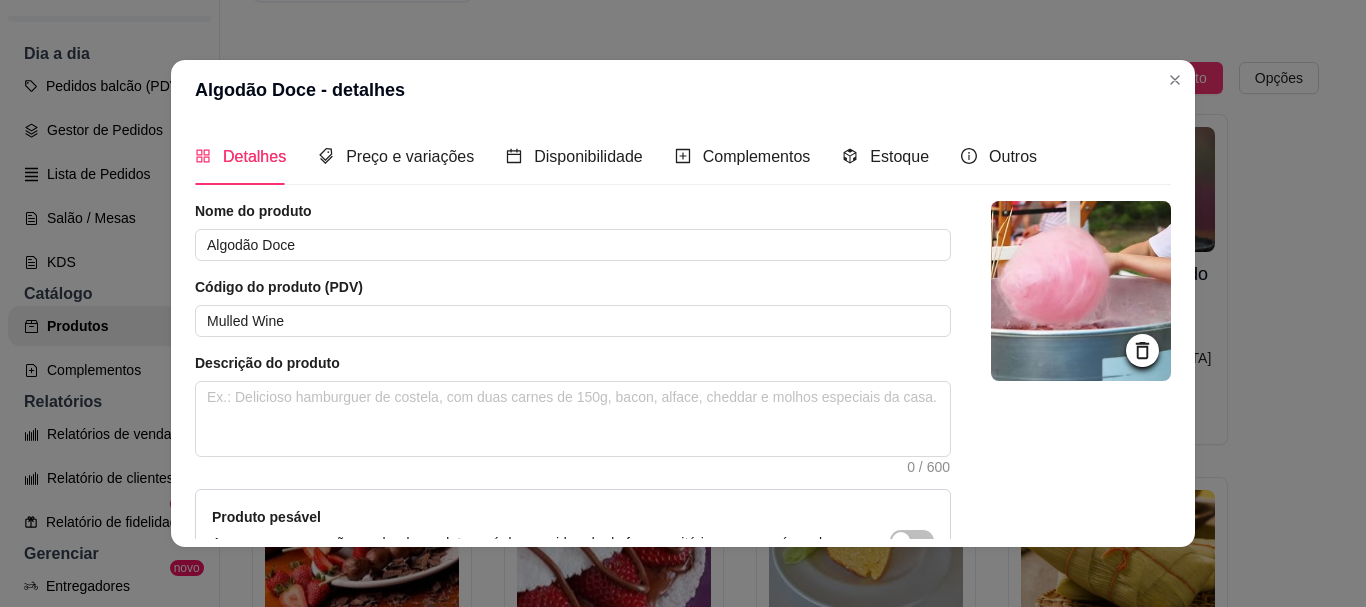 drag, startPoint x: 209, startPoint y: 314, endPoint x: 610, endPoint y: 297, distance: 401.3602 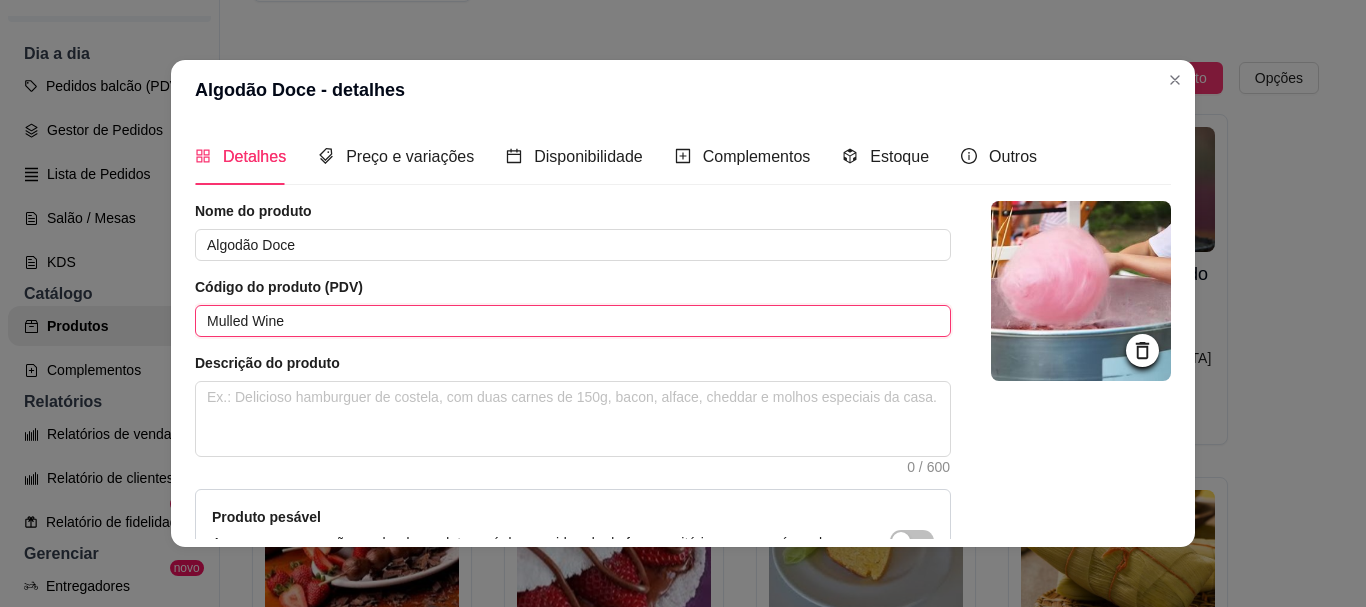 drag, startPoint x: 324, startPoint y: 331, endPoint x: 186, endPoint y: 321, distance: 138.36185 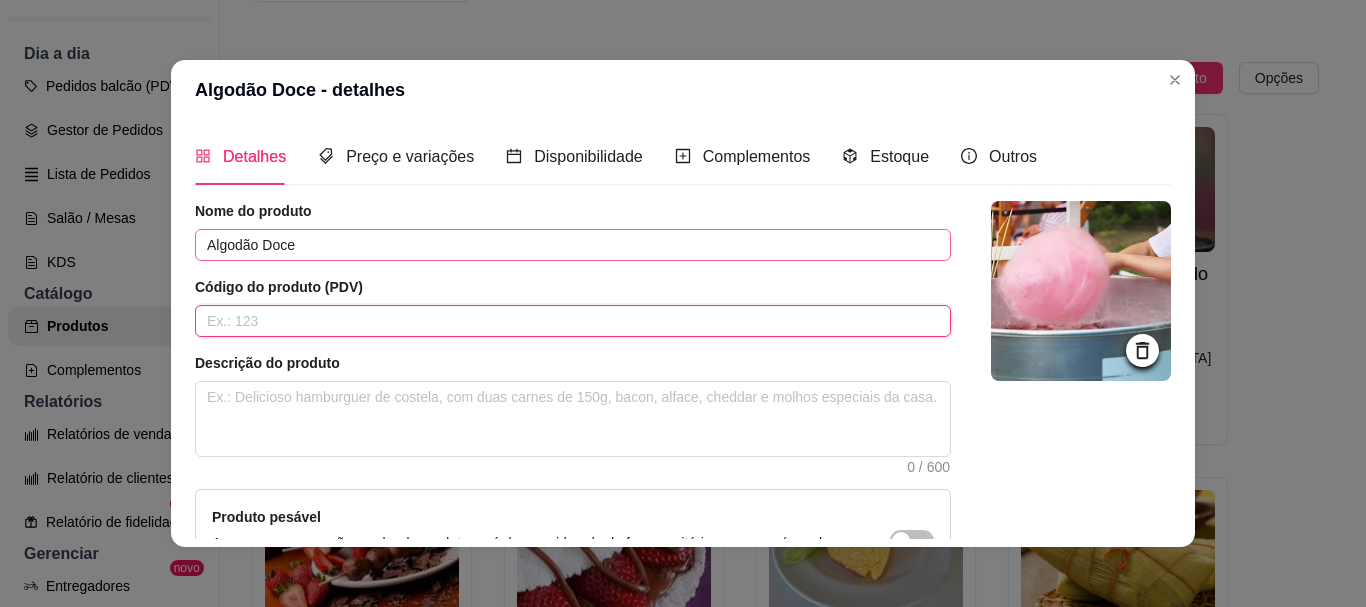 type 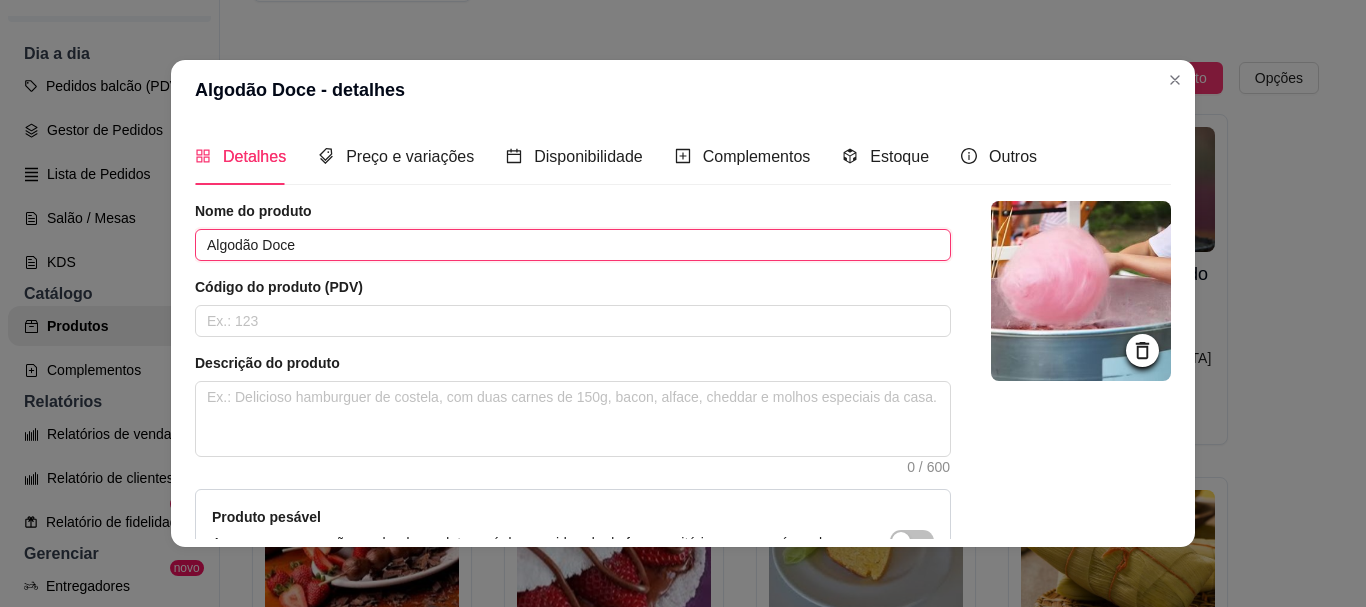 click on "Algodão Doce" at bounding box center (573, 245) 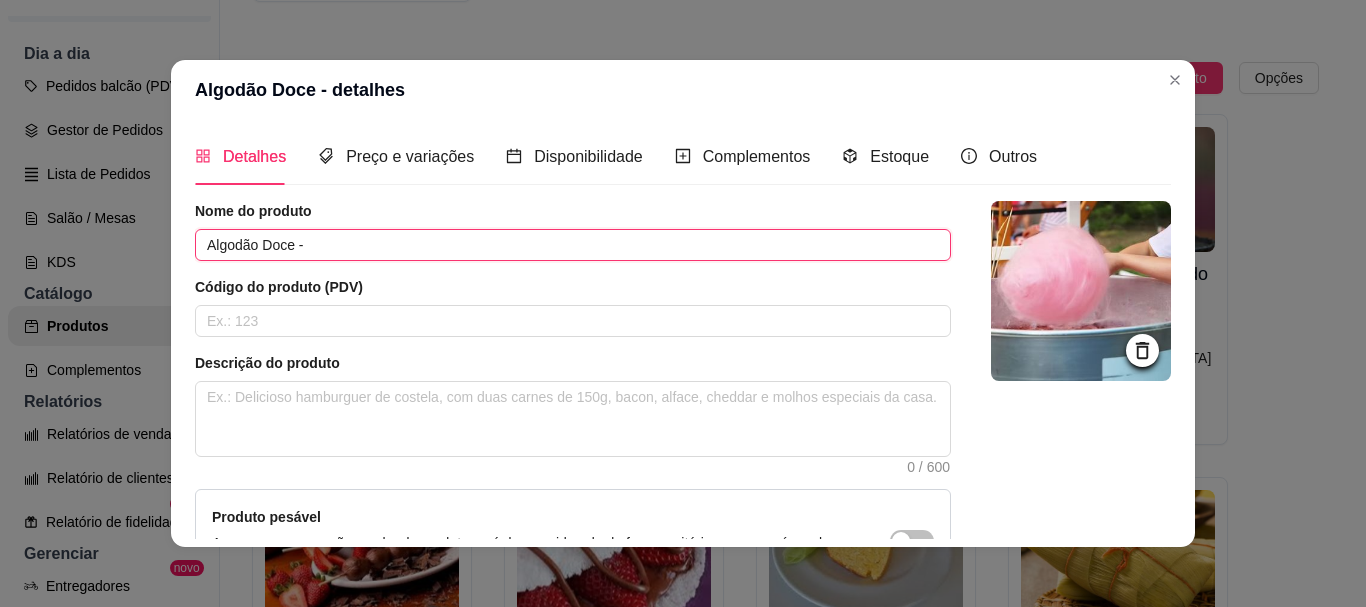 paste on "Mulled Wine" 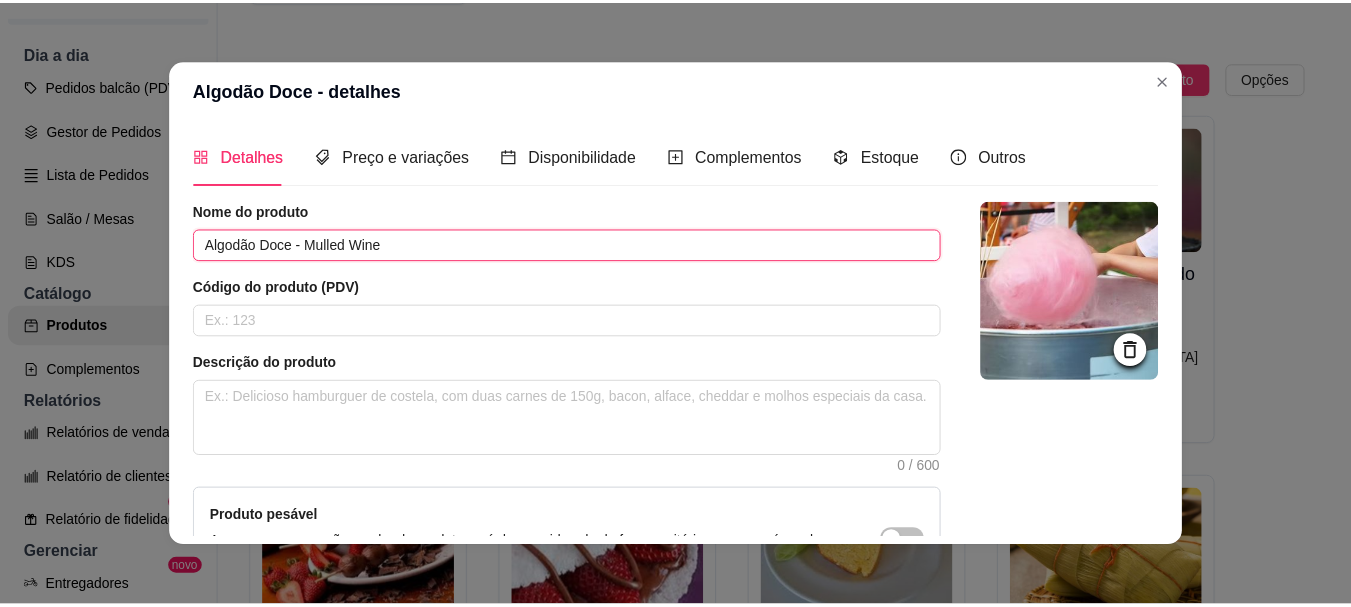 scroll, scrollTop: 241, scrollLeft: 0, axis: vertical 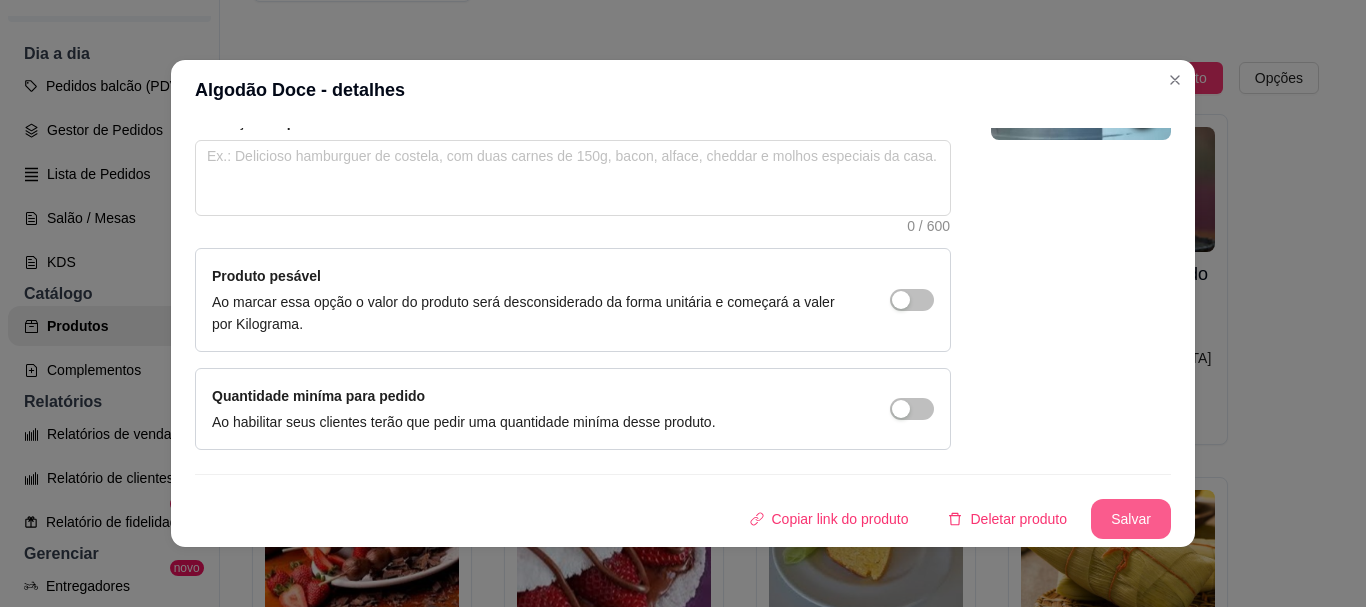 type on "Algodão Doce - Mulled Wine" 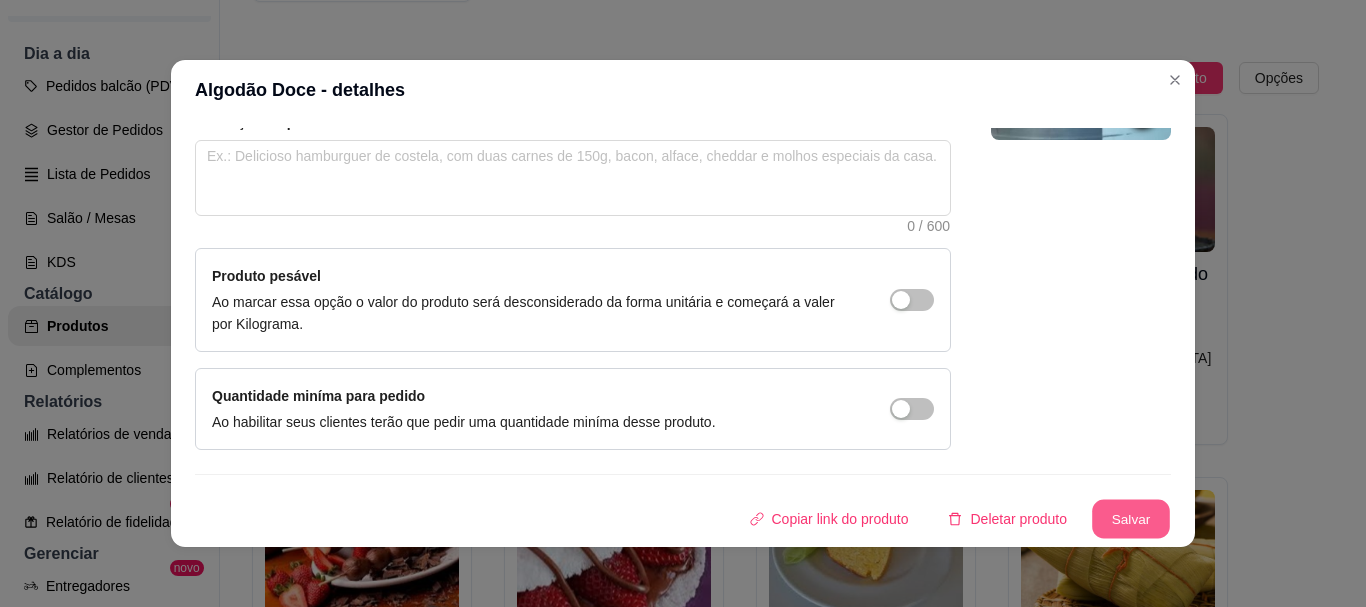 click on "Salvar" at bounding box center (1131, 519) 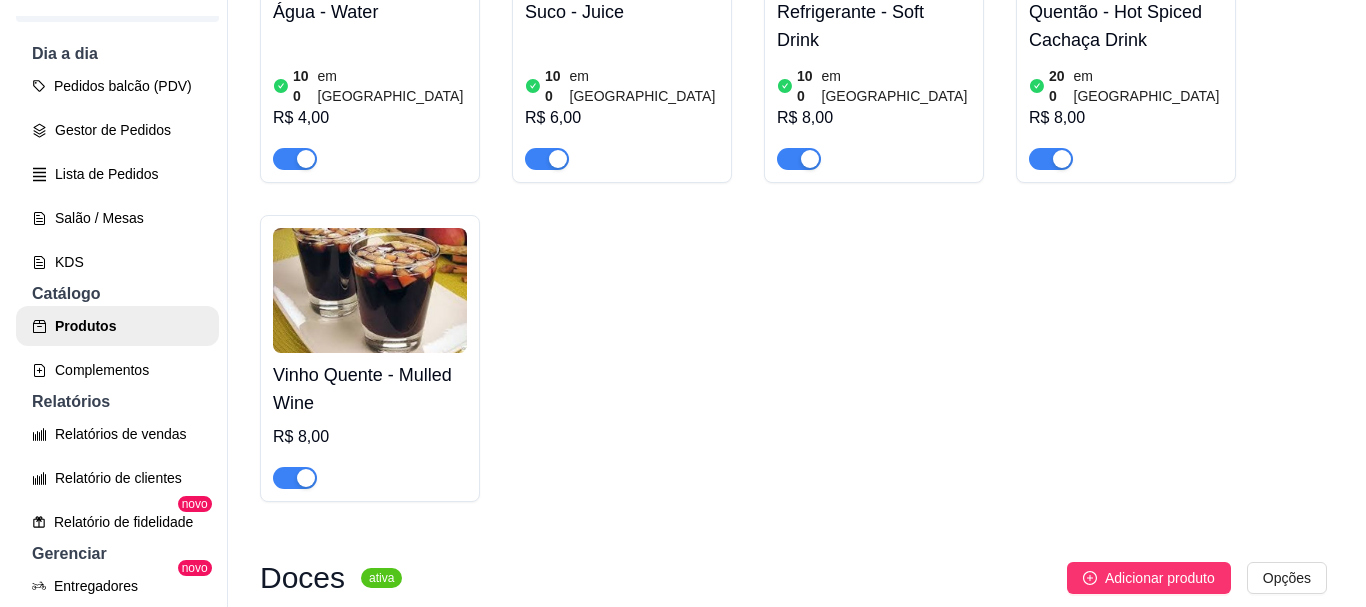 scroll, scrollTop: 800, scrollLeft: 0, axis: vertical 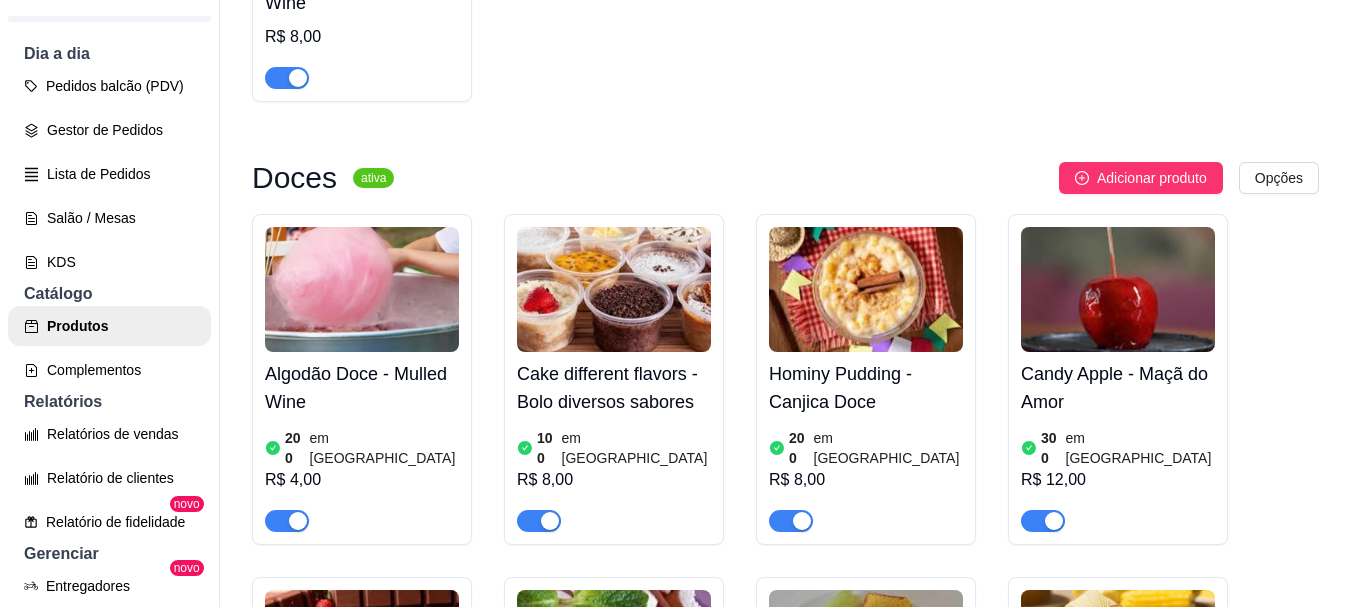 click at bounding box center (614, 289) 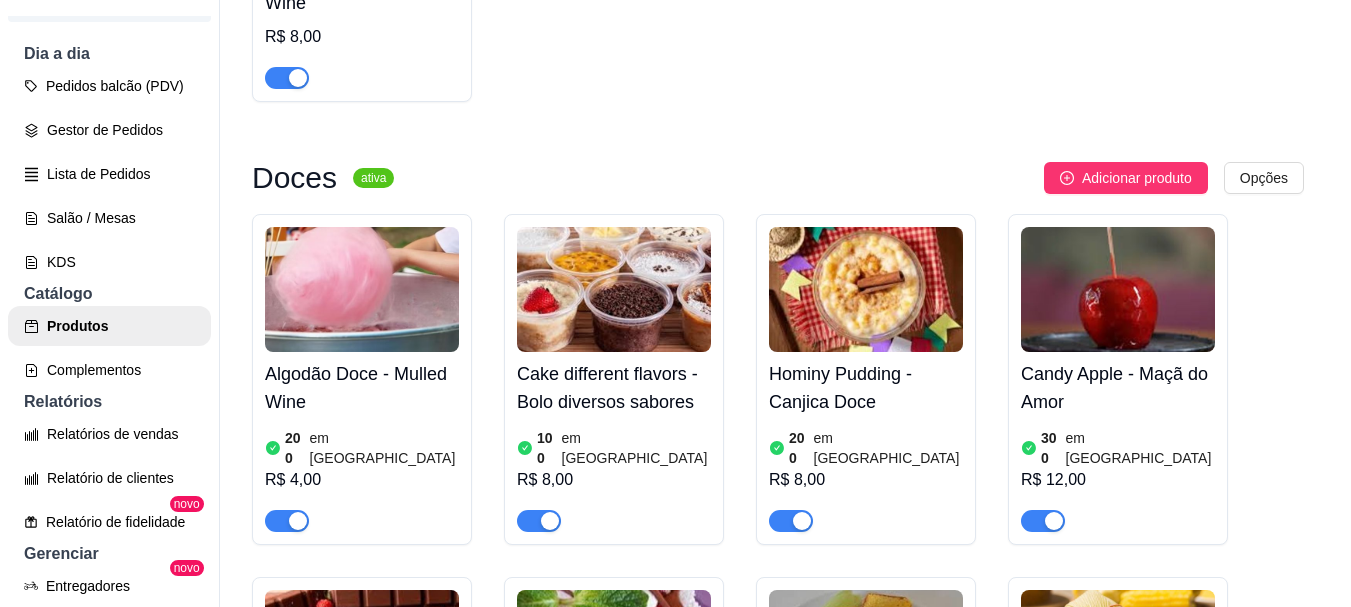 type 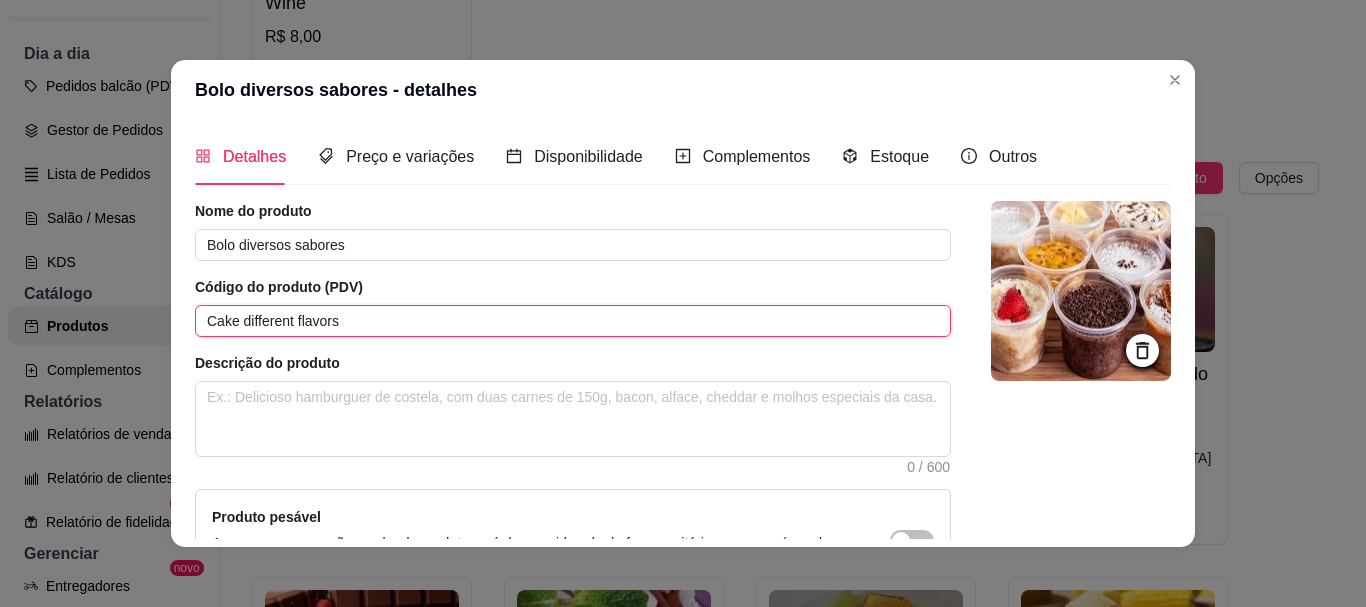 drag, startPoint x: 359, startPoint y: 322, endPoint x: 183, endPoint y: 325, distance: 176.02557 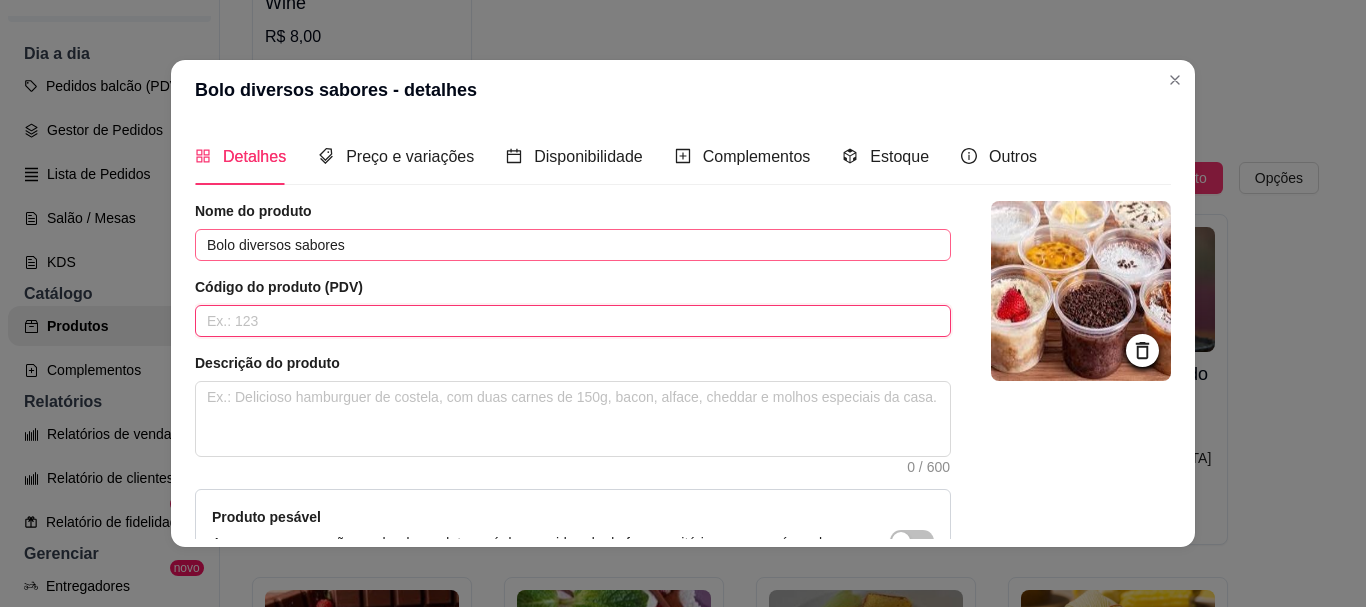 type 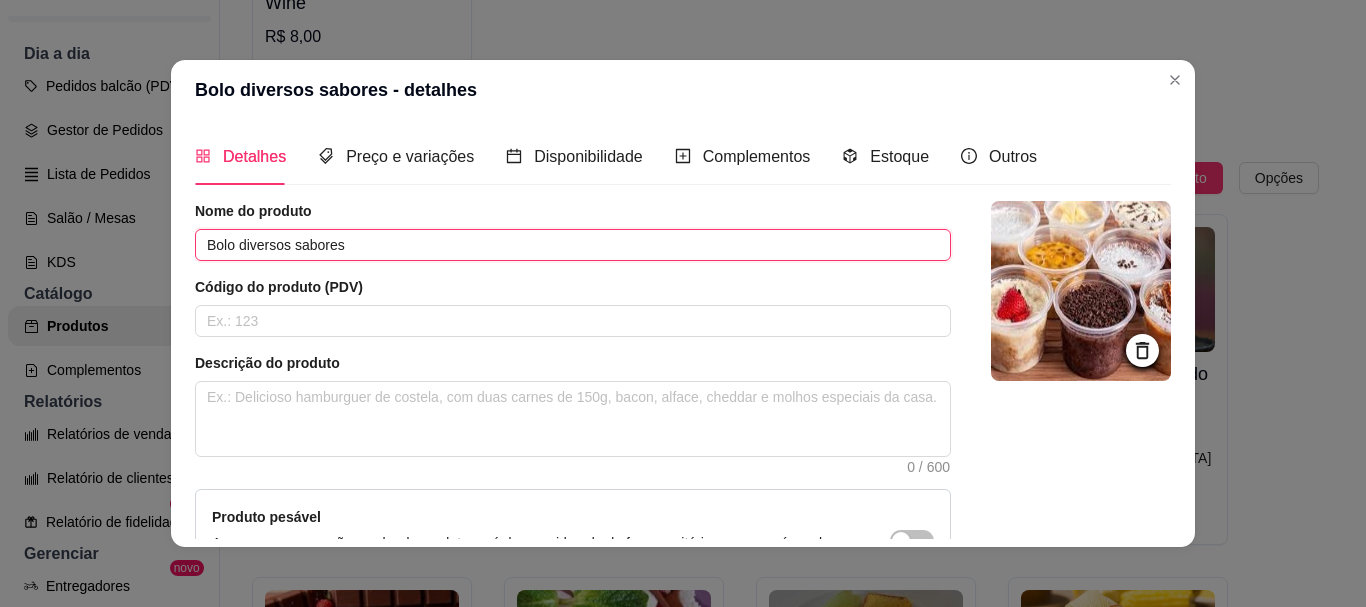 click on "Bolo diversos sabores" at bounding box center [573, 245] 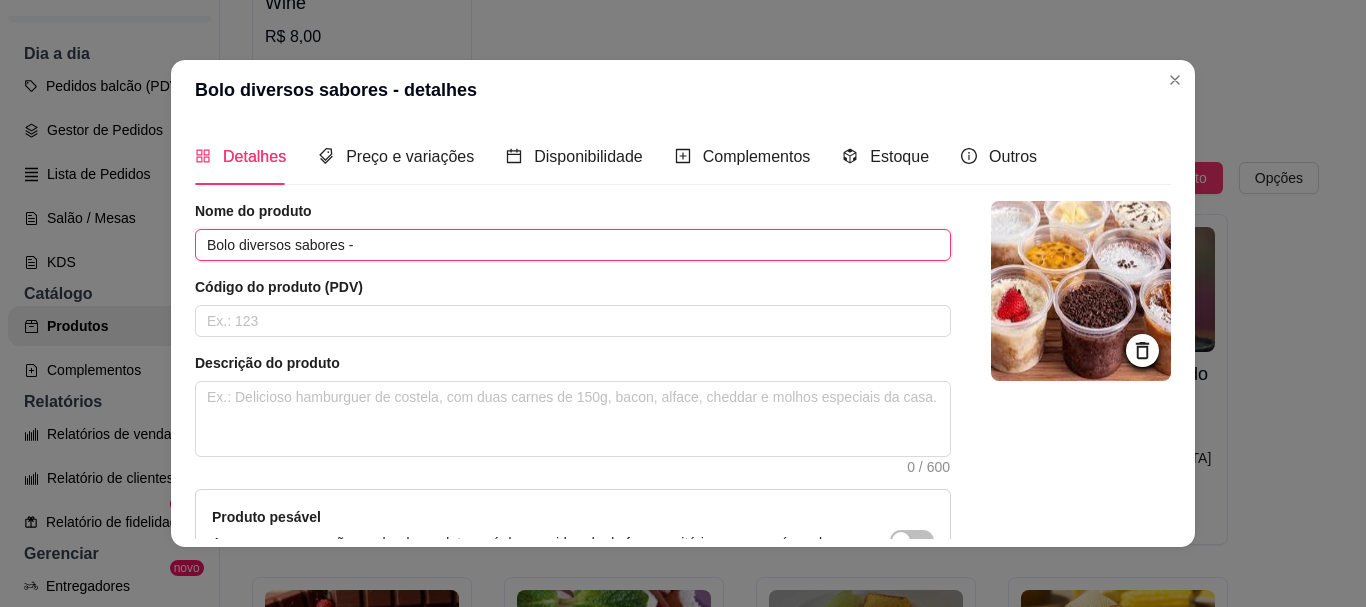 paste on "Cake different flavors" 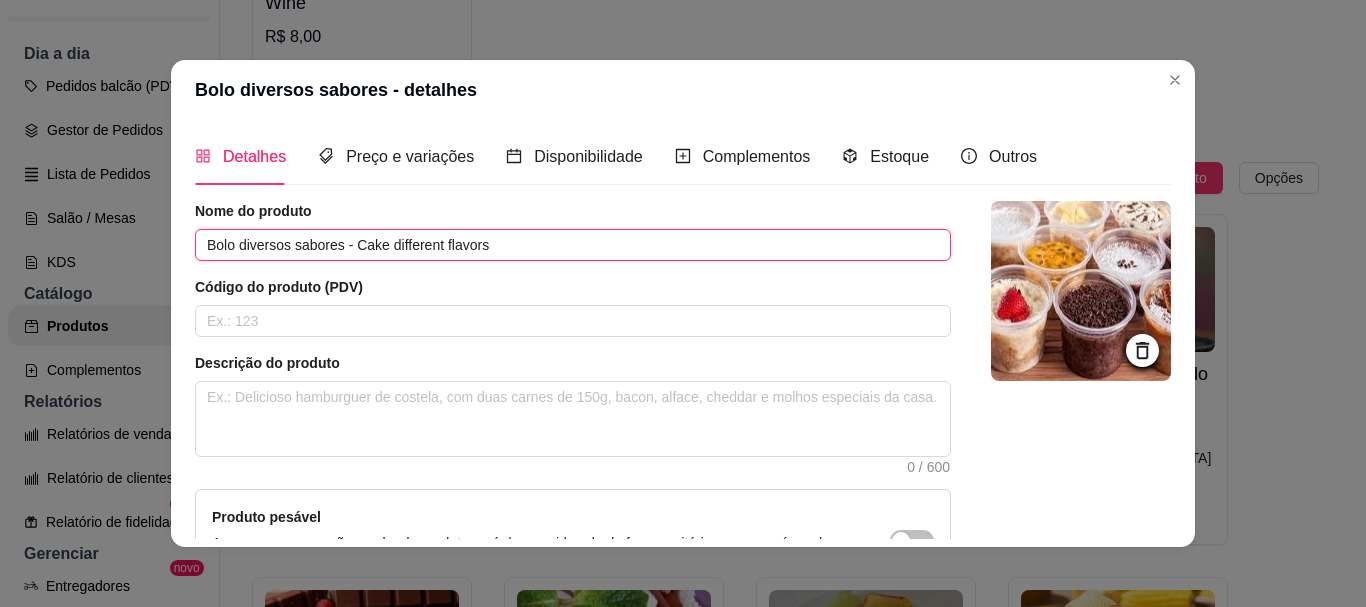scroll, scrollTop: 241, scrollLeft: 0, axis: vertical 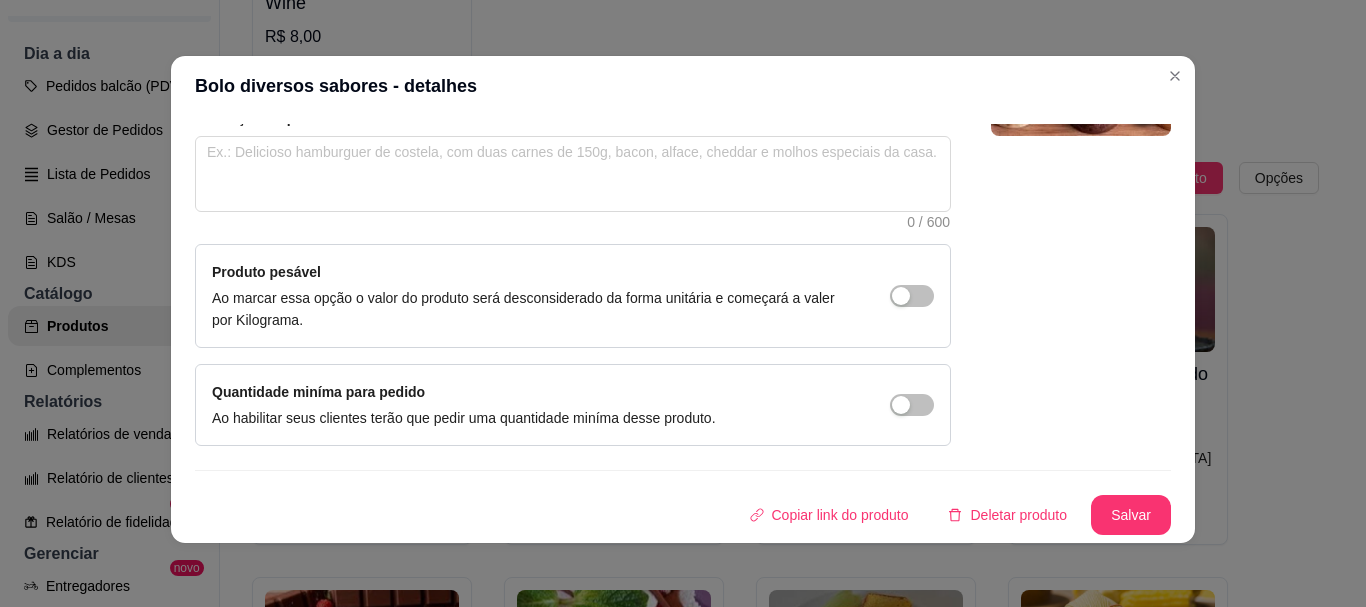 type on "Bolo diversos sabores - Cake different flavors" 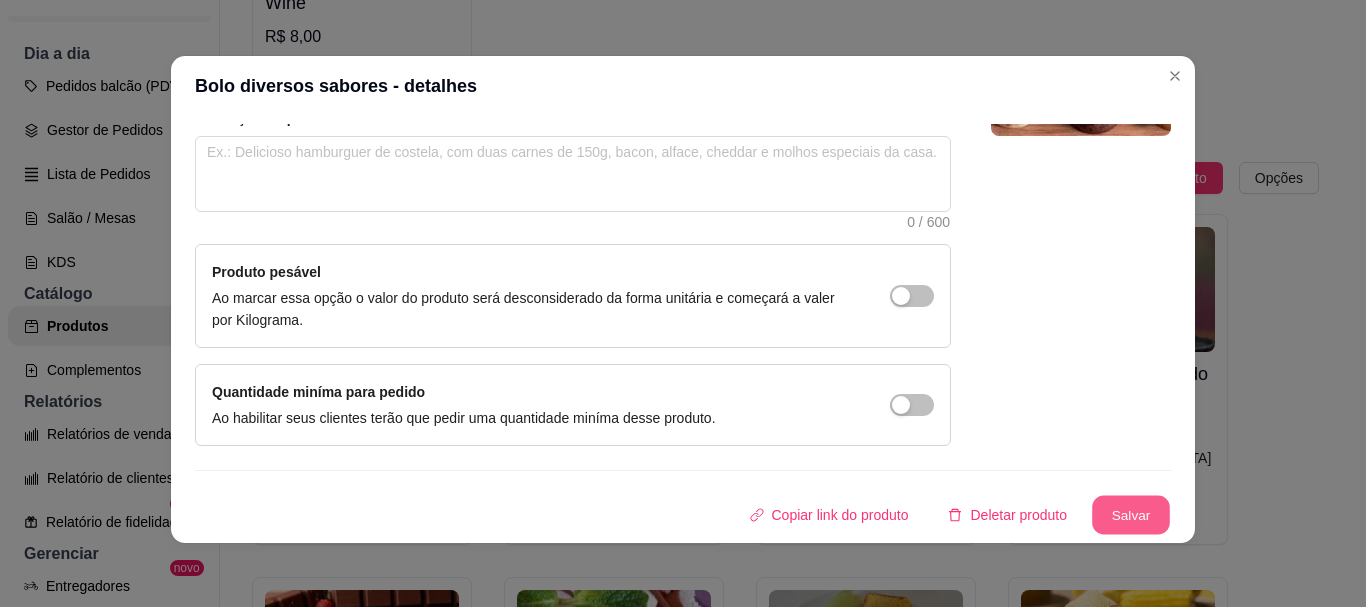 click on "Salvar" at bounding box center (1131, 515) 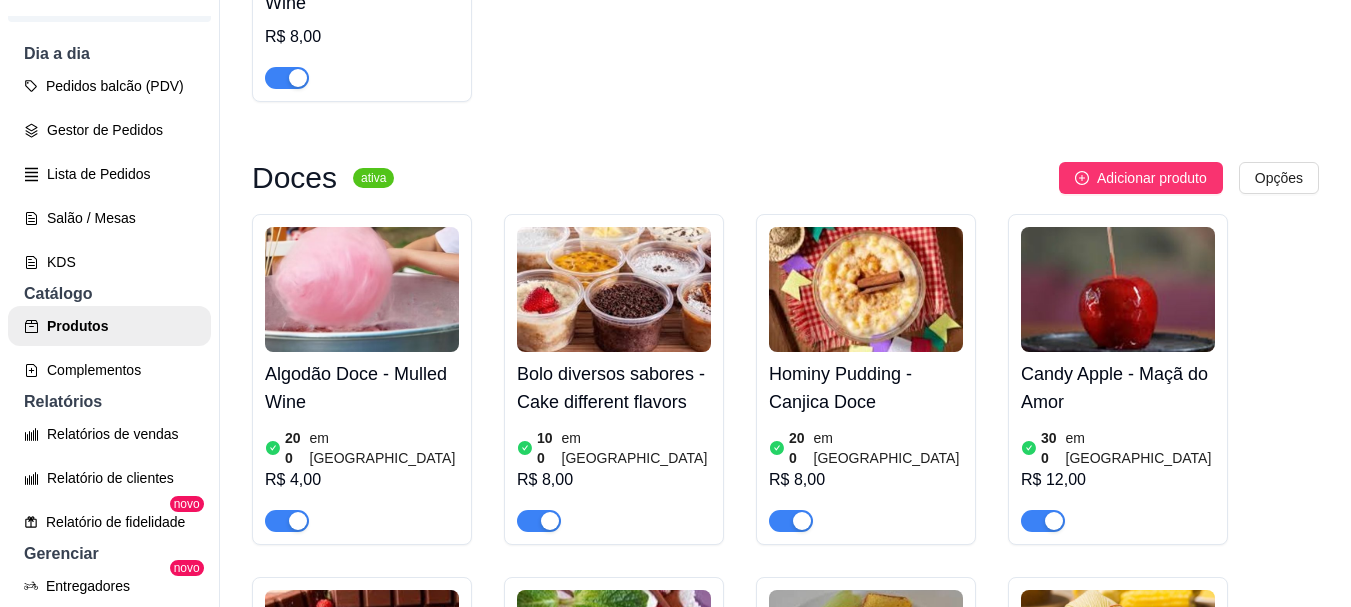 click at bounding box center [866, 289] 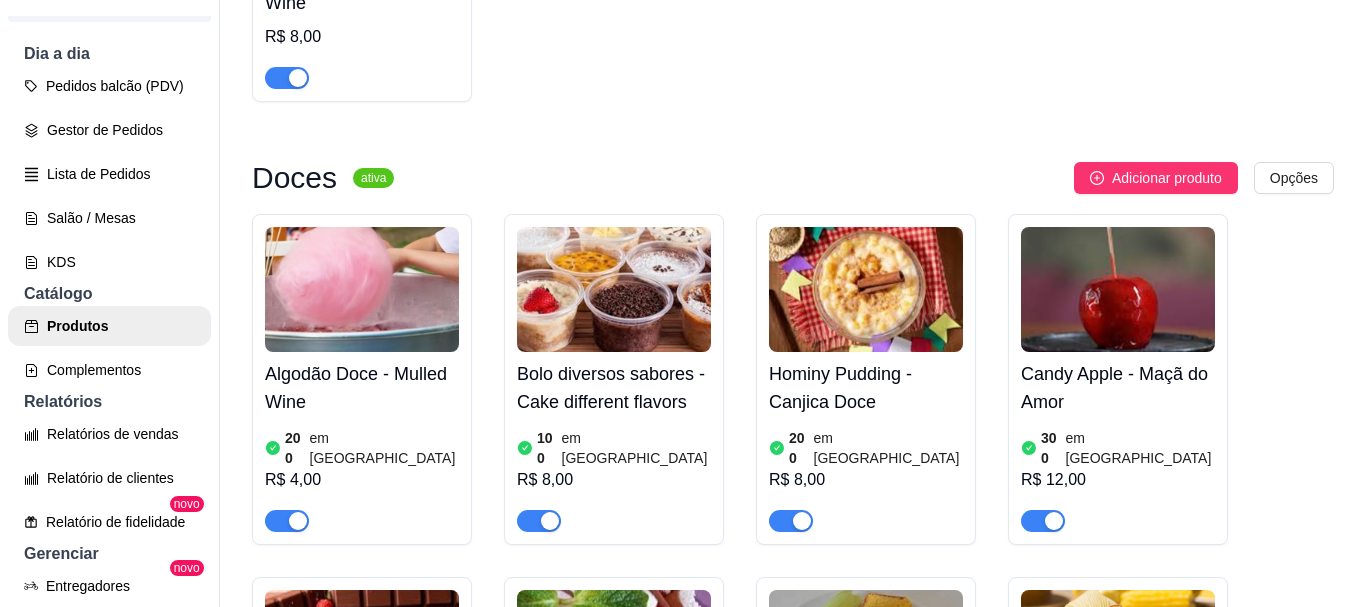 type 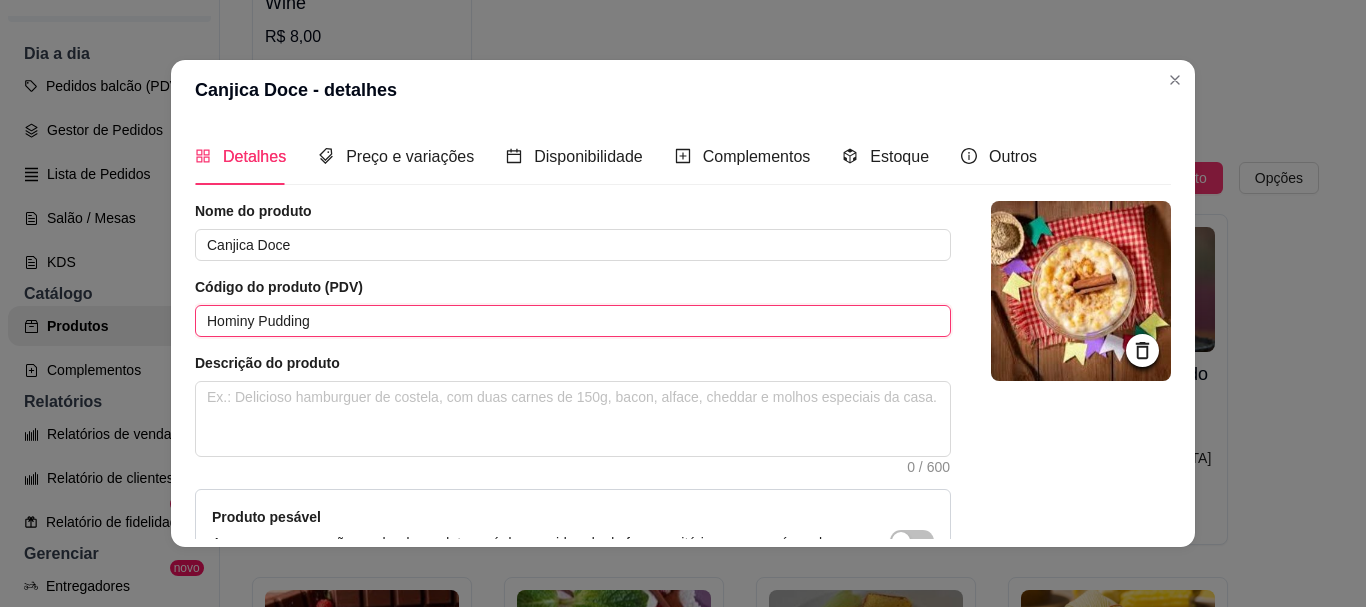 drag, startPoint x: 348, startPoint y: 323, endPoint x: 168, endPoint y: 317, distance: 180.09998 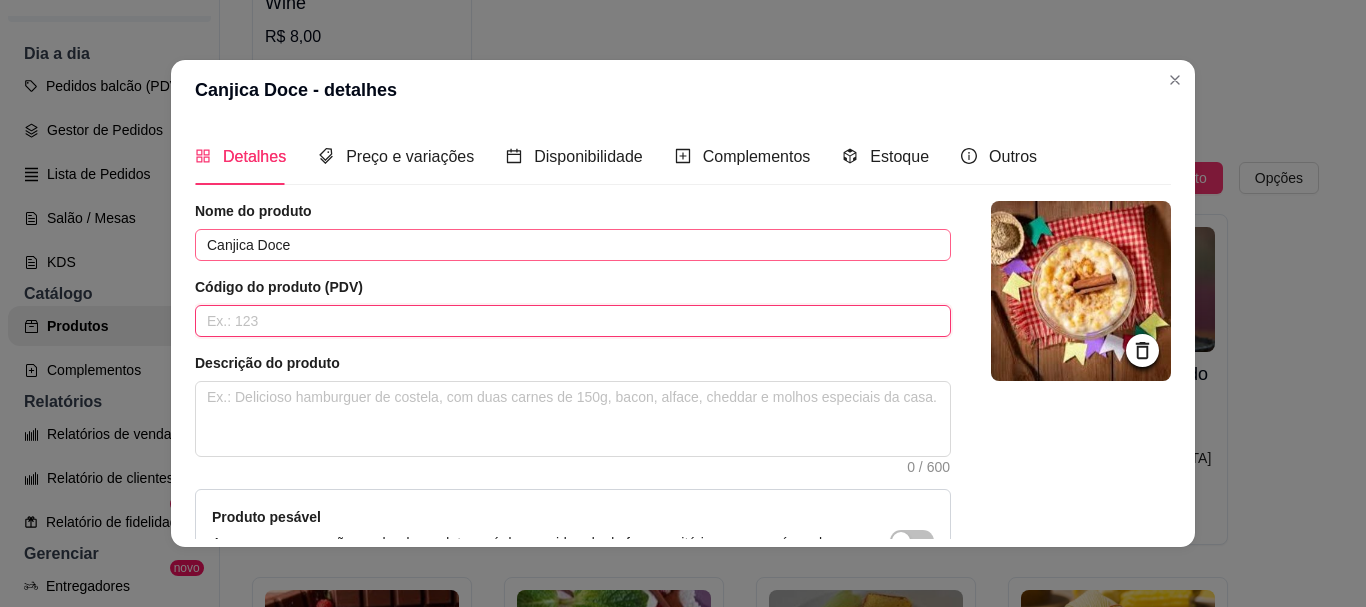 type 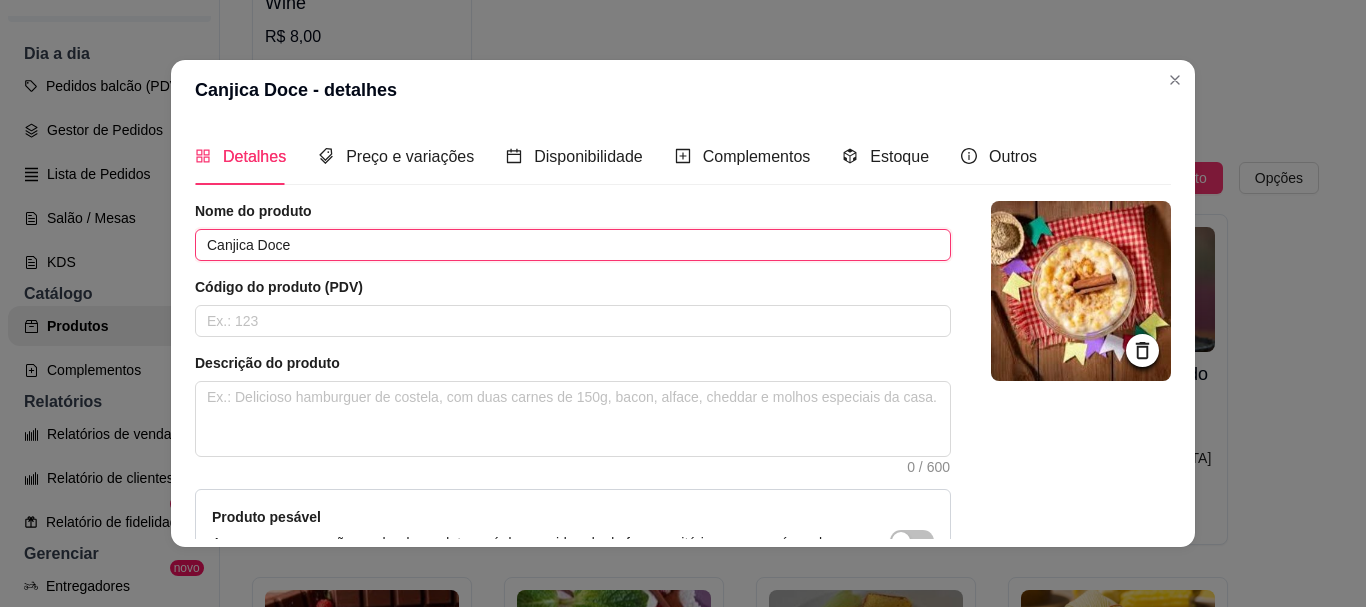 click on "Canjica Doce" at bounding box center (573, 245) 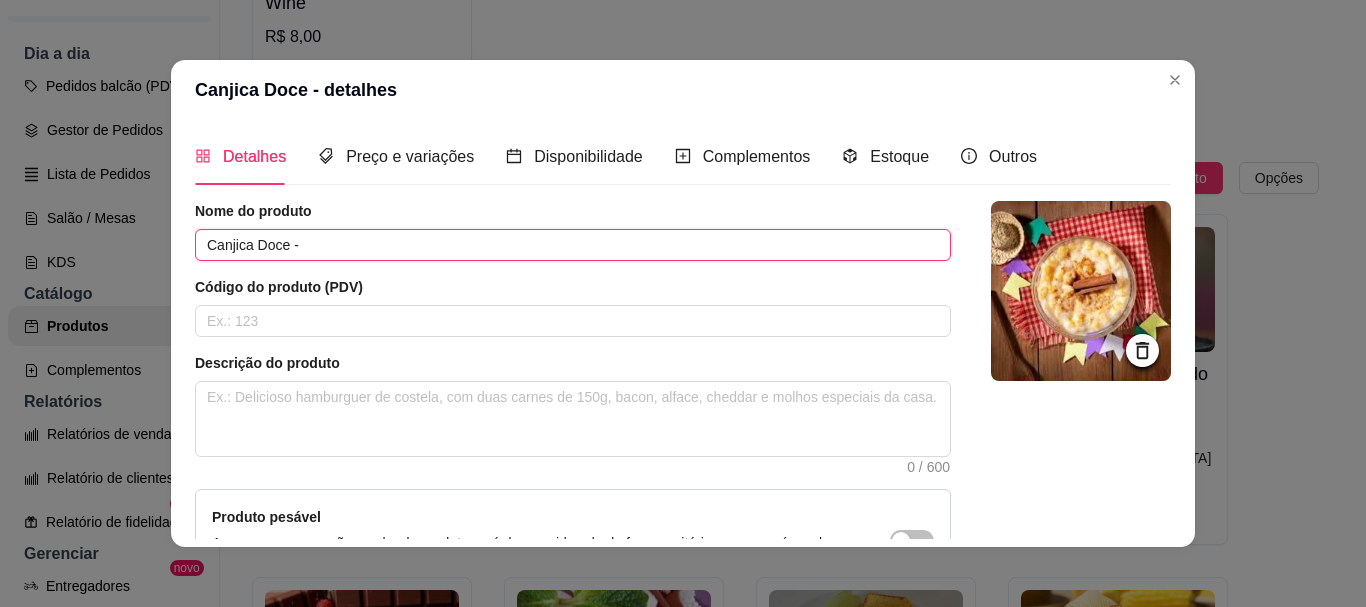 paste on "Hominy Pudding" 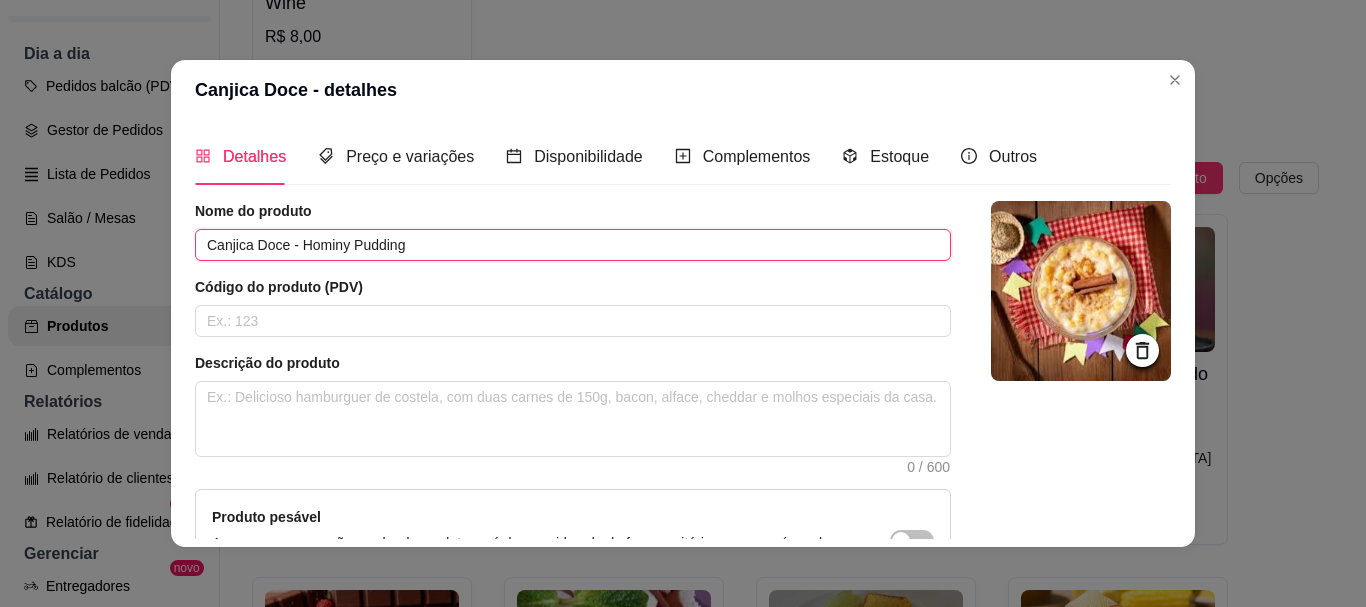 scroll, scrollTop: 241, scrollLeft: 0, axis: vertical 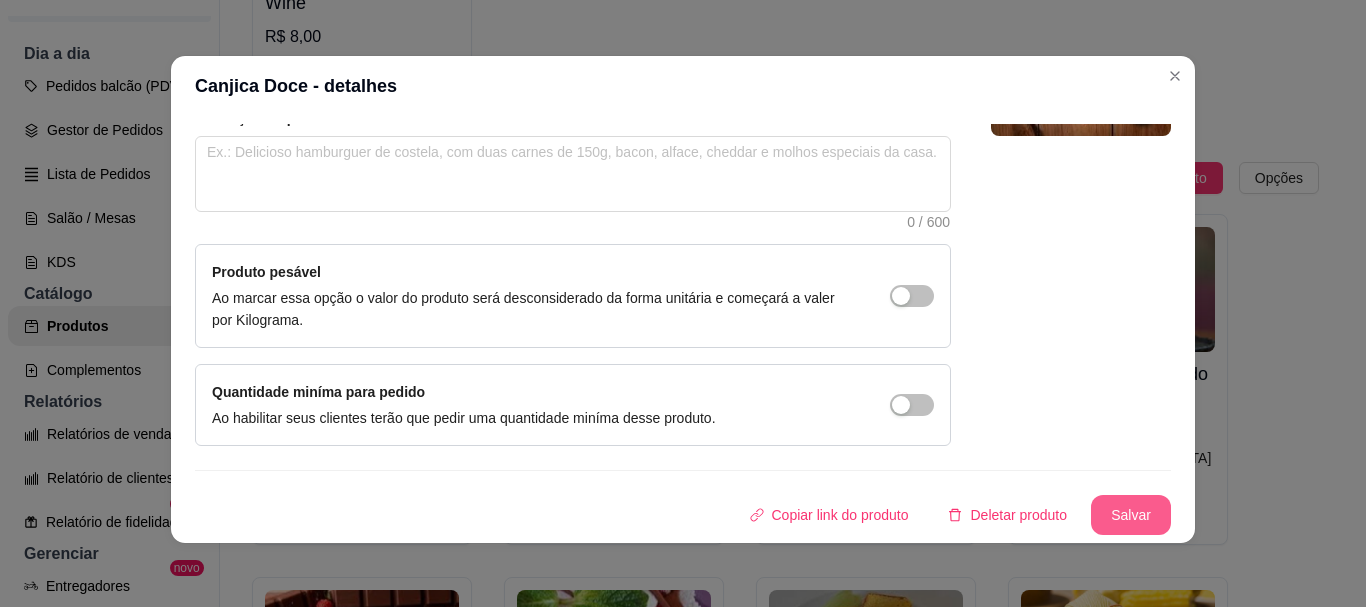 type on "Canjica Doce - Hominy Pudding" 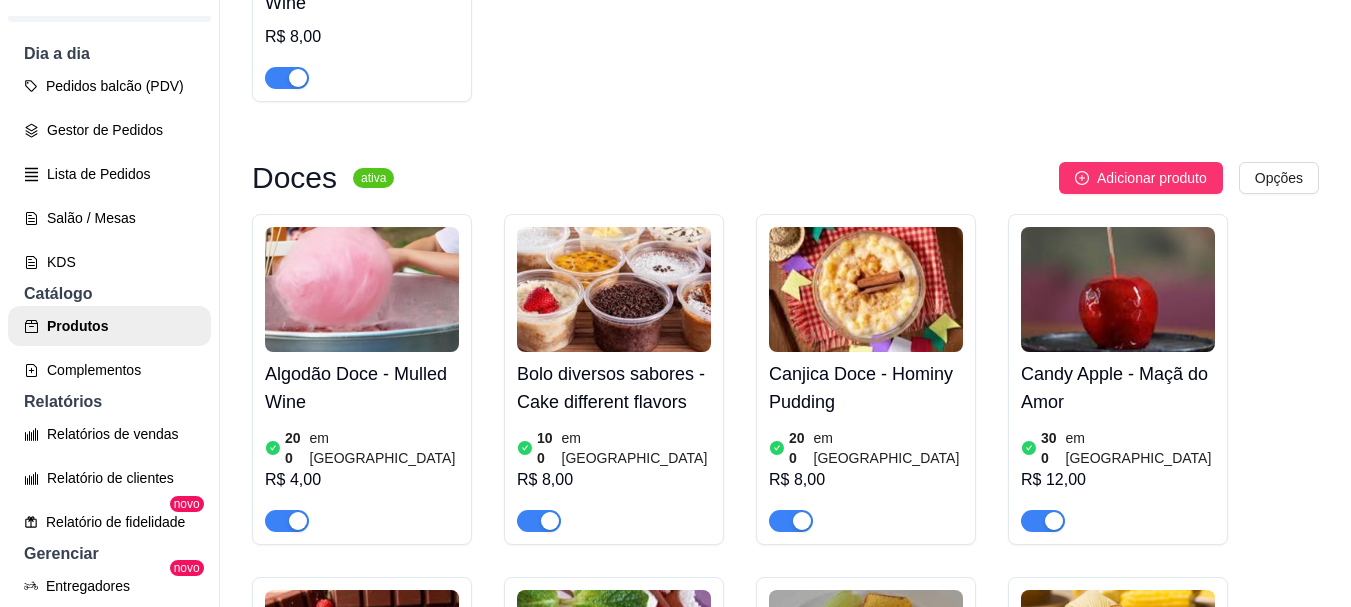 click at bounding box center [1118, 289] 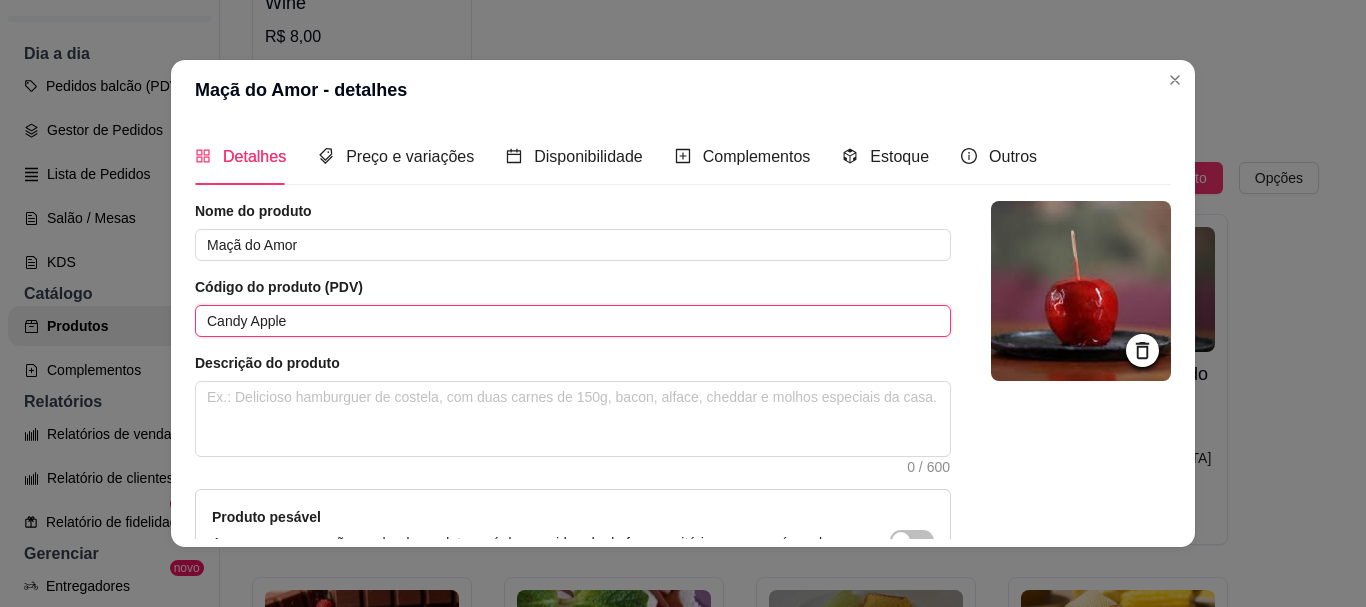 drag, startPoint x: 301, startPoint y: 322, endPoint x: 203, endPoint y: 314, distance: 98.32599 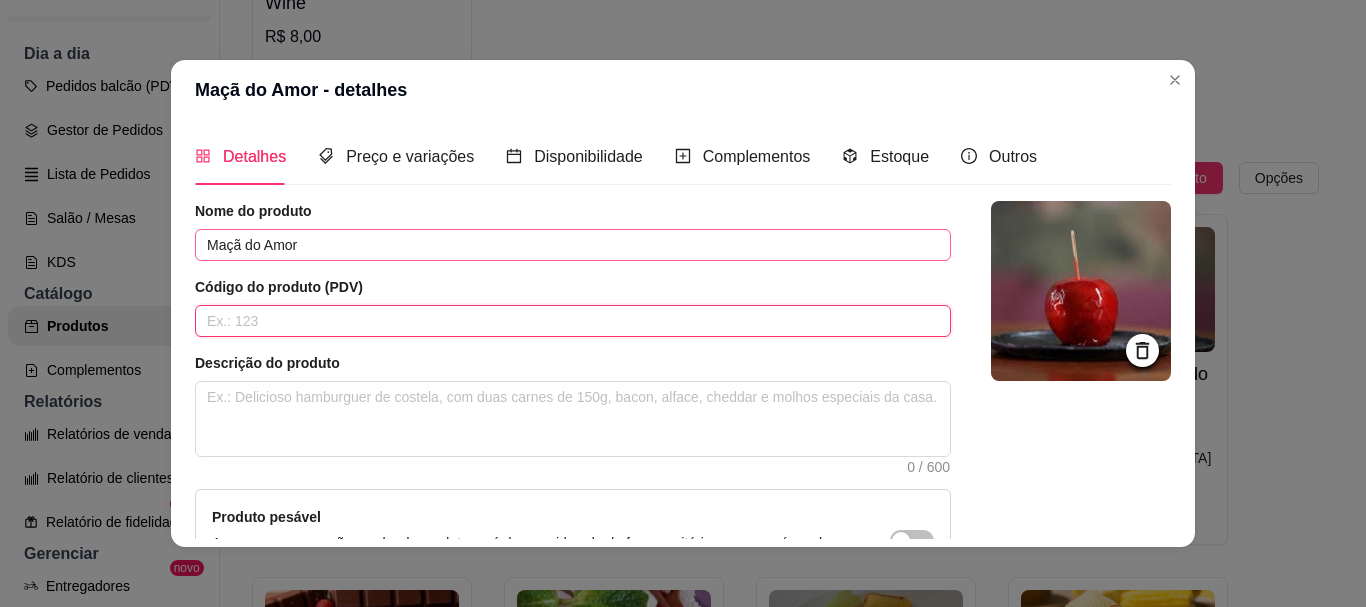 type 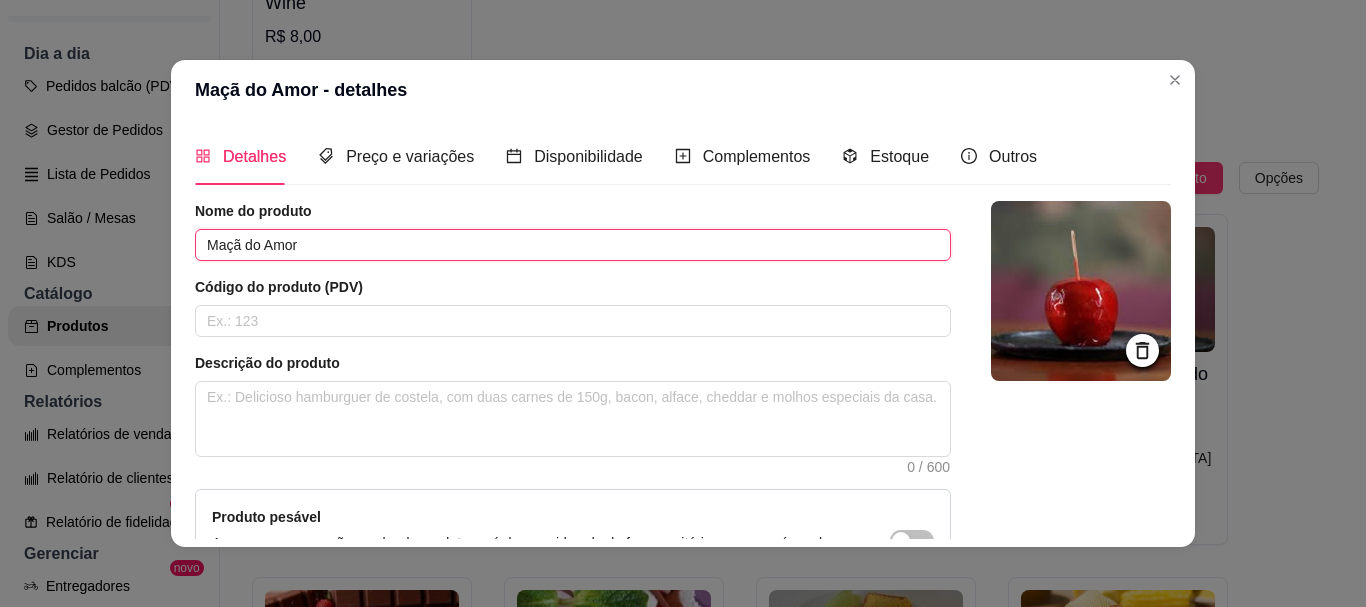 click on "Maçã do Amor" at bounding box center [573, 245] 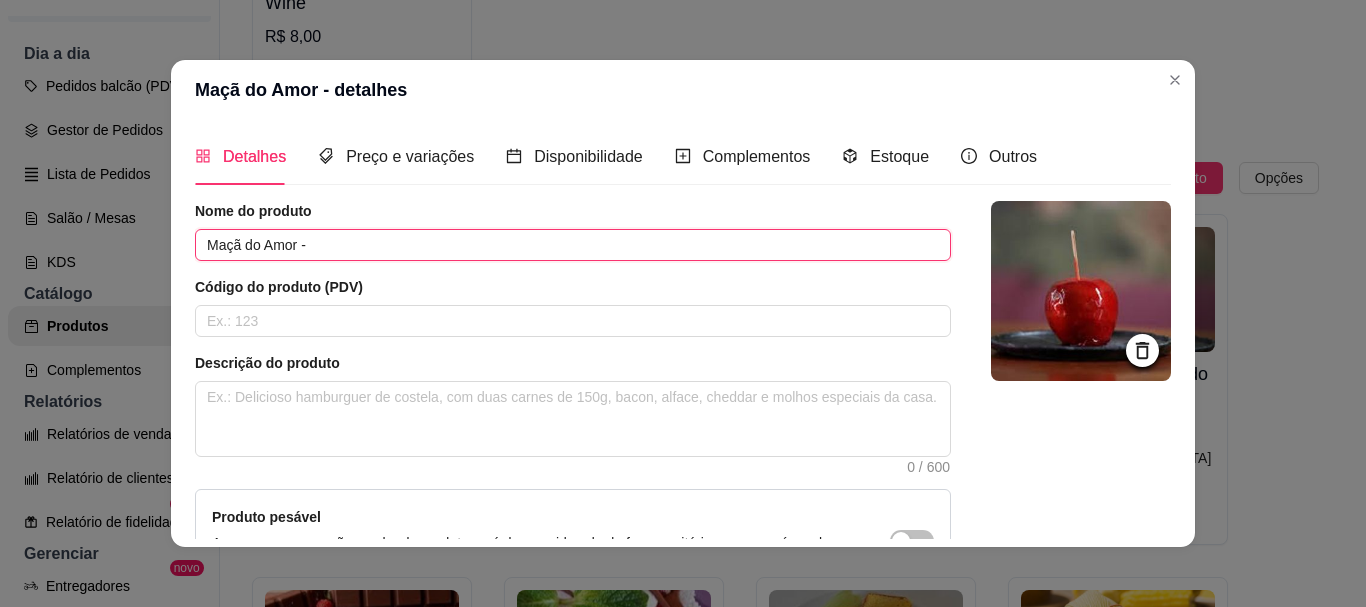 paste on "Candy Apple" 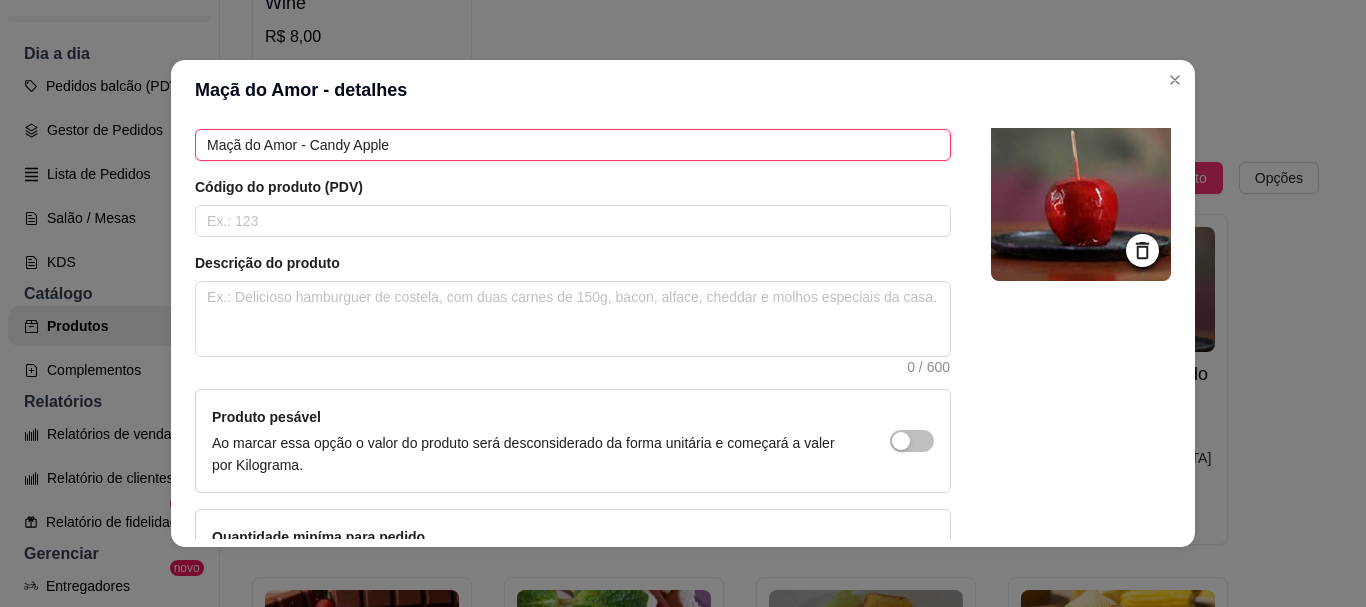 scroll, scrollTop: 241, scrollLeft: 0, axis: vertical 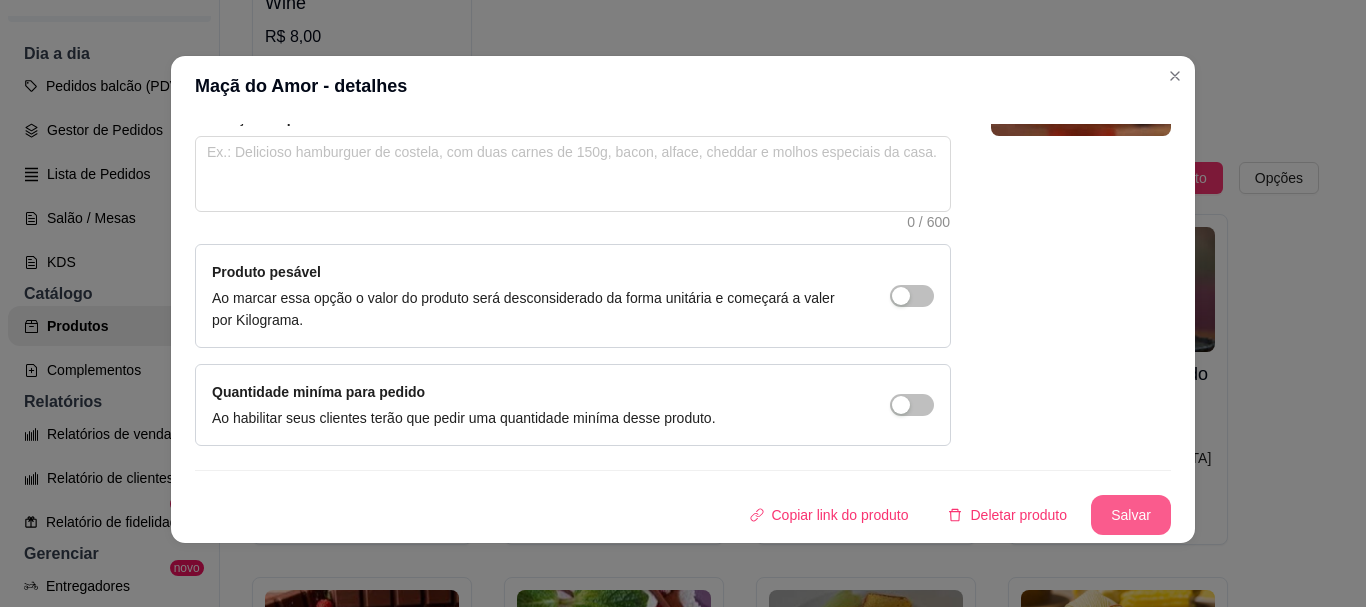 type on "Maçã do Amor - Candy Apple" 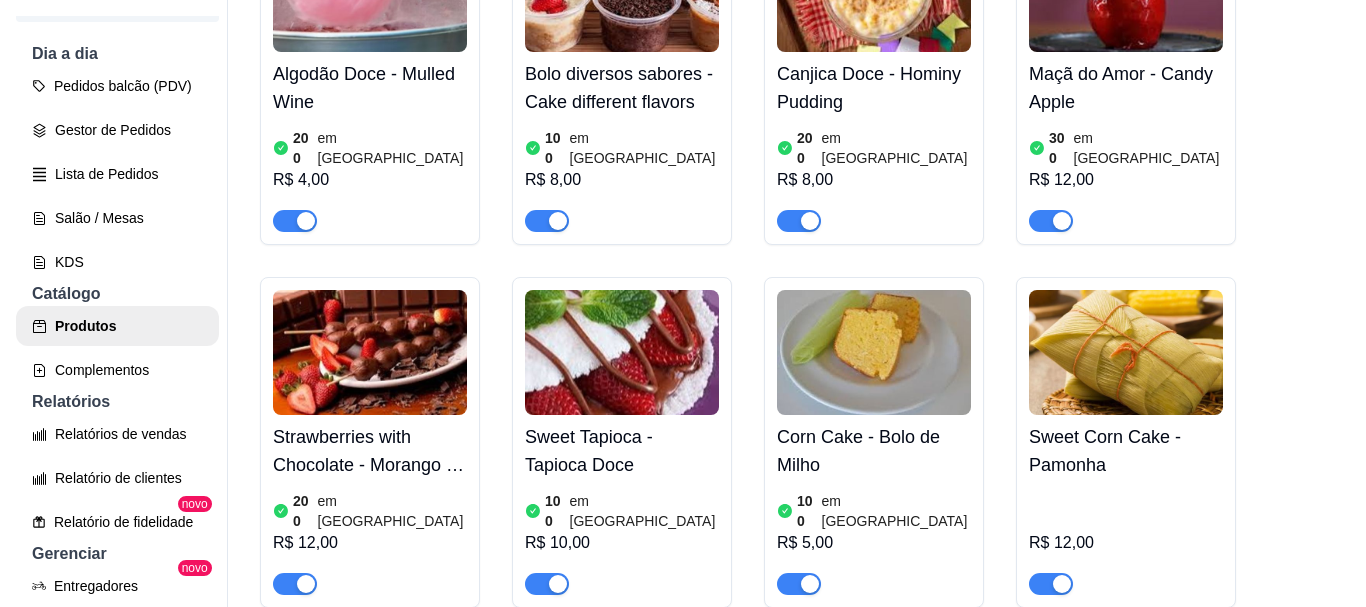 scroll, scrollTop: 1200, scrollLeft: 0, axis: vertical 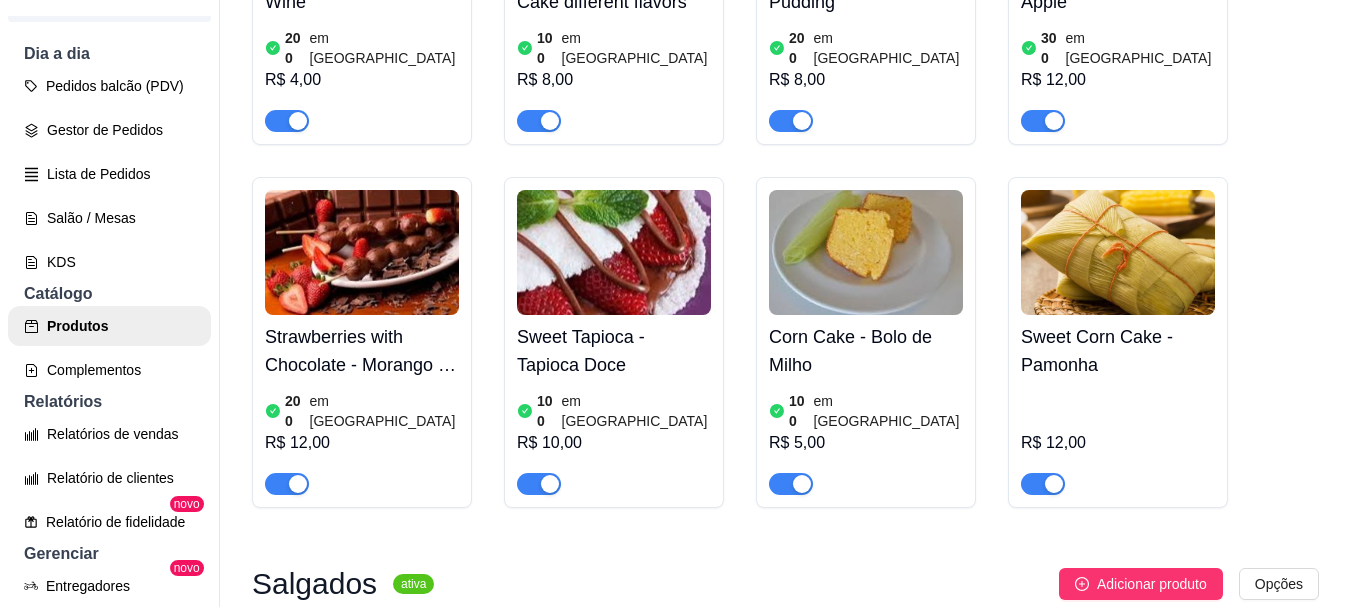 click at bounding box center (362, 252) 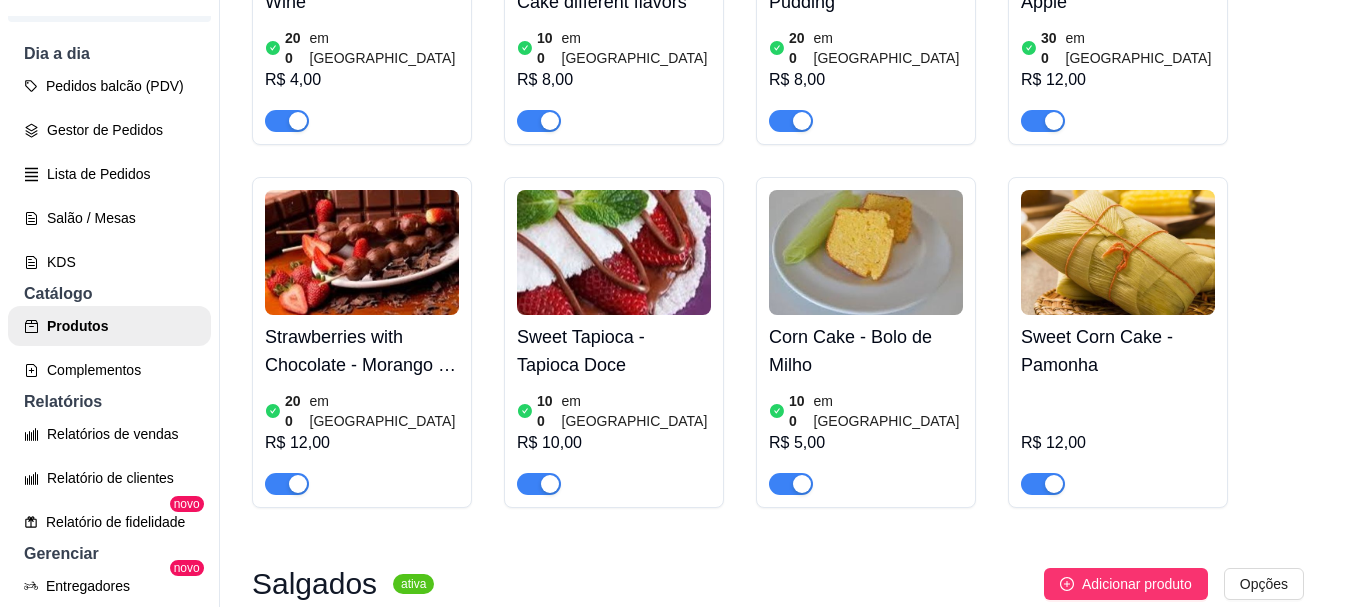 type 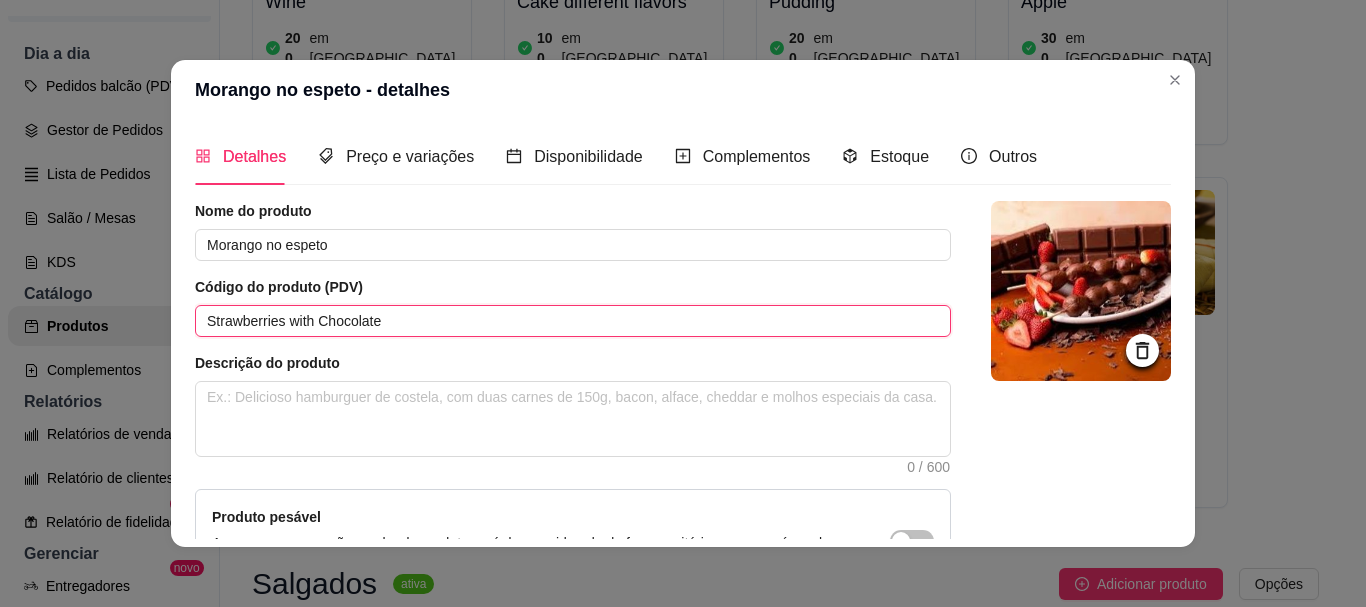 drag, startPoint x: 396, startPoint y: 320, endPoint x: 180, endPoint y: 308, distance: 216.33308 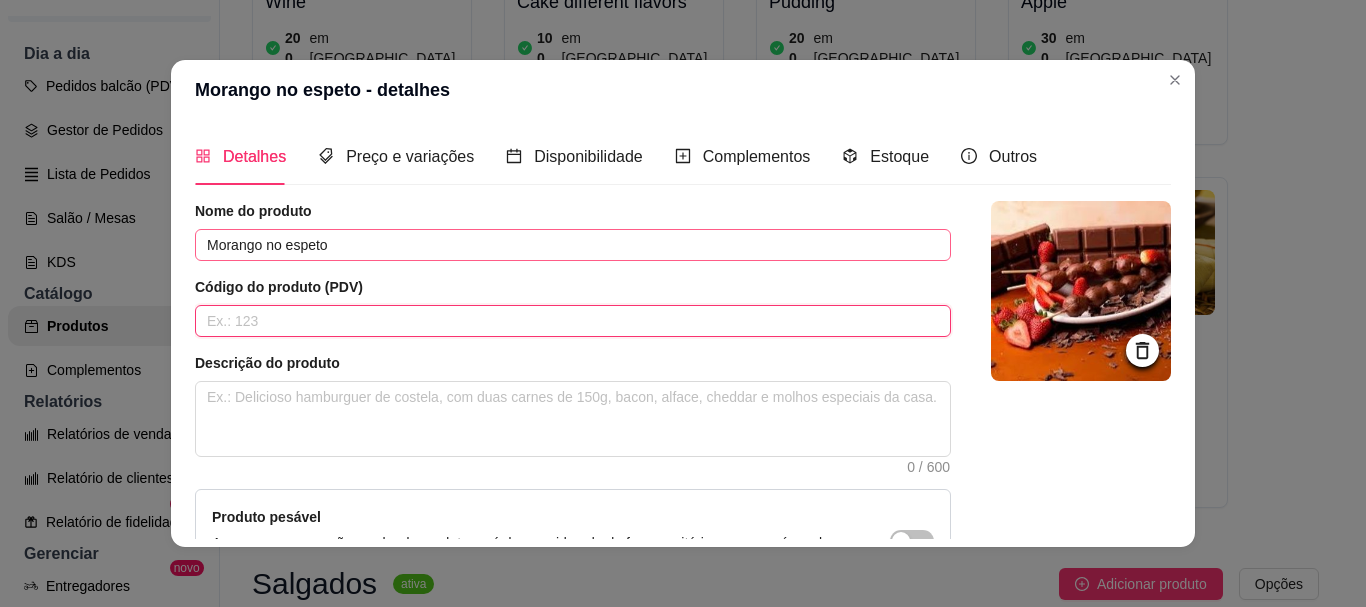 type 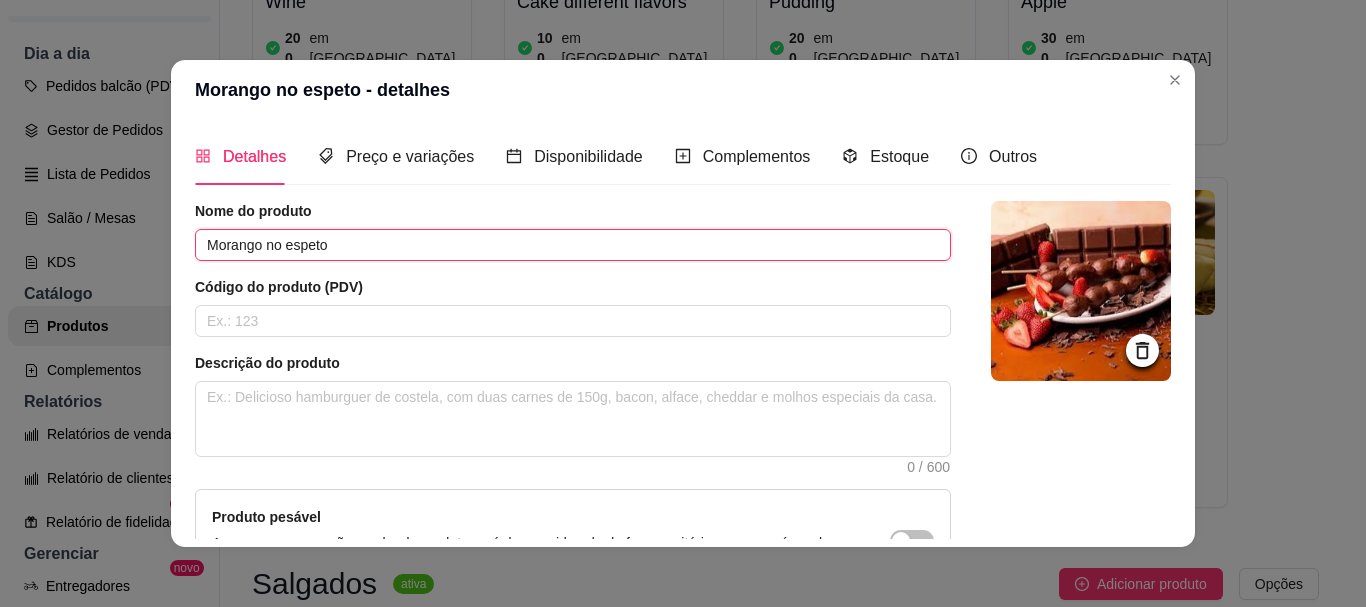 click on "Morango no espeto" at bounding box center [573, 245] 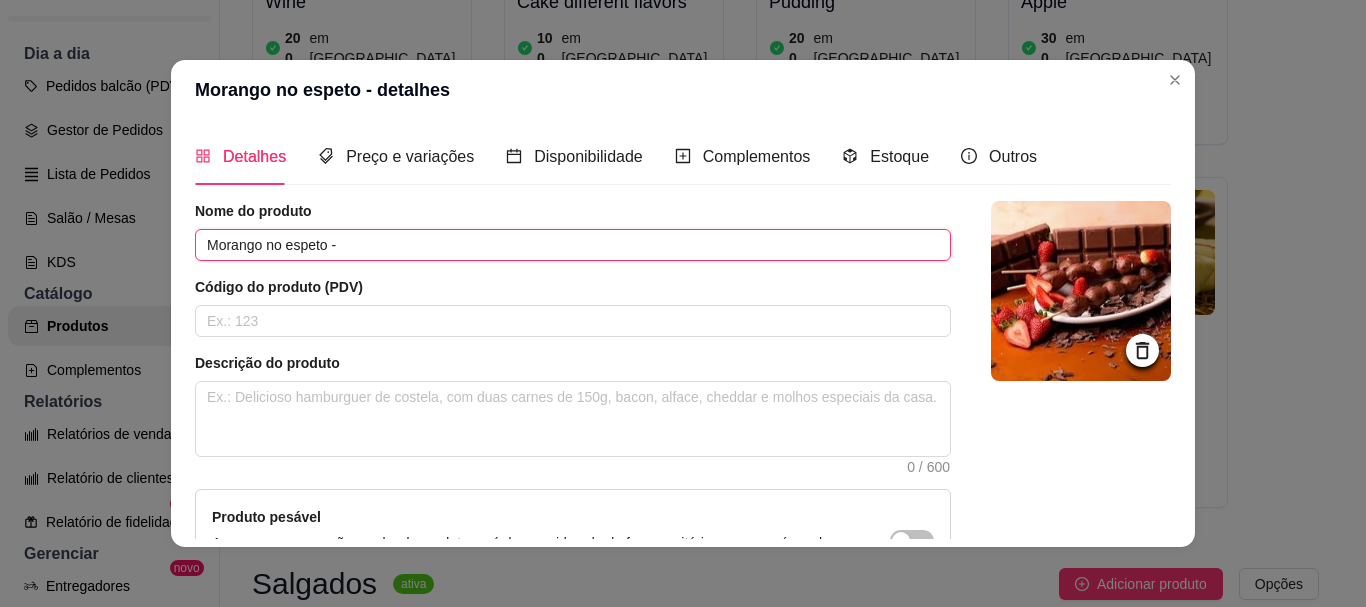 paste on "Strawberries with Chocolate" 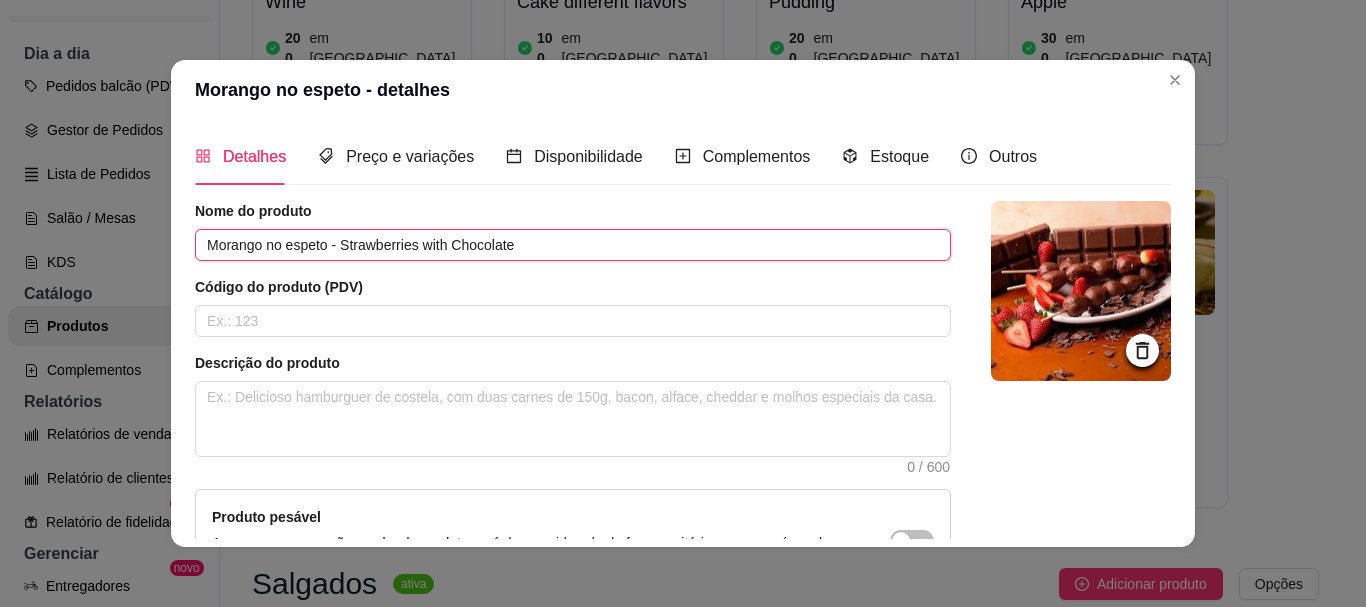 scroll, scrollTop: 241, scrollLeft: 0, axis: vertical 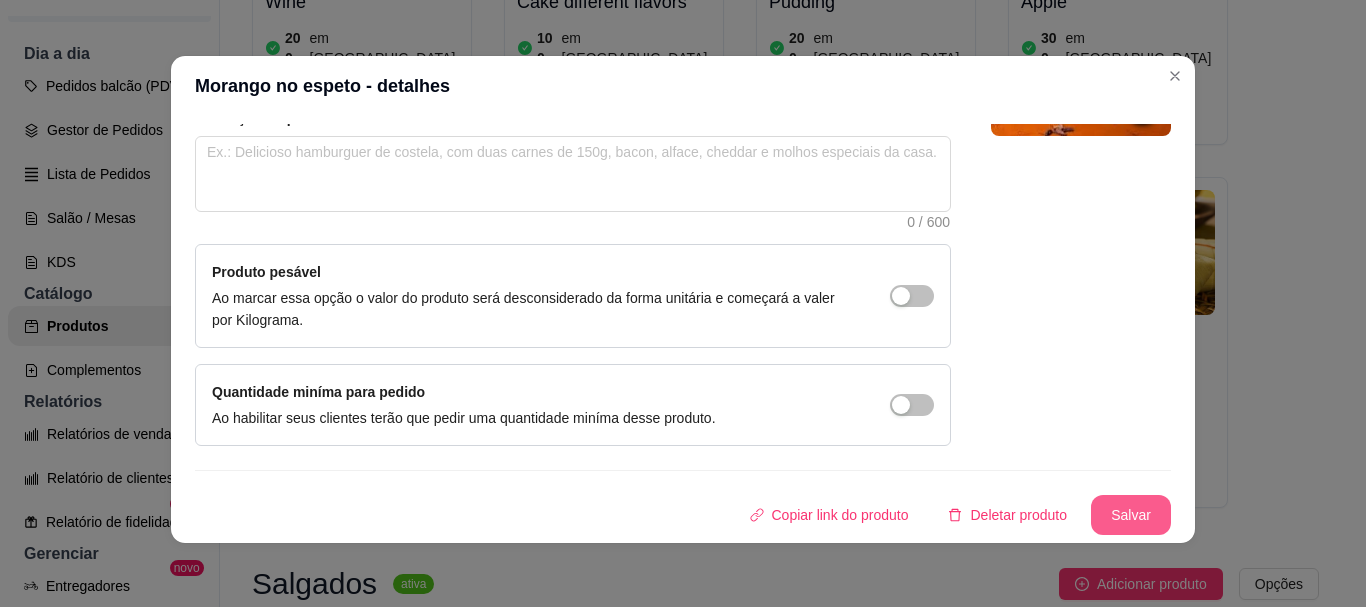 type on "Morango no espeto - Strawberries with Chocolate" 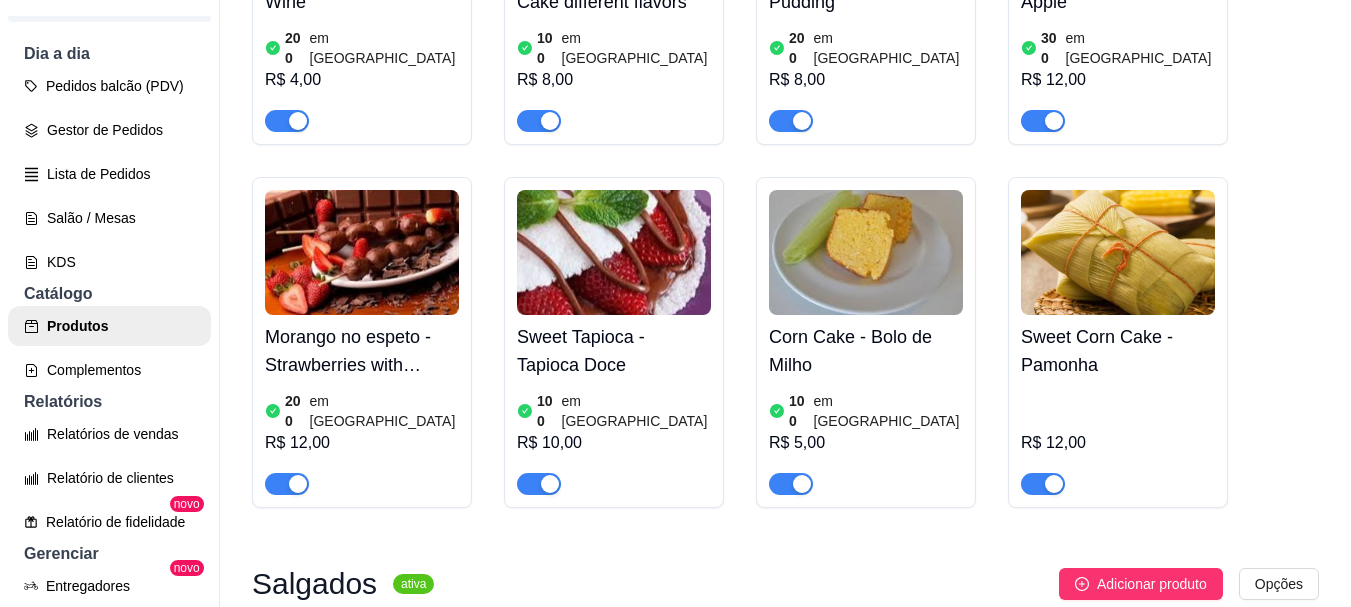 click at bounding box center (614, 252) 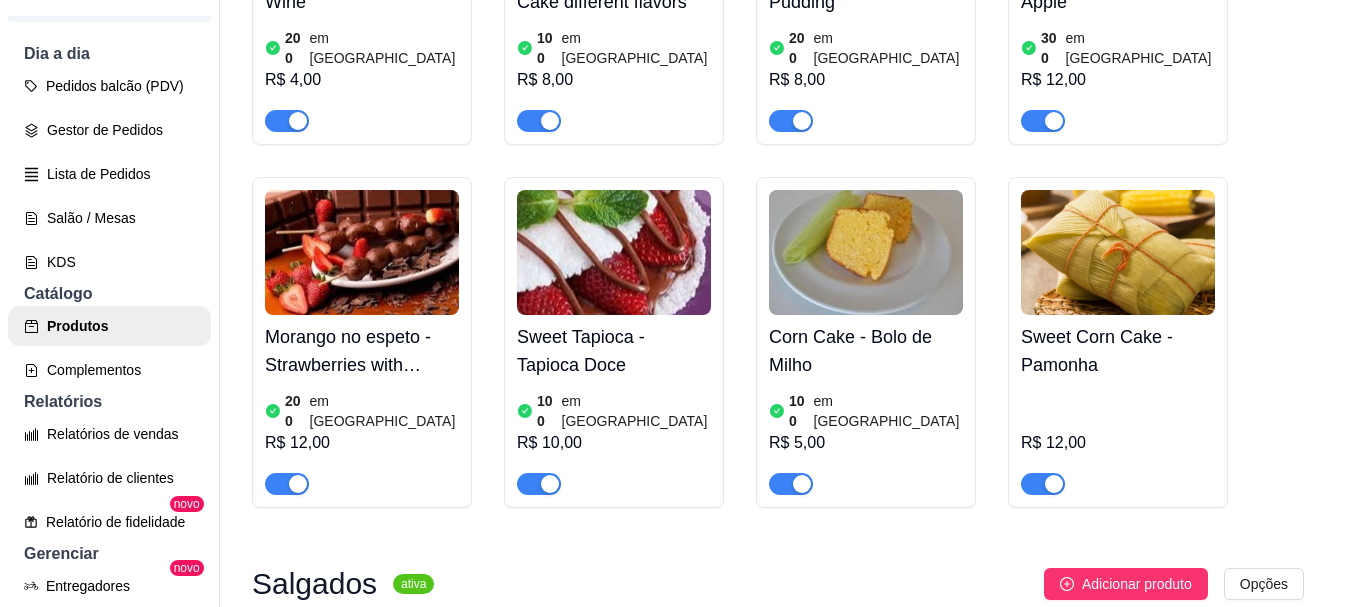 type 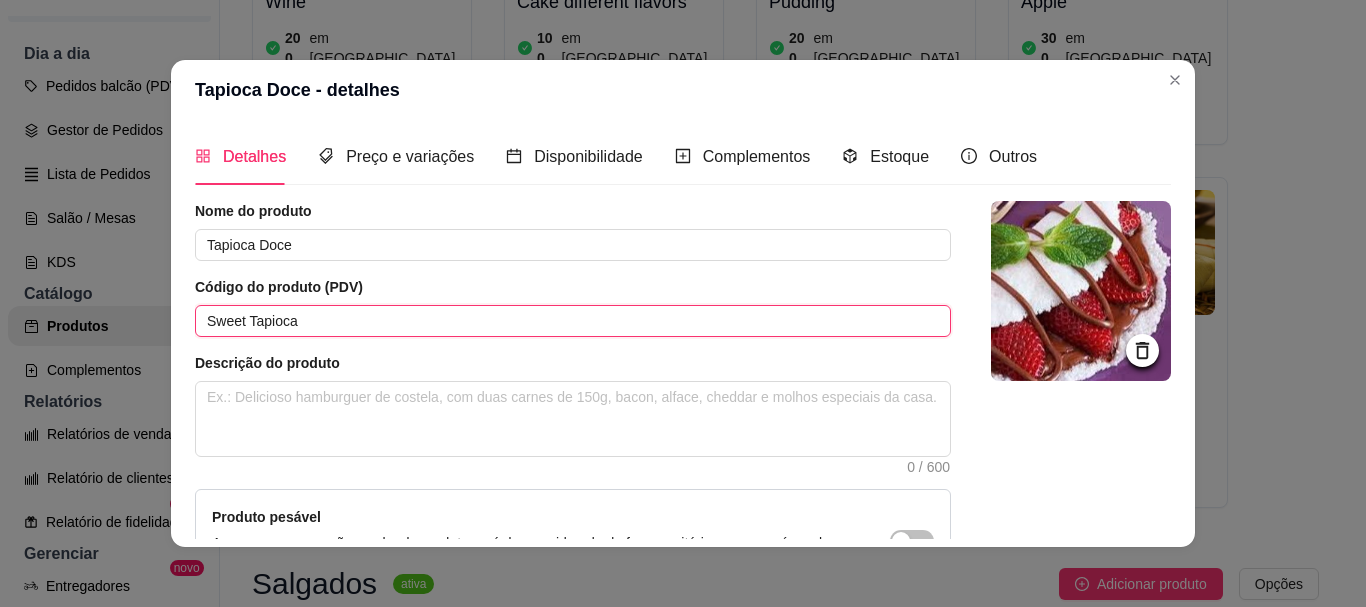 click on "Tapioca Doce - detalhes Detalhes Preço e variações Disponibilidade Complementos Estoque Outros Nome do produto Tapioca Doce Código do produto (PDV) Sweet Tapioca Descrição do produto 0 / 600 Produto pesável Ao marcar essa opção o valor do produto será desconsiderado da forma unitária e começará a valer por Kilograma. Quantidade miníma para pedido Ao habilitar seus clientes terão que pedir uma quantidade miníma desse produto. Copiar link do produto Deletar produto Salvar" at bounding box center [683, 303] 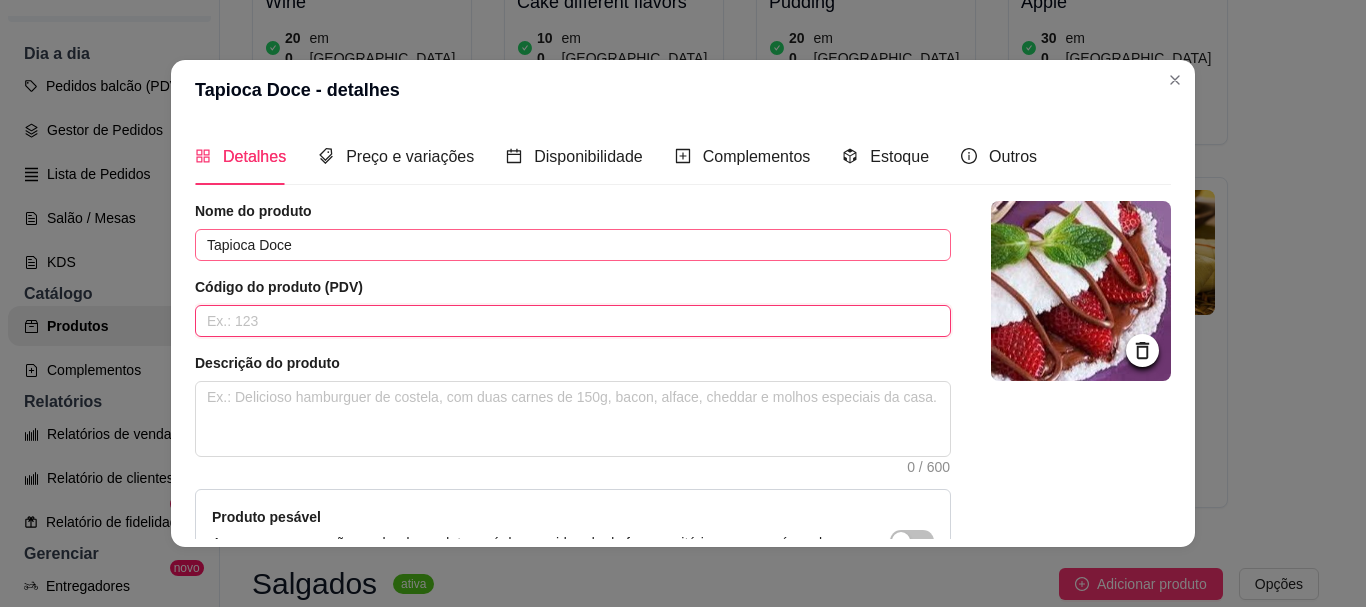 type 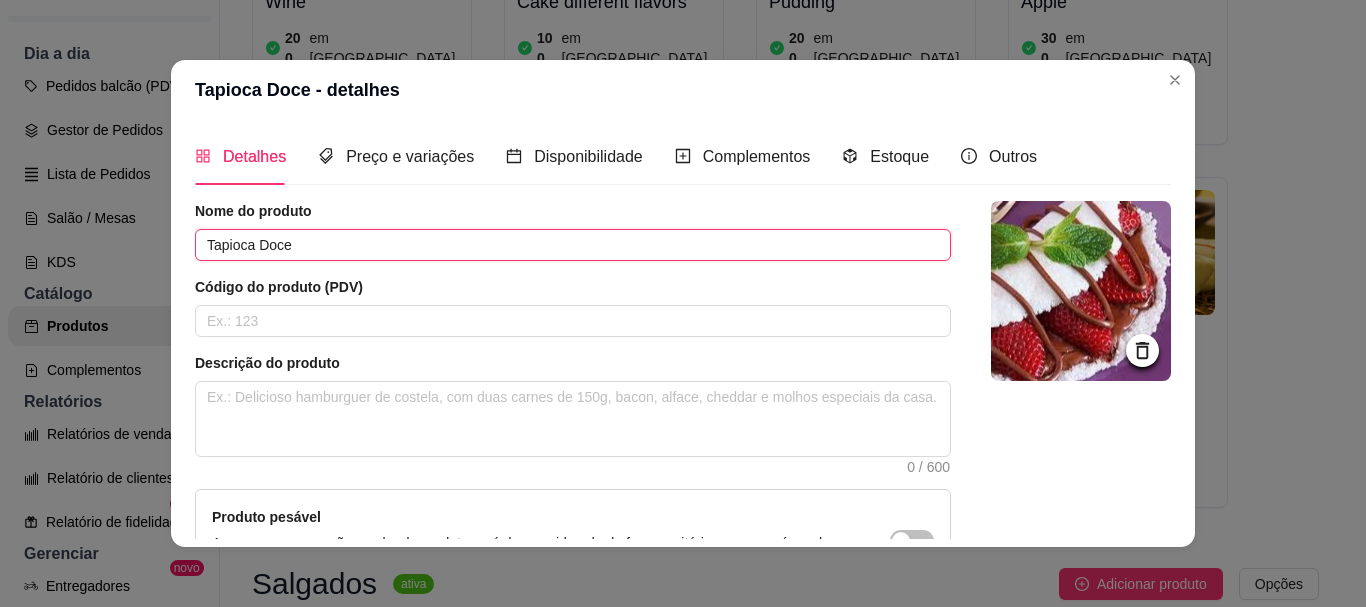 click on "Tapioca Doce" at bounding box center [573, 245] 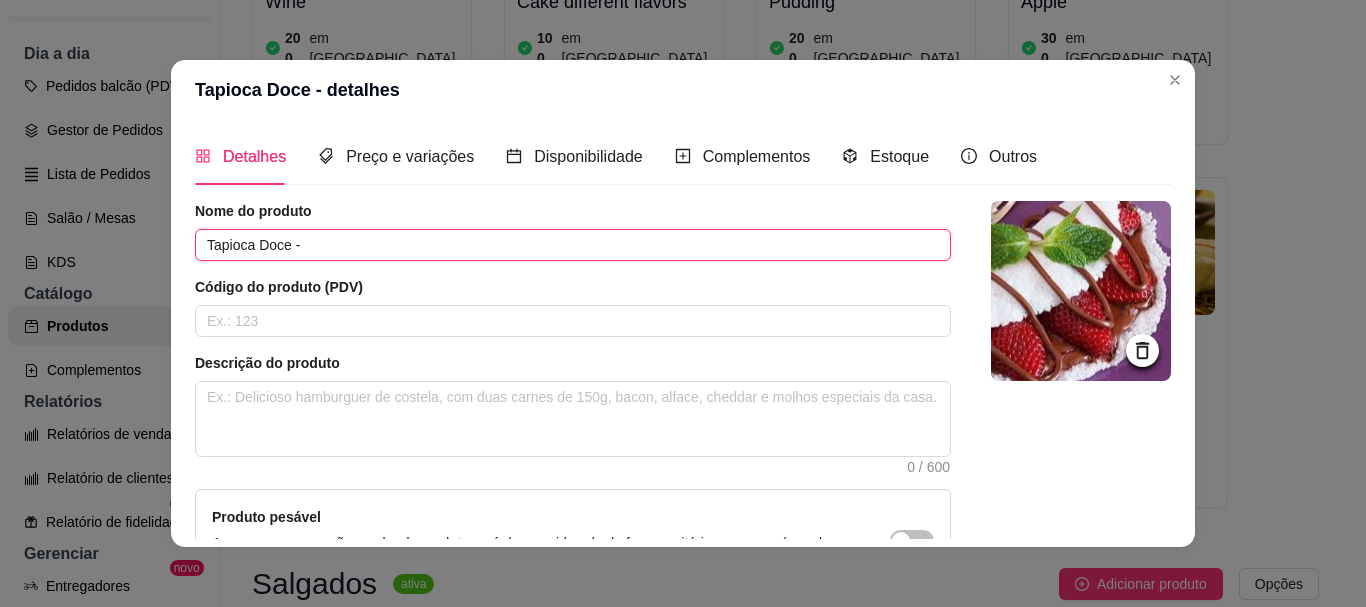 paste on "Sweet Tapioca" 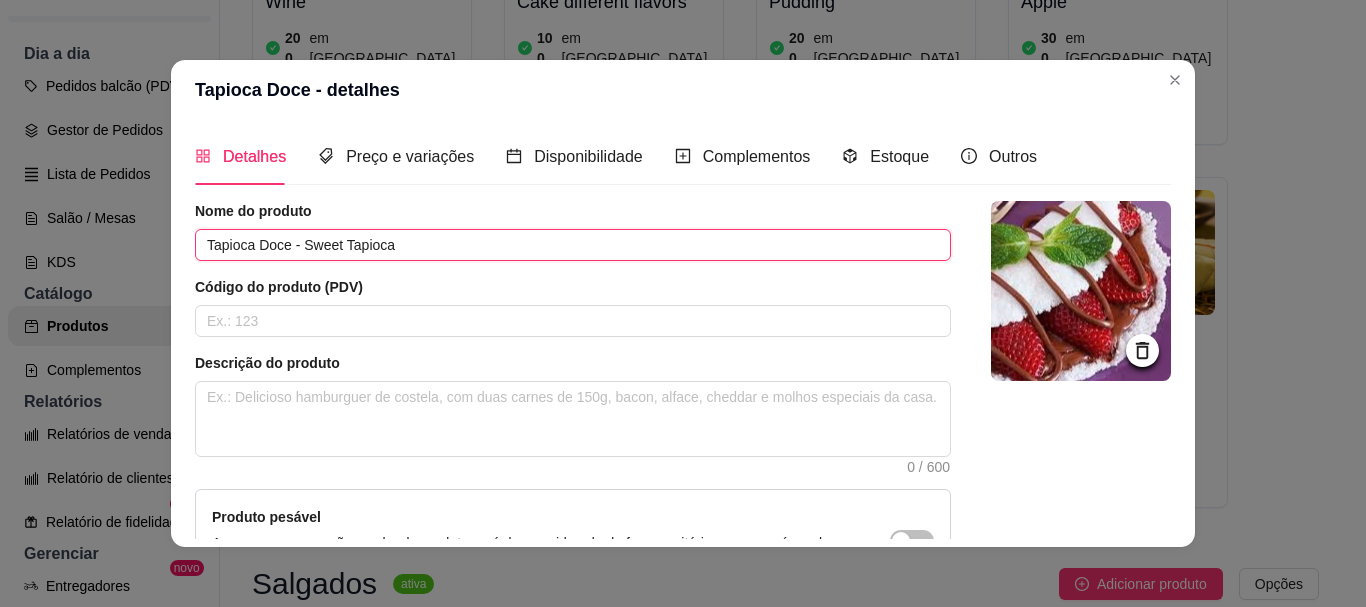 scroll, scrollTop: 241, scrollLeft: 0, axis: vertical 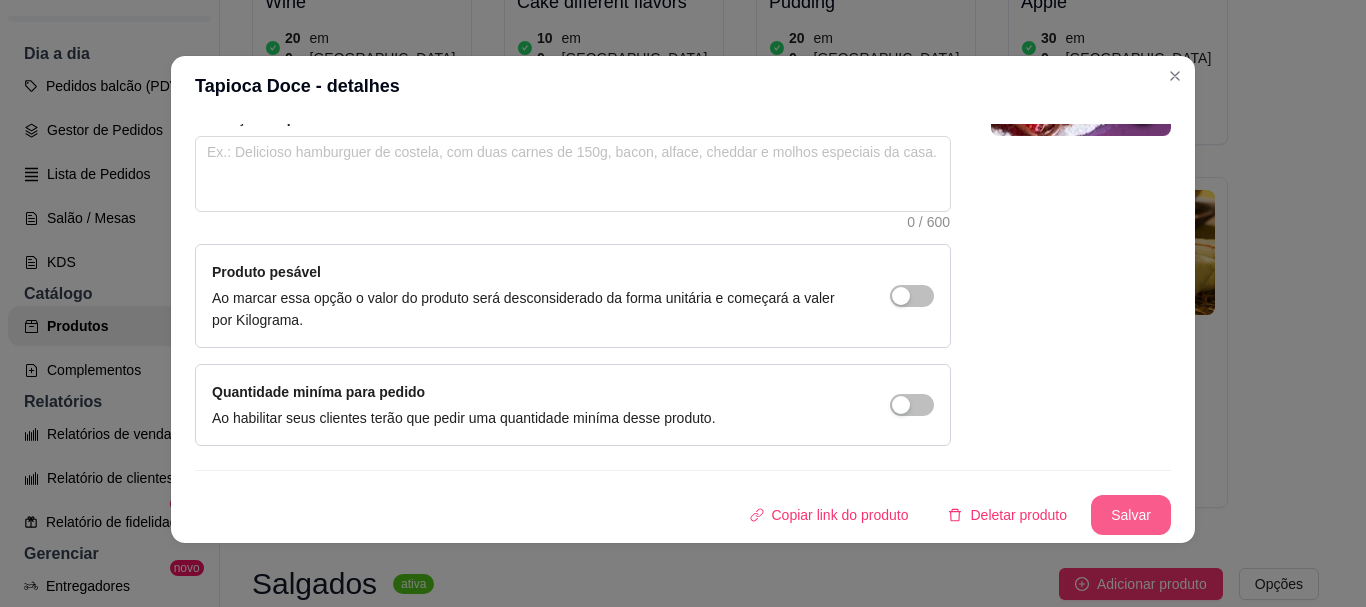 type on "Tapioca Doce - Sweet Tapioca" 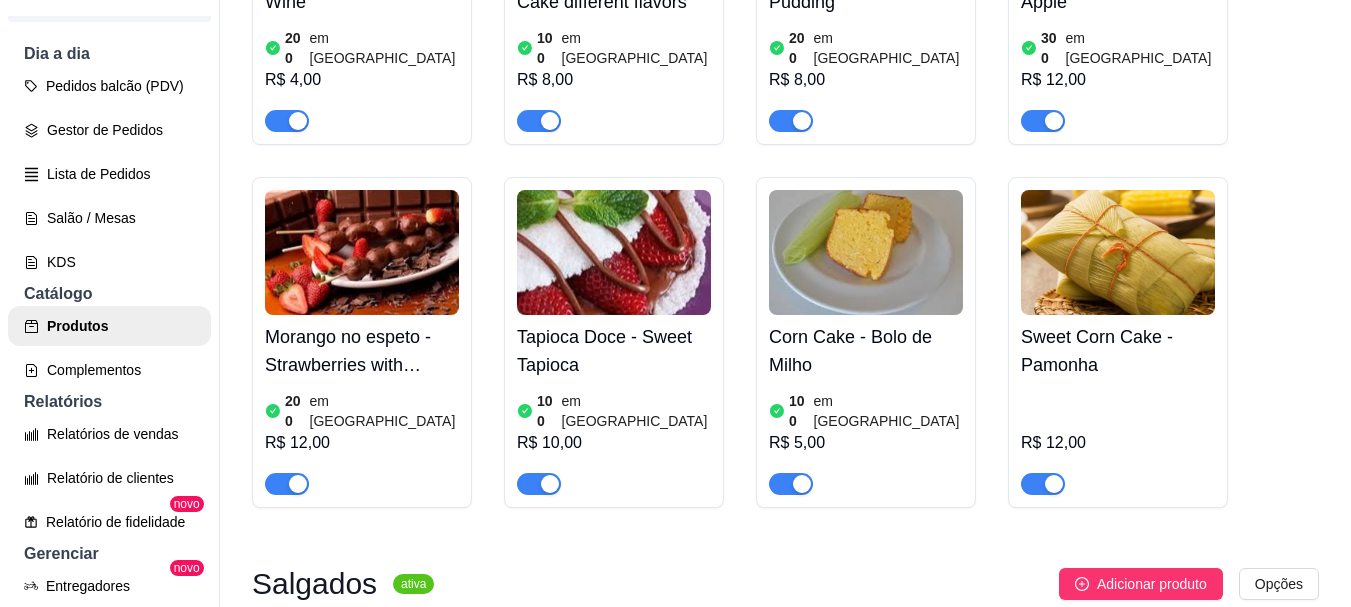click at bounding box center (866, 252) 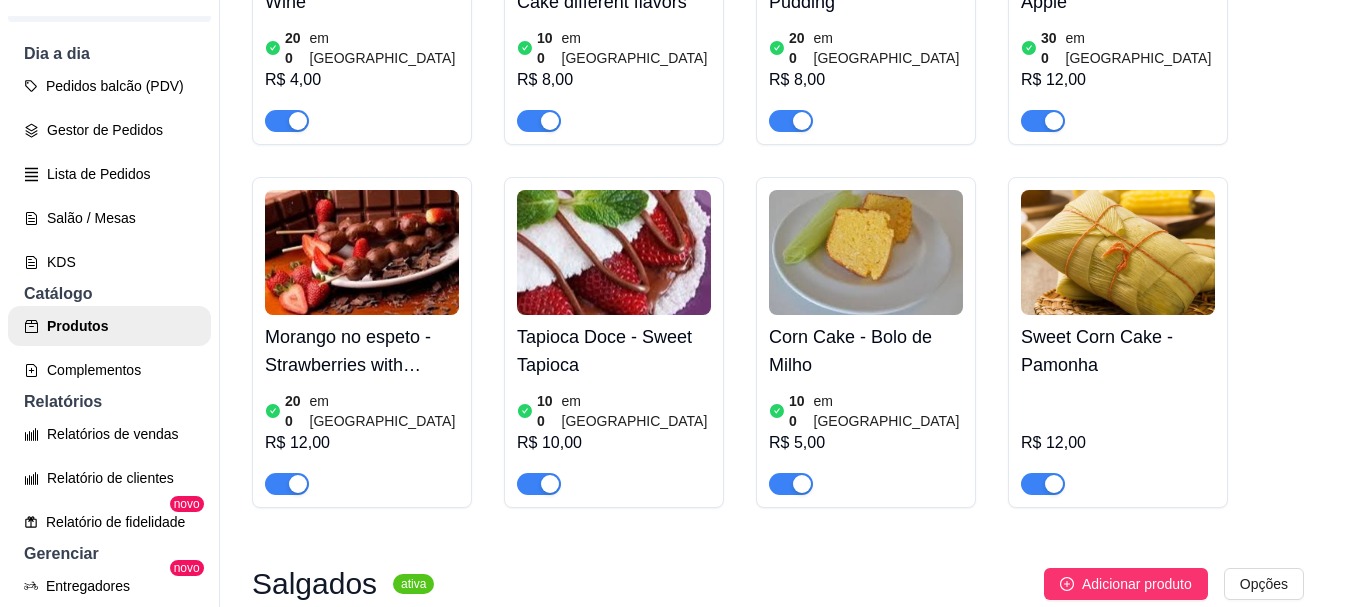type 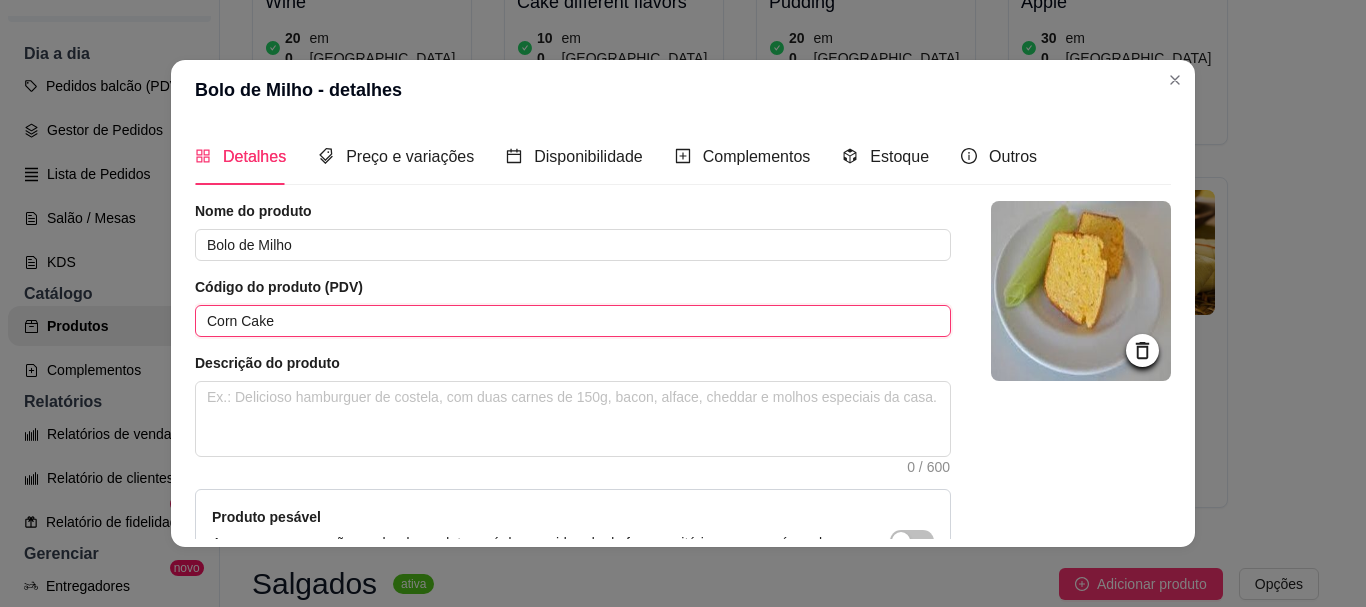 drag, startPoint x: 340, startPoint y: 317, endPoint x: 167, endPoint y: 314, distance: 173.02602 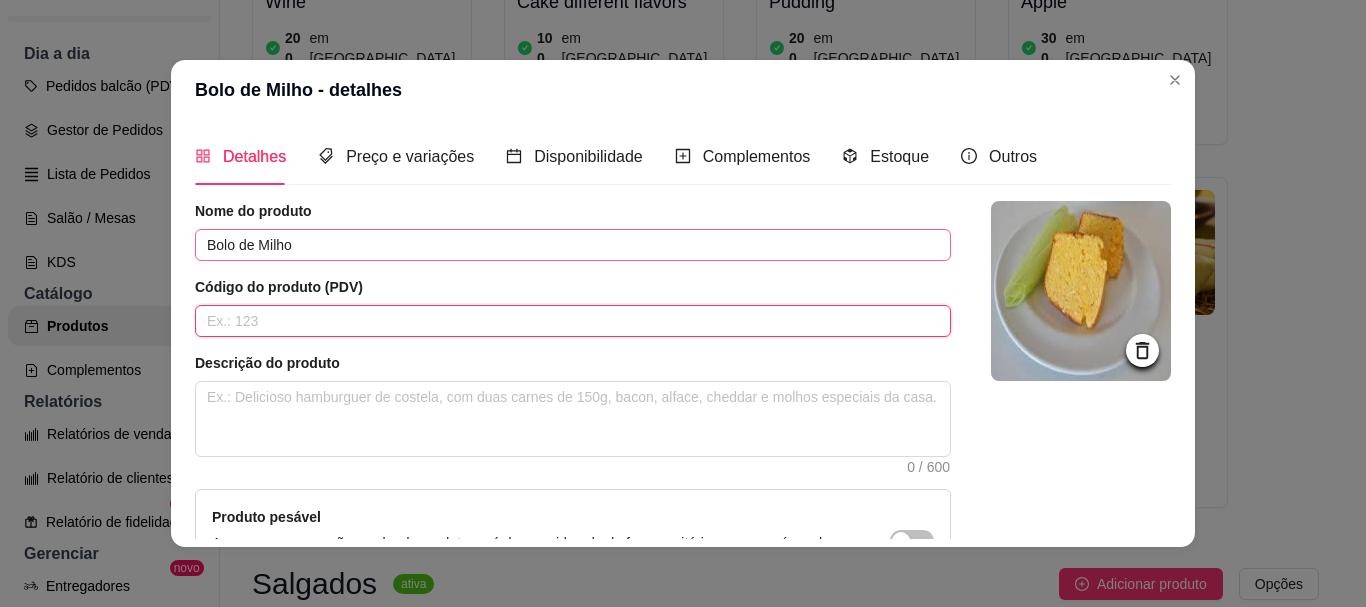 type 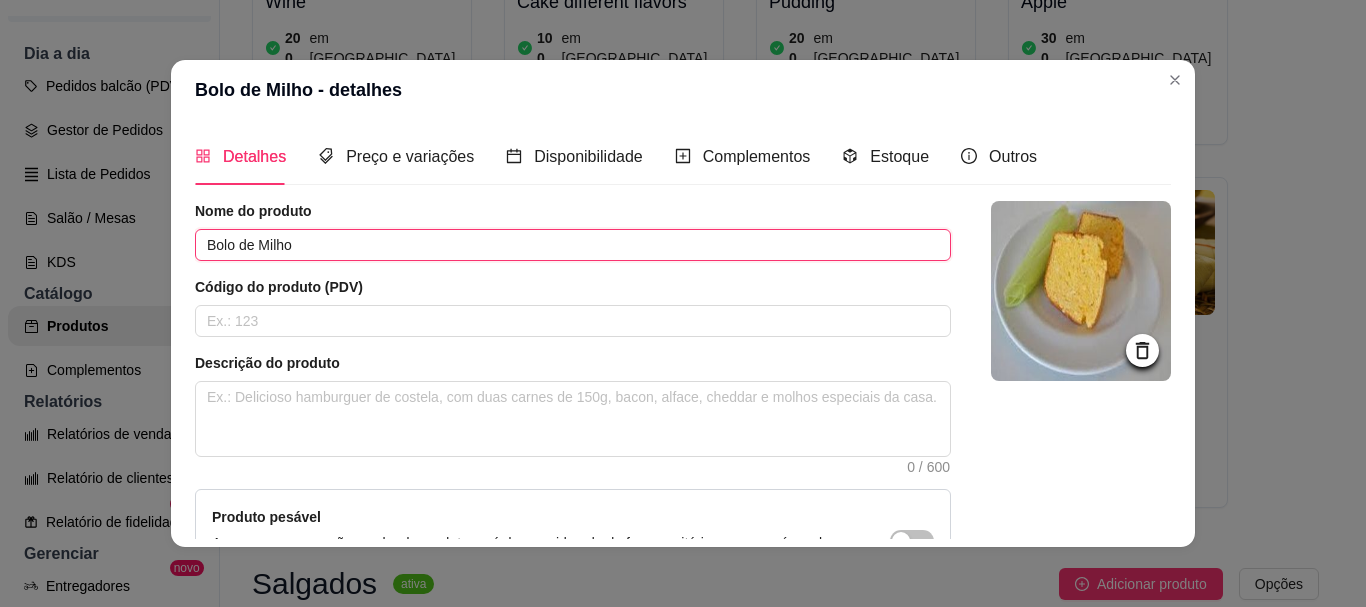 click on "Bolo de Milho" at bounding box center [573, 245] 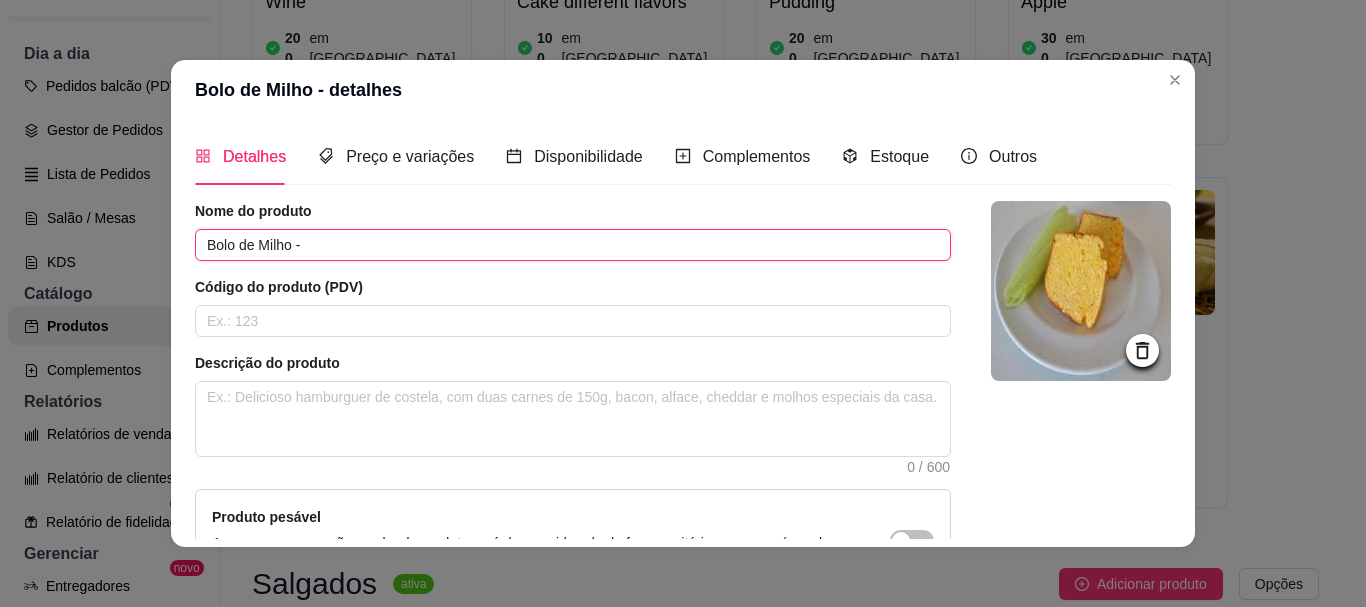 paste on "Corn Cake" 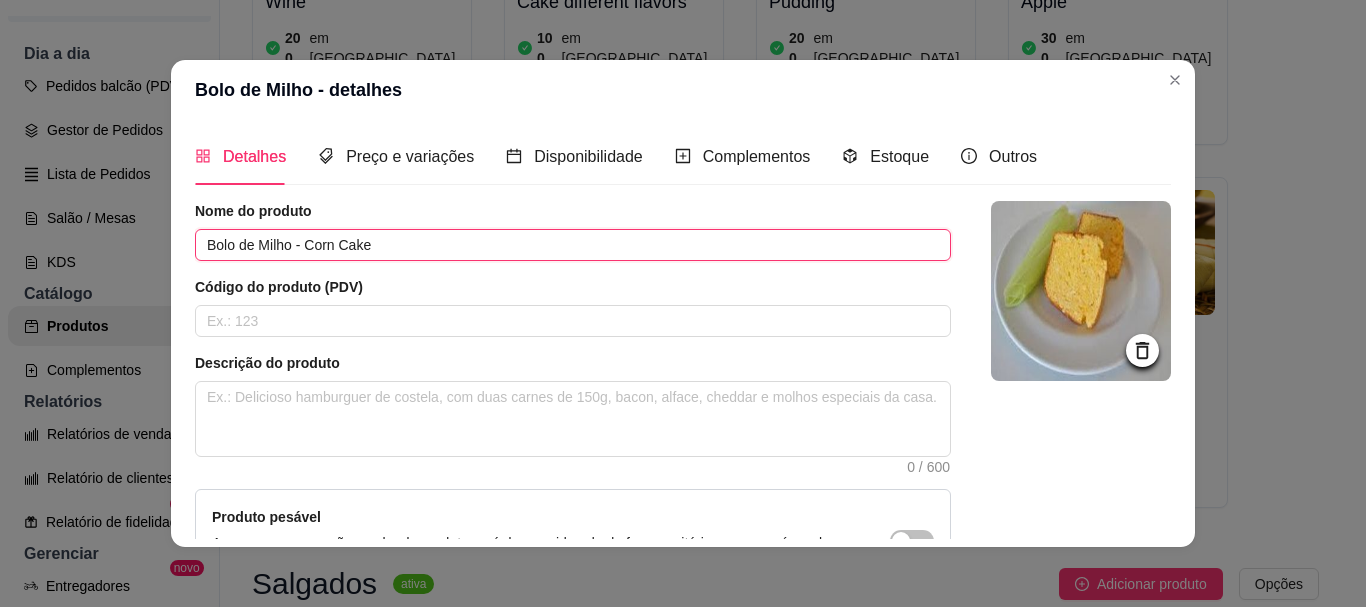scroll, scrollTop: 241, scrollLeft: 0, axis: vertical 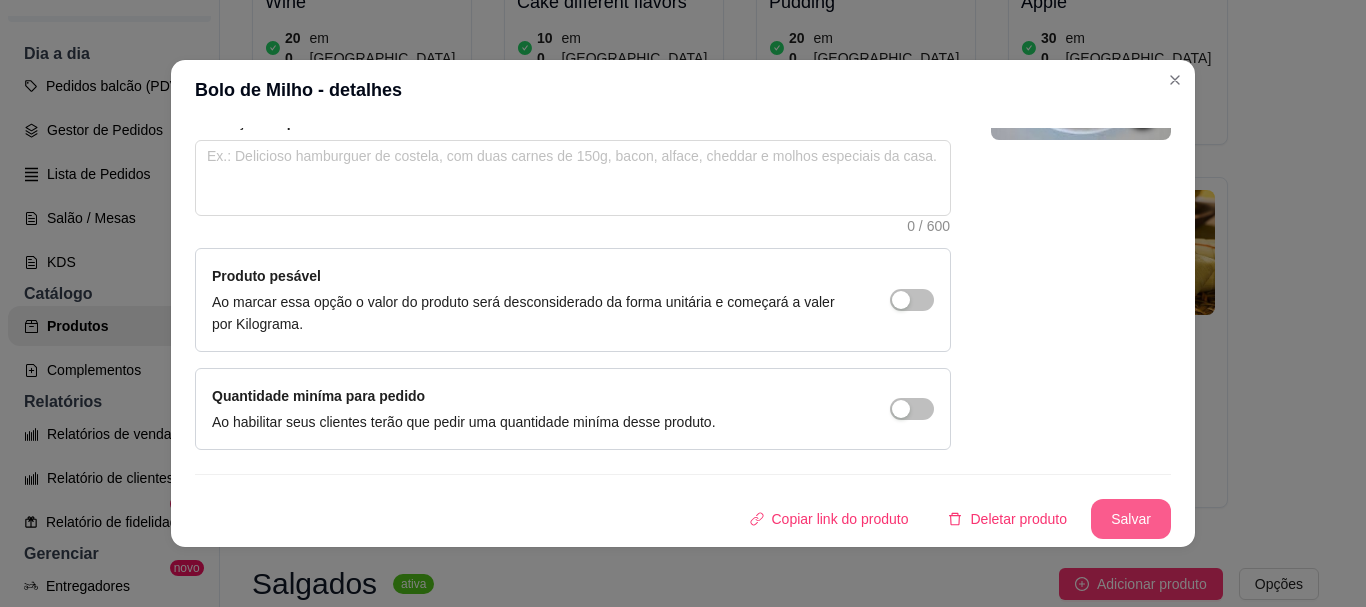 type on "Bolo de Milho - Corn Cake" 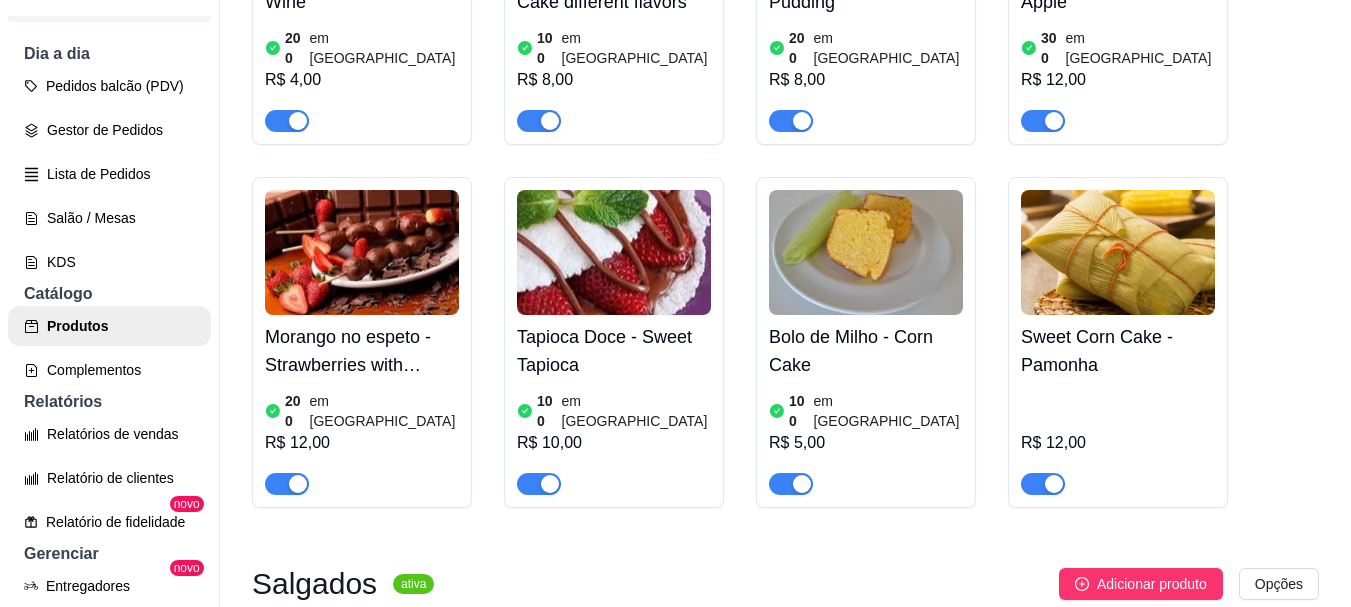 click at bounding box center (1118, 252) 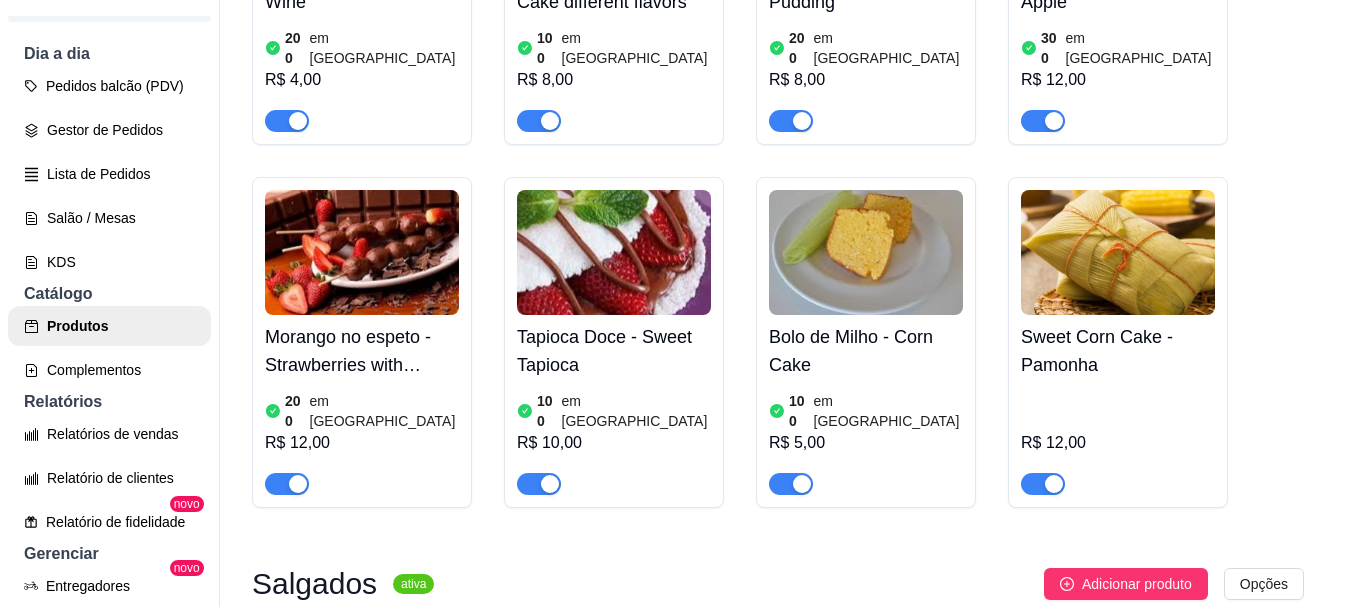 type 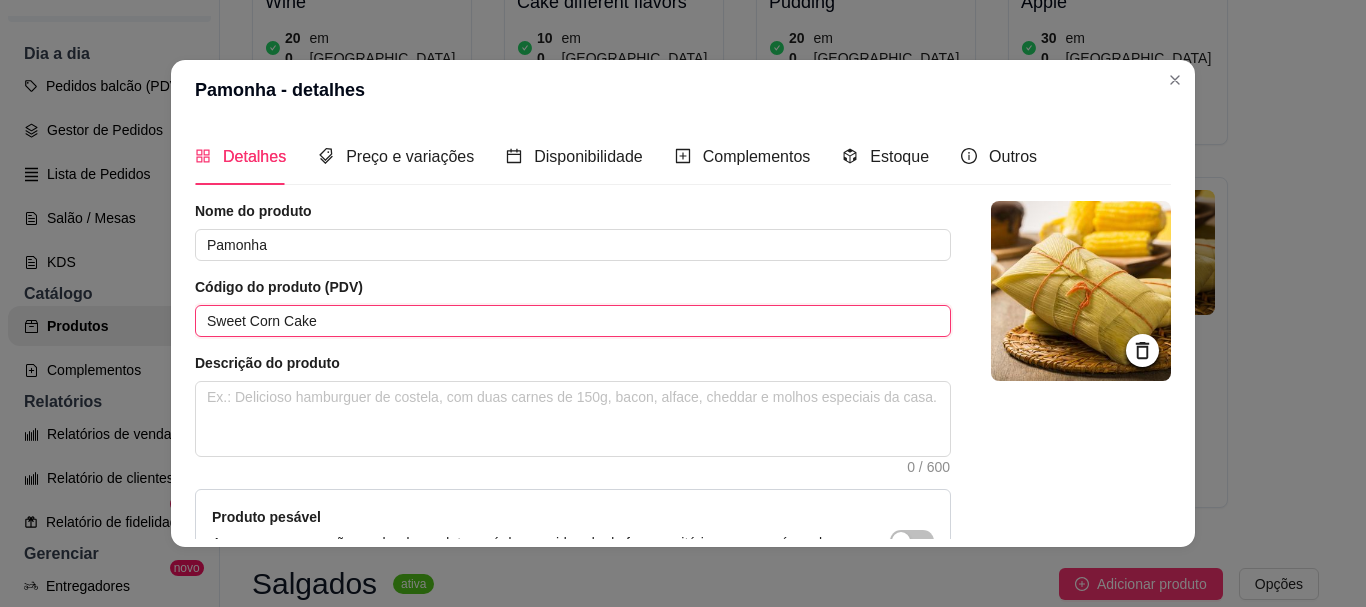 drag, startPoint x: 308, startPoint y: 322, endPoint x: 189, endPoint y: 320, distance: 119.01681 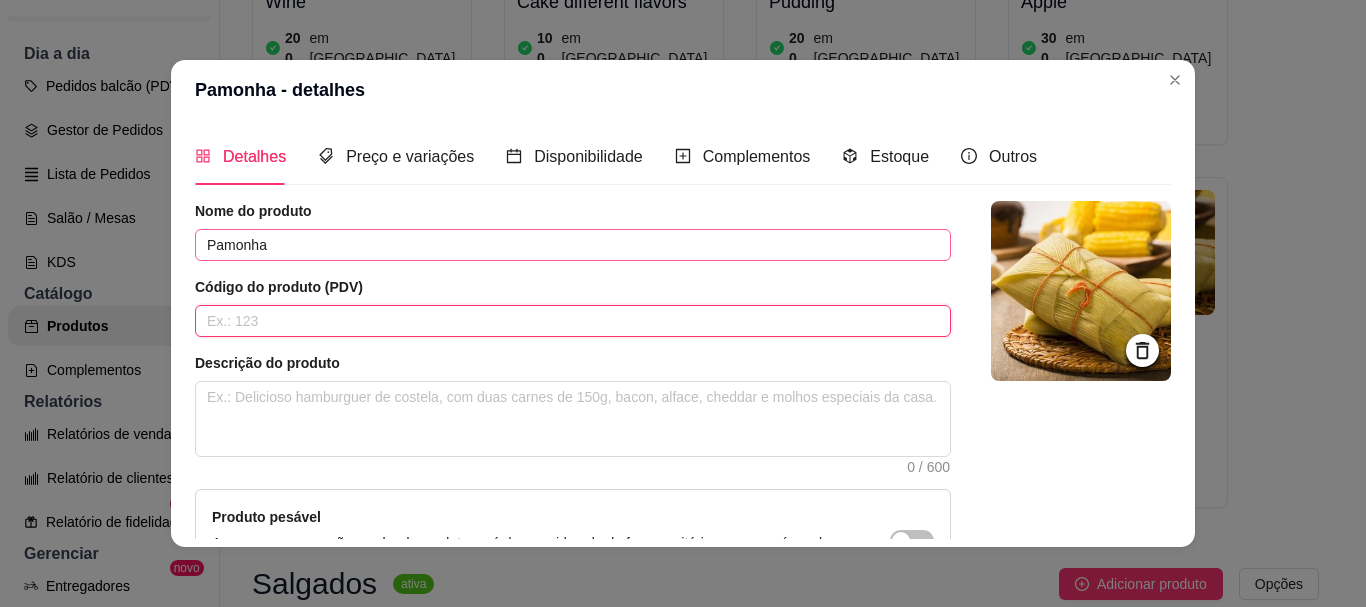 type 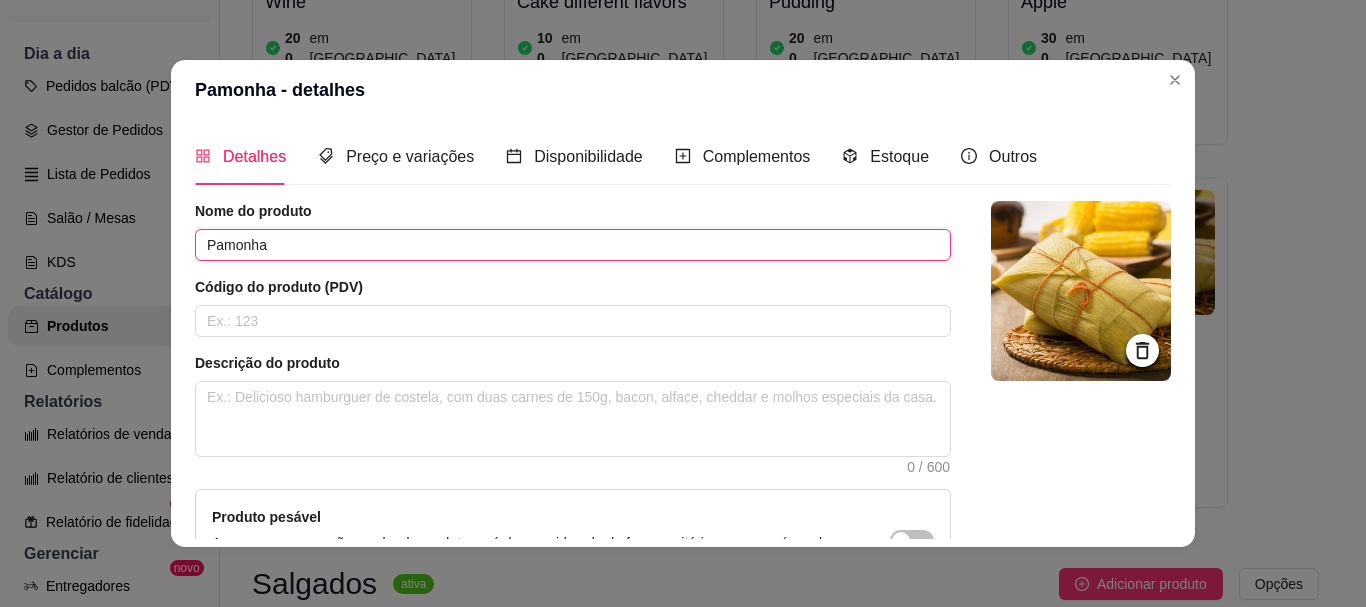 click on "Pamonha" at bounding box center [573, 245] 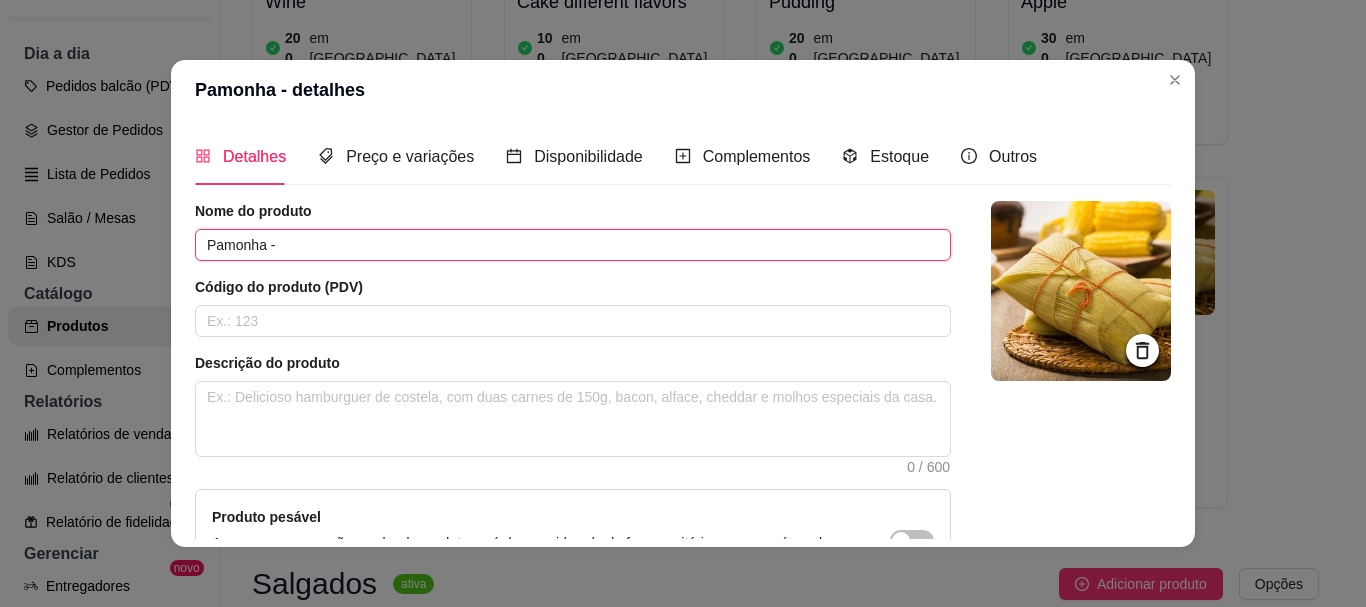 paste on "Sweet Corn Cake" 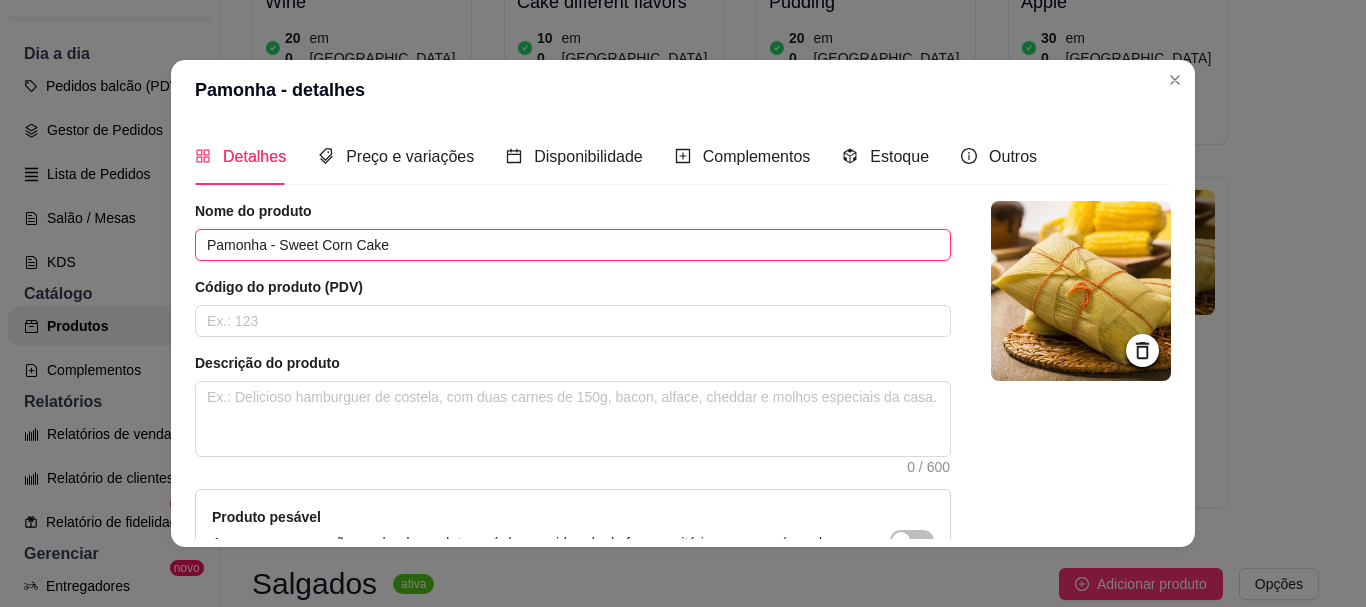 scroll, scrollTop: 241, scrollLeft: 0, axis: vertical 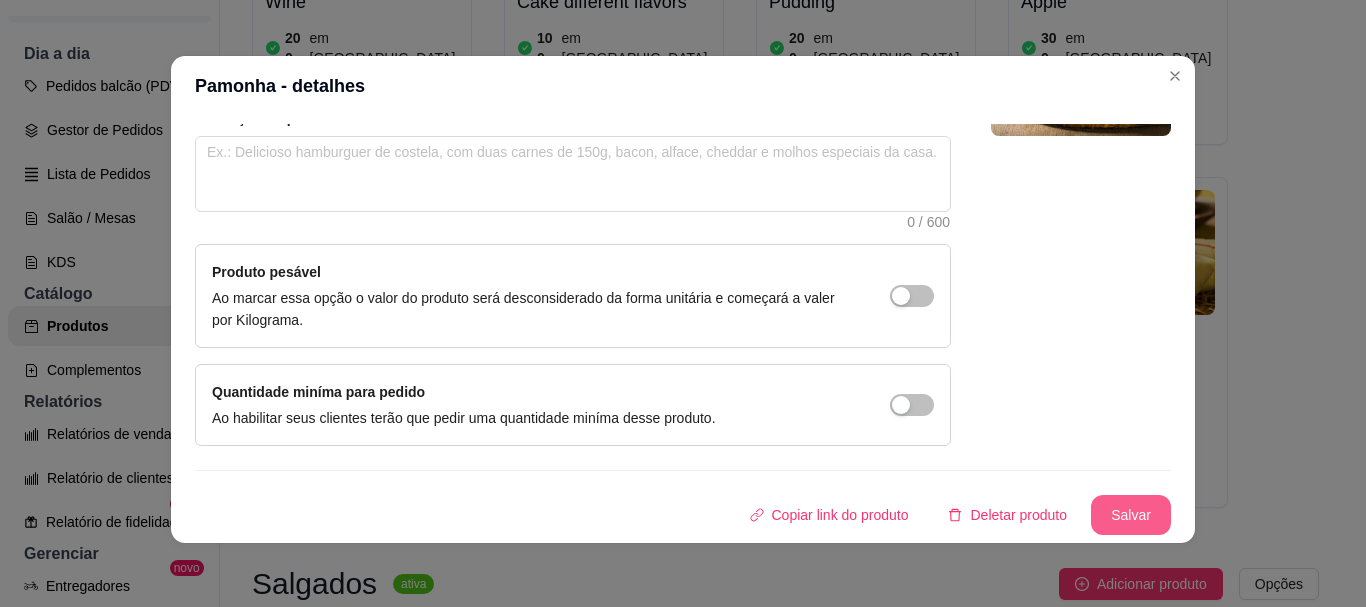 type on "Pamonha - Sweet Corn Cake" 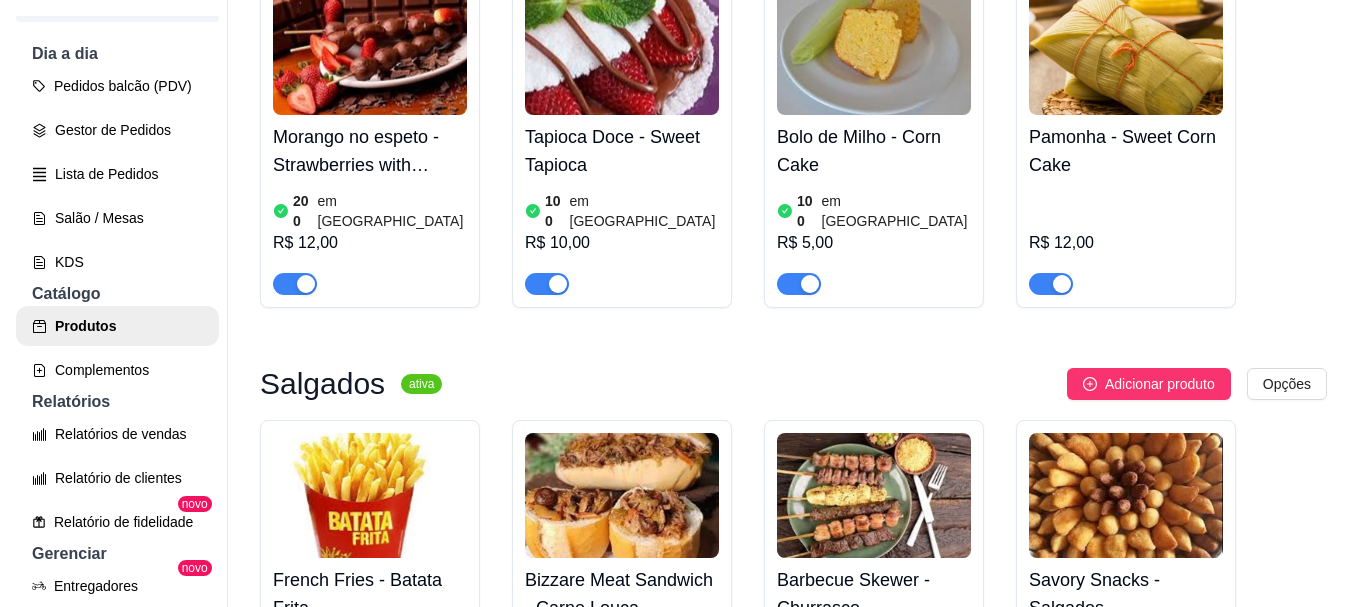 scroll, scrollTop: 1600, scrollLeft: 0, axis: vertical 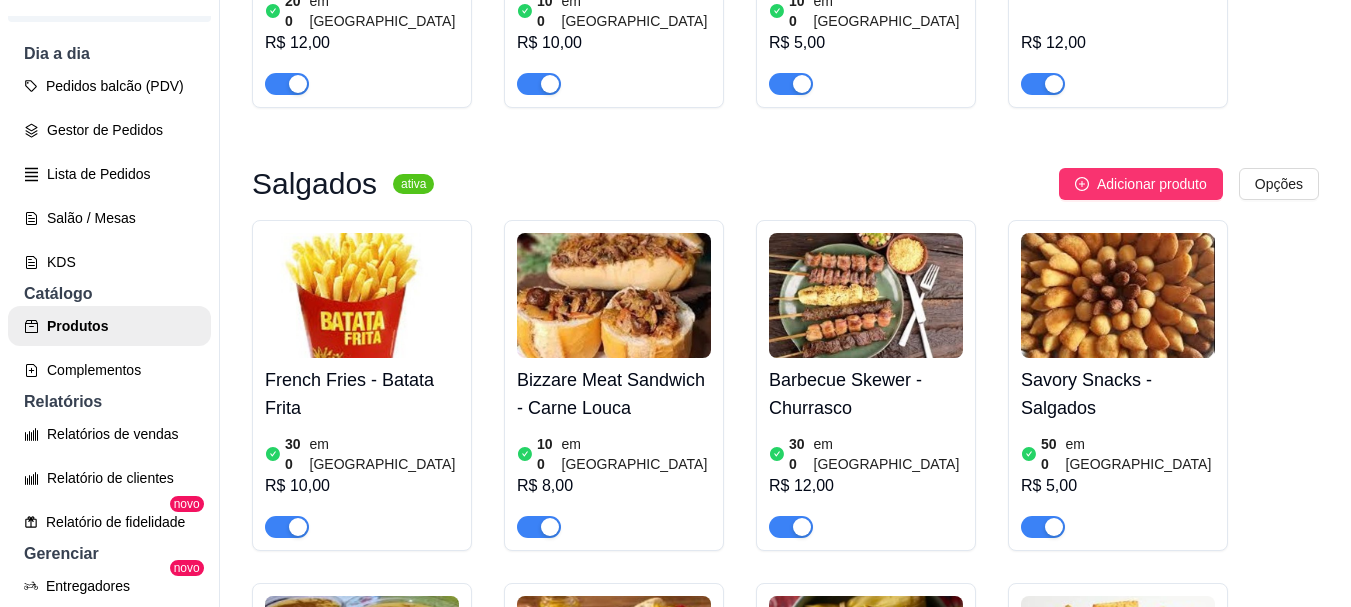 click at bounding box center (362, 295) 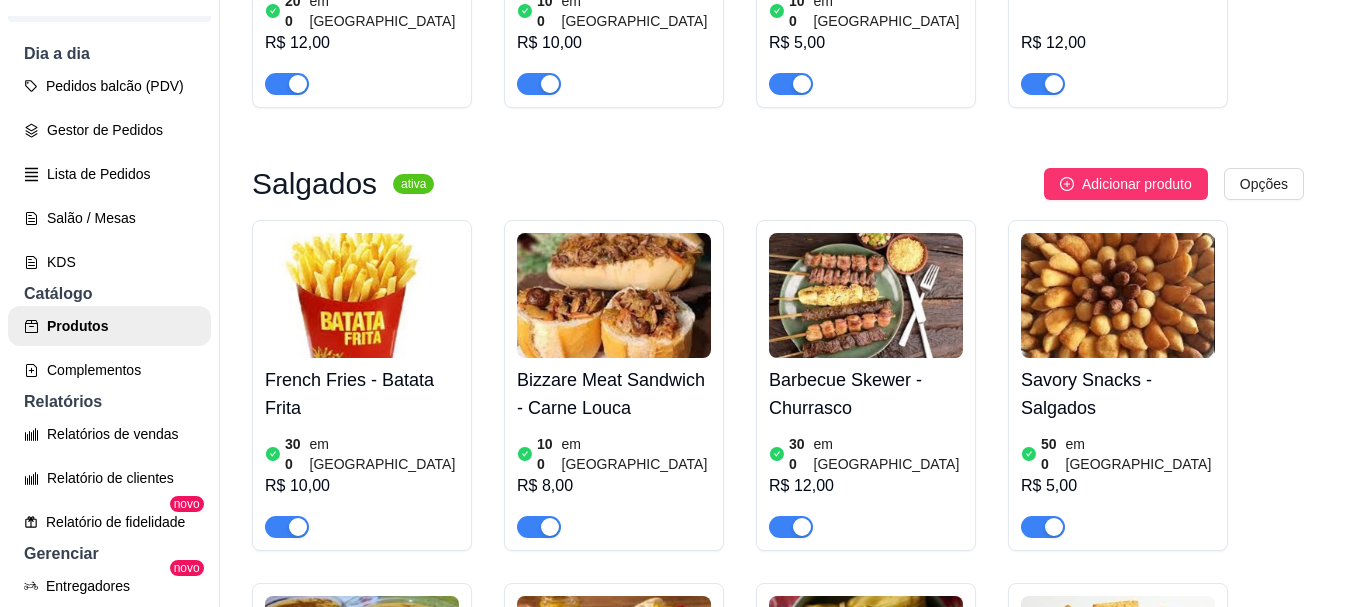 type 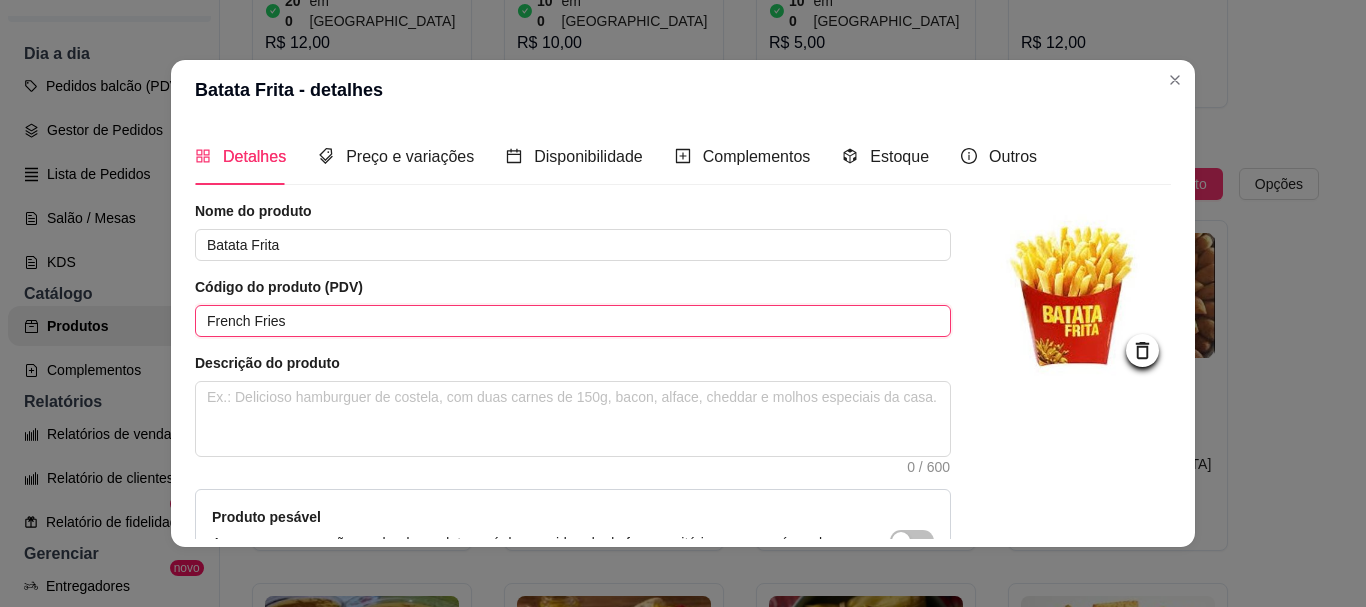 drag, startPoint x: 288, startPoint y: 323, endPoint x: 136, endPoint y: 319, distance: 152.05263 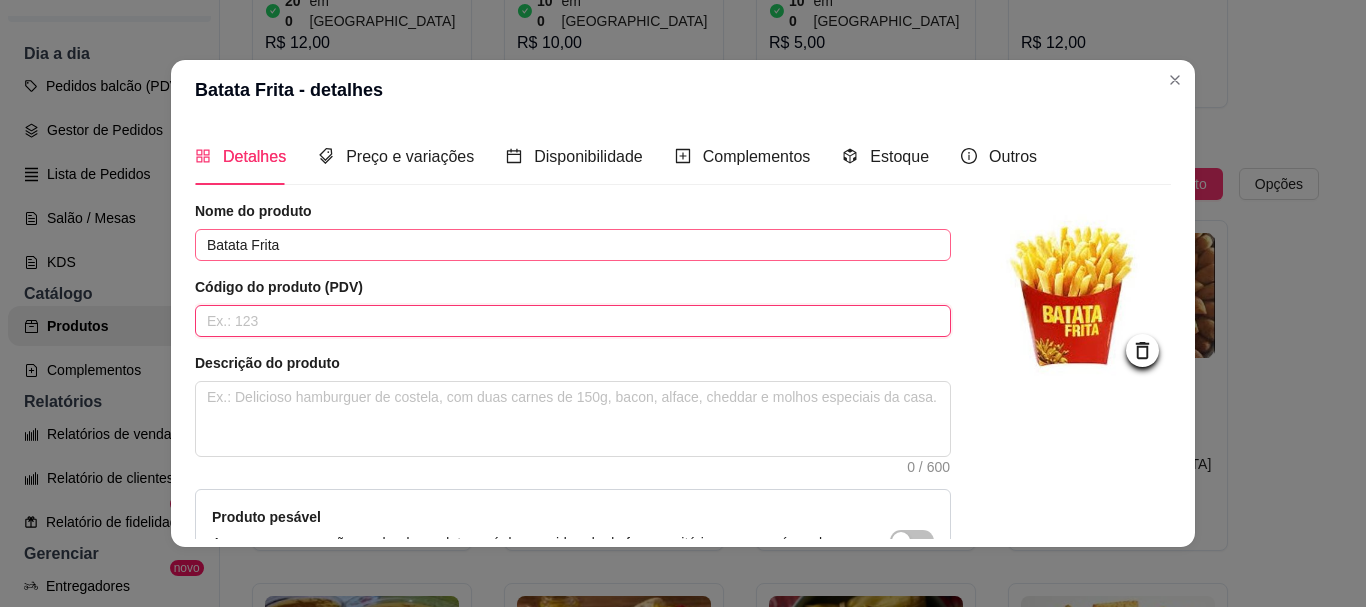 type 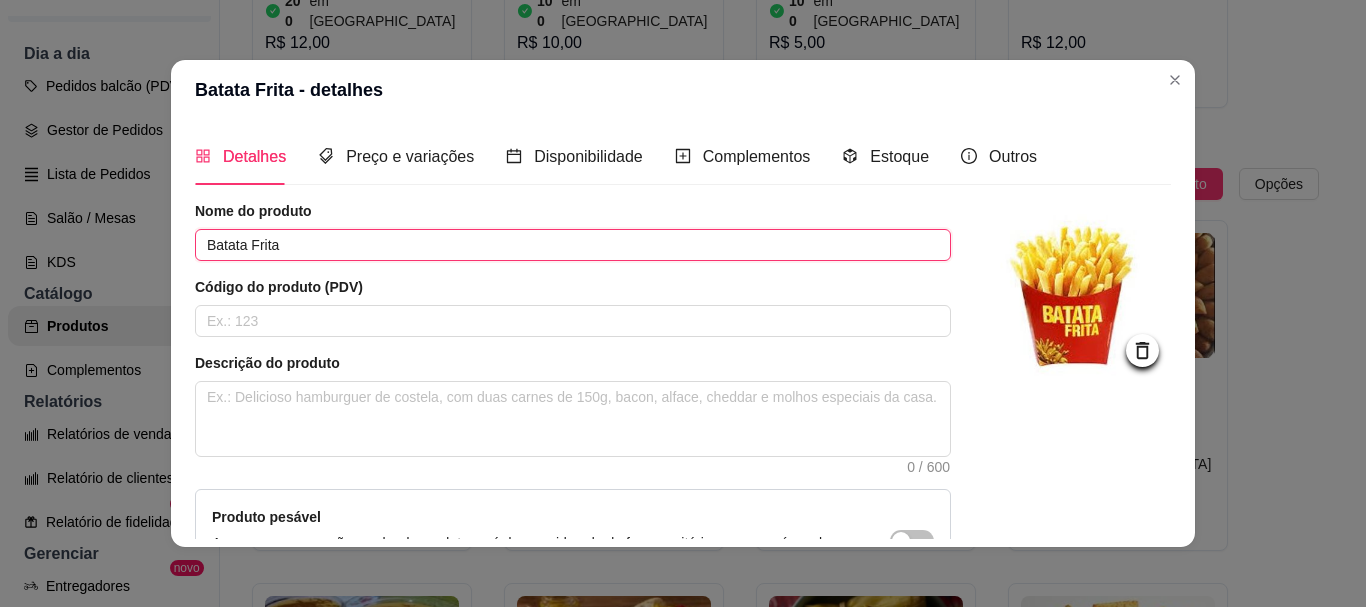 click on "Batata Frita" at bounding box center (573, 245) 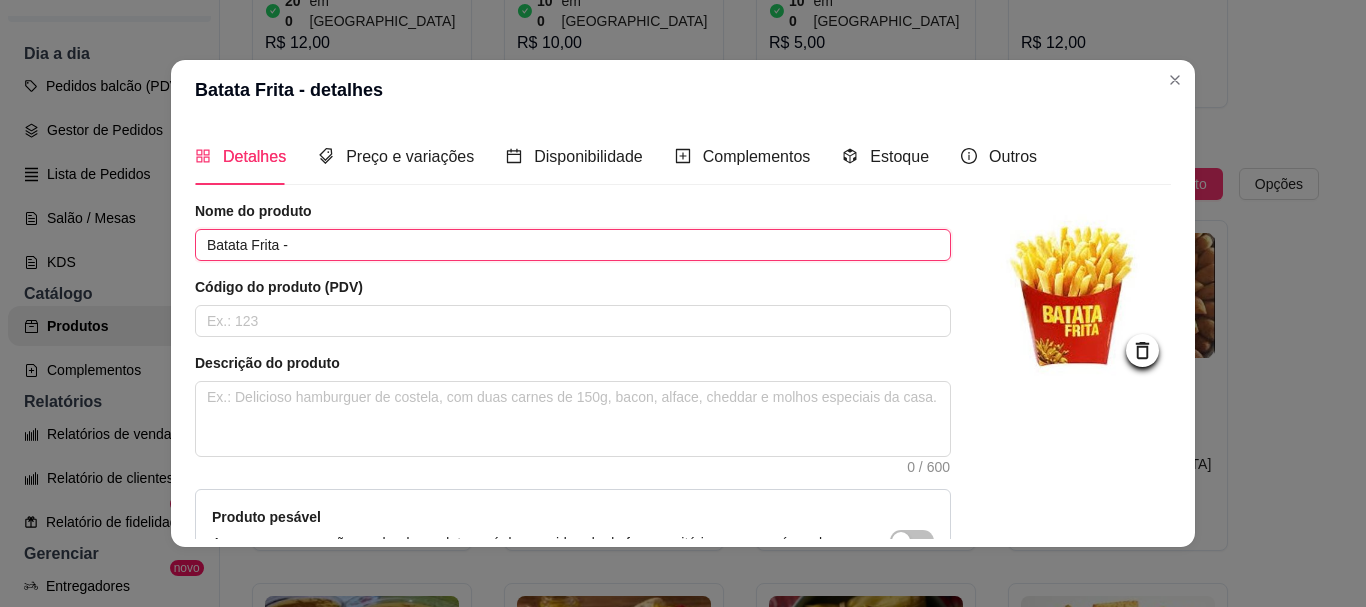 paste on "French Fries" 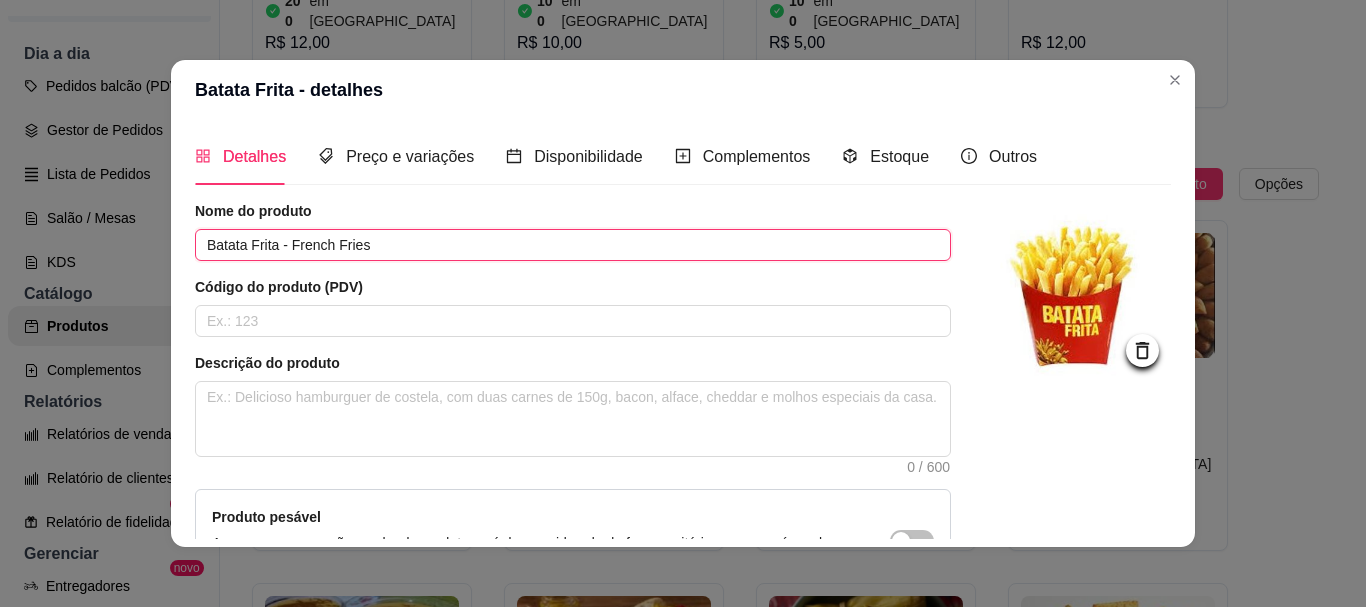 scroll, scrollTop: 241, scrollLeft: 0, axis: vertical 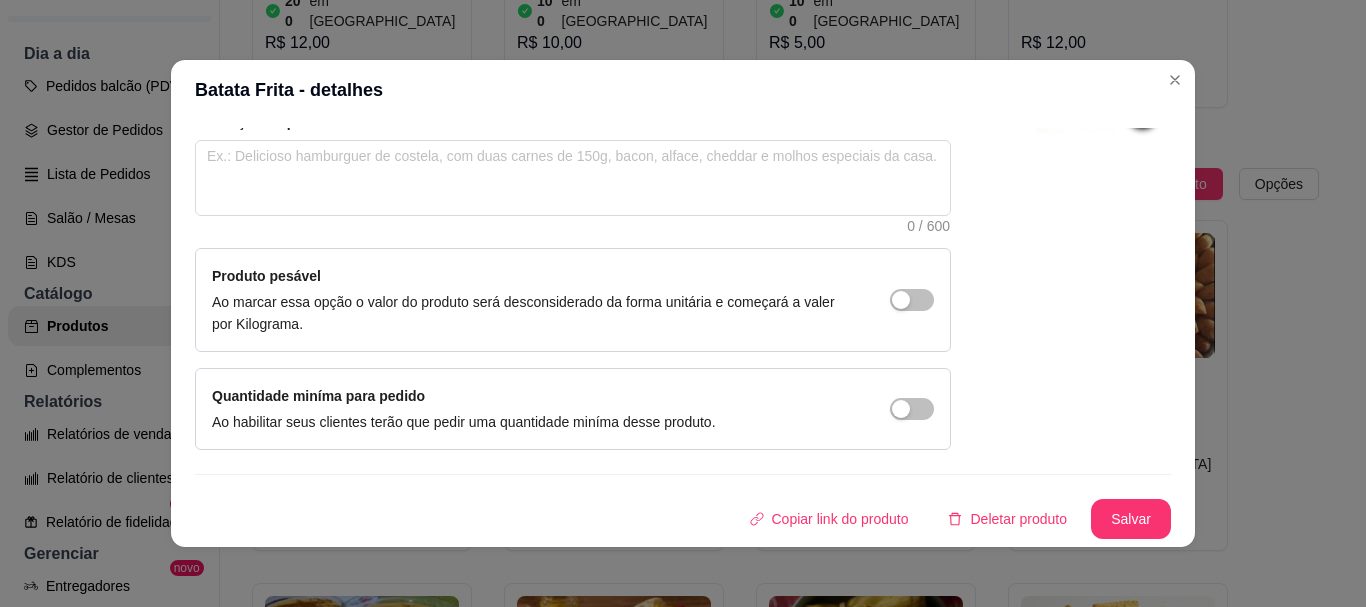 type on "Batata Frita - French Fries" 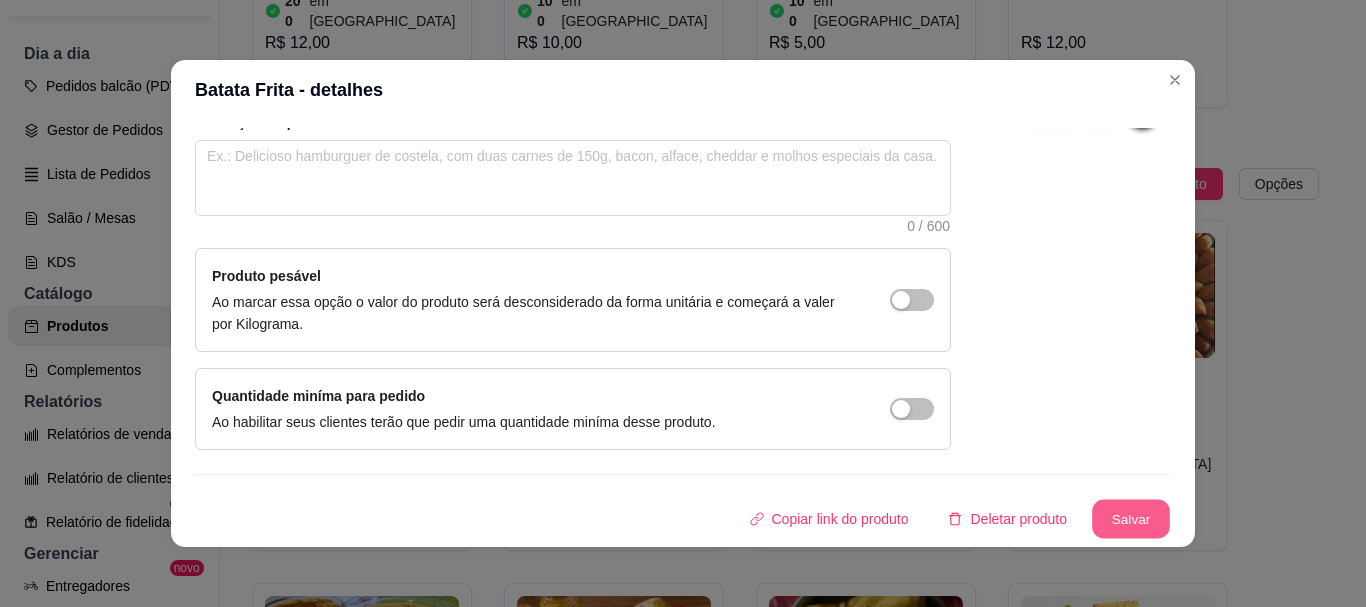 click on "Salvar" at bounding box center (1131, 519) 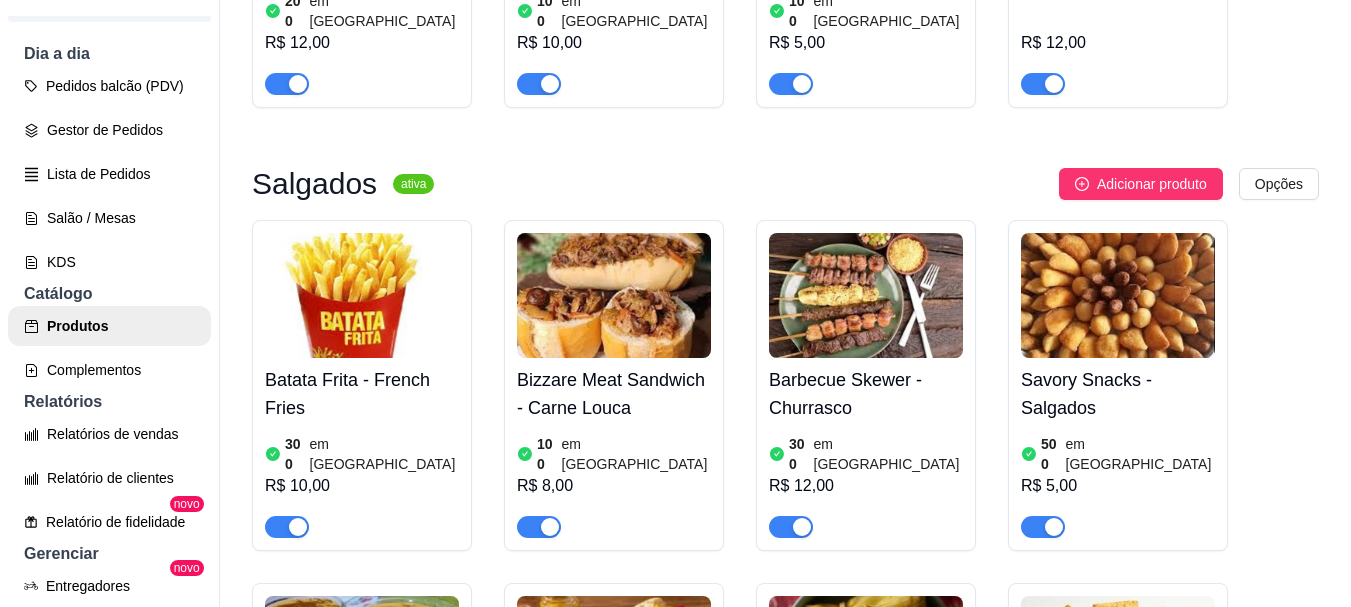 click at bounding box center [614, 295] 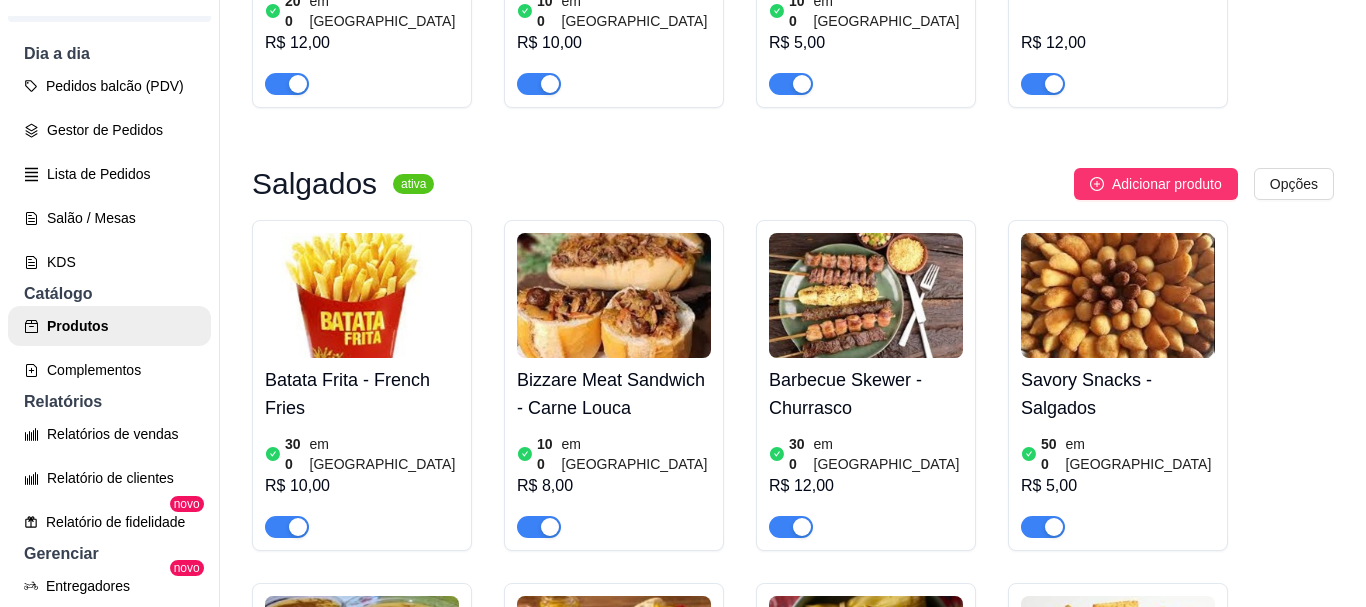 type 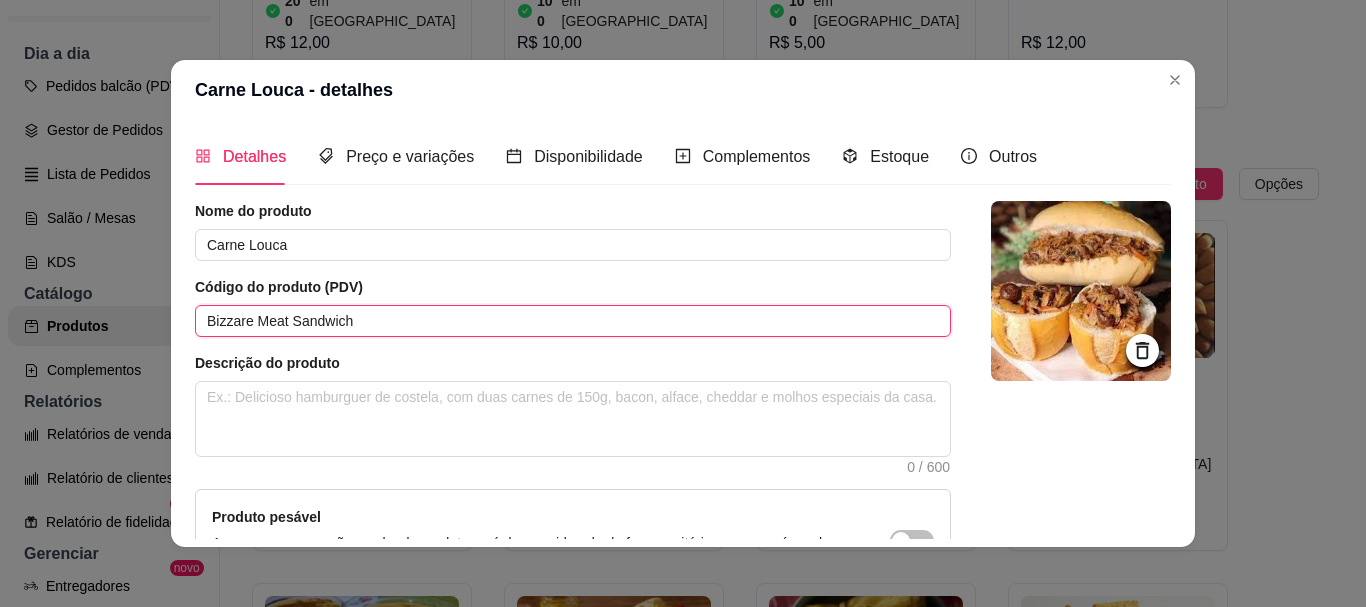 drag, startPoint x: 338, startPoint y: 317, endPoint x: 226, endPoint y: 316, distance: 112.00446 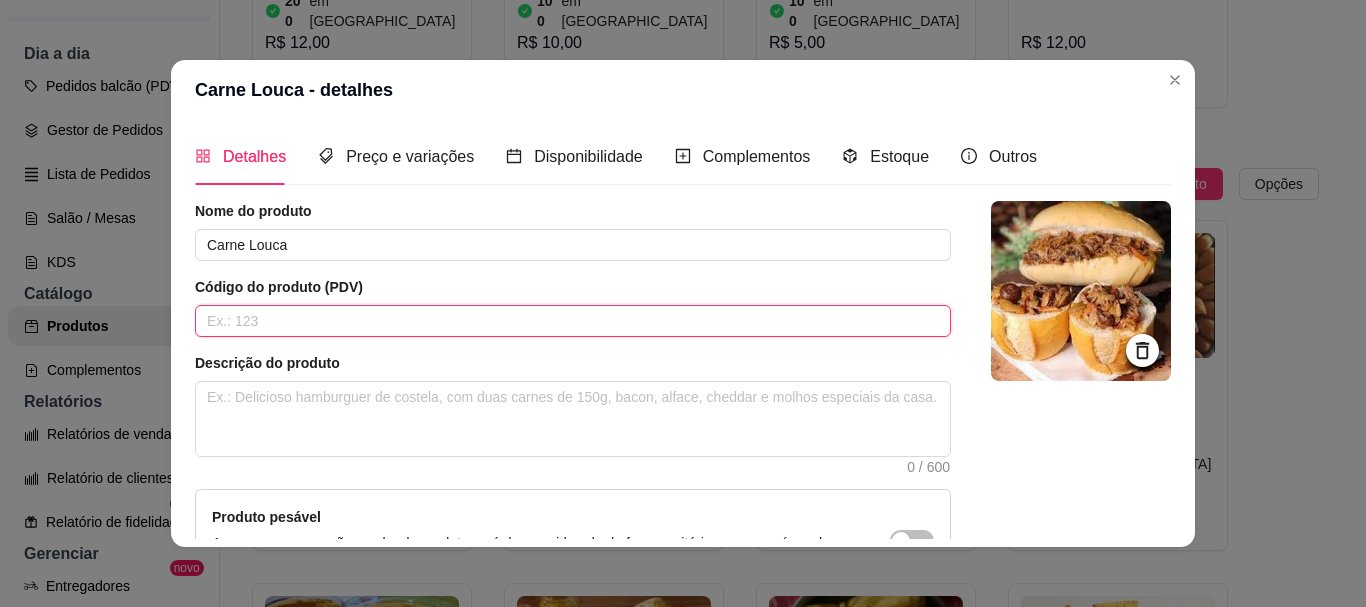 type 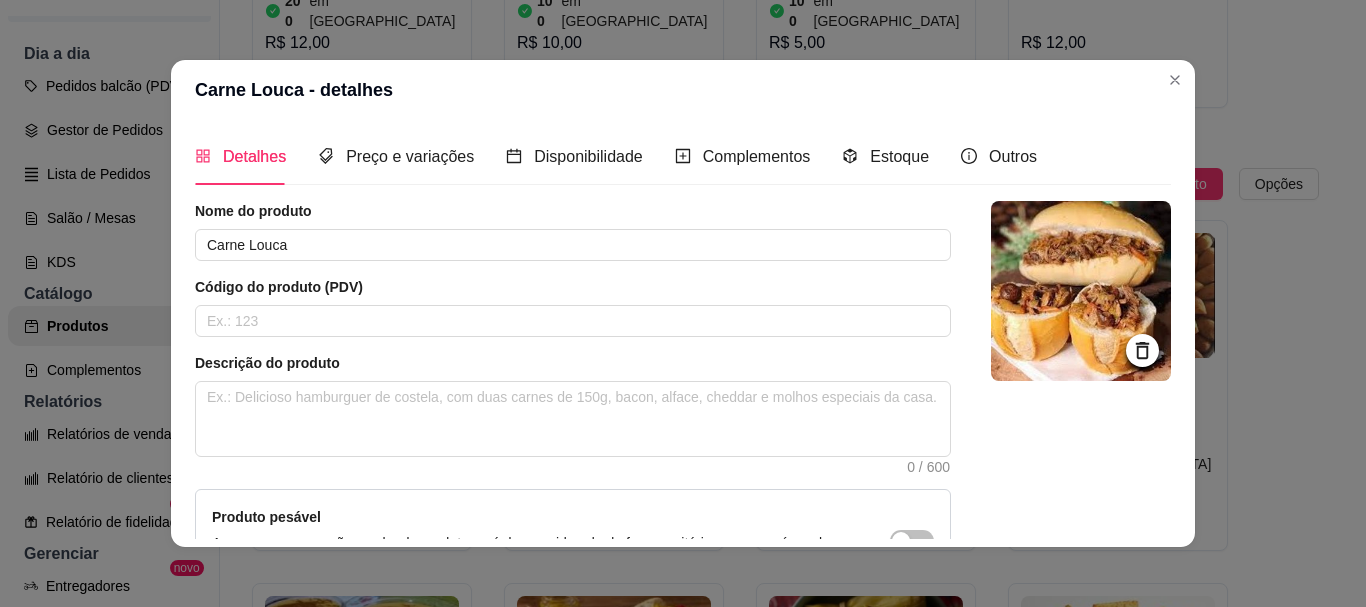 drag, startPoint x: 414, startPoint y: 217, endPoint x: 407, endPoint y: 227, distance: 12.206555 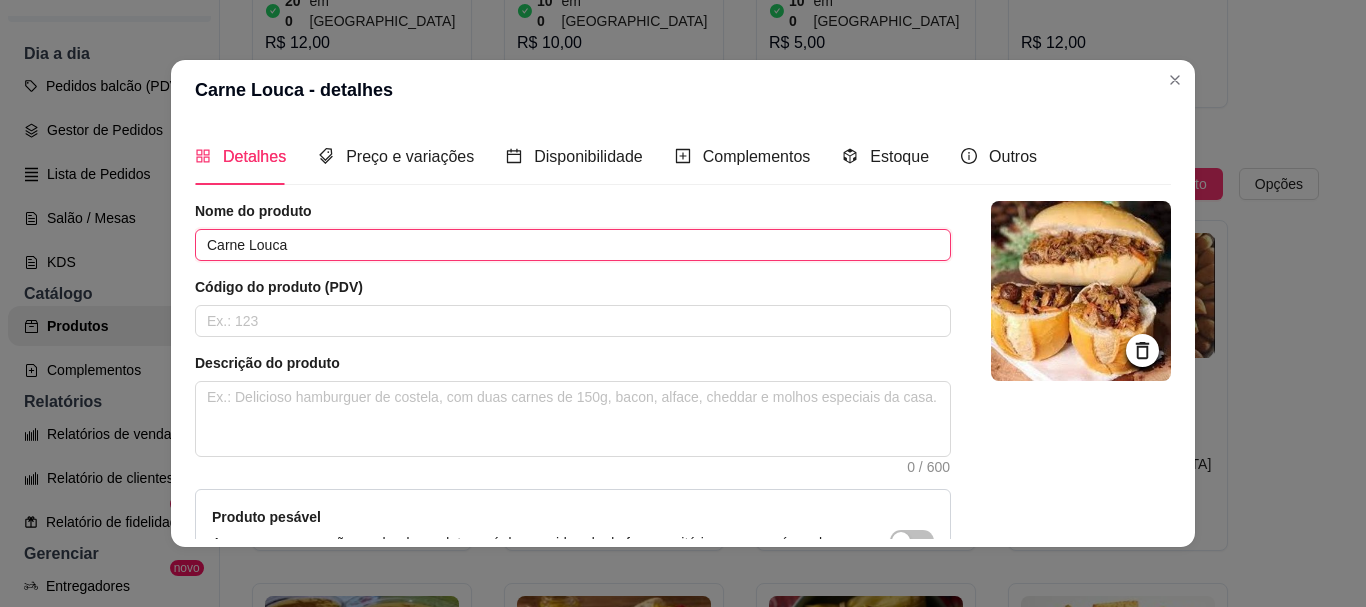 click on "Carne Louca" at bounding box center (573, 245) 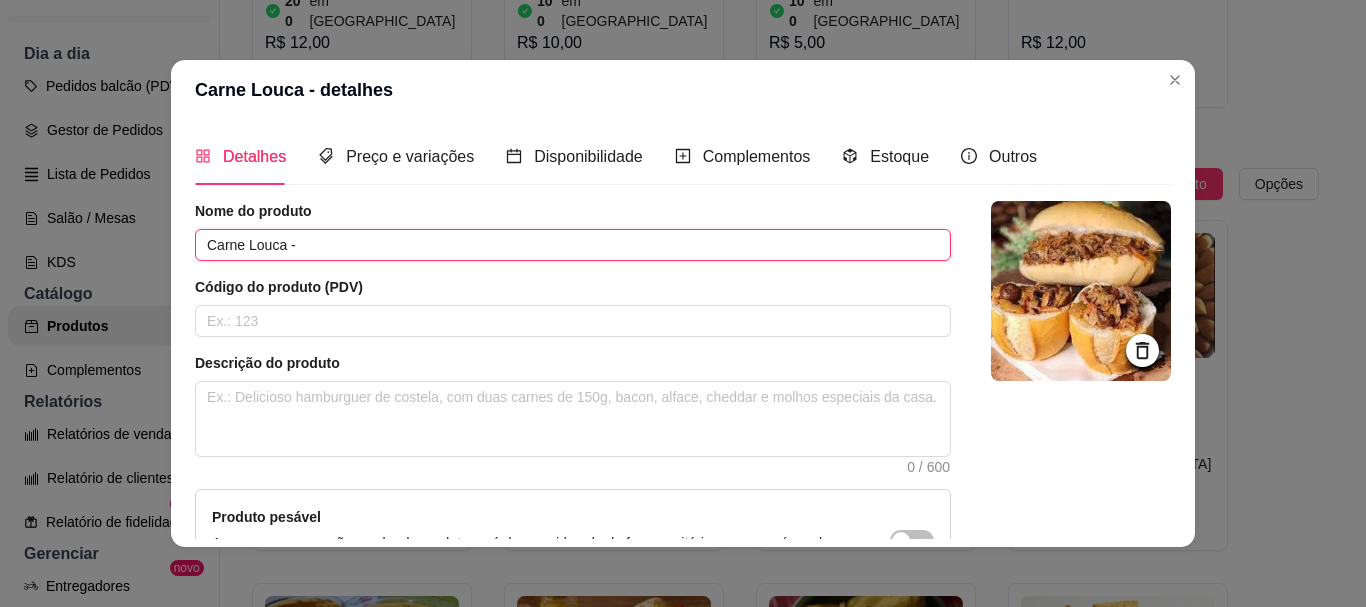 paste on "Bizzare Meat Sandwich" 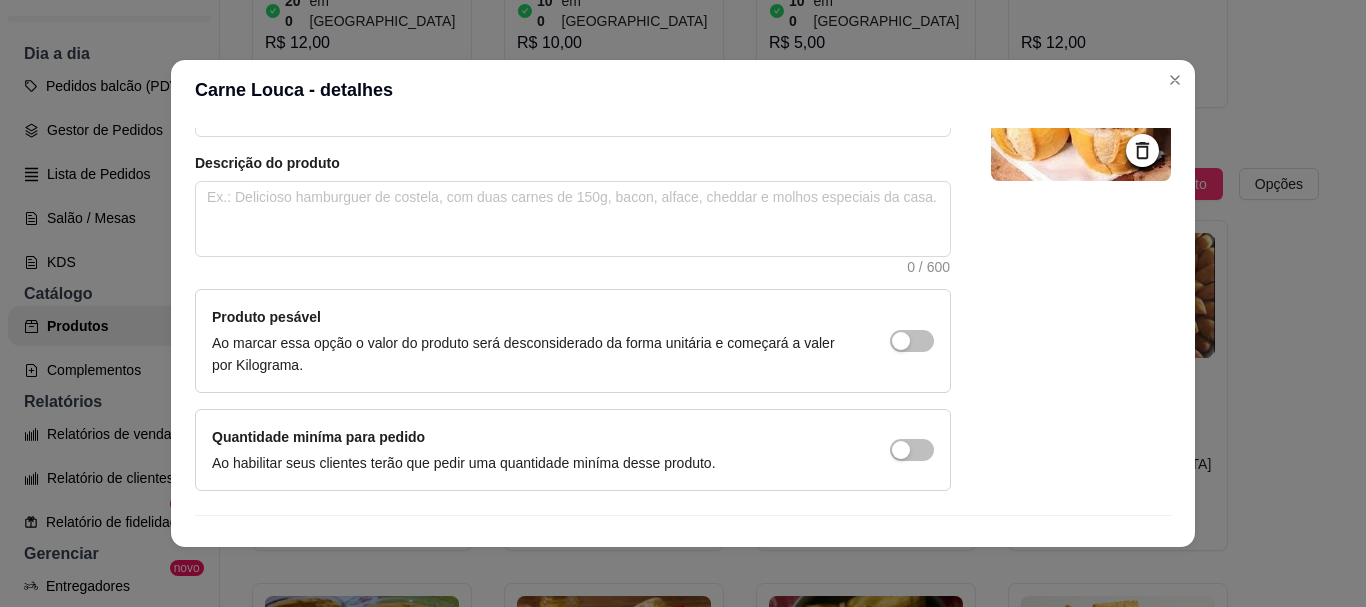 scroll, scrollTop: 241, scrollLeft: 0, axis: vertical 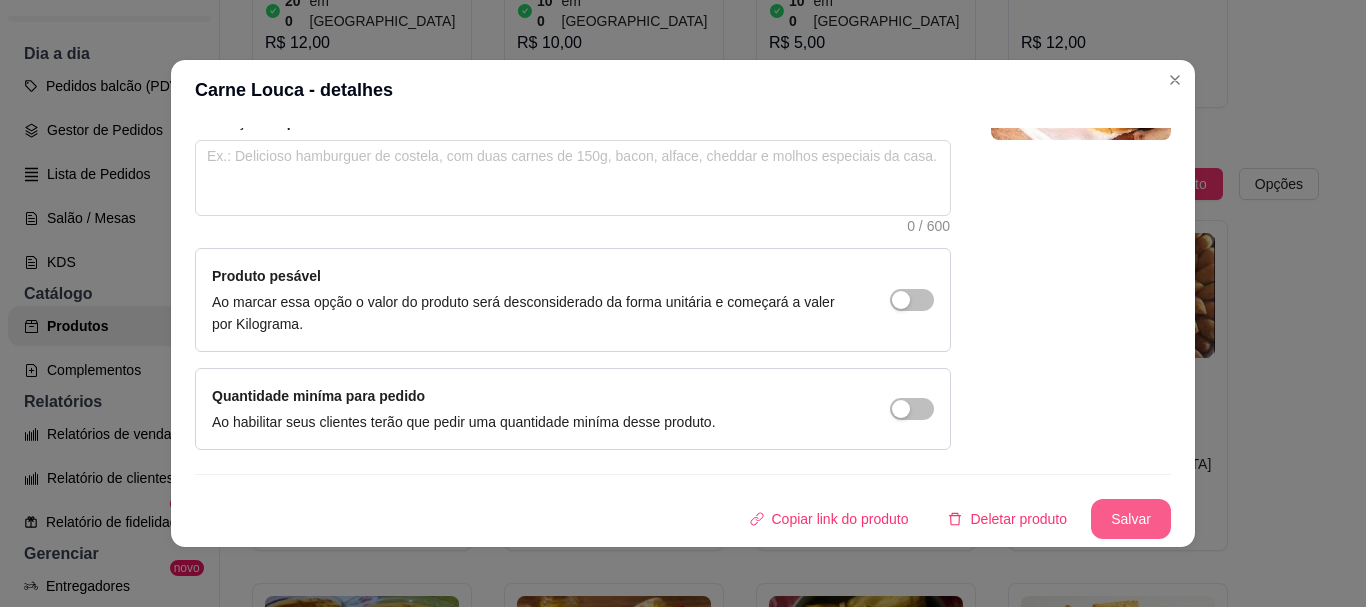 type on "Carne Louca - Bizzare Meat Sandwich" 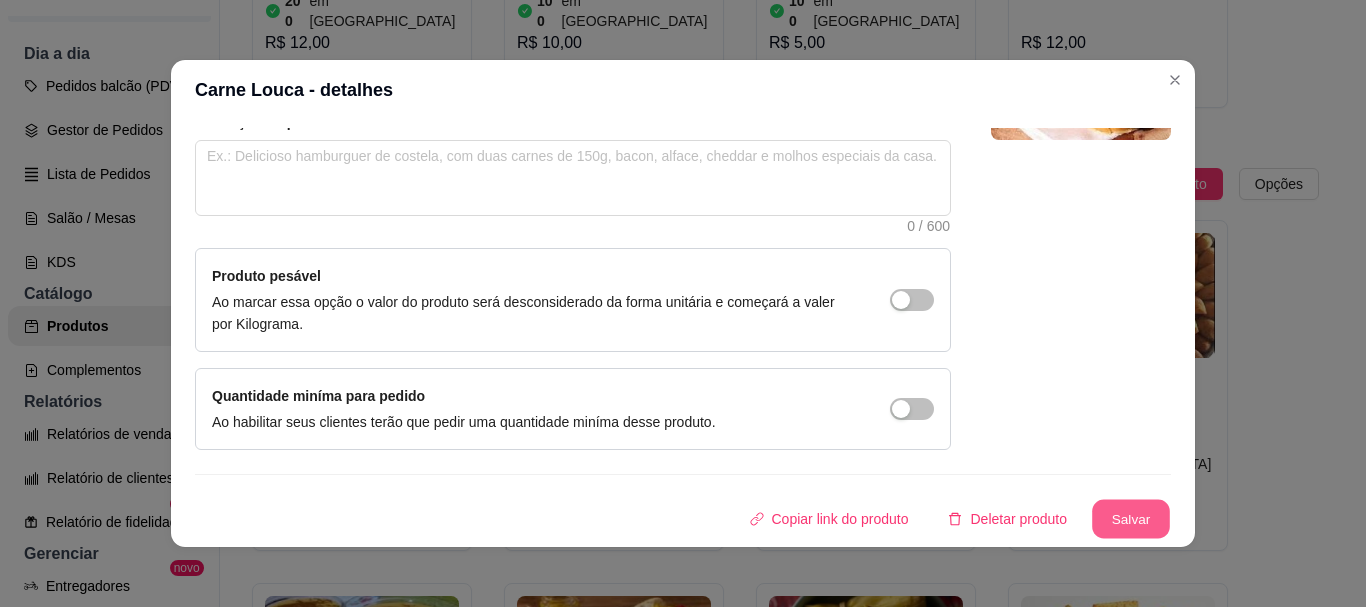 click on "Salvar" at bounding box center (1131, 519) 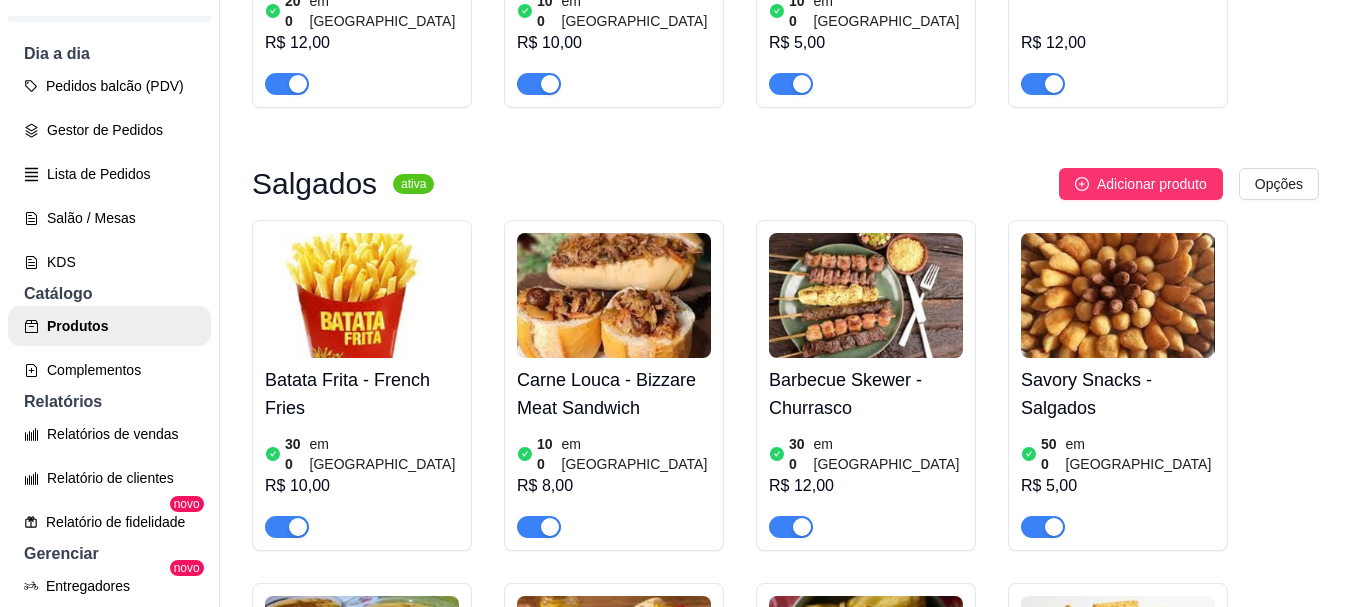 click at bounding box center (866, 295) 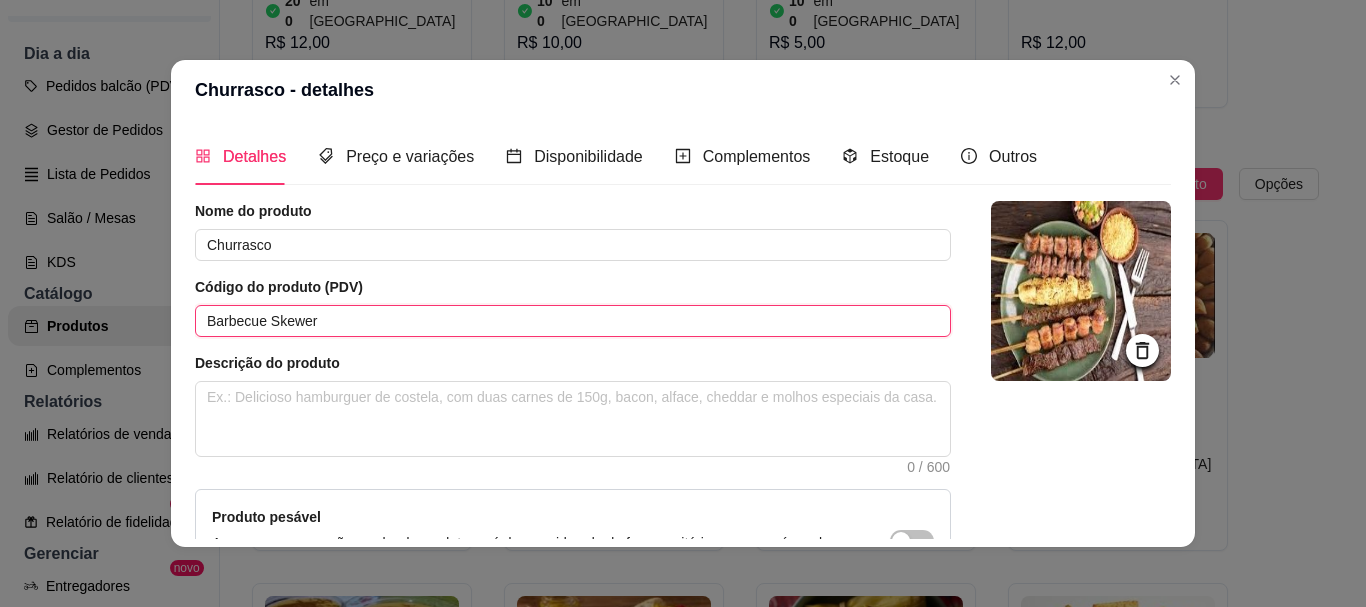 drag, startPoint x: 339, startPoint y: 329, endPoint x: 161, endPoint y: 319, distance: 178.28067 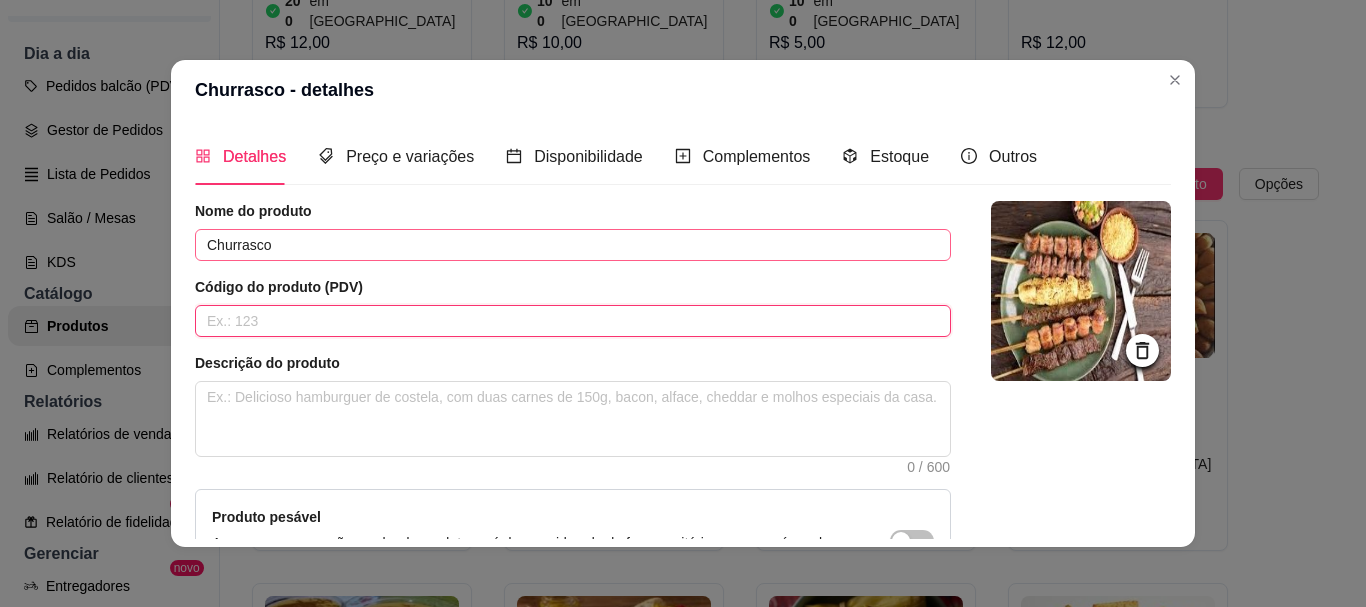 type 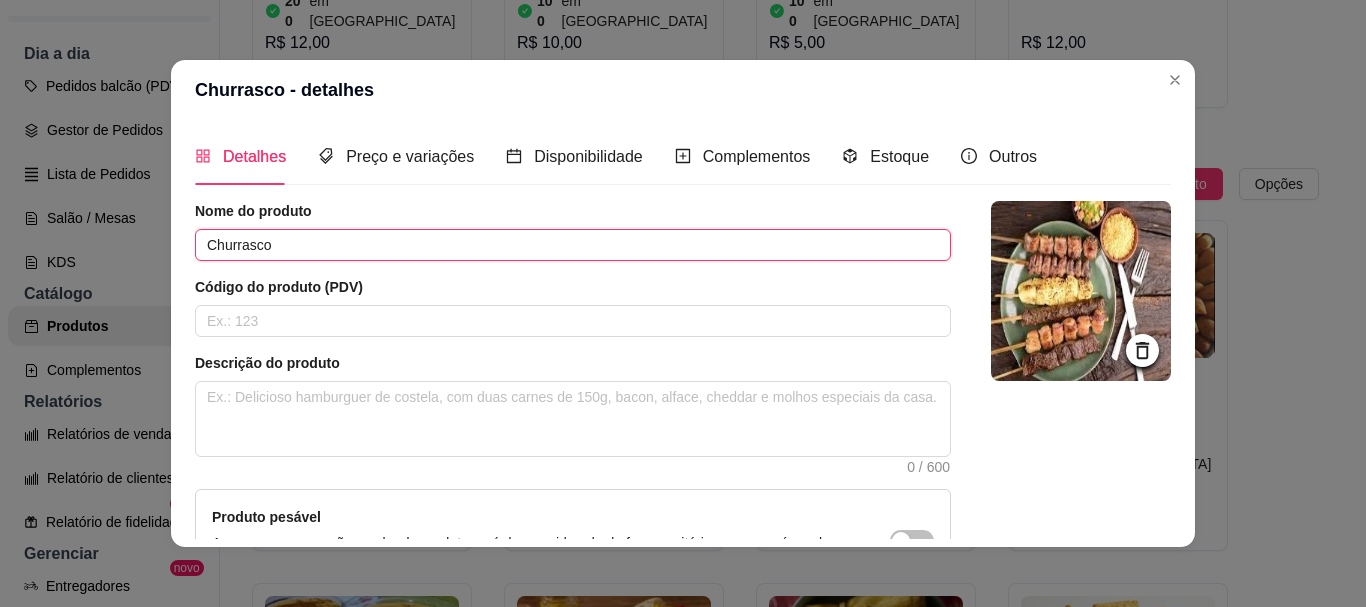 click on "Churrasco" at bounding box center (573, 245) 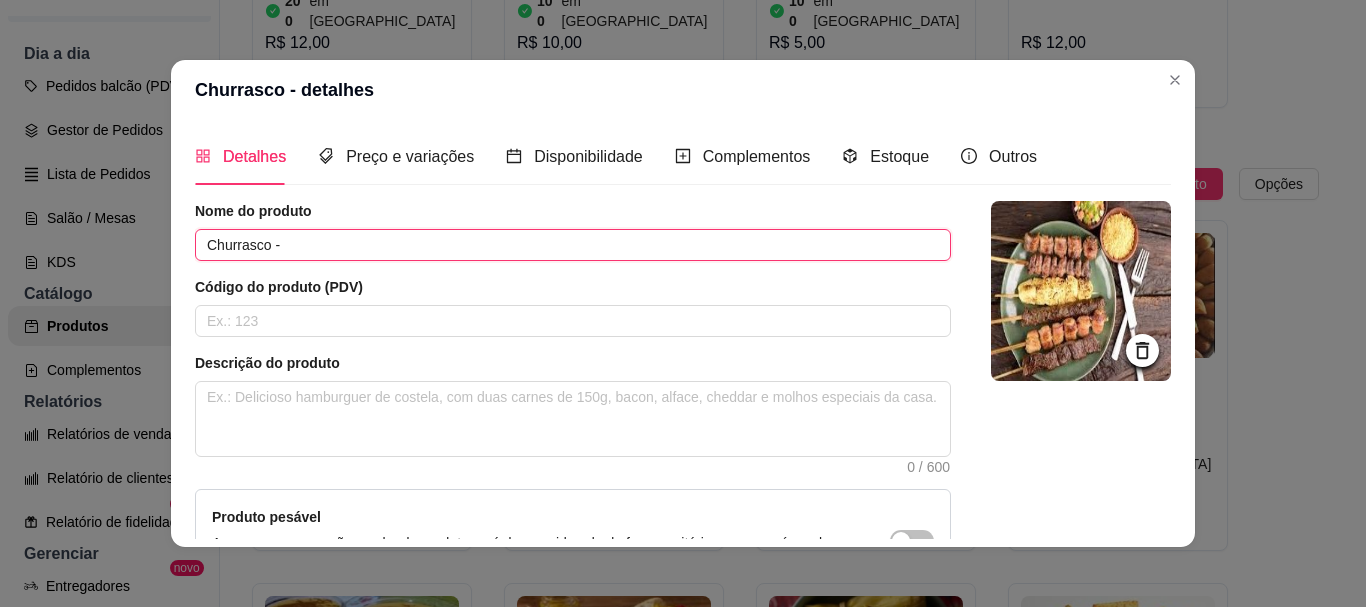paste on "Barbecue Skewer" 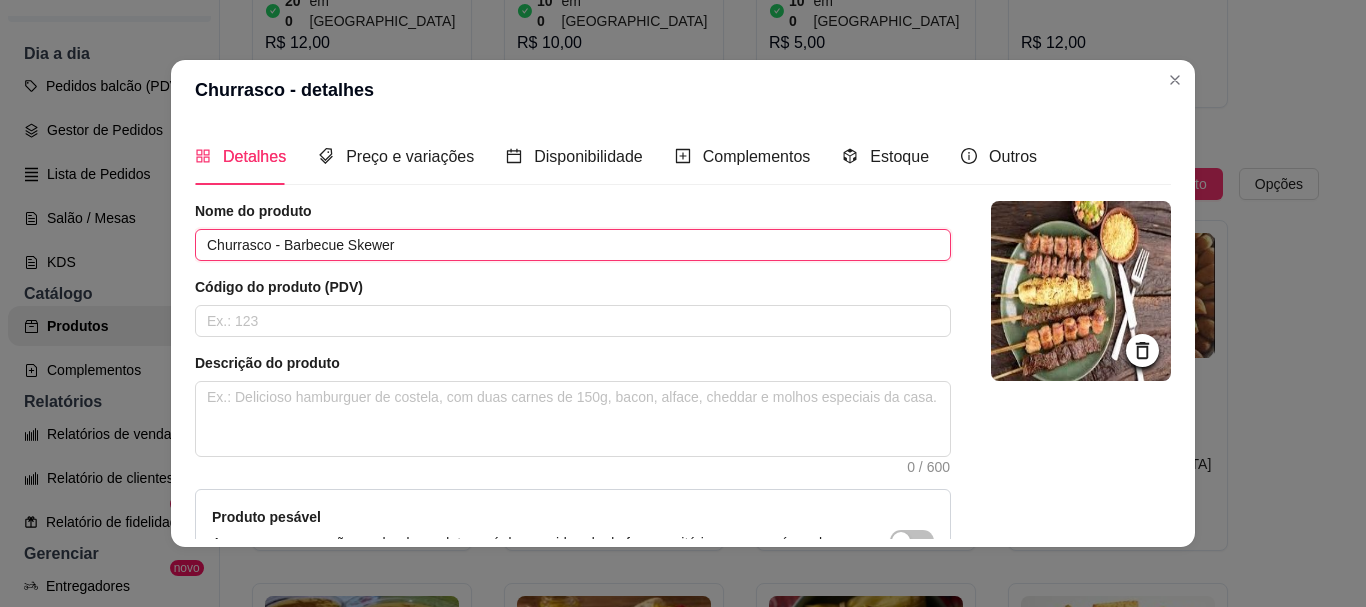 scroll, scrollTop: 4, scrollLeft: 0, axis: vertical 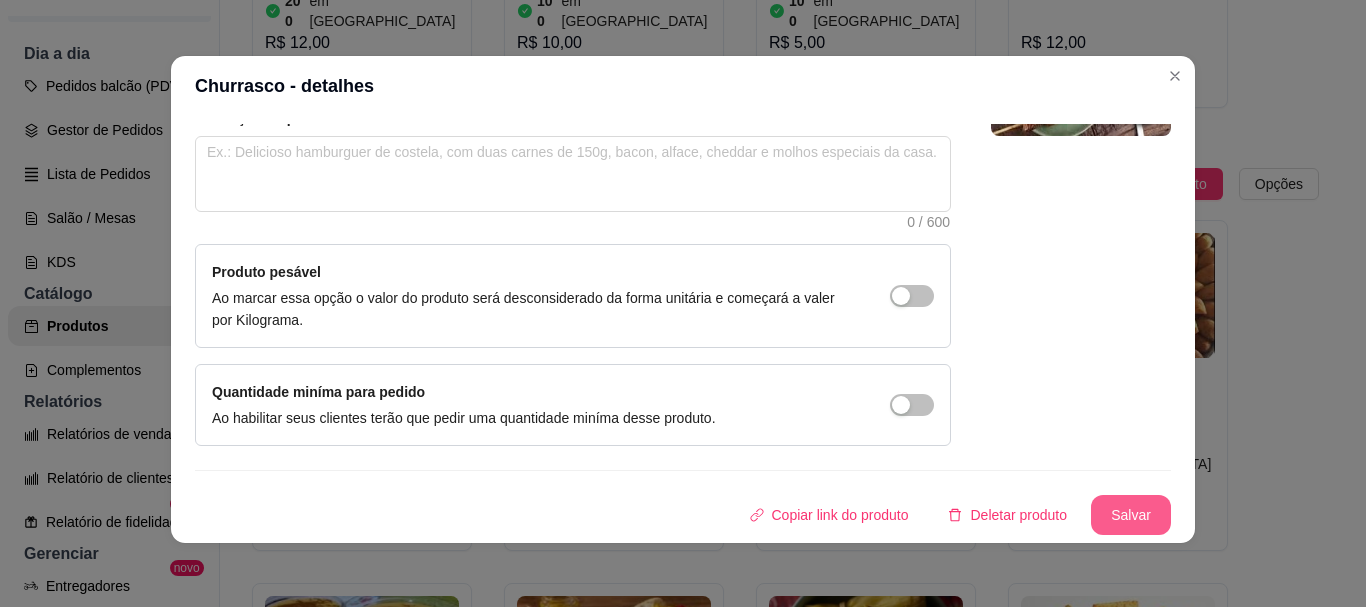 type on "Churrasco - Barbecue Skewer" 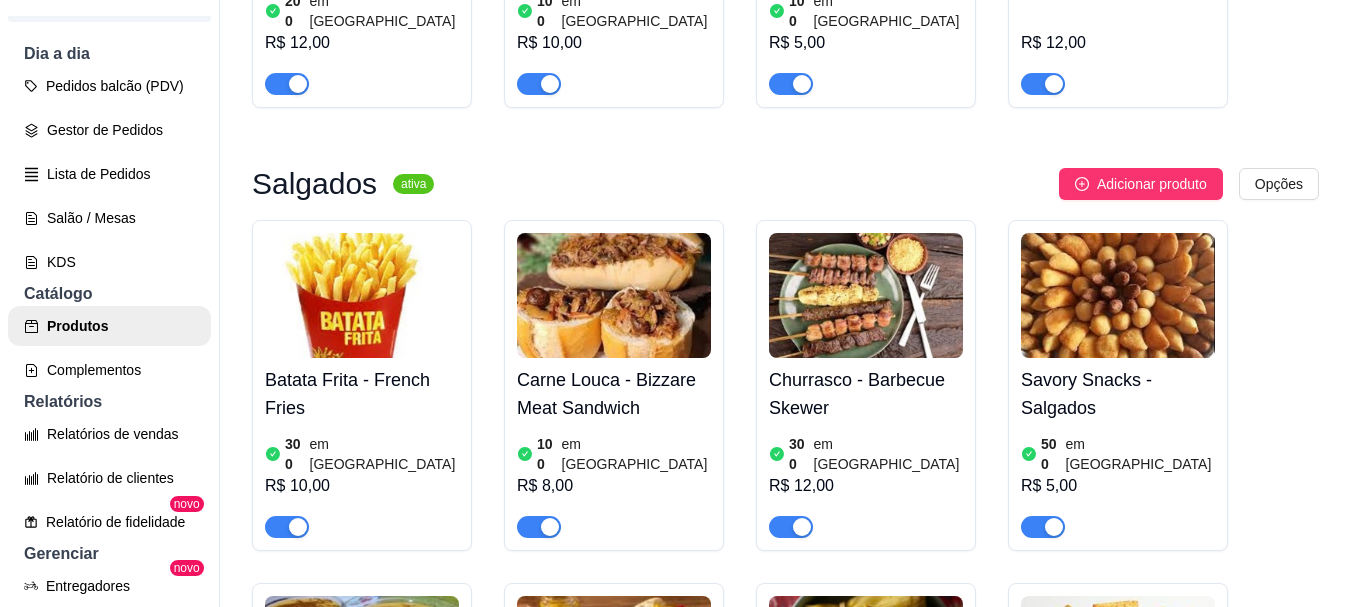 click at bounding box center (1118, 295) 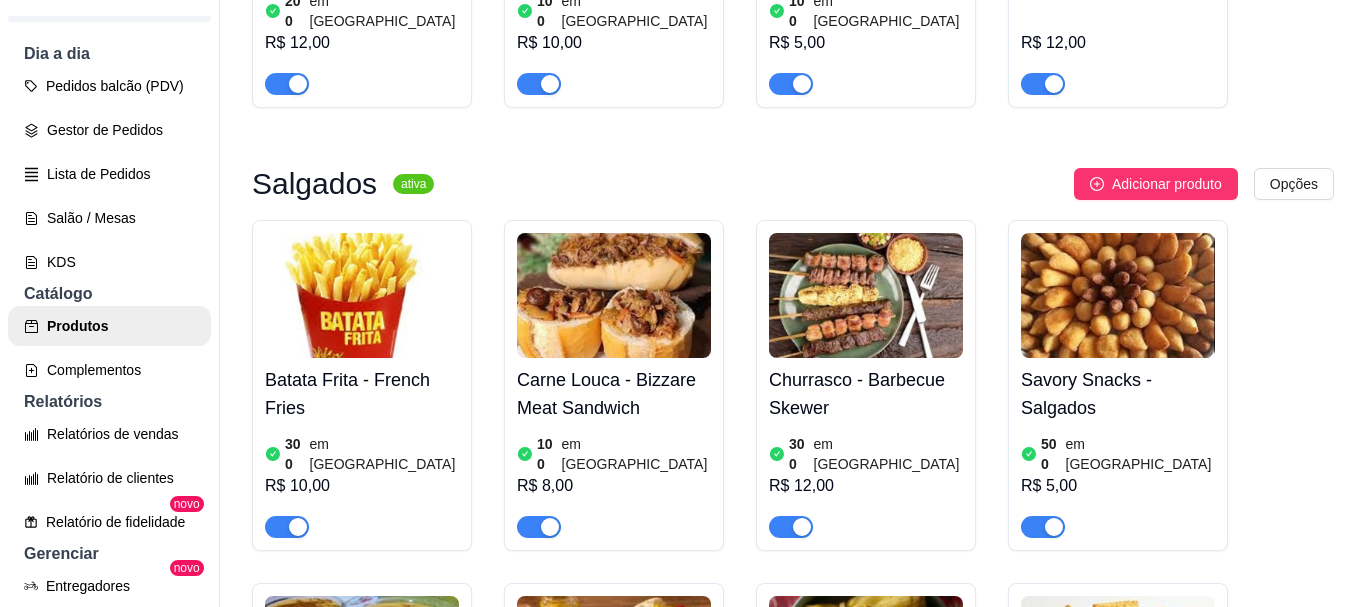 type 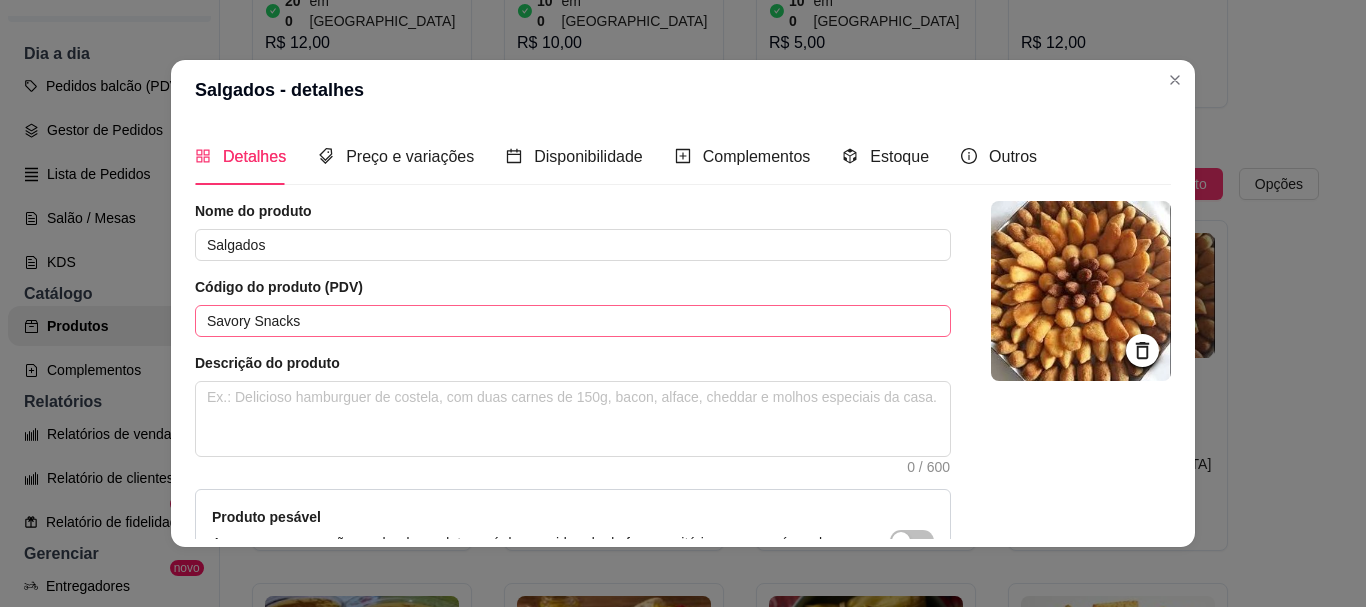 drag, startPoint x: 278, startPoint y: 306, endPoint x: 441, endPoint y: 342, distance: 166.92813 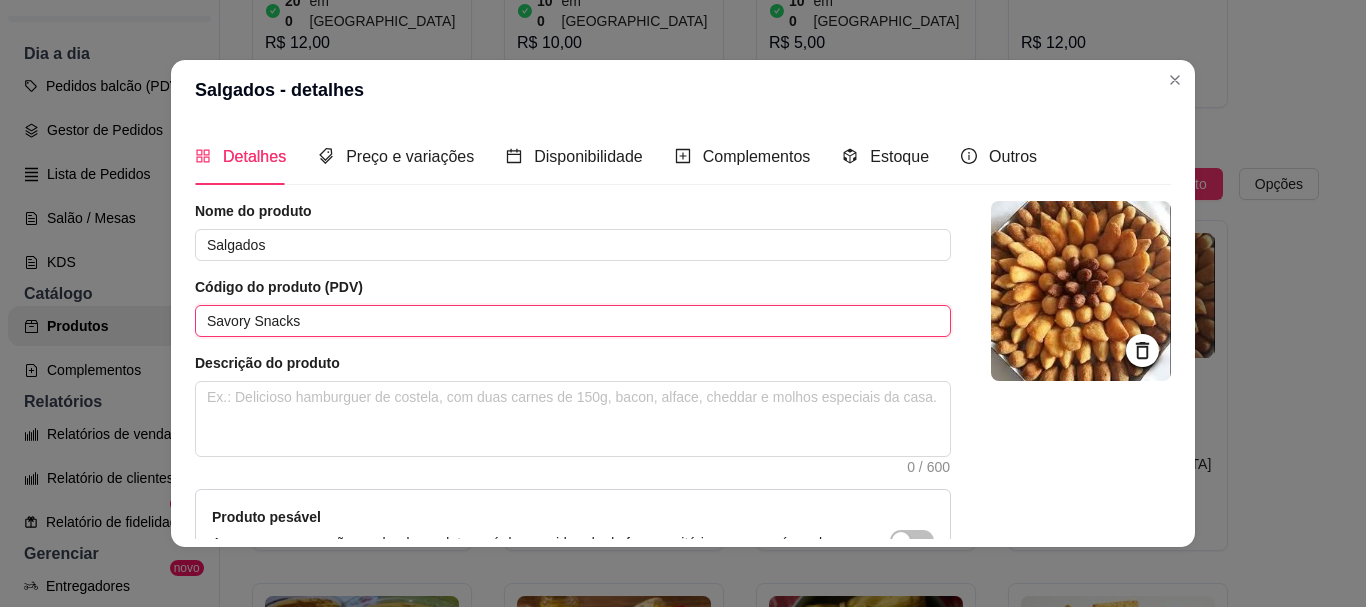 drag, startPoint x: 382, startPoint y: 324, endPoint x: 180, endPoint y: 338, distance: 202.48457 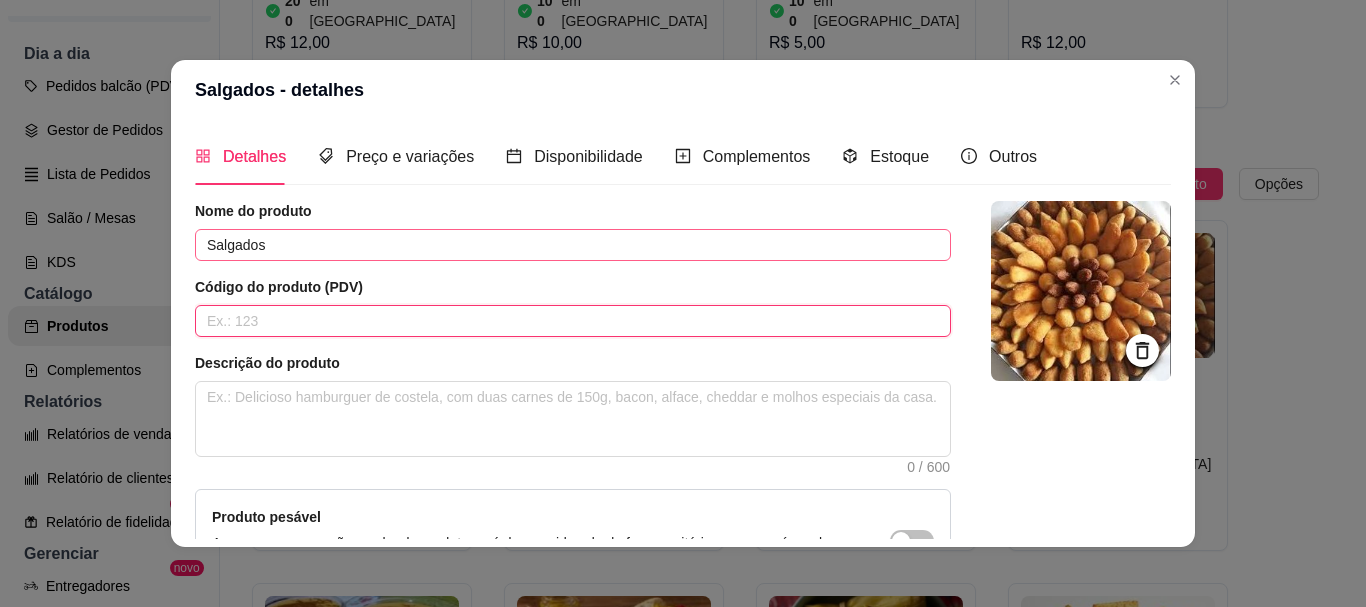 type 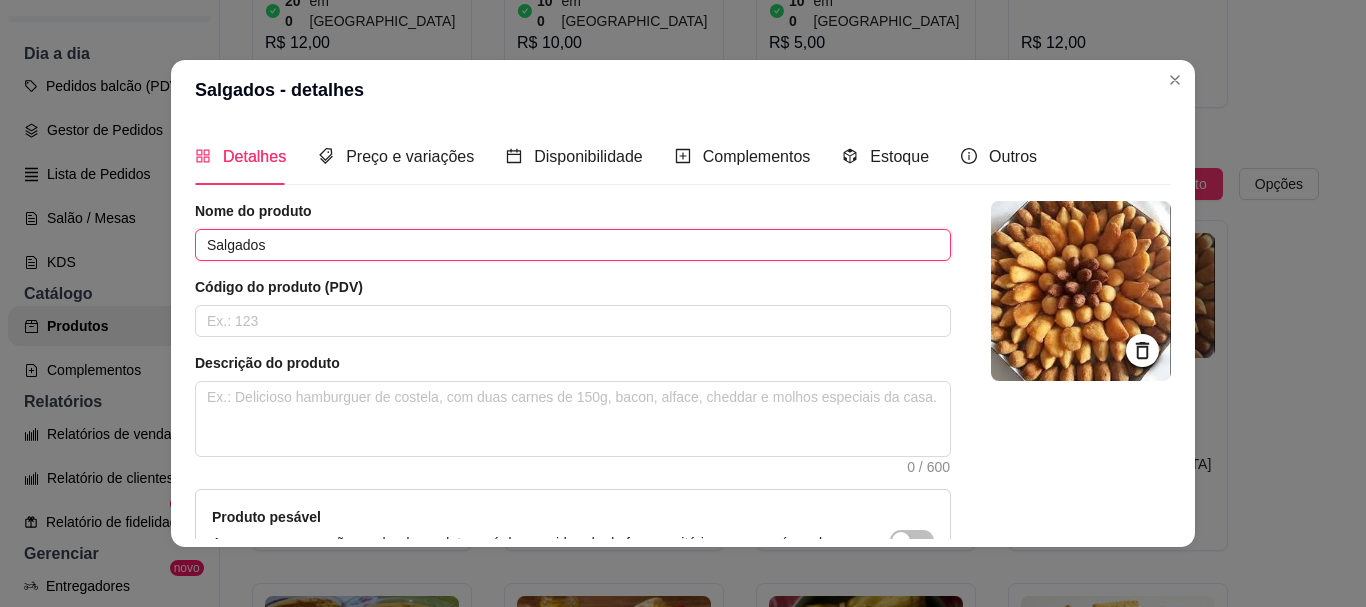 click on "Salgados" at bounding box center [573, 245] 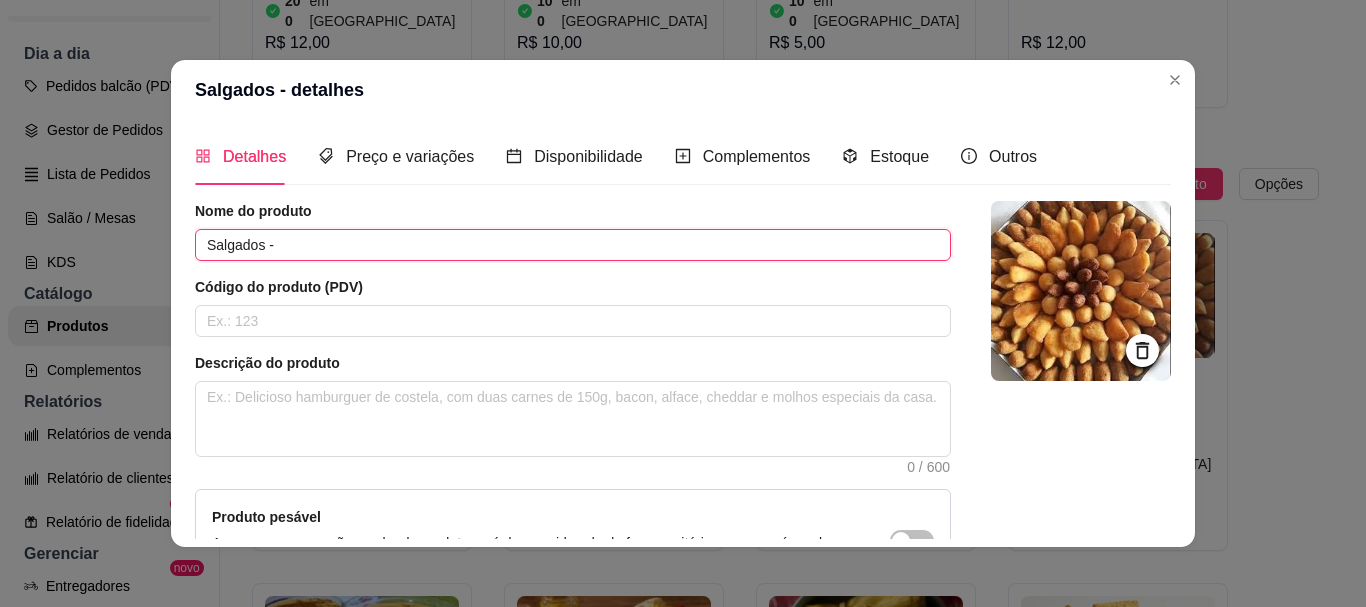 paste on "Savory Snacks" 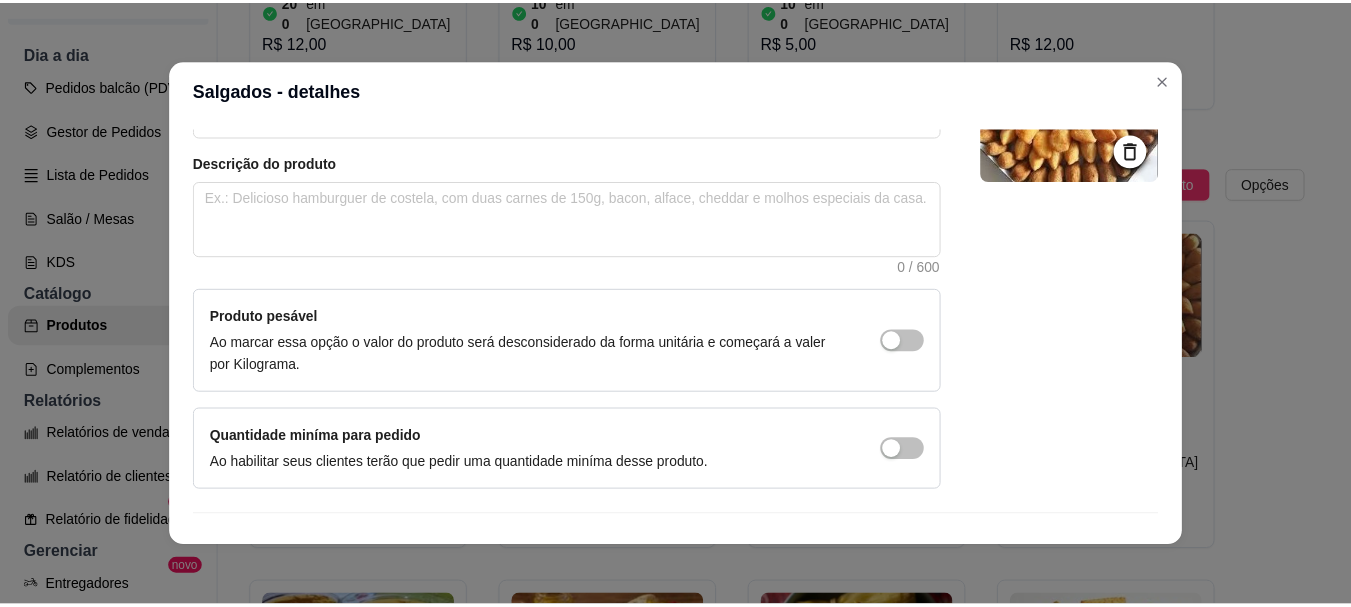 scroll, scrollTop: 241, scrollLeft: 0, axis: vertical 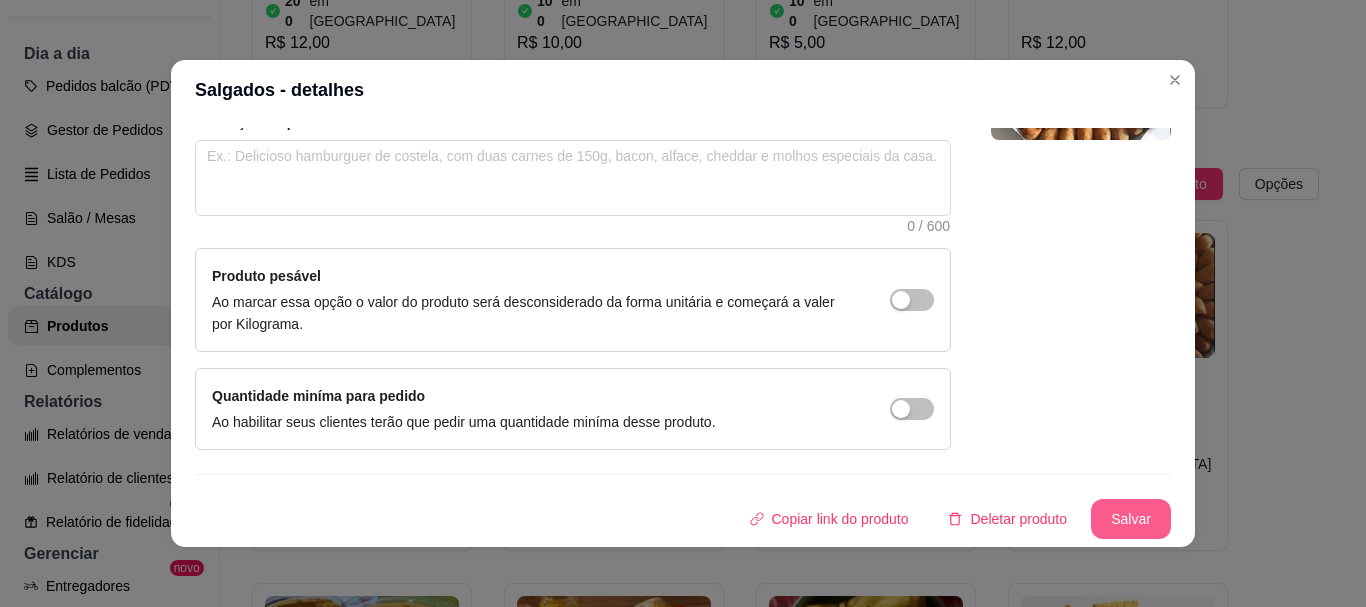 type on "Salgados - Savory Snacks" 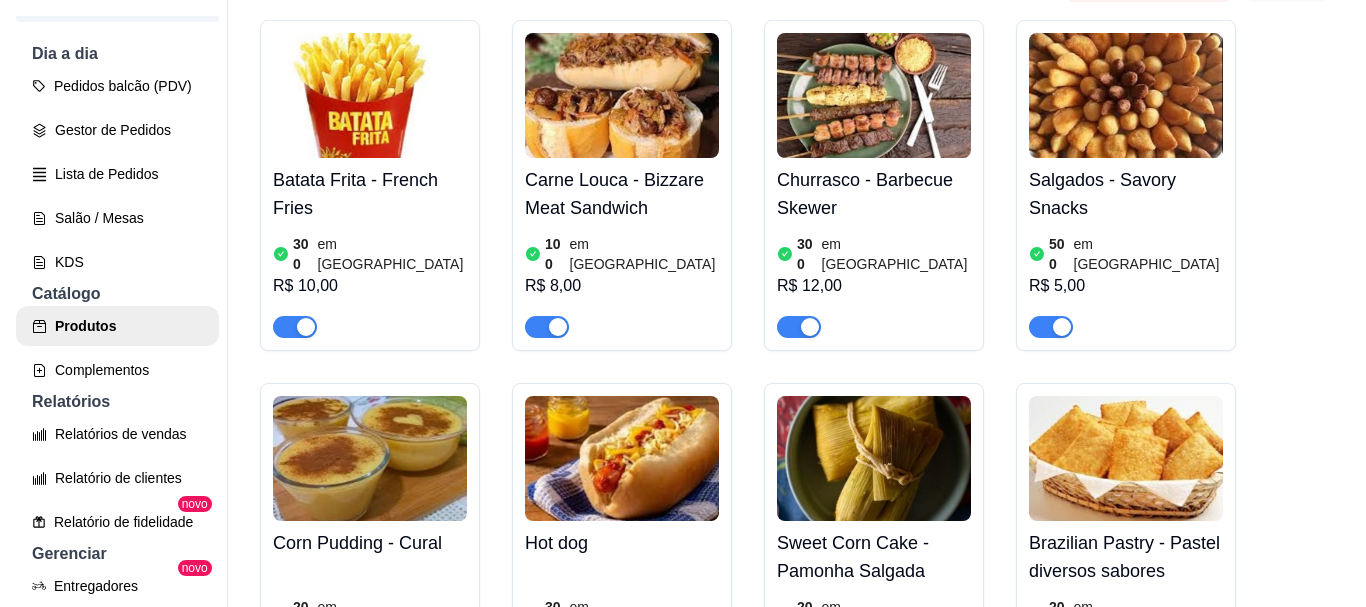 scroll, scrollTop: 1900, scrollLeft: 0, axis: vertical 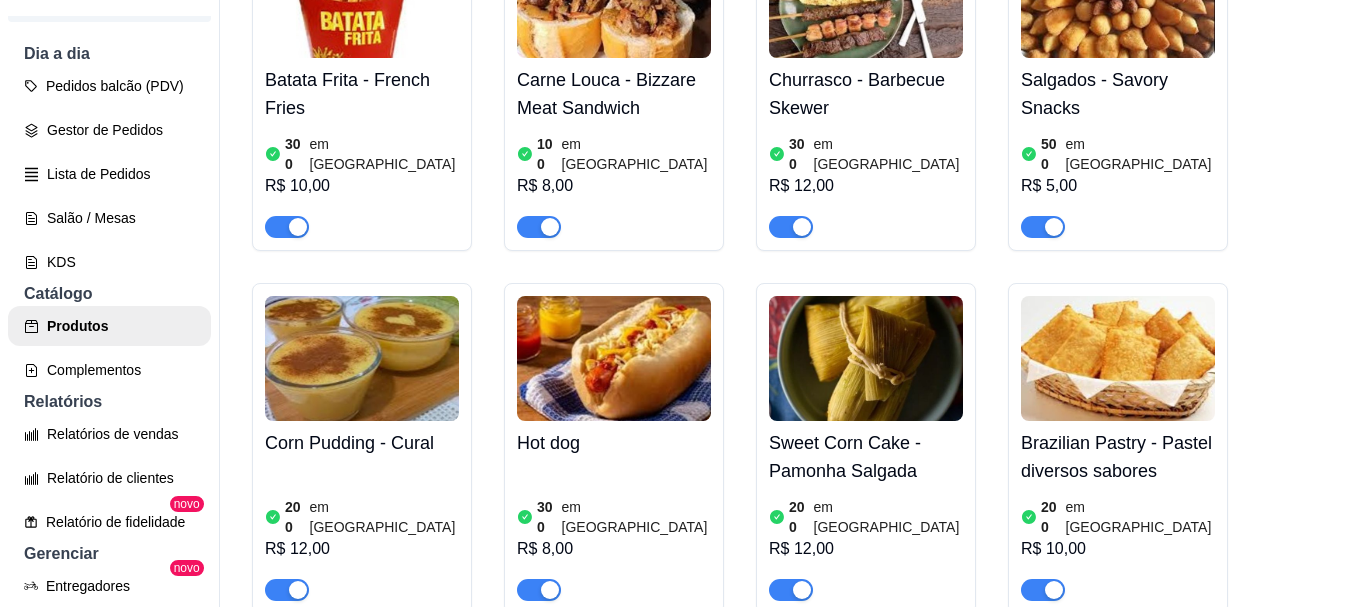 click at bounding box center [362, 358] 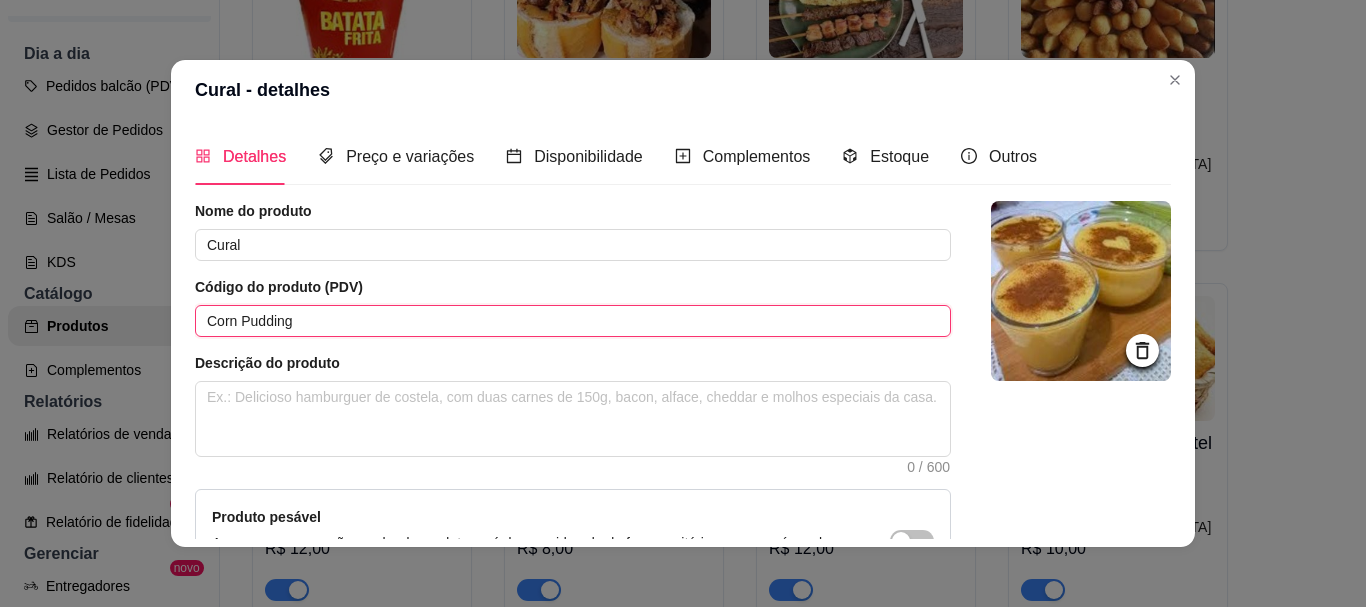 drag, startPoint x: 298, startPoint y: 318, endPoint x: 163, endPoint y: 315, distance: 135.03333 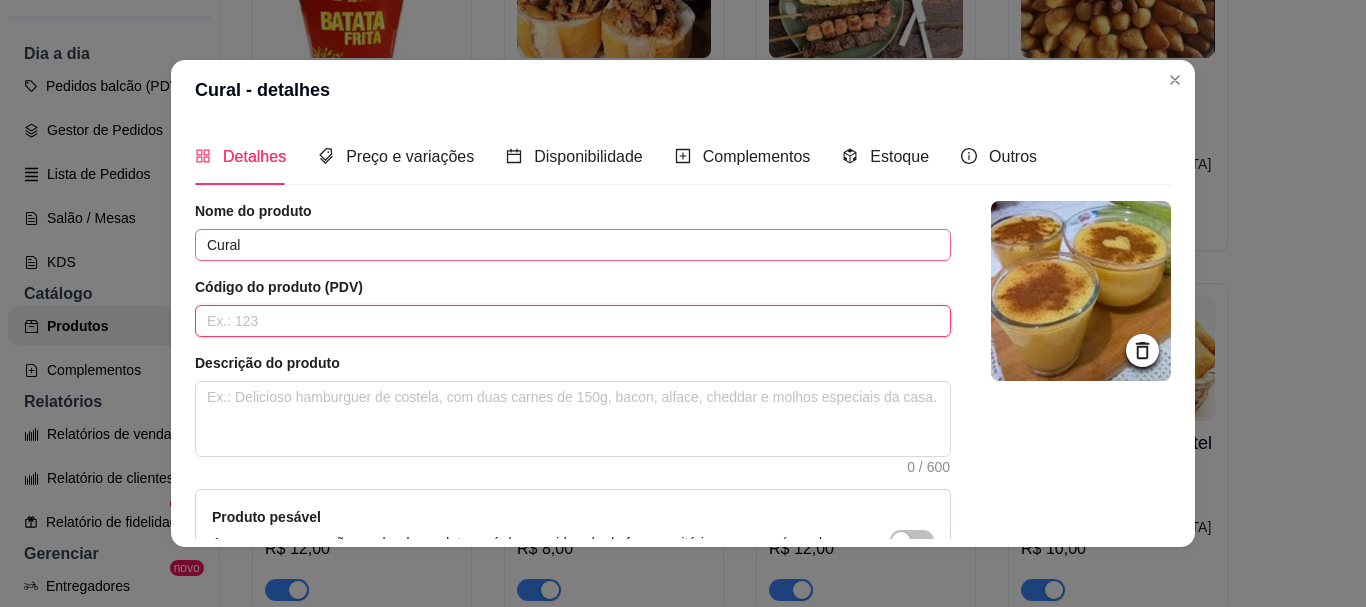 type 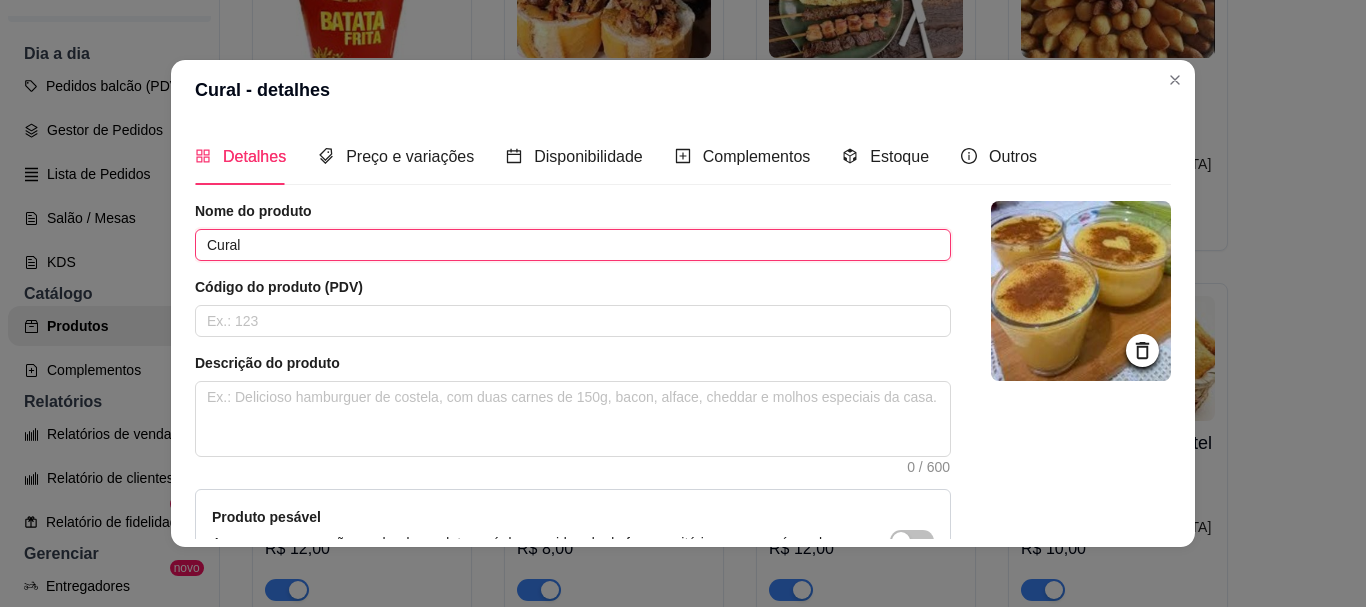 click on "Cural" at bounding box center (573, 245) 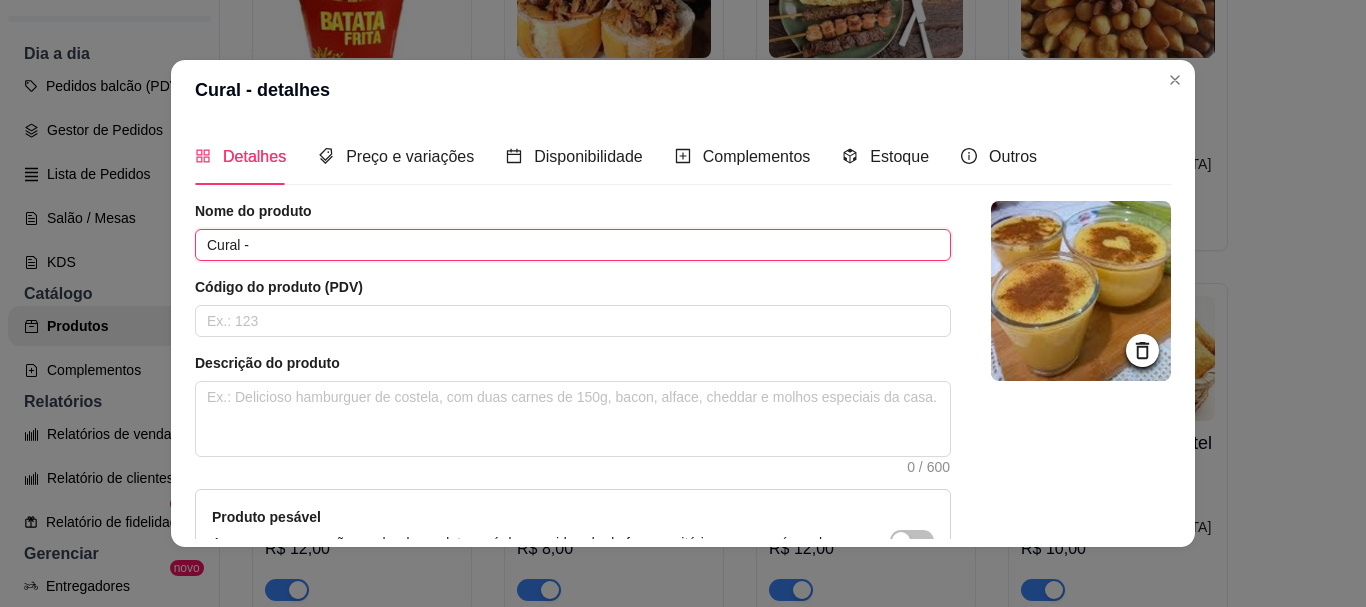 paste on "Corn Pudding" 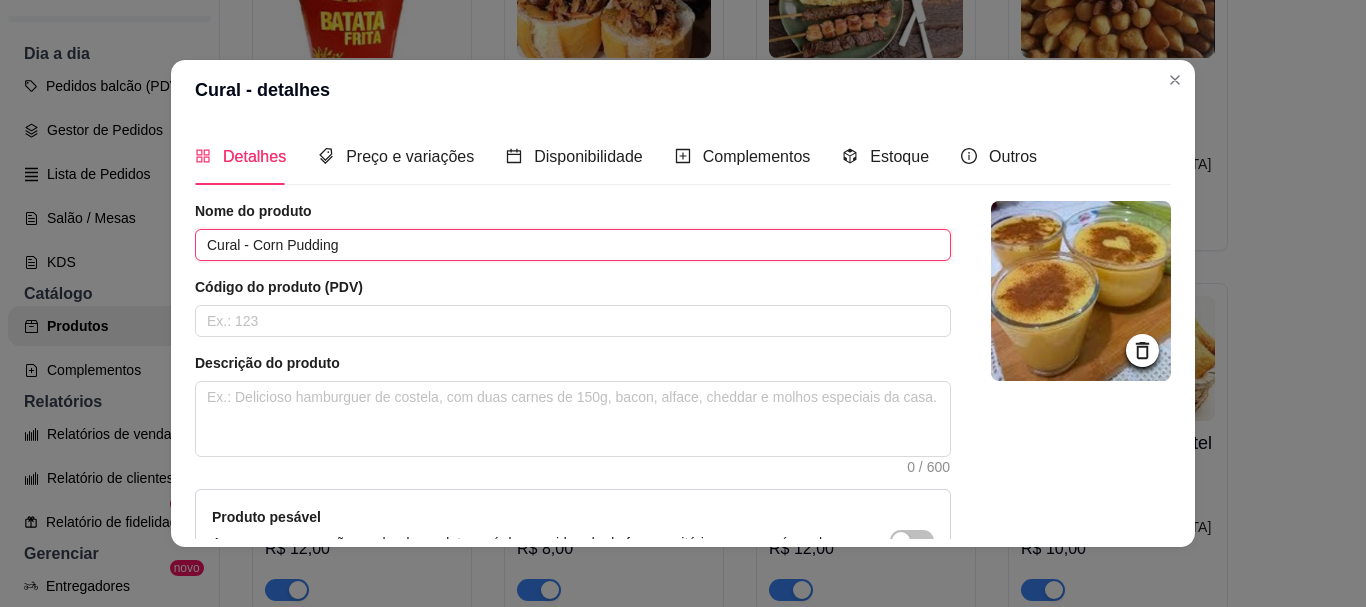 scroll, scrollTop: 241, scrollLeft: 0, axis: vertical 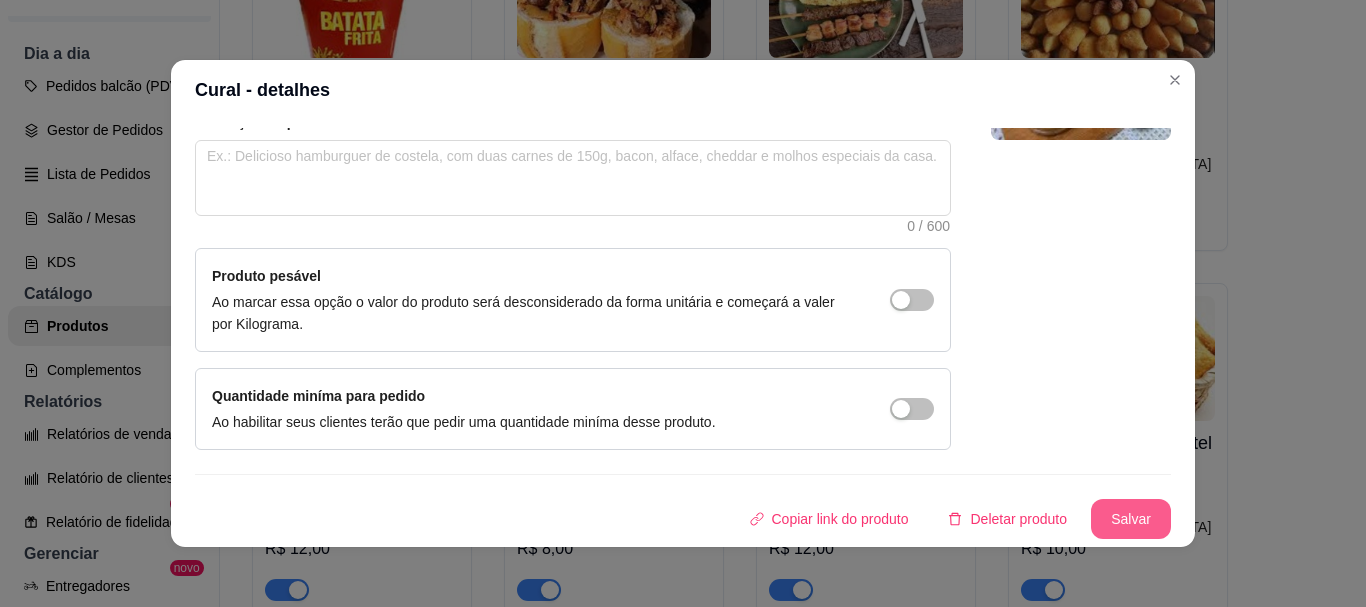 type on "Cural - Corn Pudding" 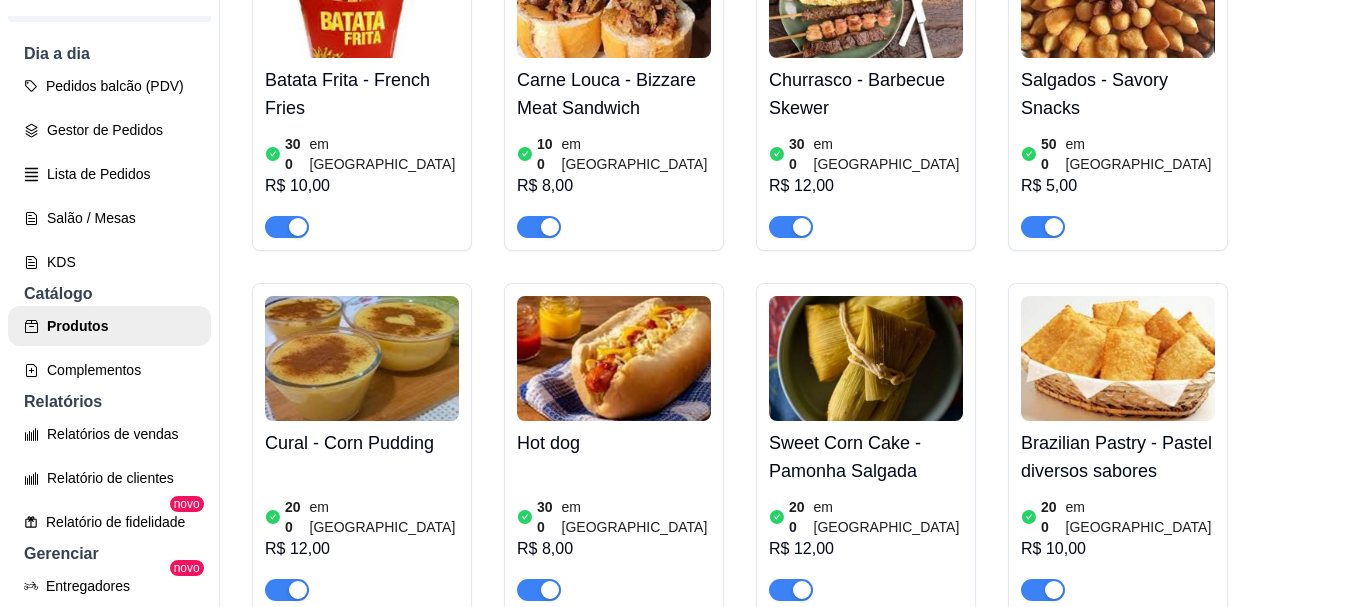 click at bounding box center (614, 358) 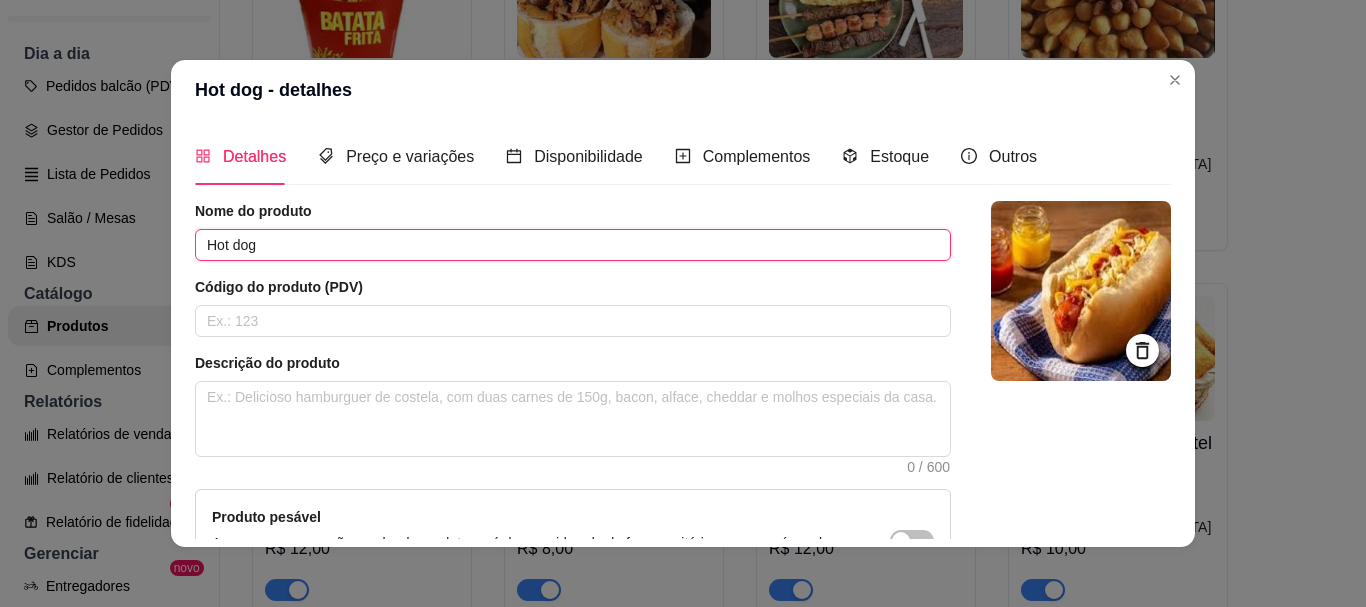 click on "Hot dog" at bounding box center [573, 245] 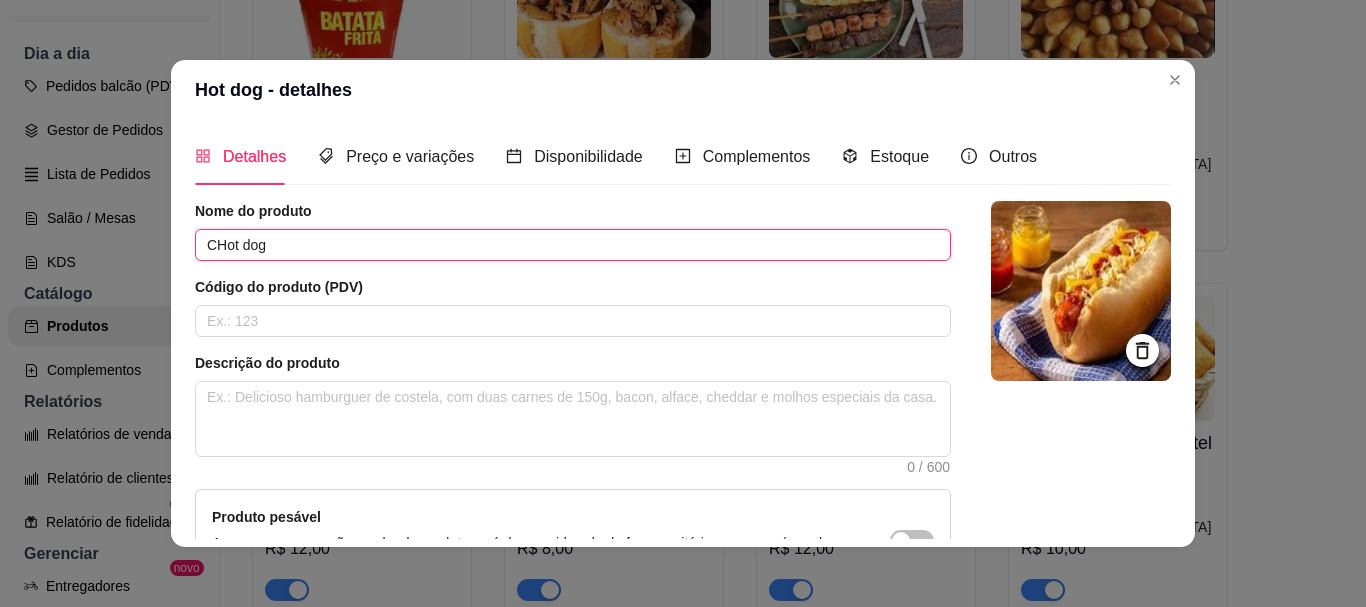 type on "Hot dog" 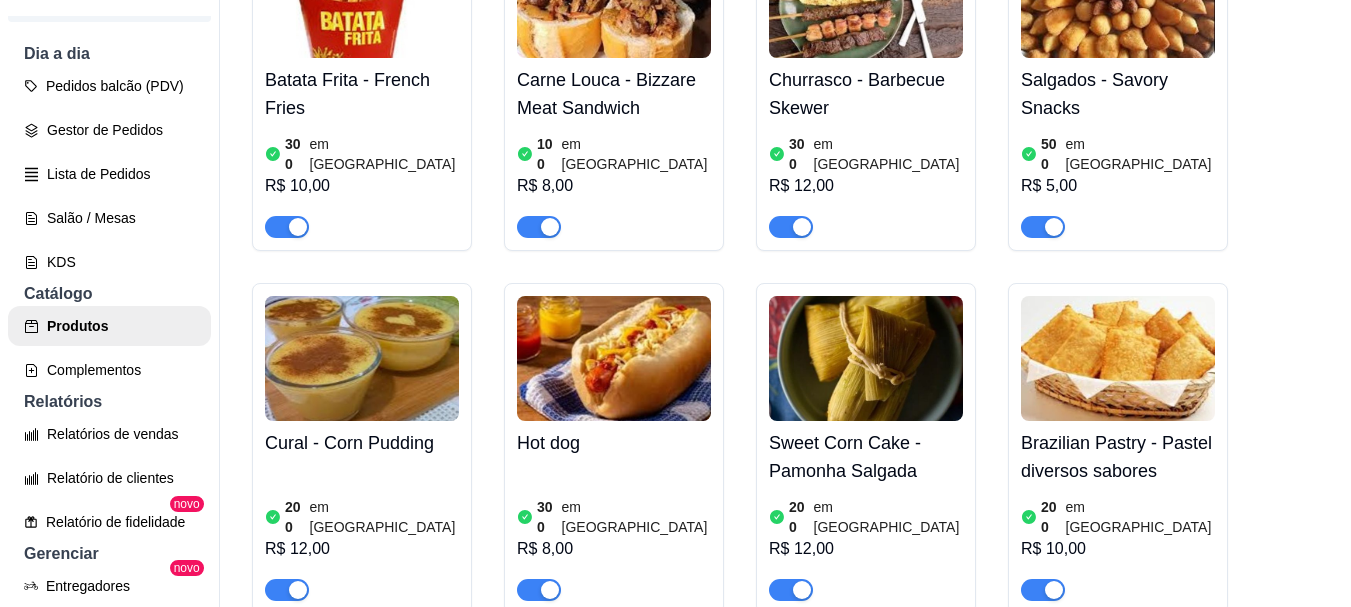 click at bounding box center [866, 358] 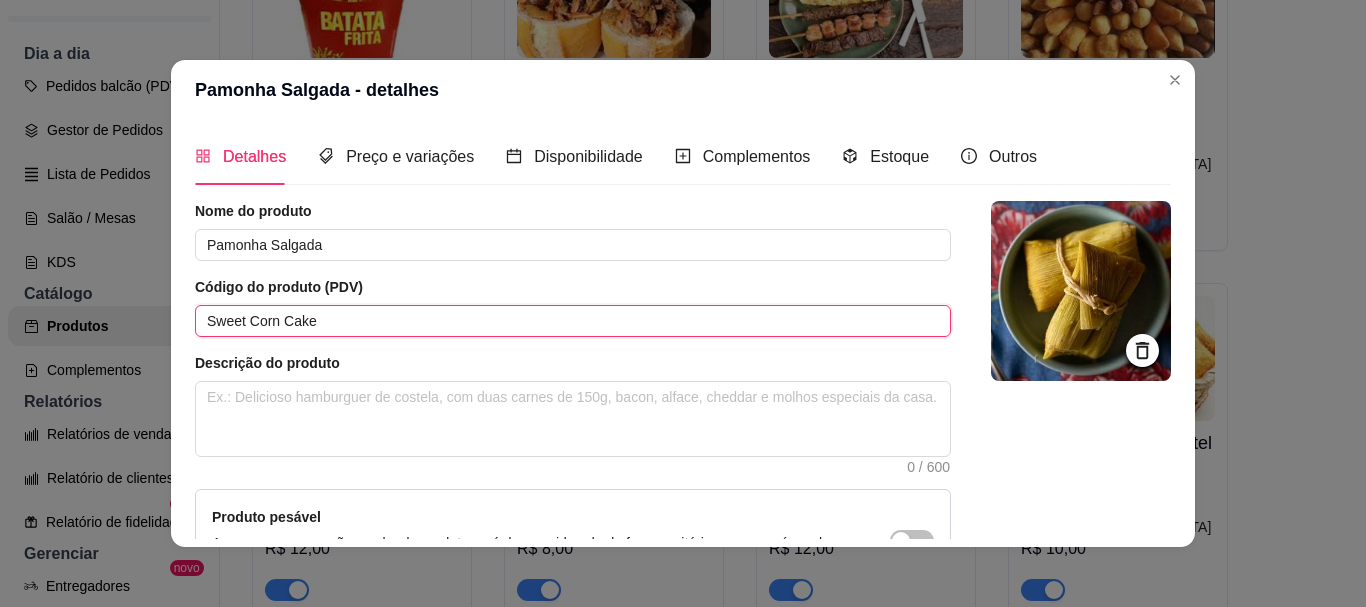 drag, startPoint x: 259, startPoint y: 317, endPoint x: 120, endPoint y: 313, distance: 139.05754 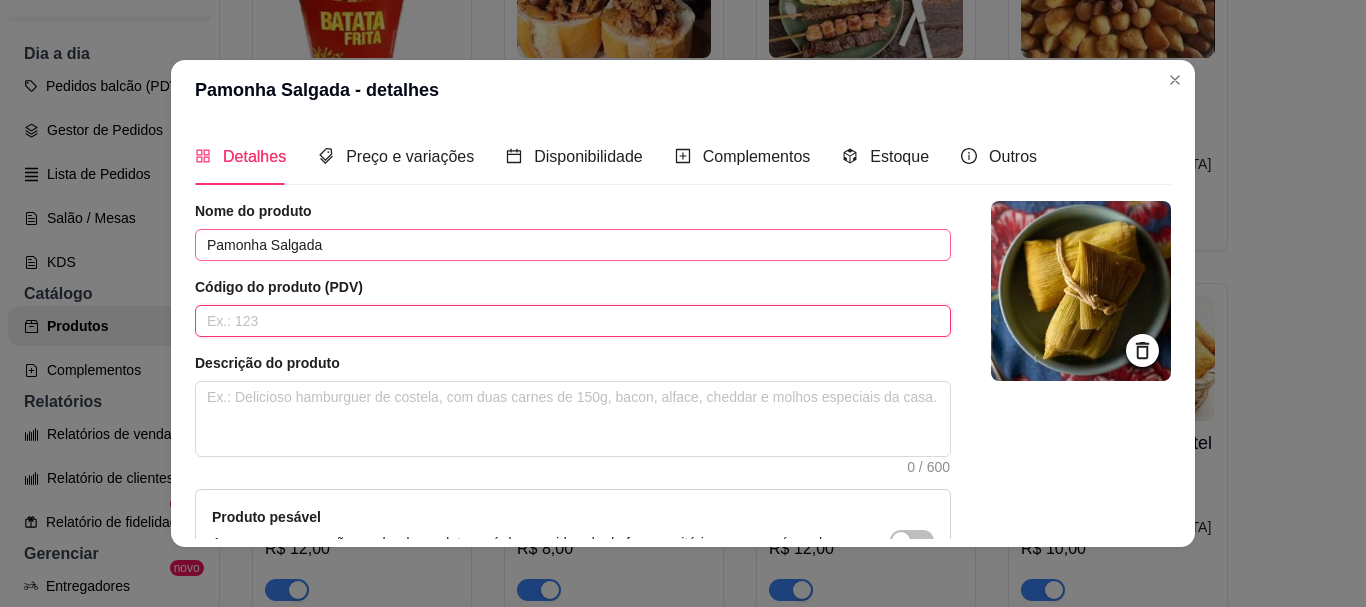 type 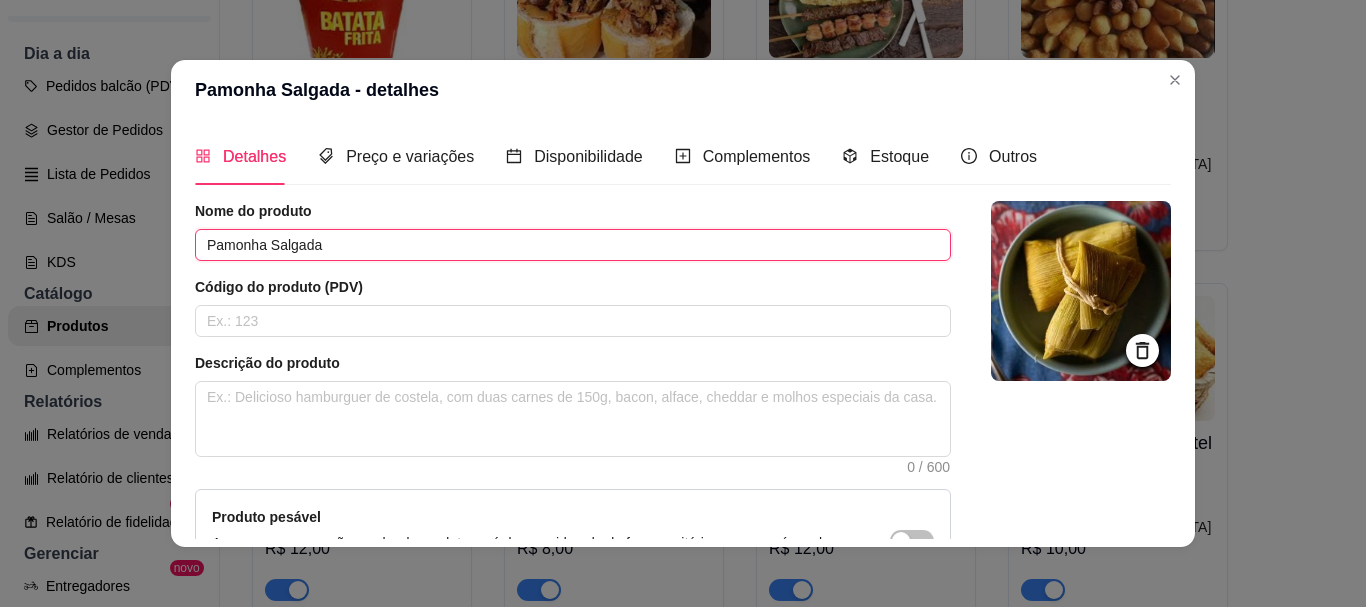 click on "Pamonha Salgada" at bounding box center (573, 245) 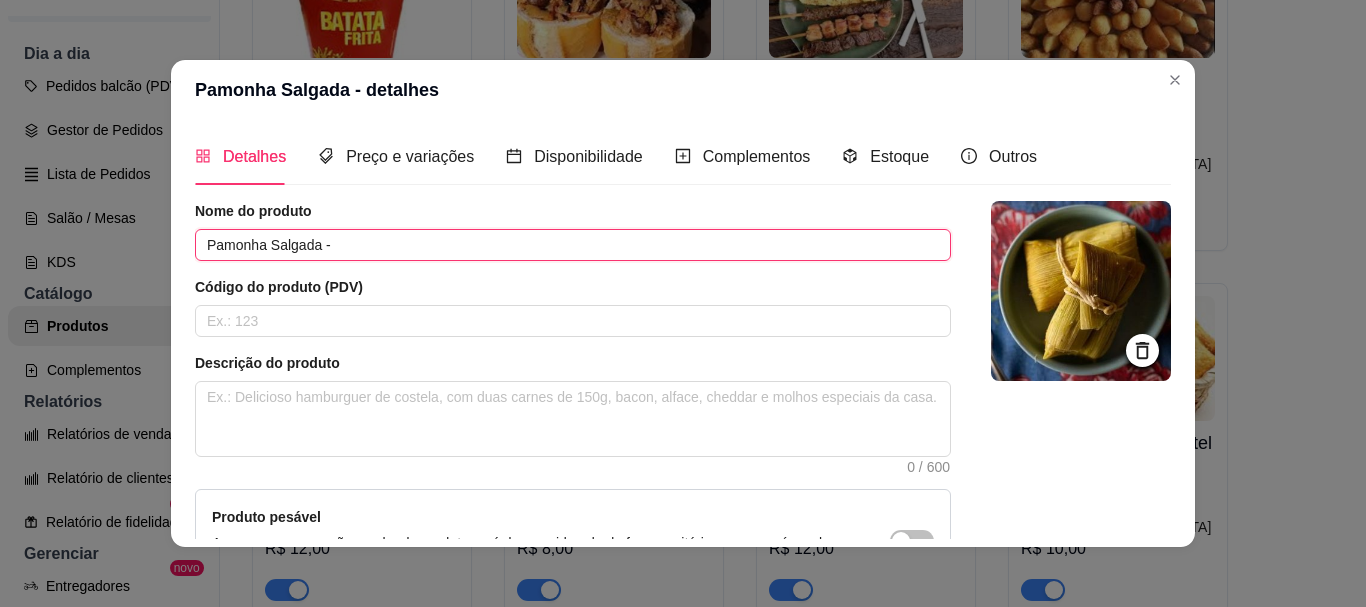paste on "Sweet Corn Cake" 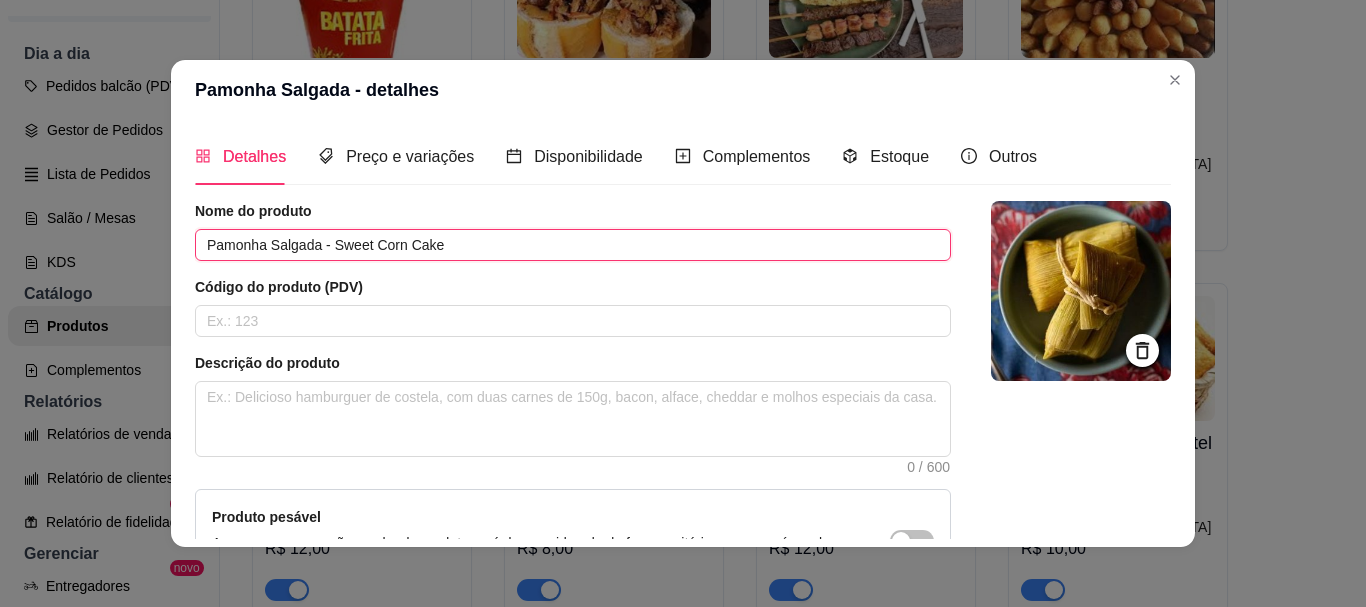 scroll, scrollTop: 241, scrollLeft: 0, axis: vertical 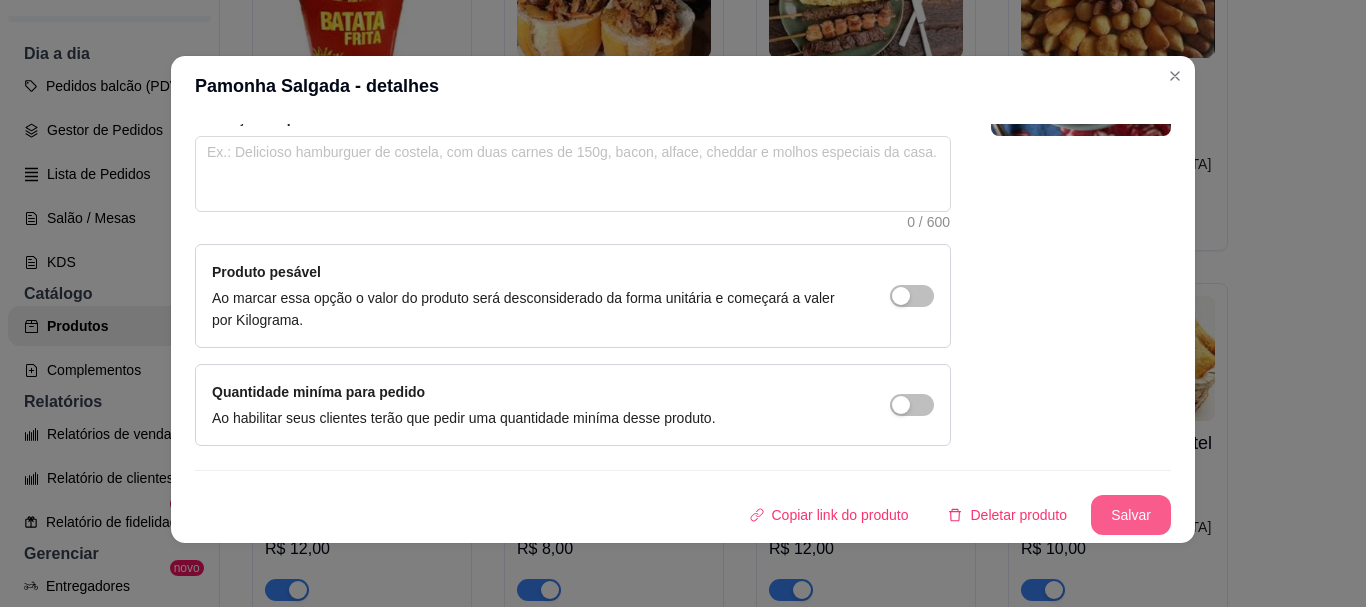 type on "Pamonha Salgada - Sweet Corn Cake" 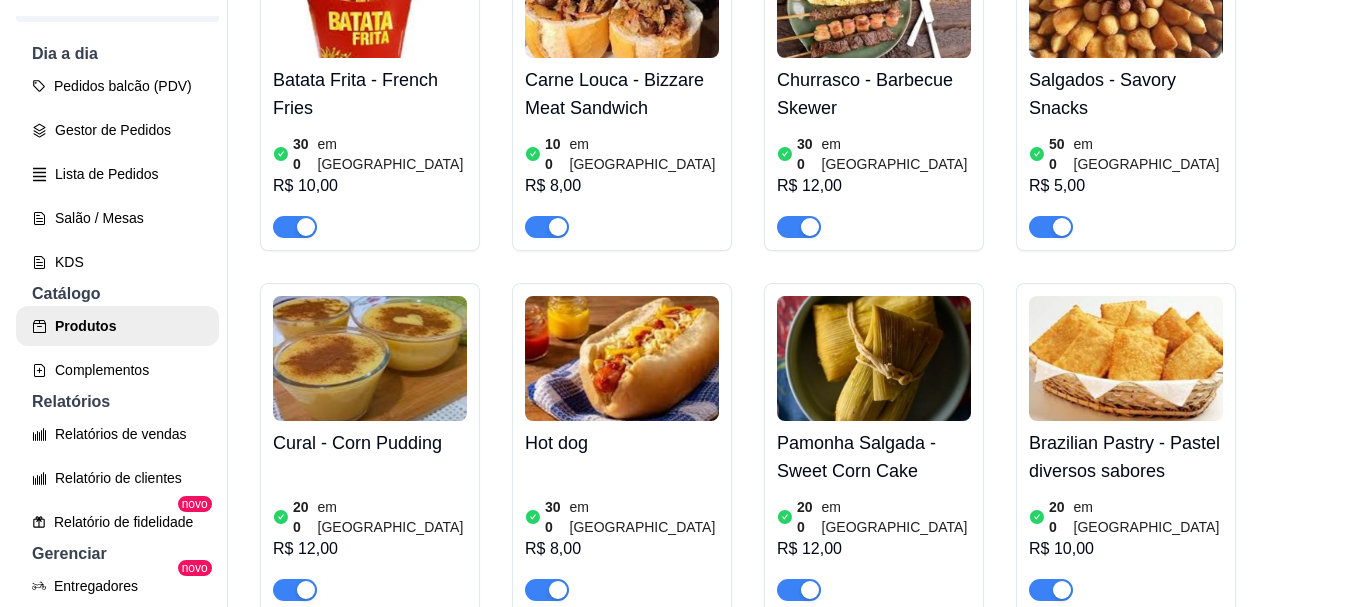 scroll, scrollTop: 2100, scrollLeft: 0, axis: vertical 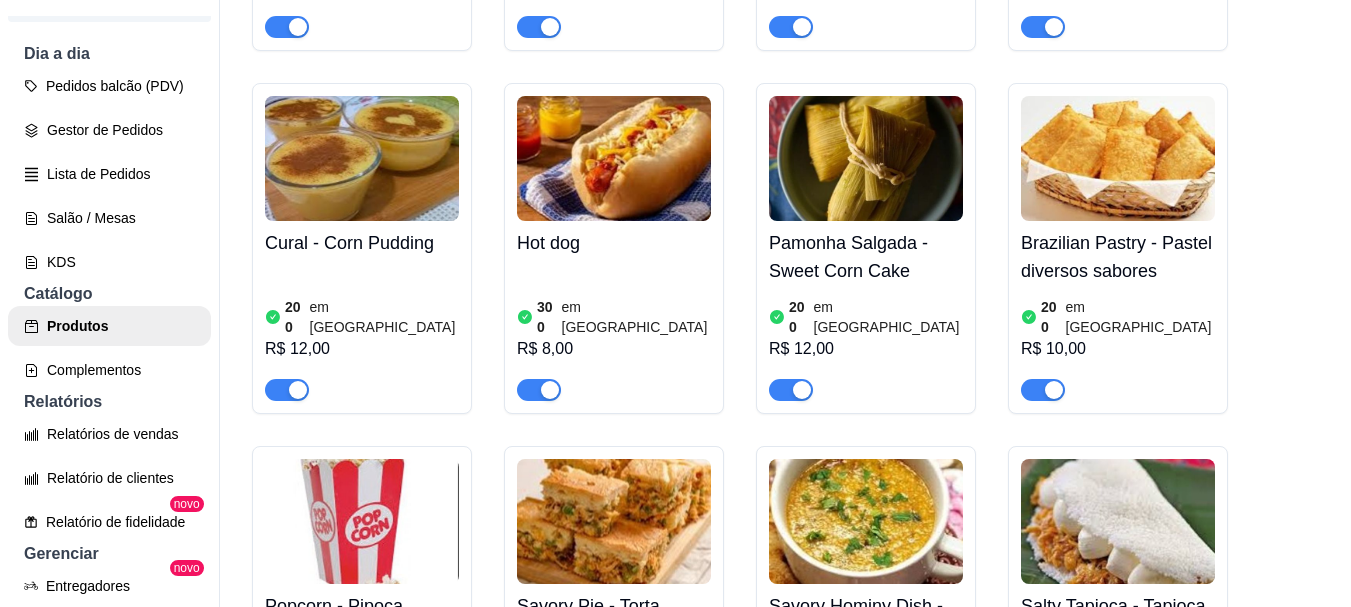click at bounding box center [1118, 158] 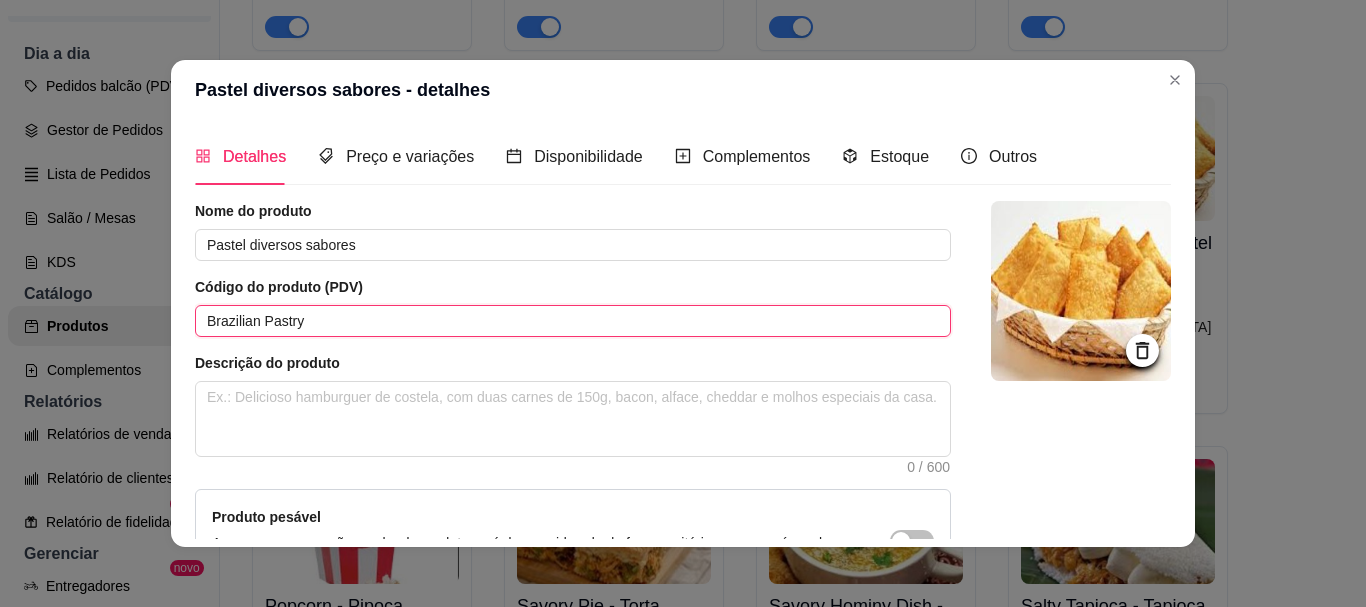 drag, startPoint x: 339, startPoint y: 325, endPoint x: 162, endPoint y: 317, distance: 177.1807 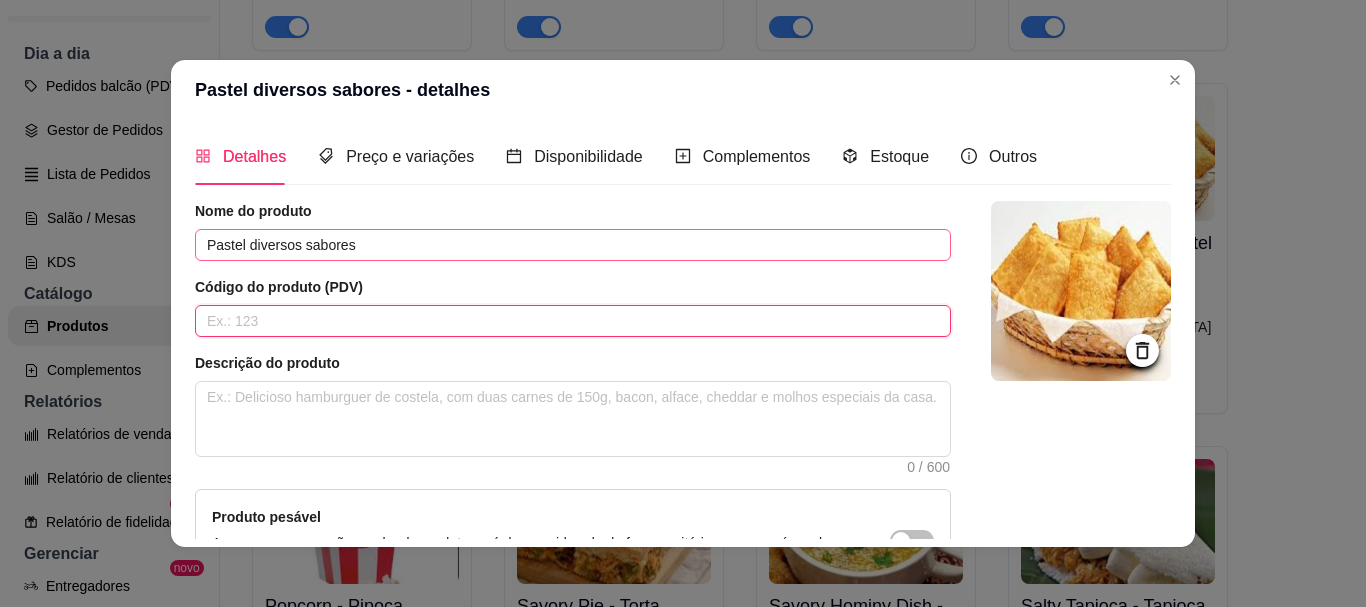 type 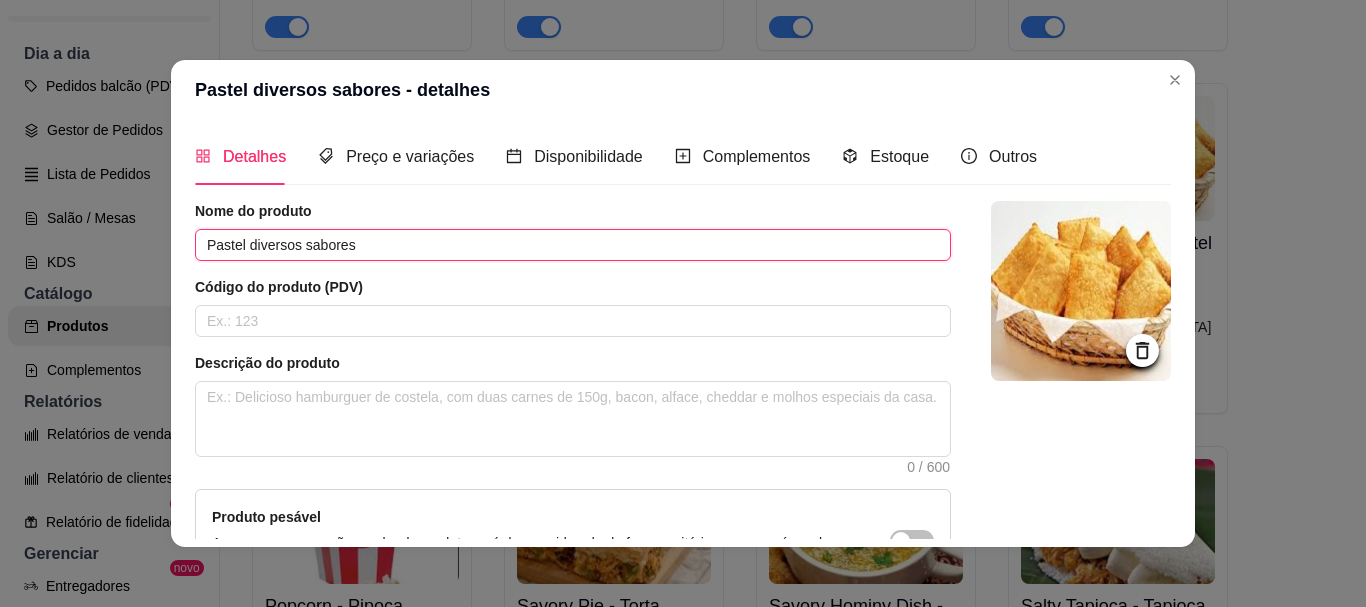 click on "Pastel diversos sabores" at bounding box center (573, 245) 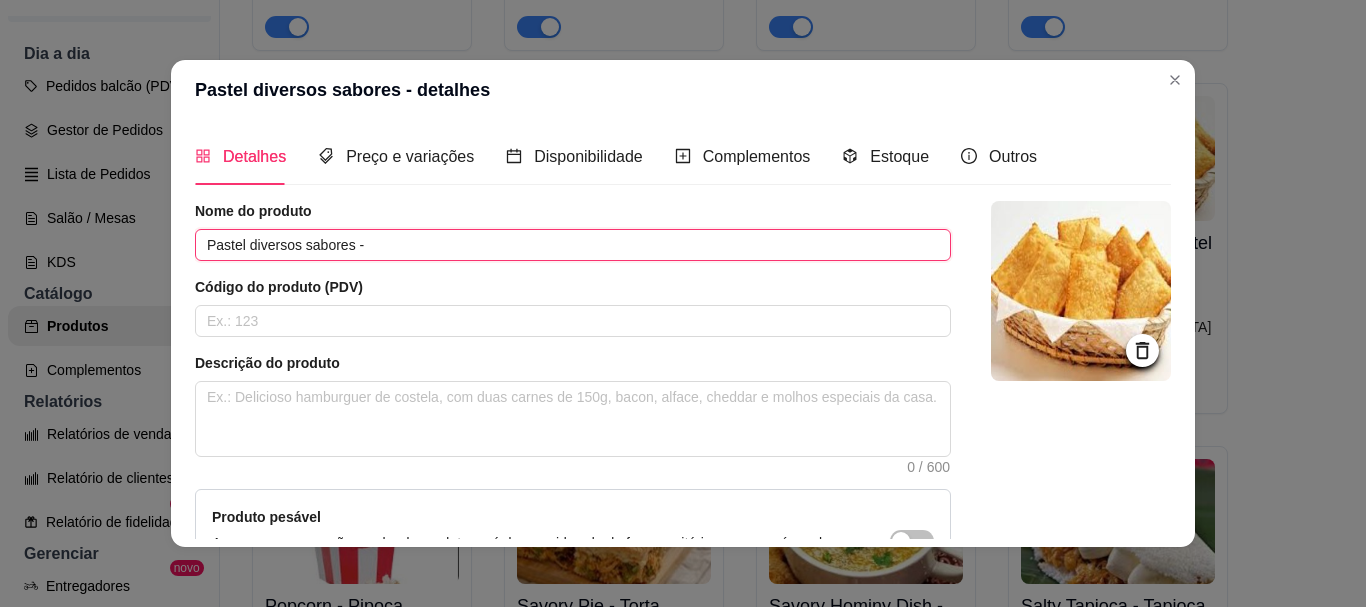 paste on "Brazilian Pastry" 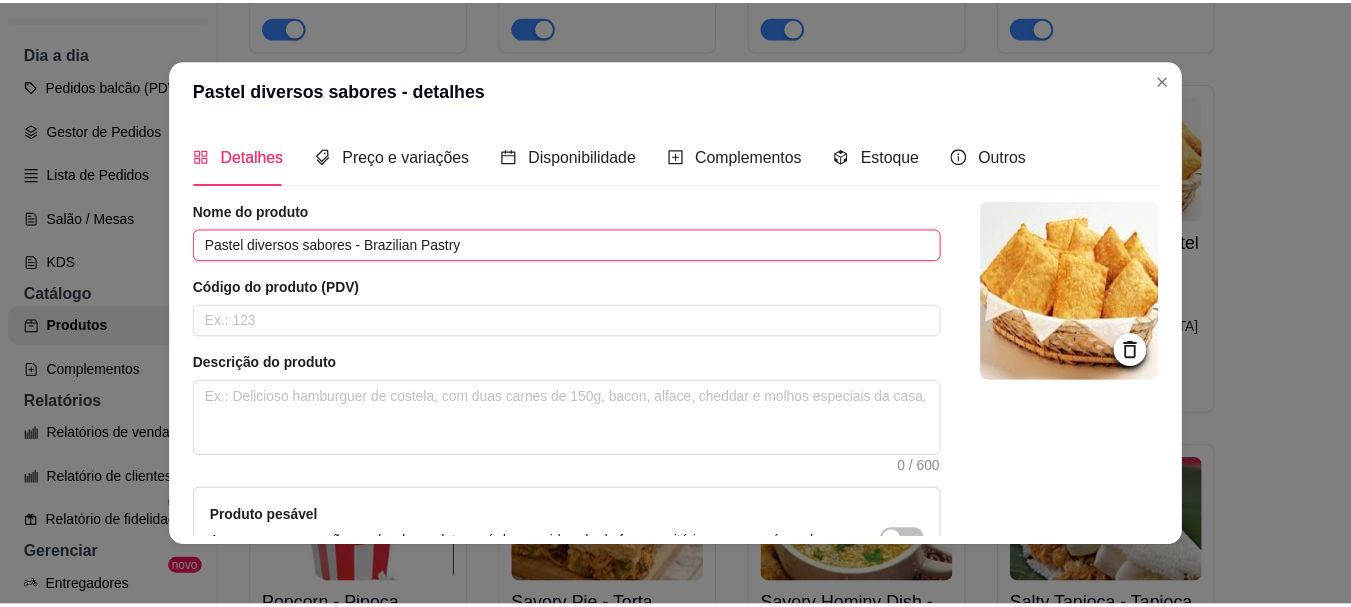 scroll, scrollTop: 241, scrollLeft: 0, axis: vertical 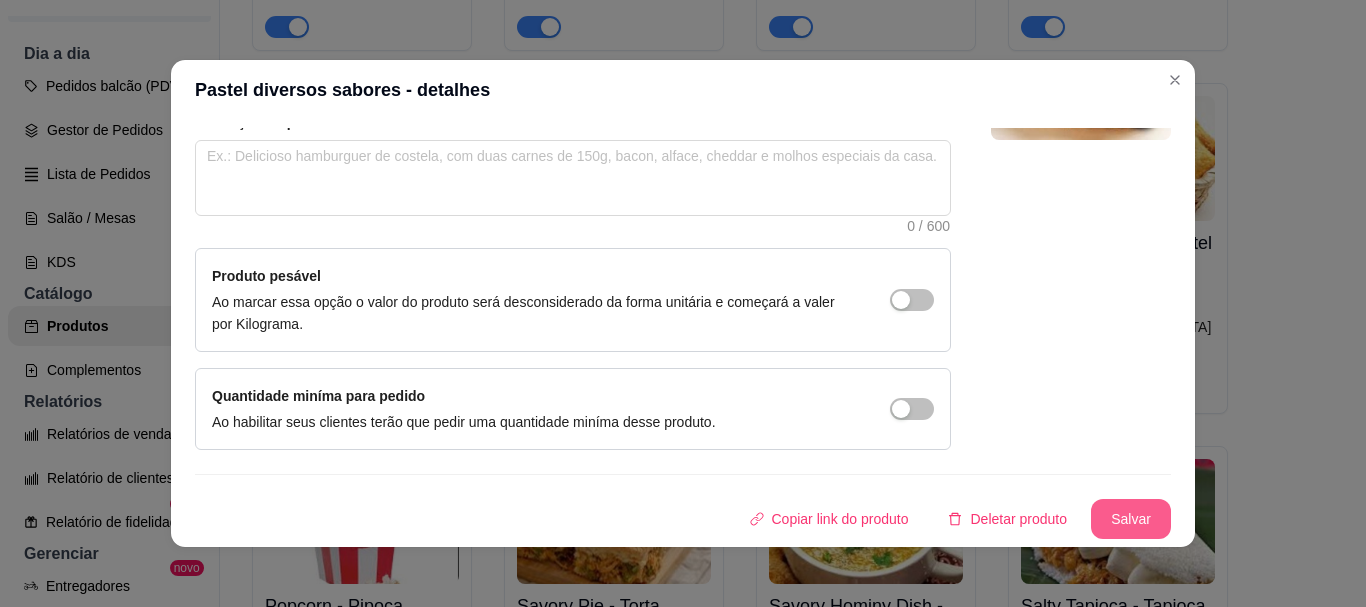 type on "Pastel diversos sabores - Brazilian Pastry" 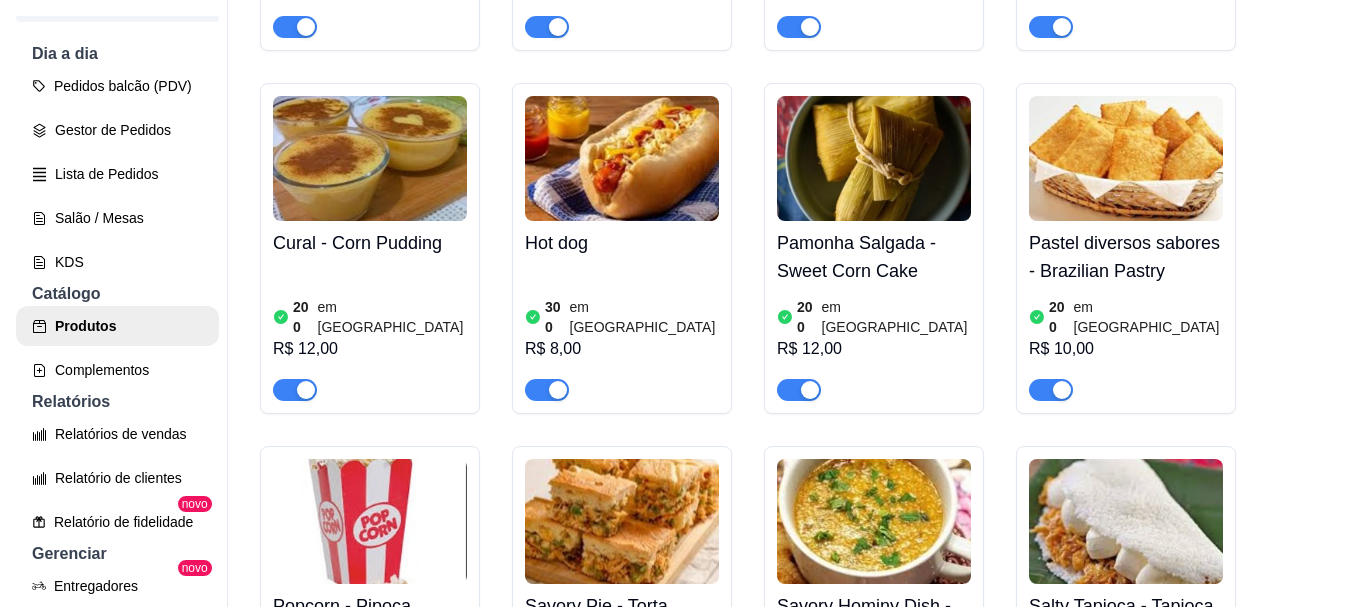 scroll, scrollTop: 2200, scrollLeft: 0, axis: vertical 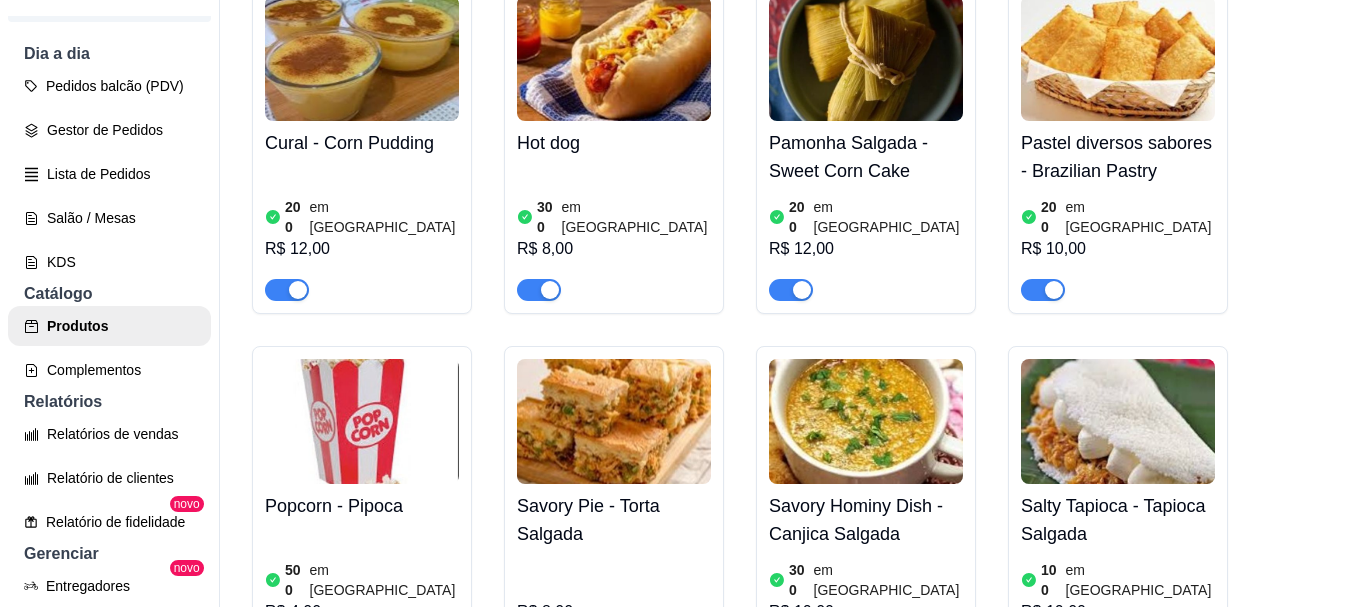 click at bounding box center [362, 421] 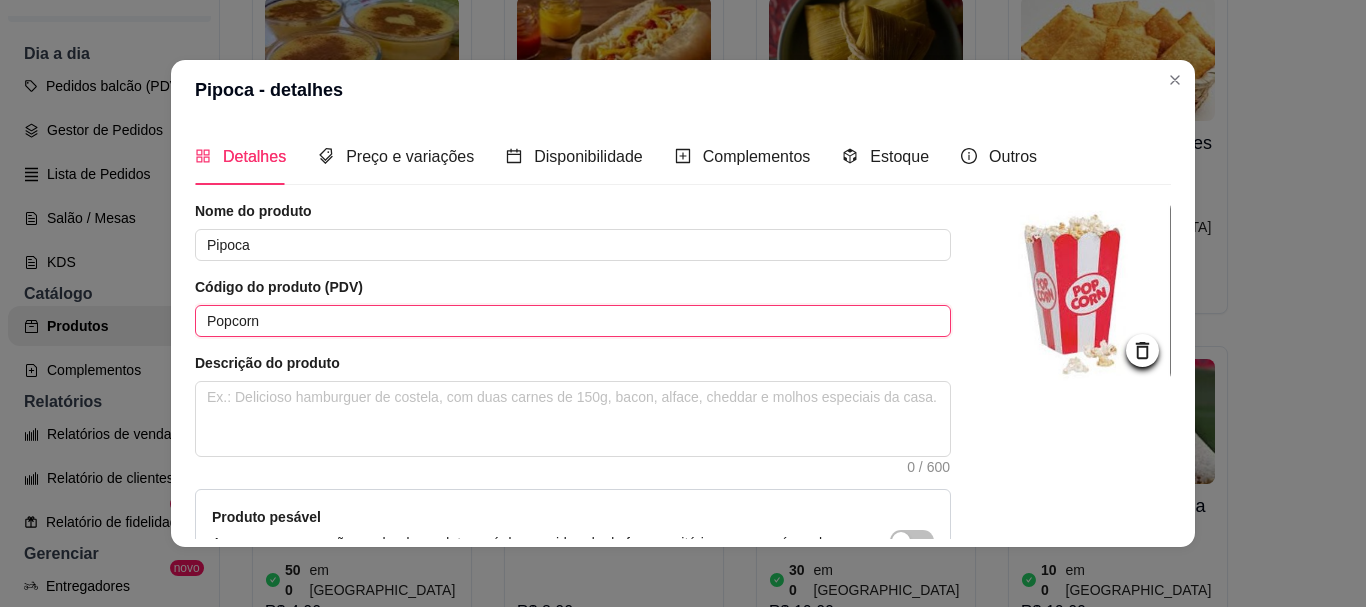 drag, startPoint x: 232, startPoint y: 317, endPoint x: 138, endPoint y: 314, distance: 94.04786 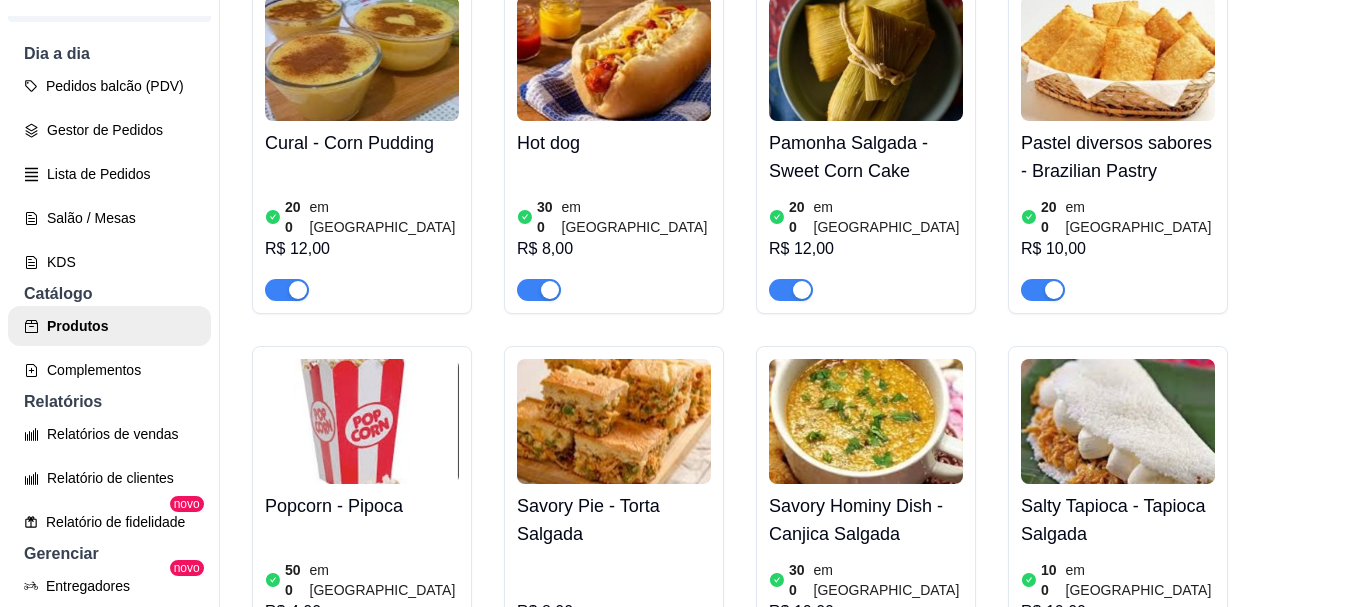 click at bounding box center [362, 421] 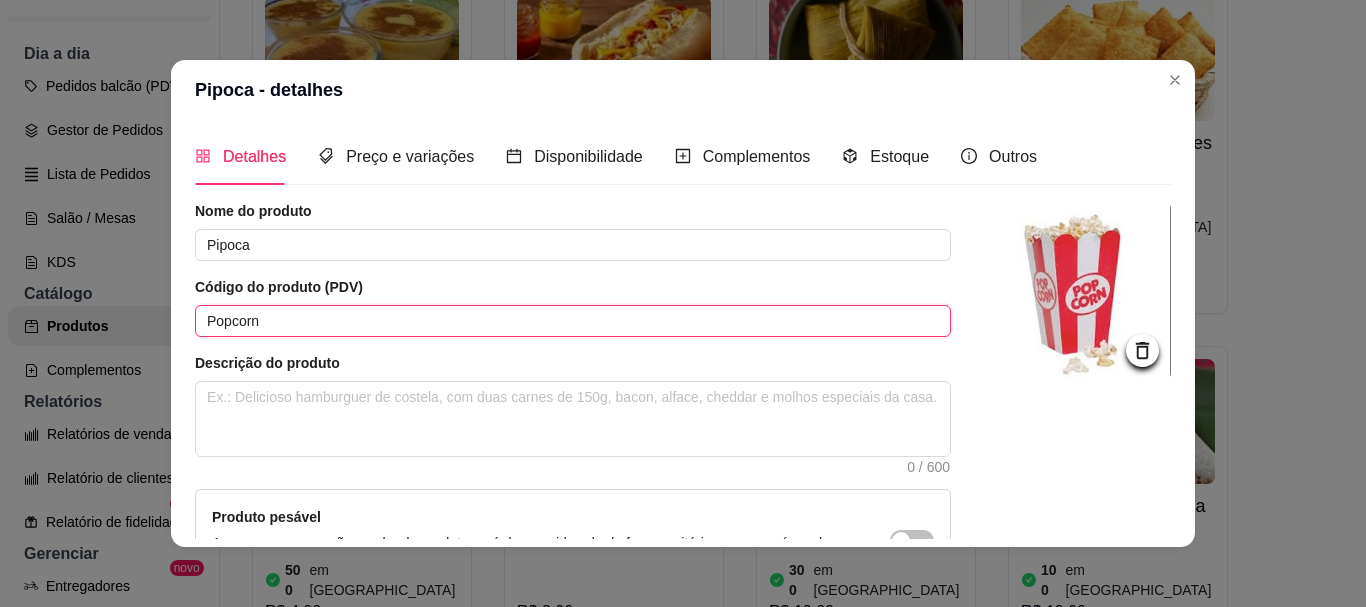 drag, startPoint x: 266, startPoint y: 317, endPoint x: 167, endPoint y: 317, distance: 99 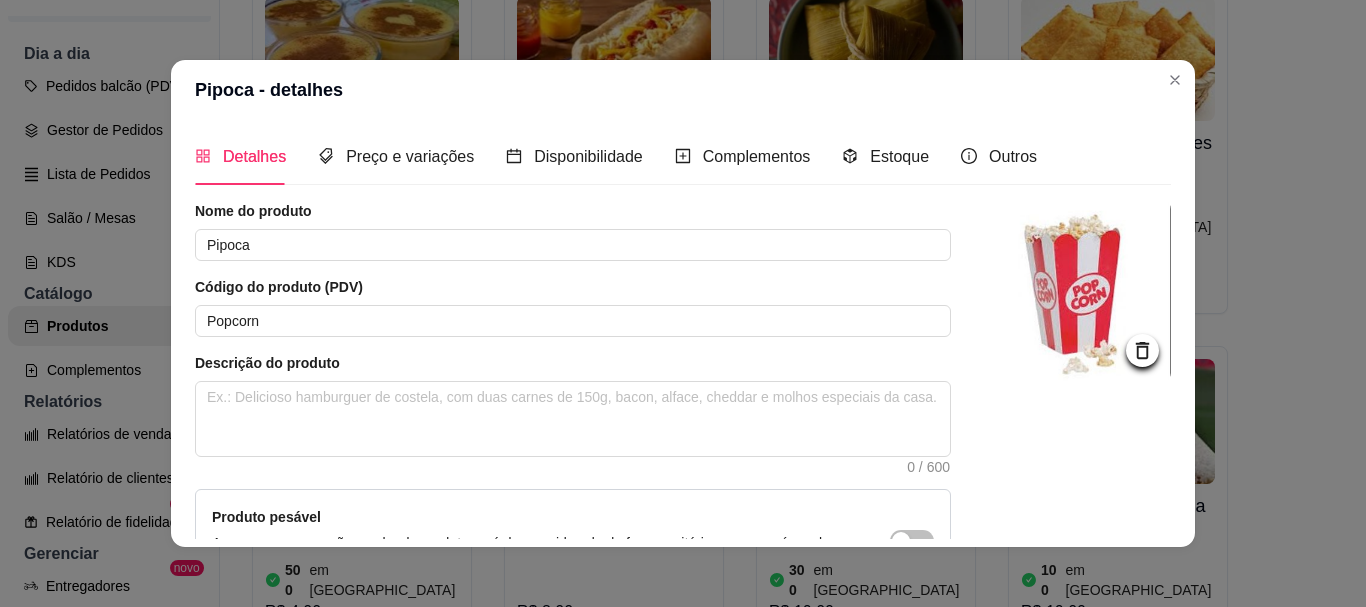 click on "Detalhes Preço e variações Disponibilidade Complementos Estoque Outros Nome do produto Pipoca Código do produto (PDV) Popcorn Descrição do produto 0 / 600 Produto pesável Ao marcar essa opção o valor do produto será desconsiderado da forma unitária e começará a valer por Kilograma. Quantidade miníma para pedido Ao habilitar seus clientes terão que pedir uma quantidade miníma desse produto. Copiar link do produto Deletar produto Salvar" at bounding box center (683, 333) 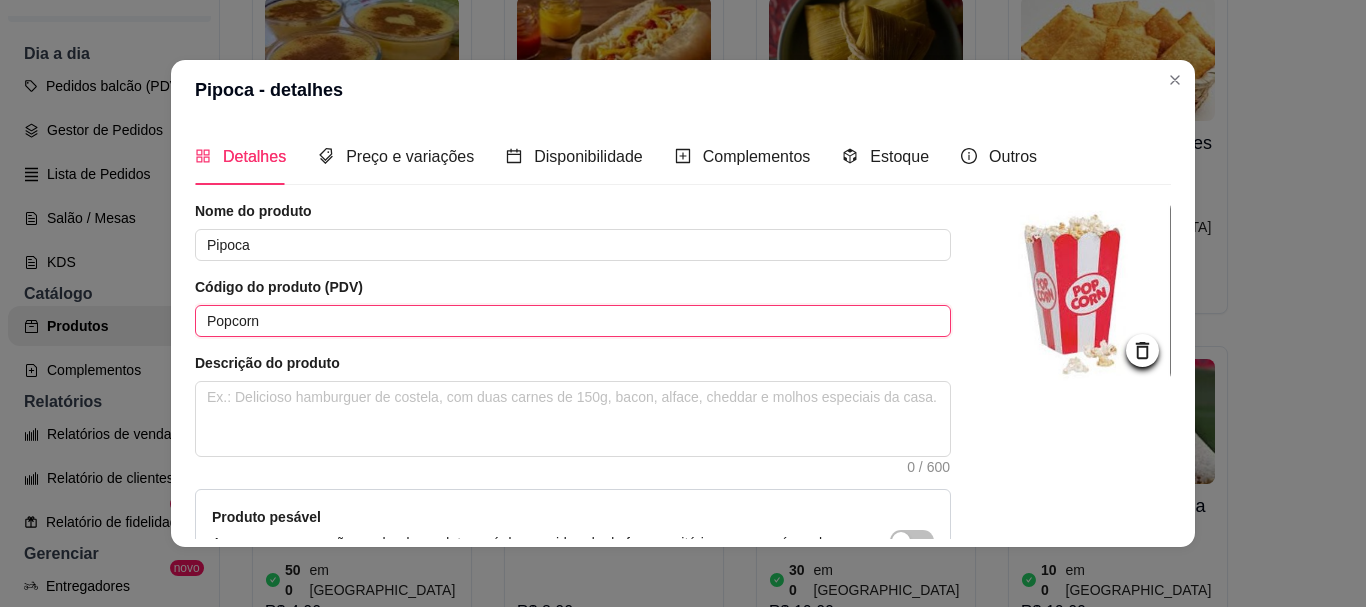 click on "Popcorn" at bounding box center [573, 321] 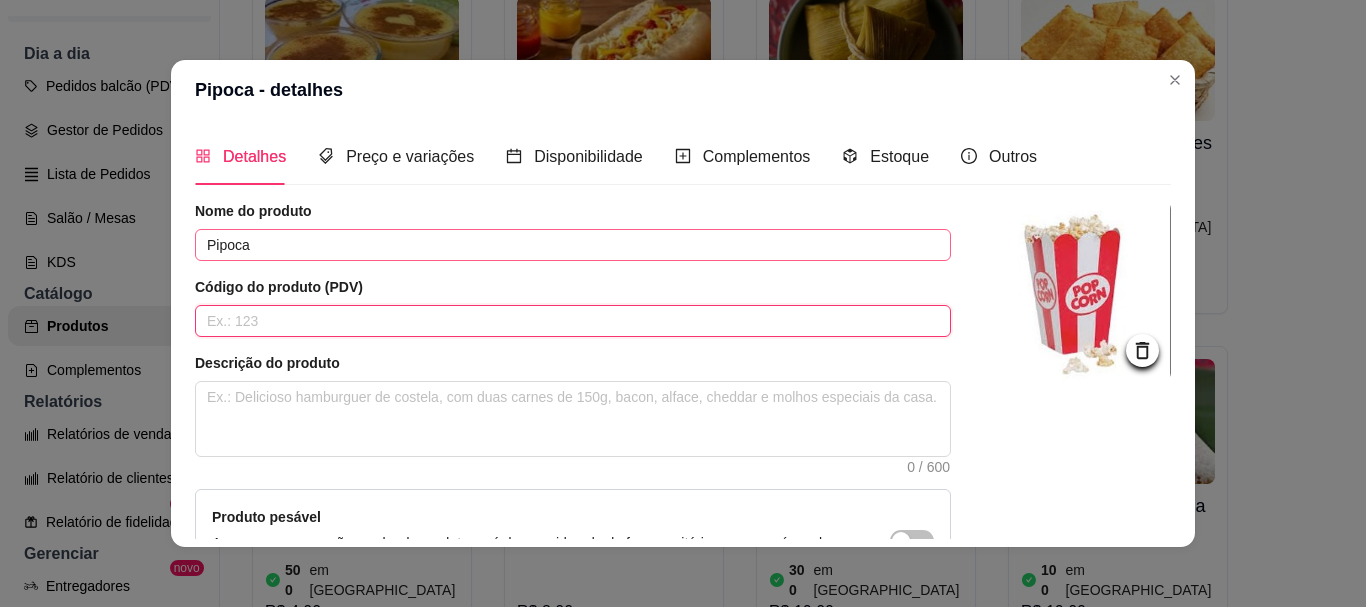 type 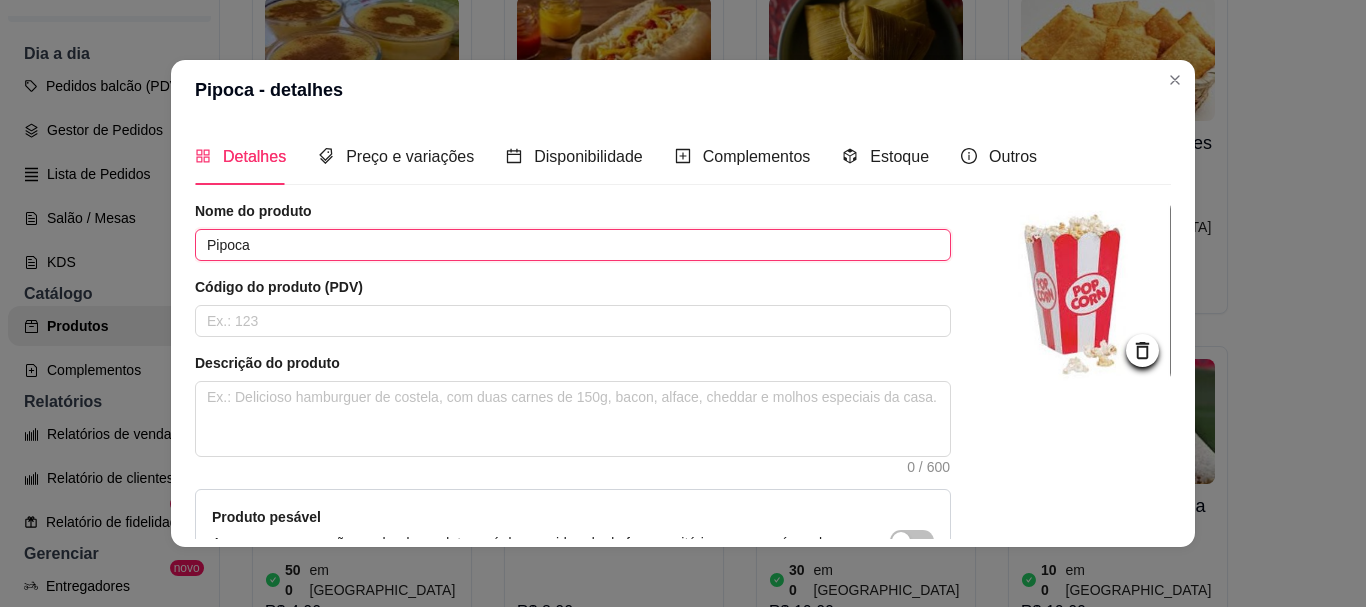 click on "Pipoca" at bounding box center [573, 245] 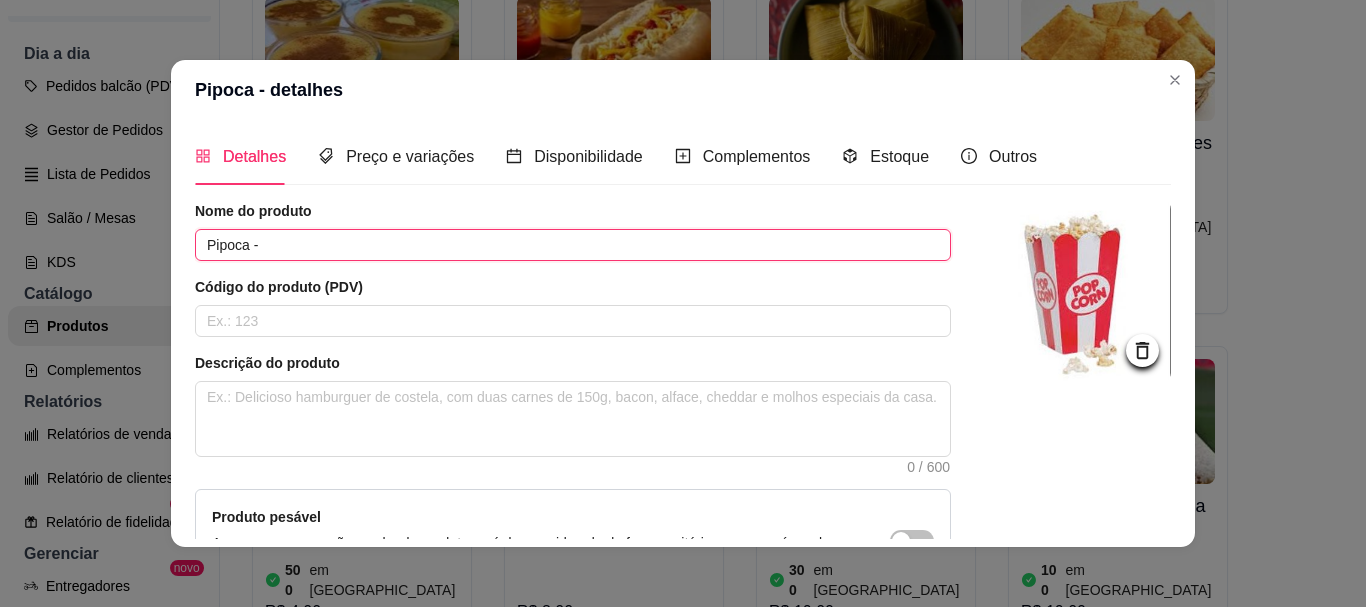 paste on "Popcorn" 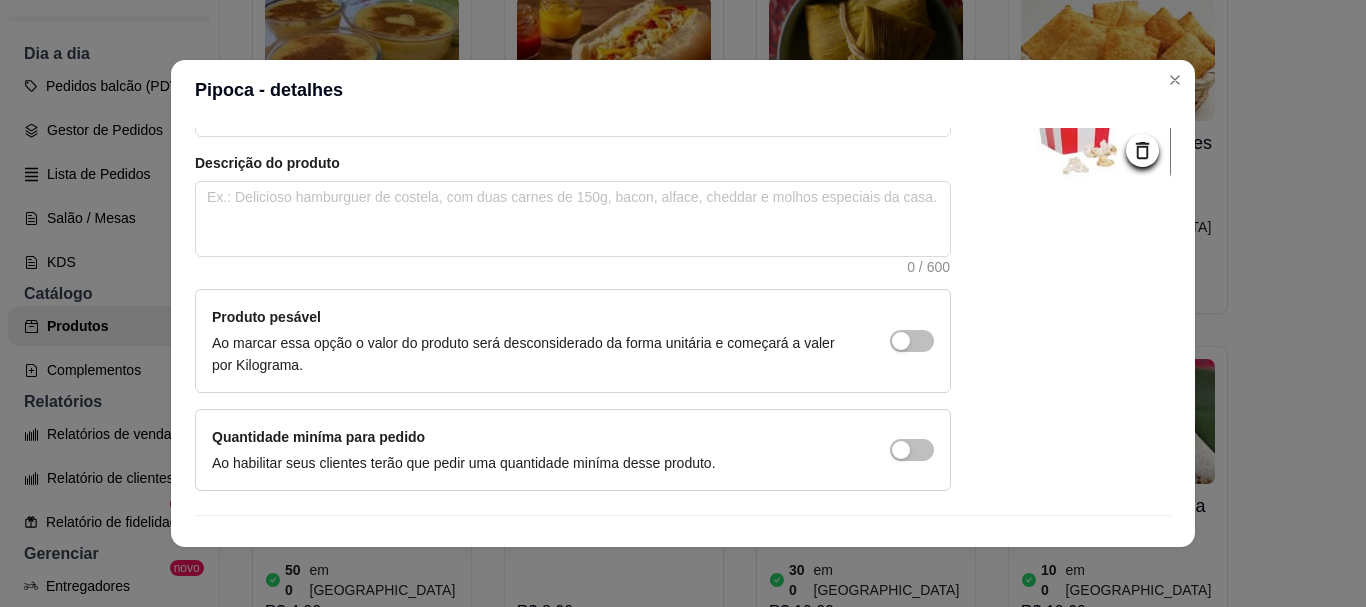 scroll, scrollTop: 241, scrollLeft: 0, axis: vertical 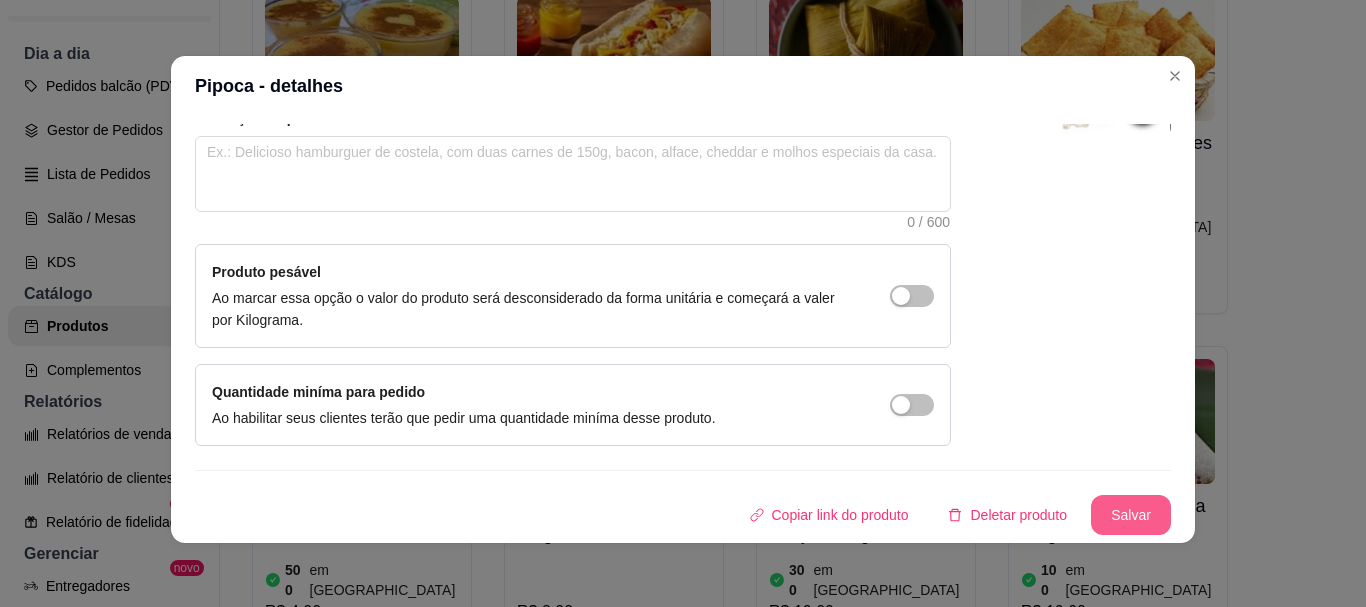 type on "Pipoca - Popcorn" 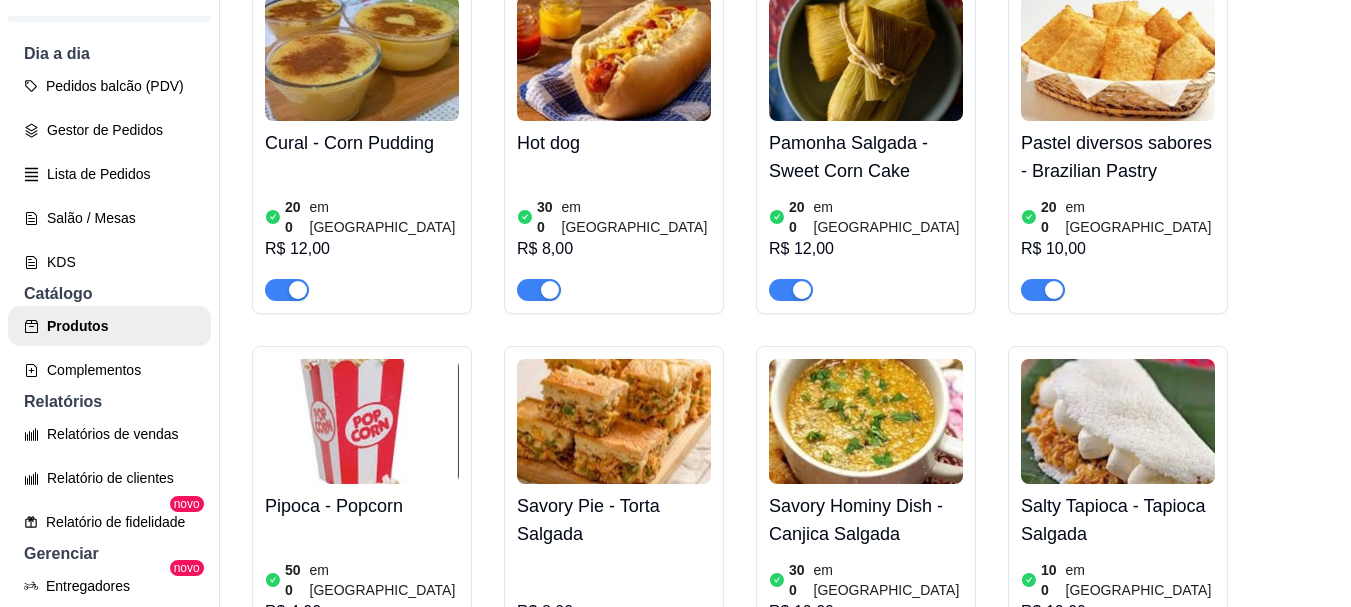 click at bounding box center (614, 421) 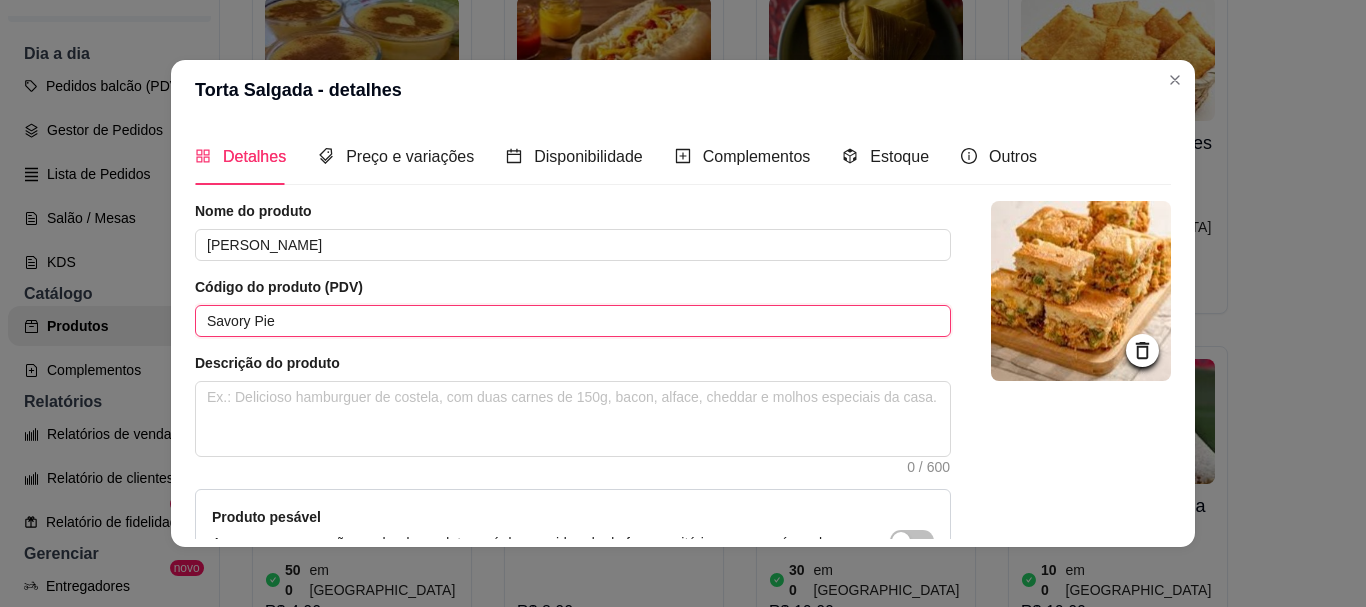 drag, startPoint x: 251, startPoint y: 322, endPoint x: 161, endPoint y: 322, distance: 90 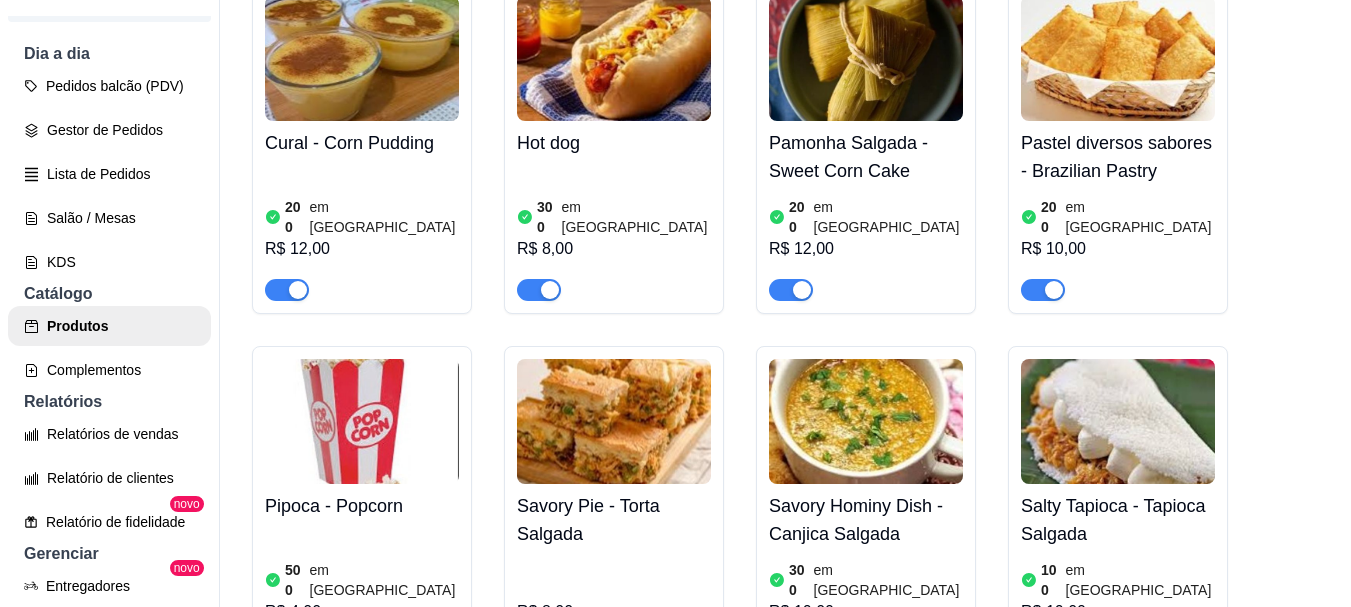 click on "Savory Pie - Torta Salgada   R$ 8,00" at bounding box center [614, 511] 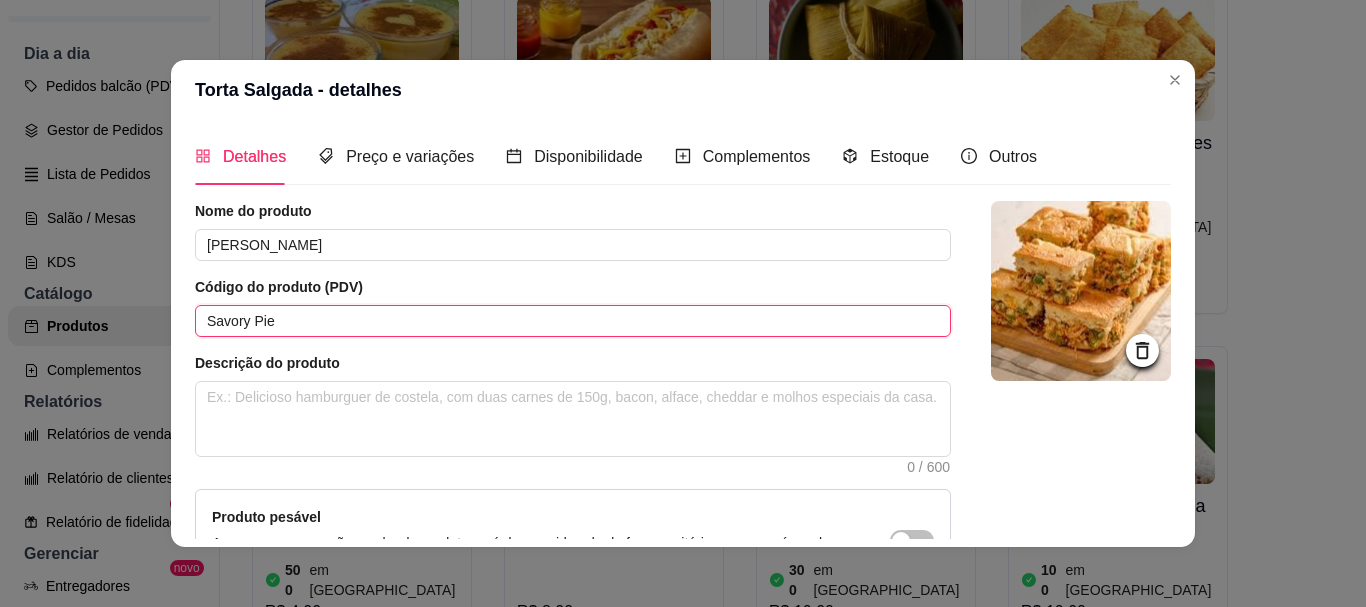click on "Savory Pie" at bounding box center [573, 321] 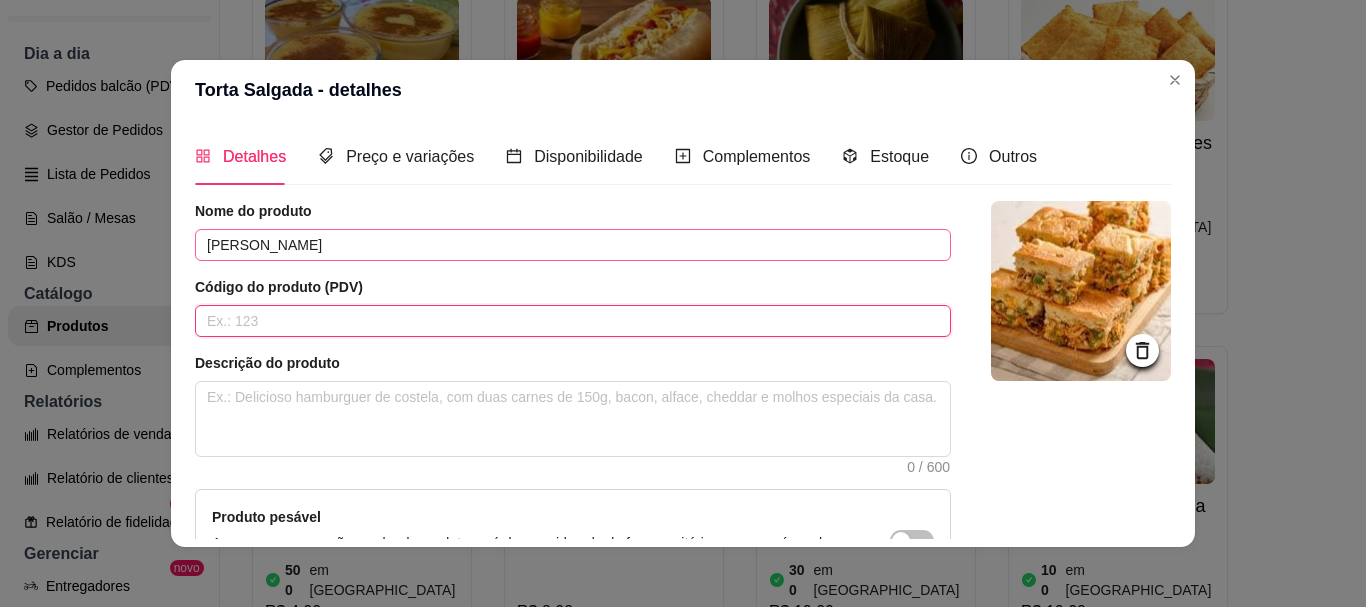 type 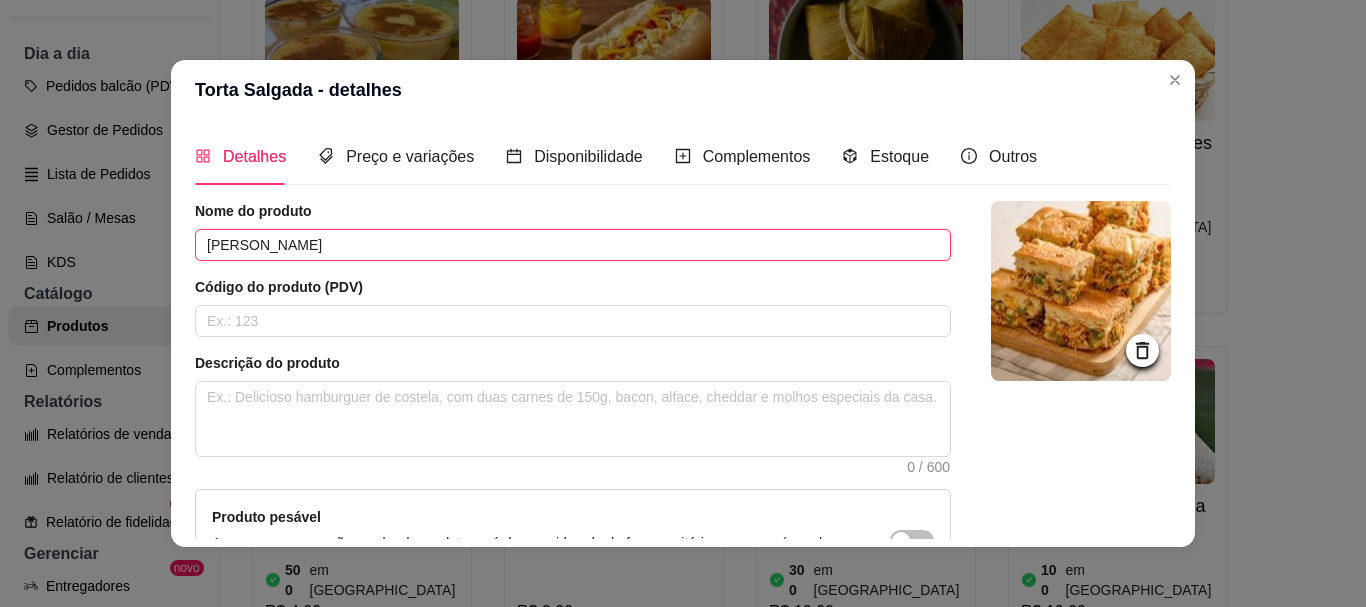 click on "[PERSON_NAME]" at bounding box center [573, 245] 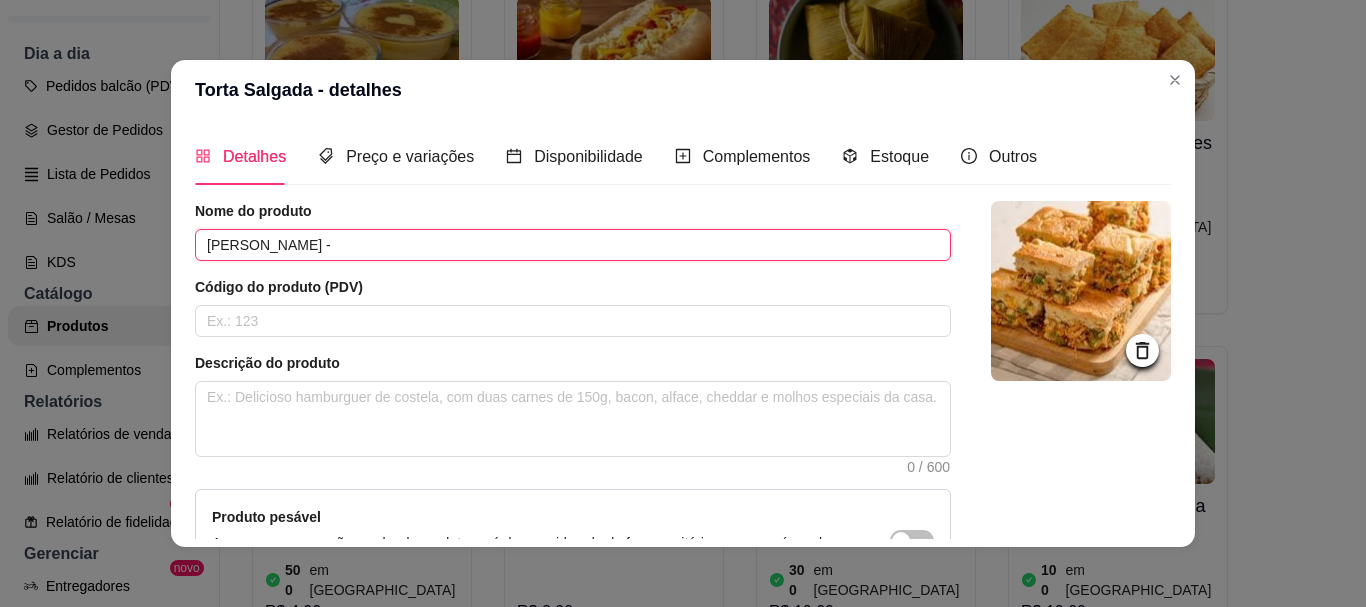 paste on "Savory Pie" 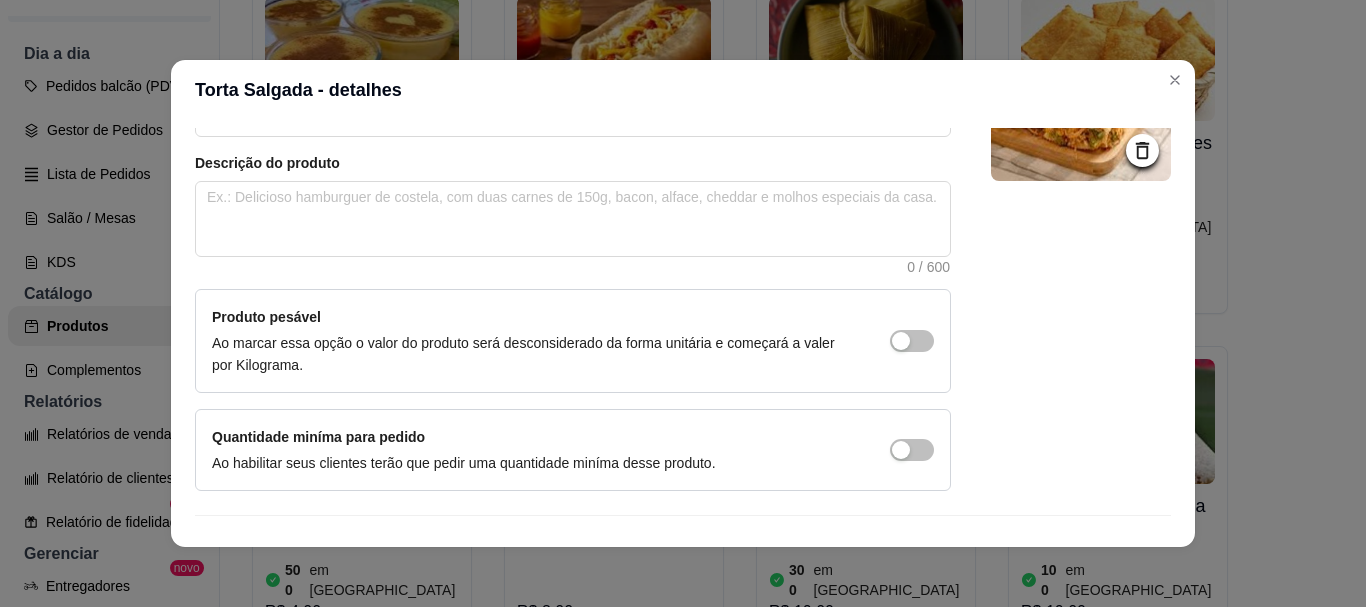 scroll, scrollTop: 241, scrollLeft: 0, axis: vertical 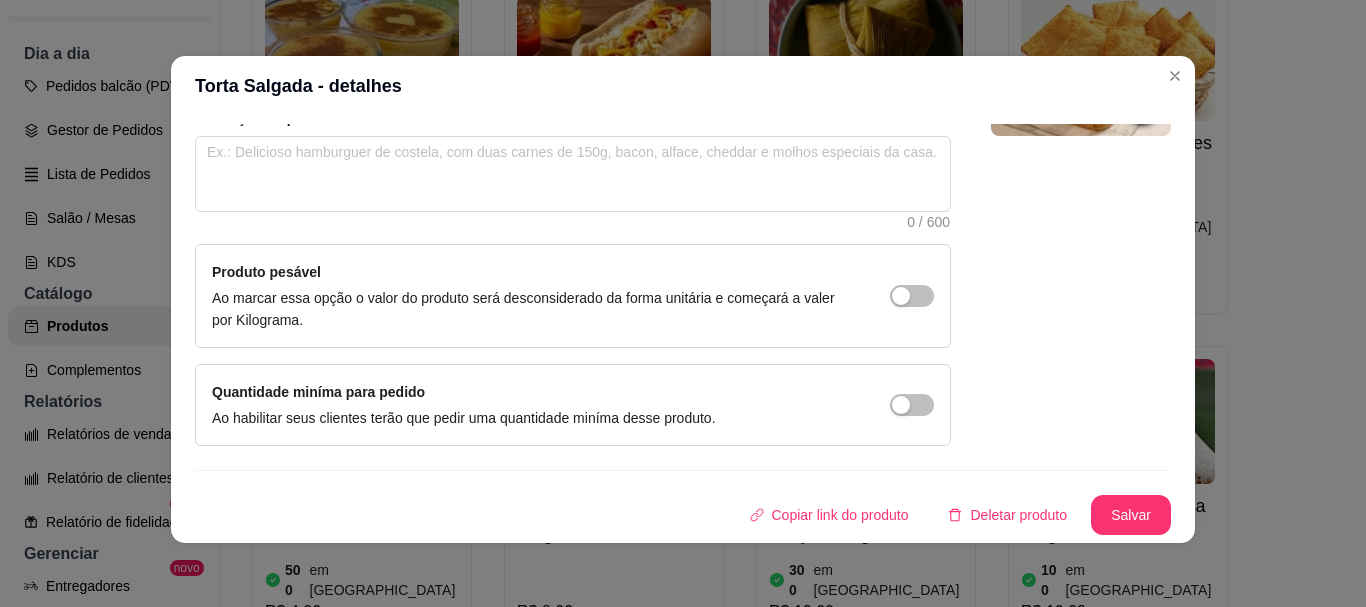 type on "Torta Salgada - Savory Pie" 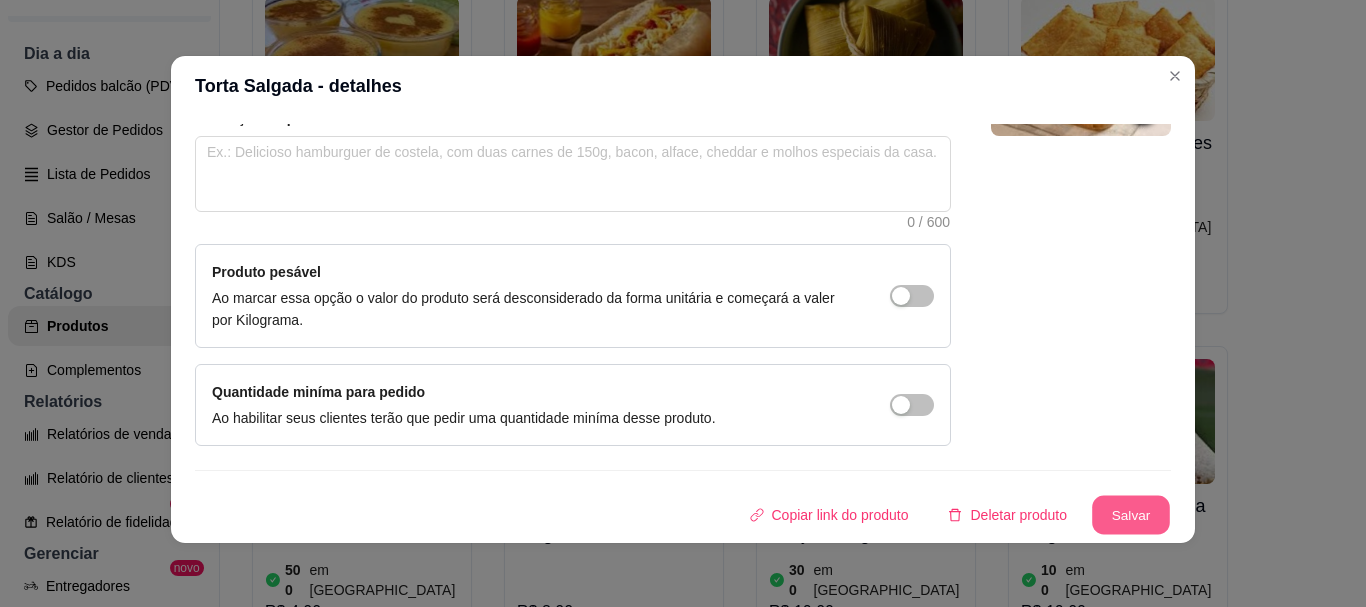 click on "Salvar" at bounding box center [1131, 515] 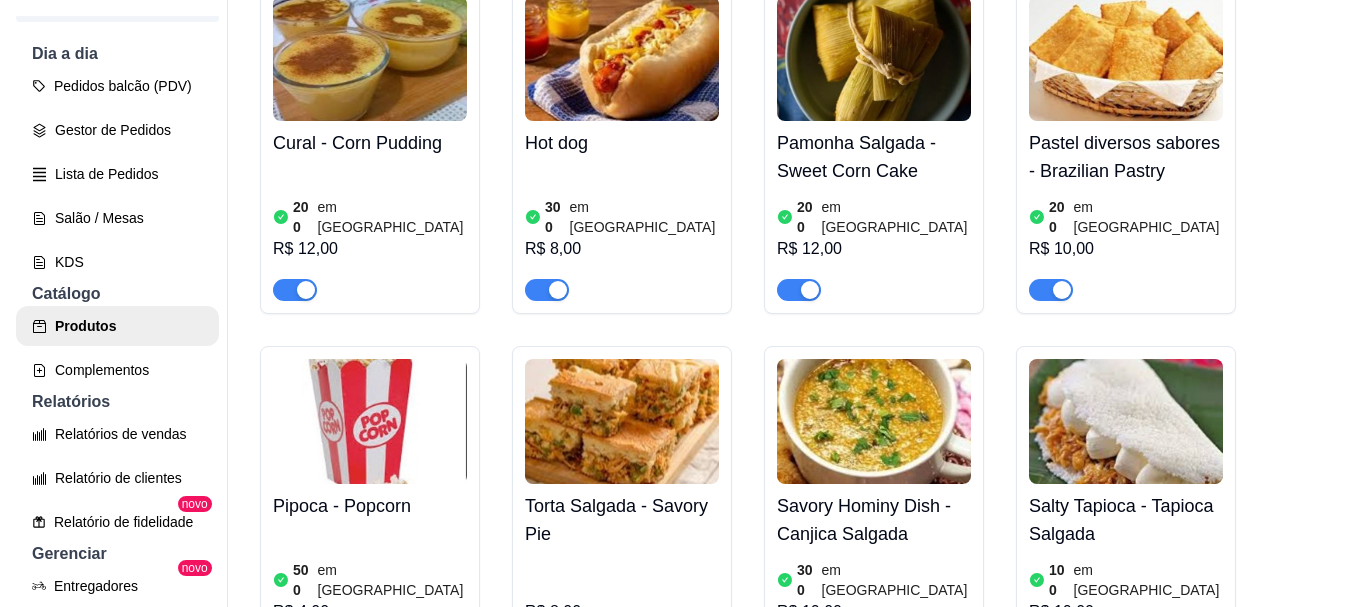 scroll, scrollTop: 2300, scrollLeft: 0, axis: vertical 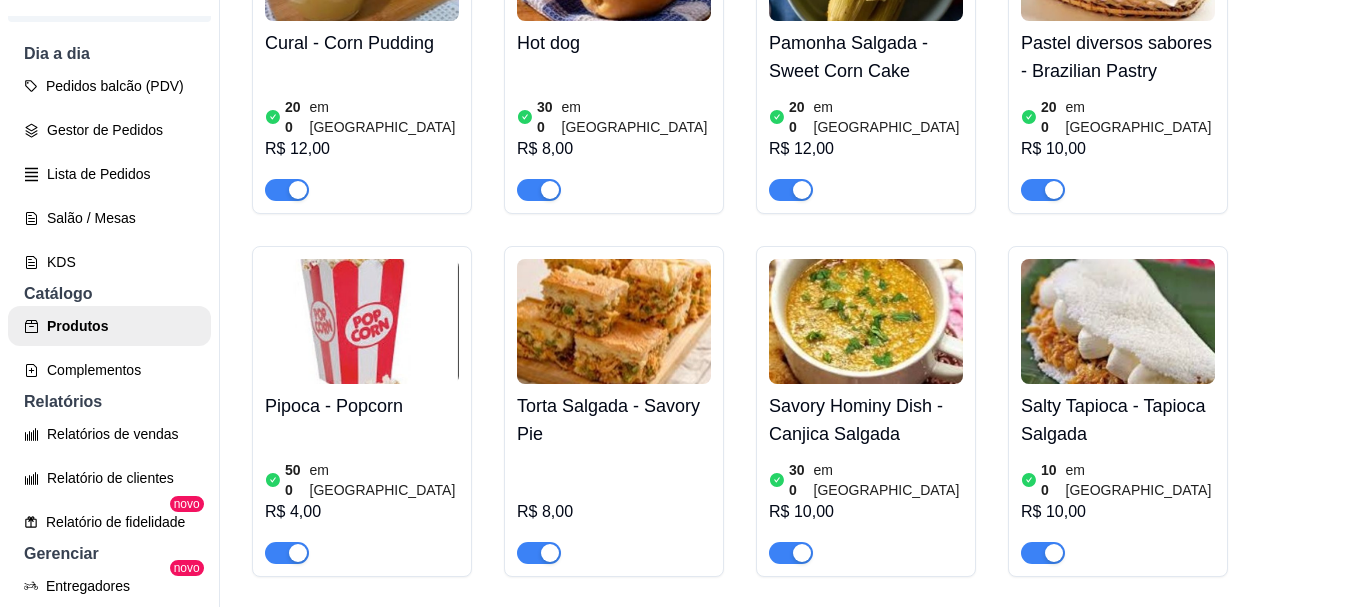 click at bounding box center (866, 321) 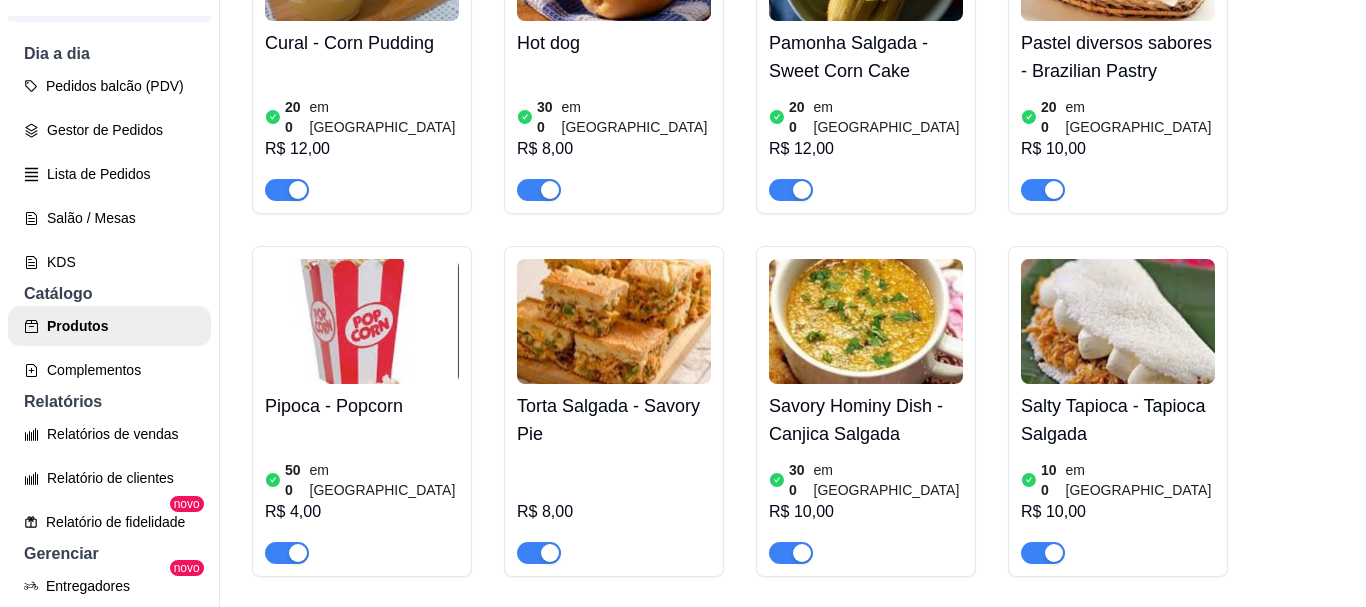 type 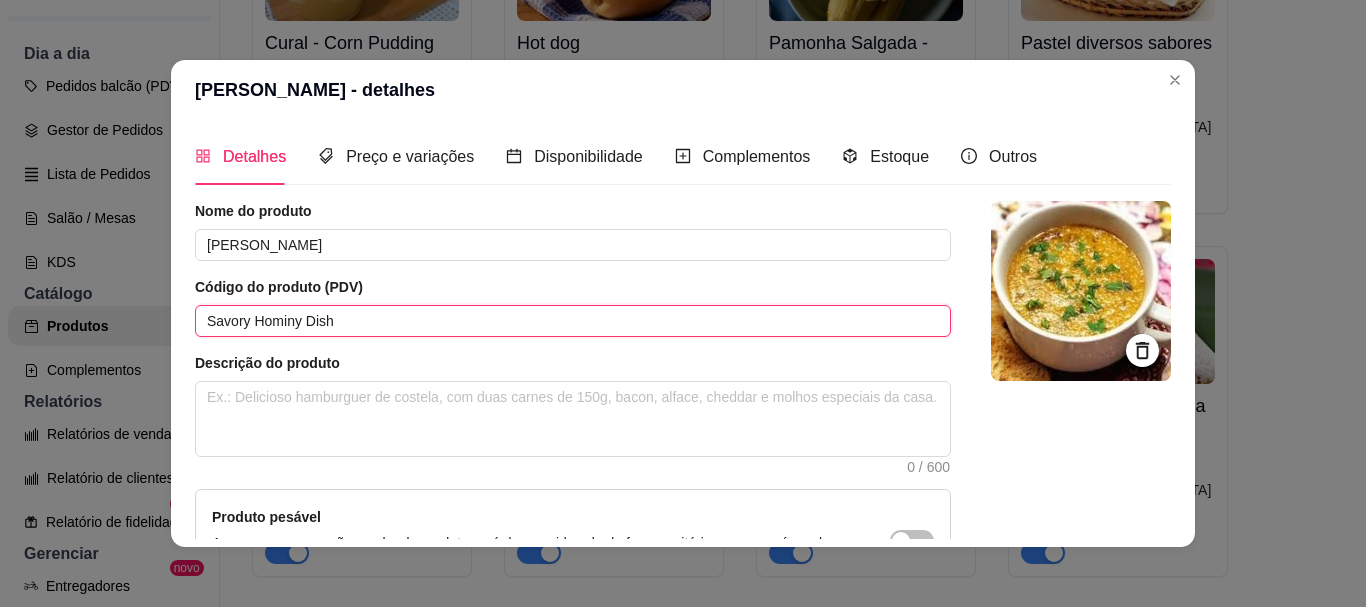 click on "Savory Hominy Dish" at bounding box center [573, 321] 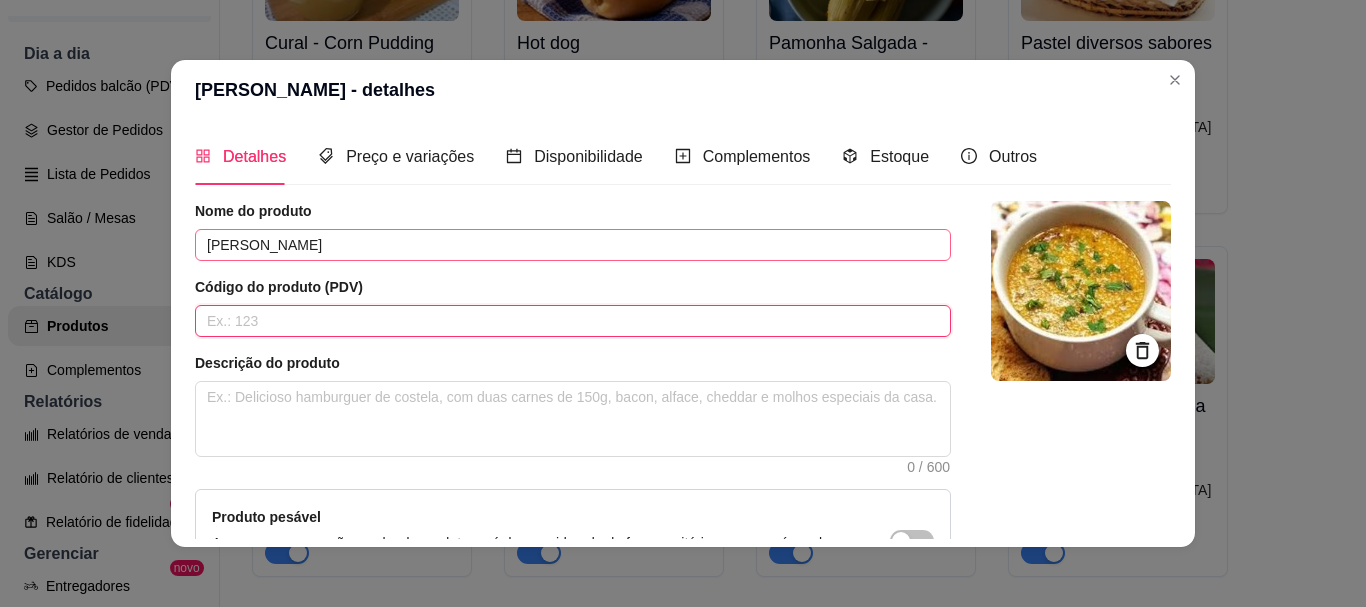 type 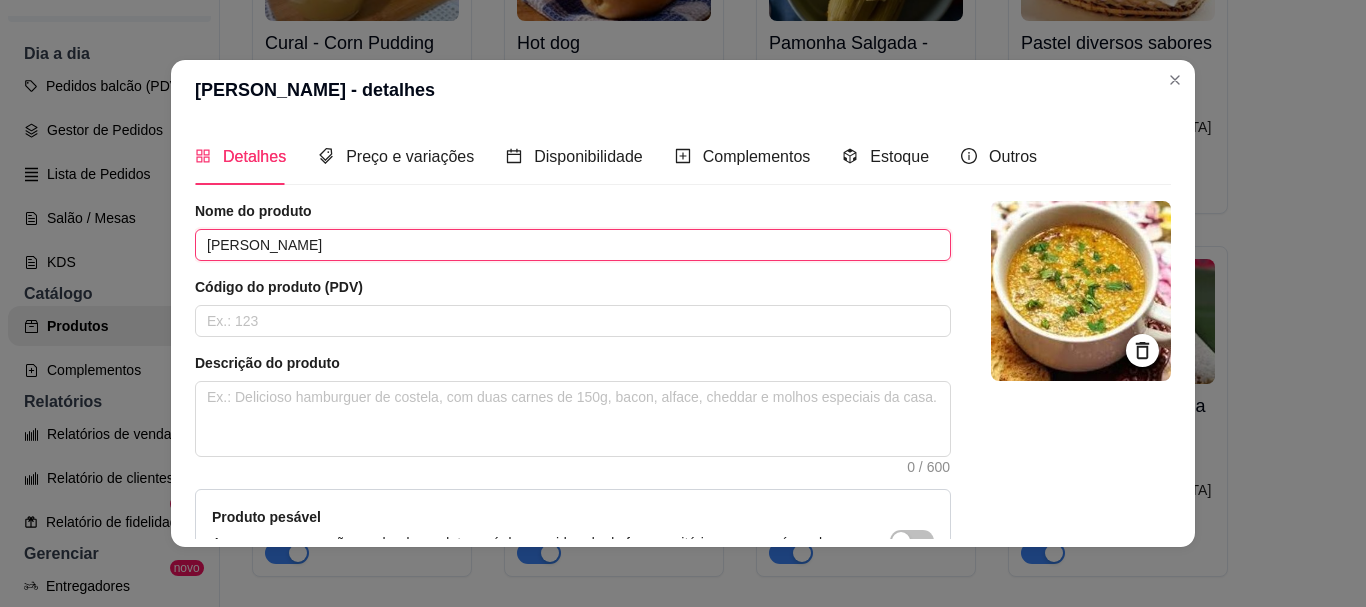 drag, startPoint x: 390, startPoint y: 232, endPoint x: 390, endPoint y: 246, distance: 14 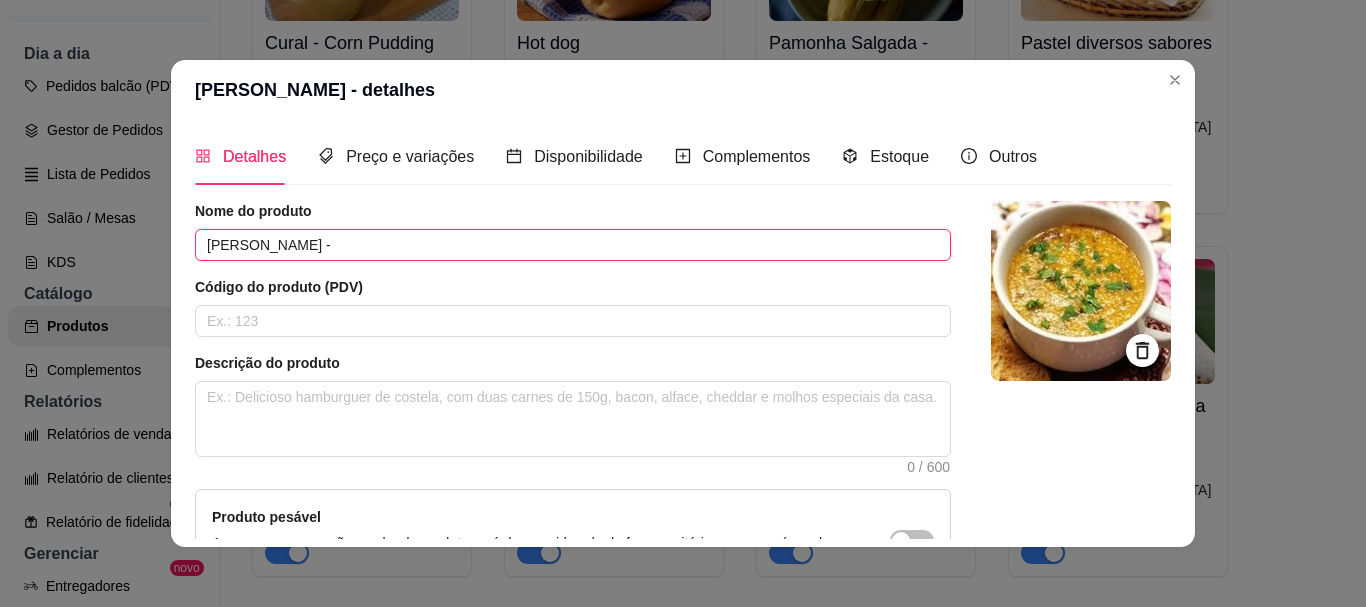 paste on "Savory Hominy Dish" 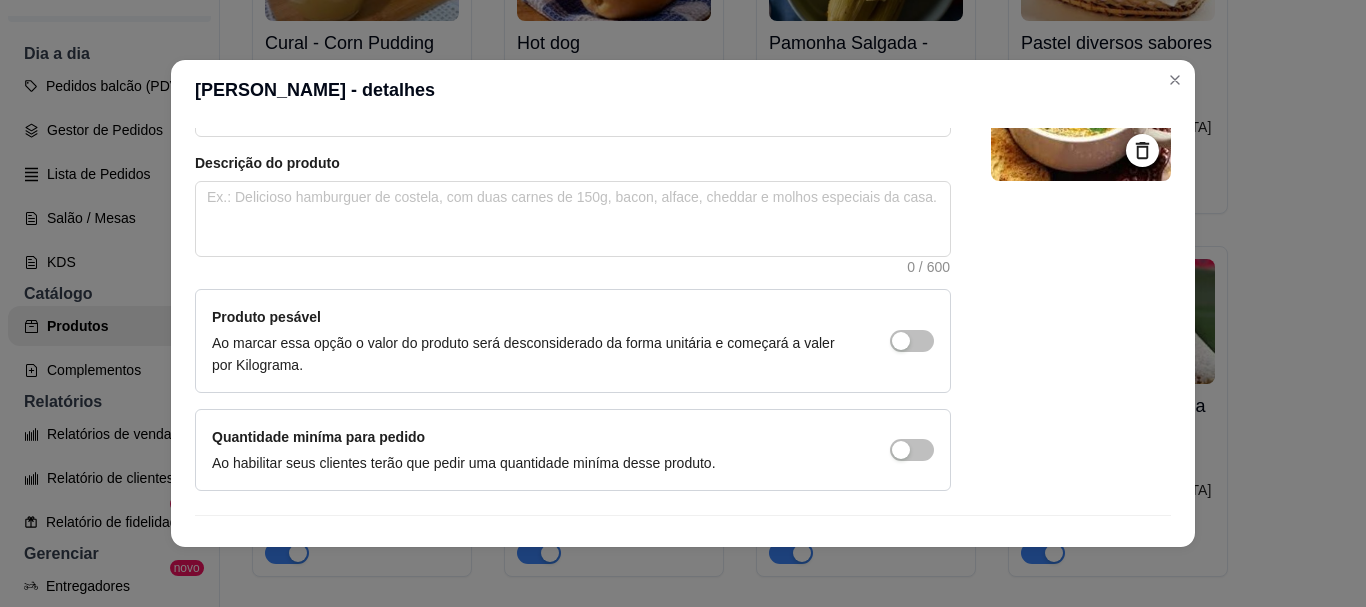 scroll, scrollTop: 241, scrollLeft: 0, axis: vertical 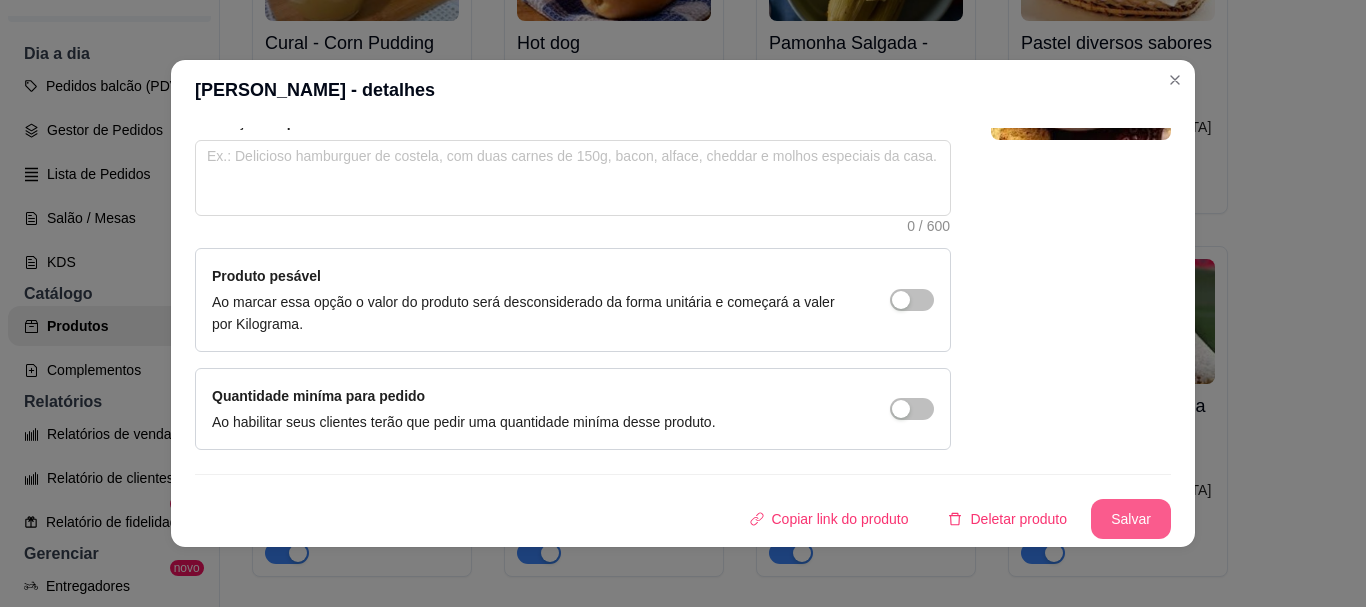 type on "Canjica Salgada - Savory Hominy Dish" 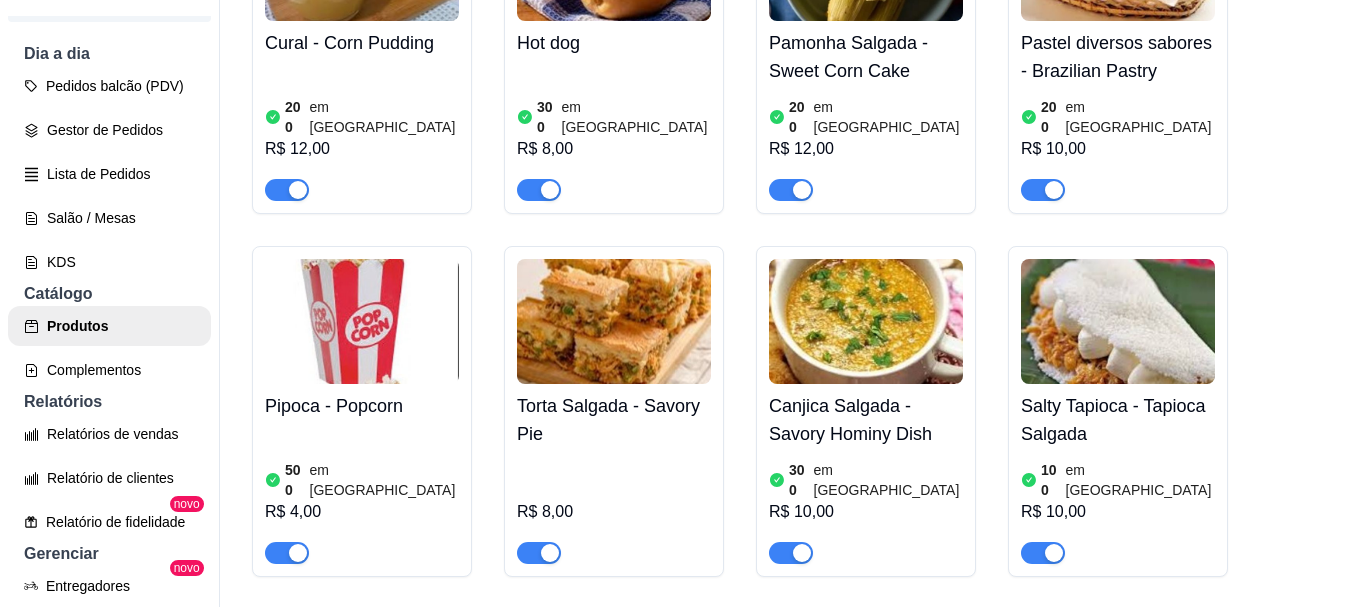 click at bounding box center (1118, 321) 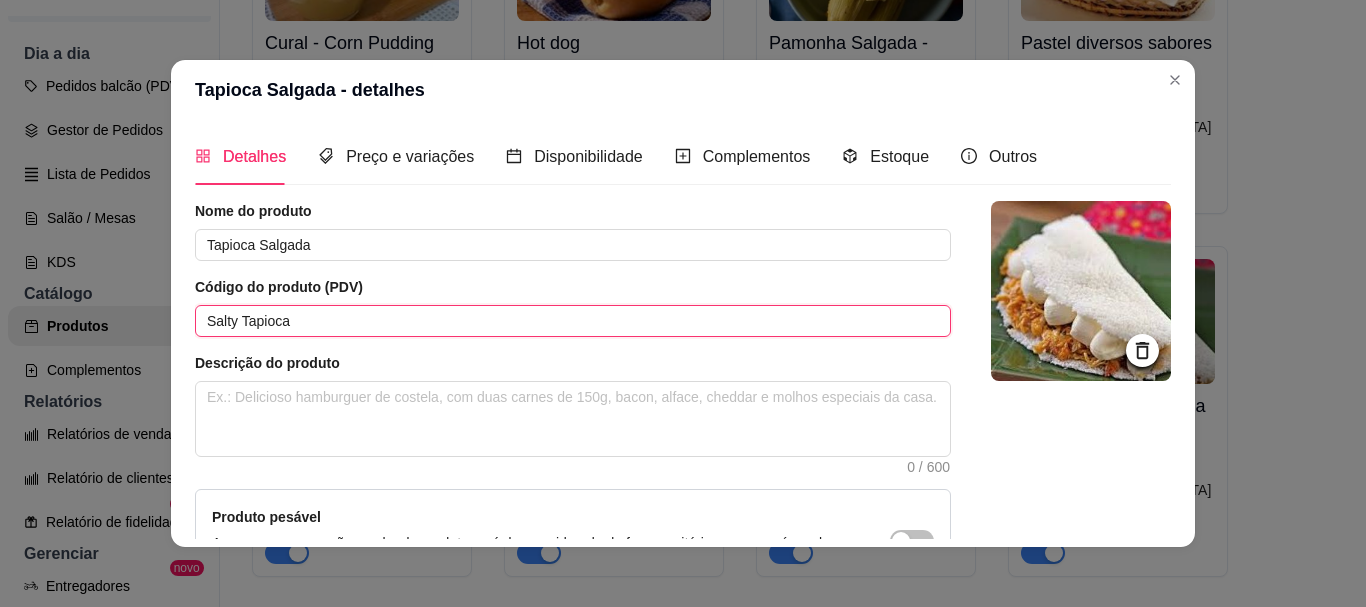 click on "Salty Tapioca" at bounding box center (573, 321) 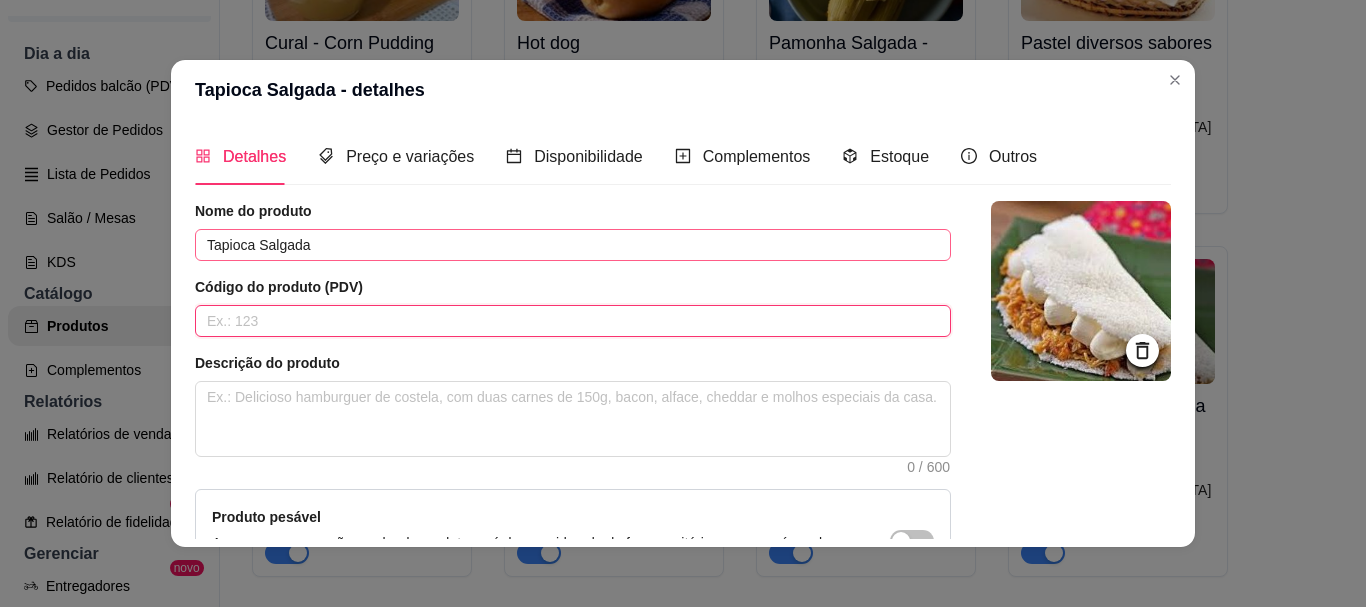 type 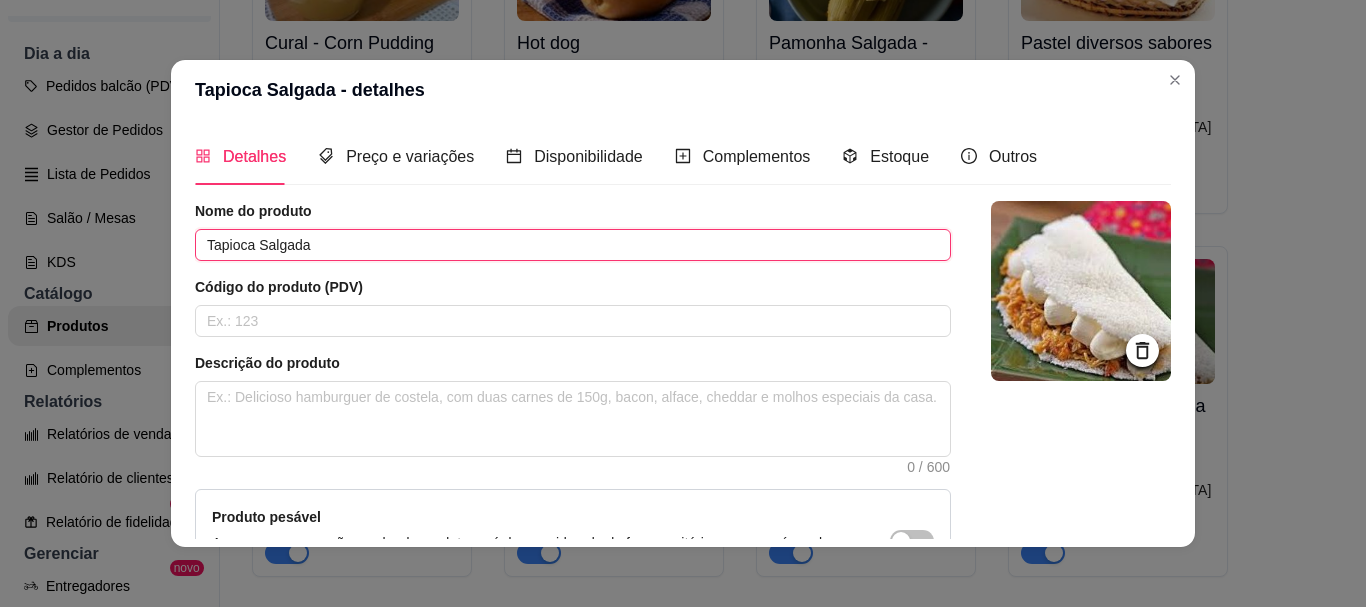 click on "Tapioca Salgada" at bounding box center (573, 245) 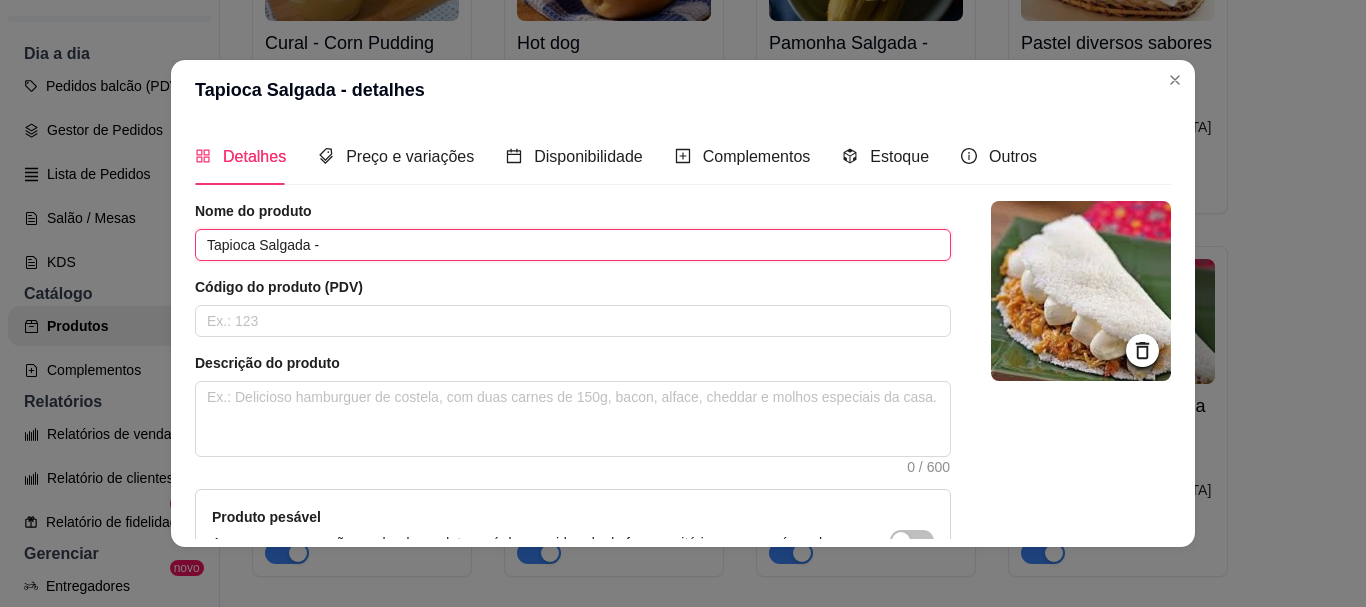 paste on "Salty Tapioca" 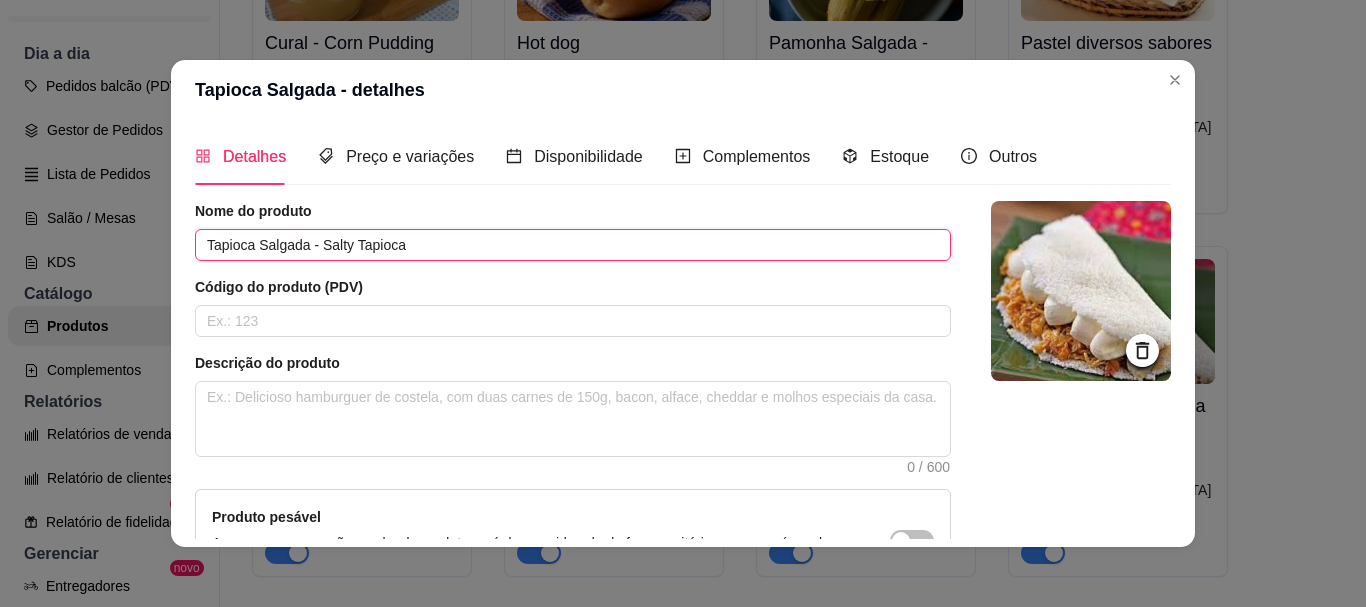 scroll, scrollTop: 241, scrollLeft: 0, axis: vertical 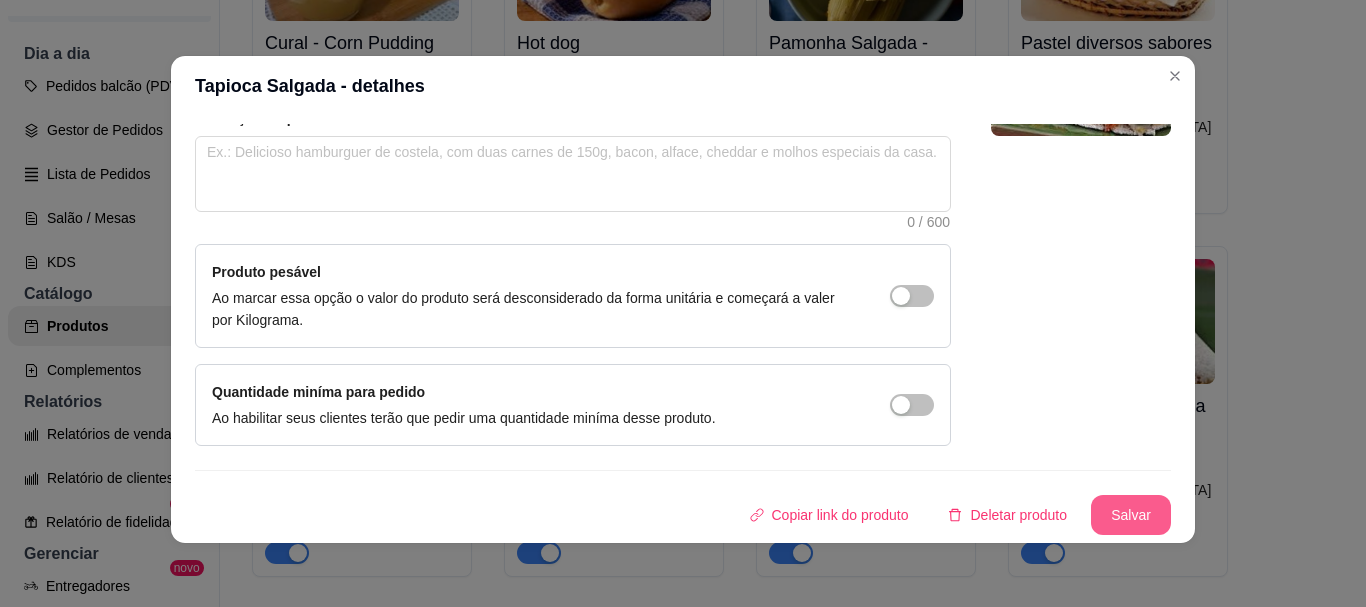 type on "Tapioca Salgada - Salty Tapioca" 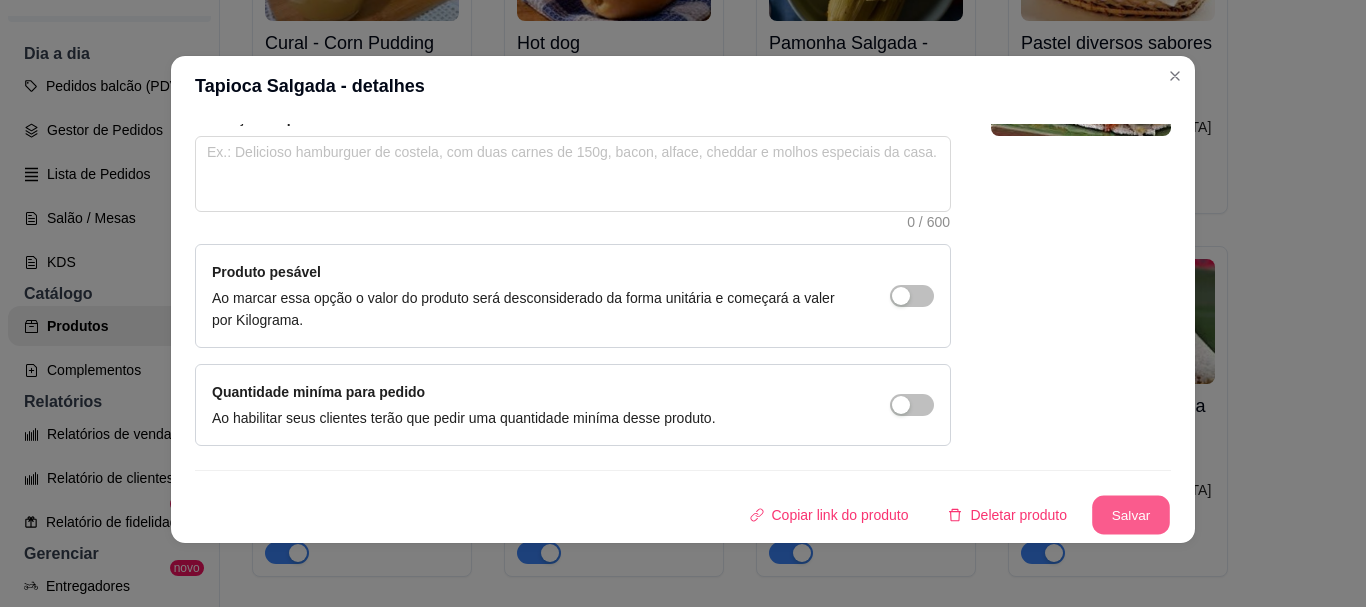 click on "Salvar" at bounding box center (1131, 515) 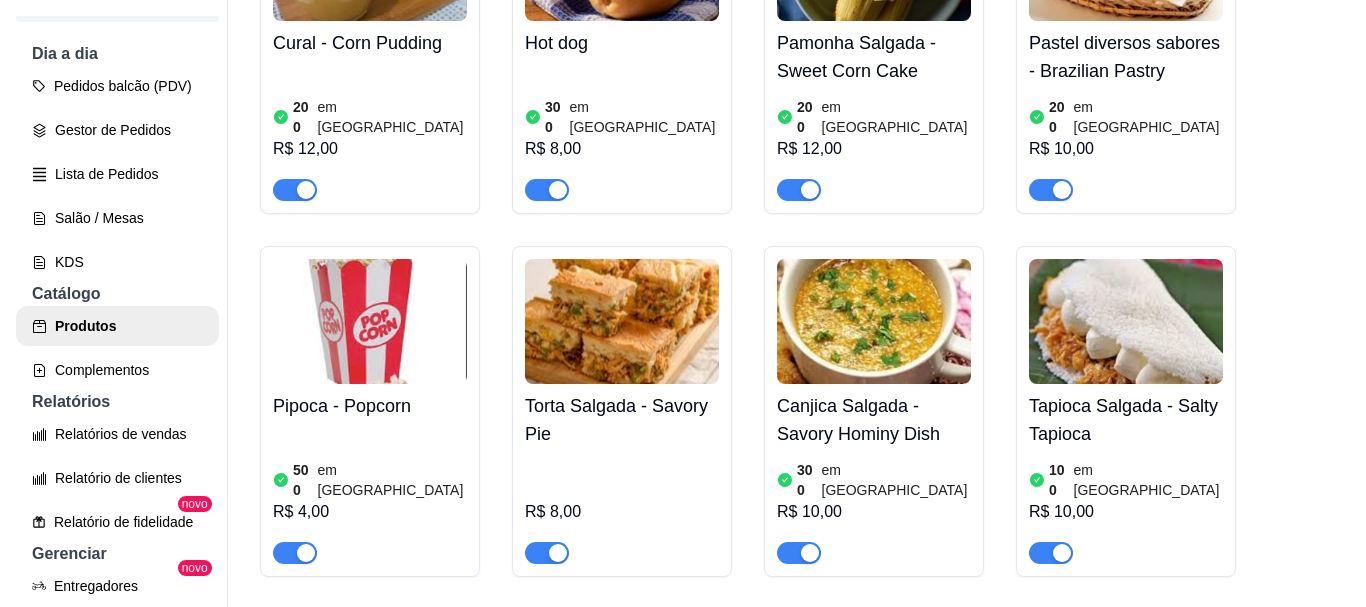 scroll, scrollTop: 2696, scrollLeft: 0, axis: vertical 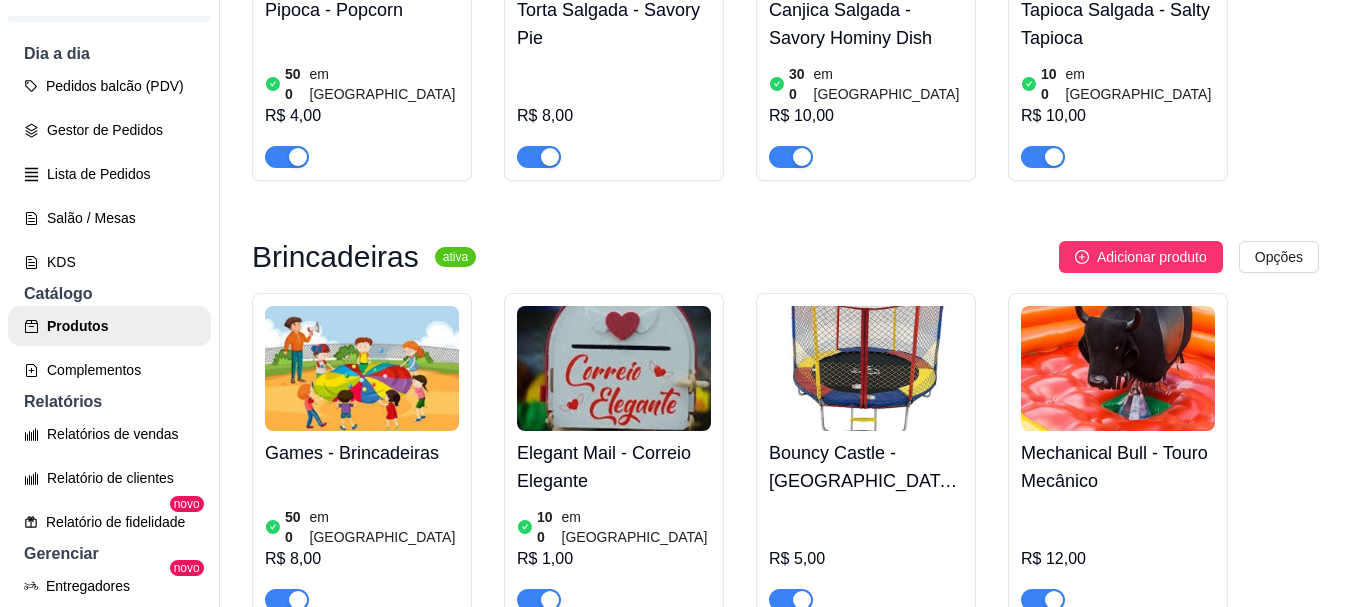 click on "Games - Brincadeiras    500 em estoque R$ 8,00" at bounding box center (362, 521) 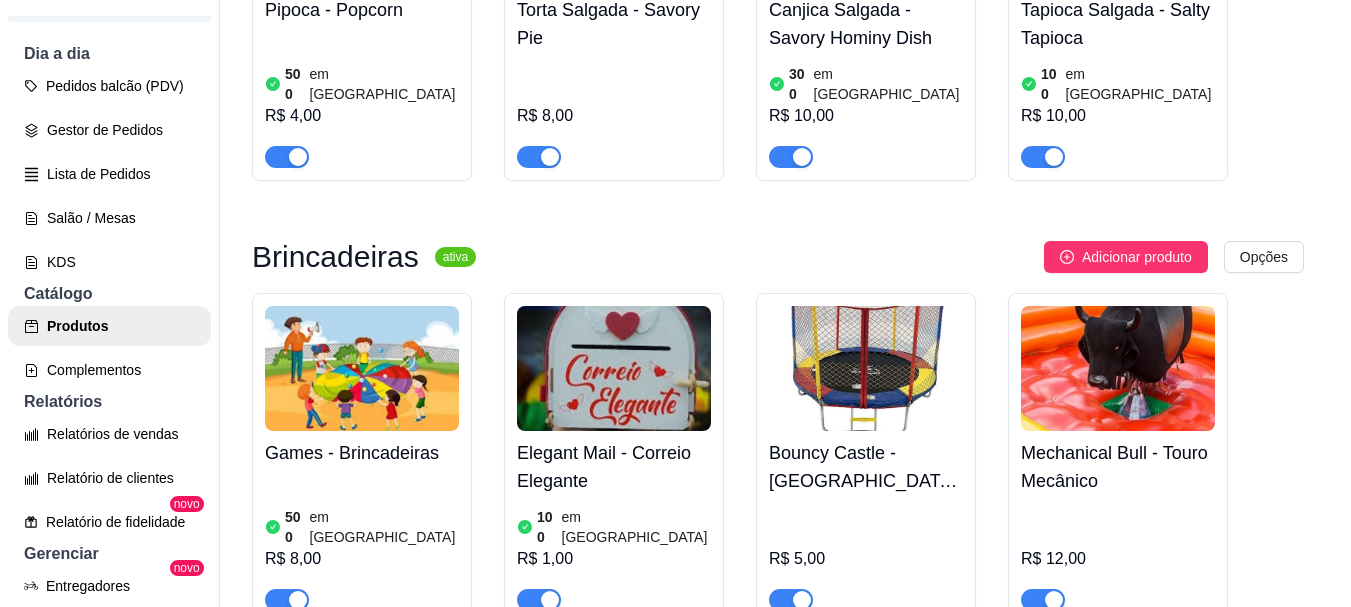 type 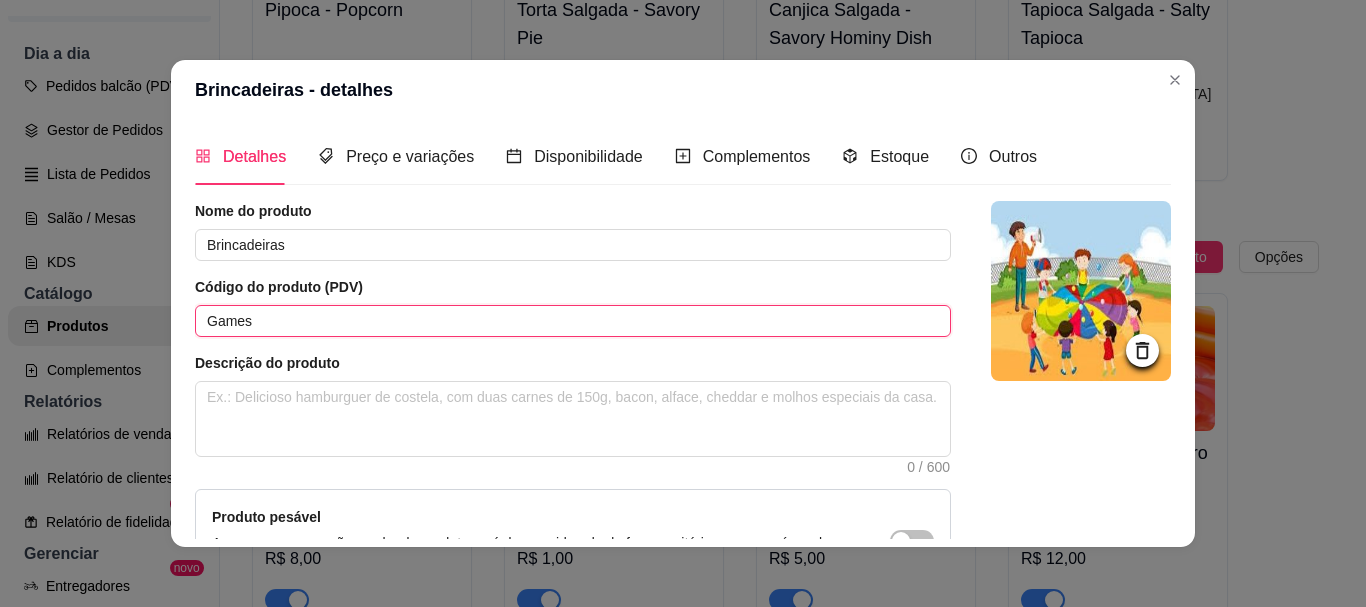 click on "Games" at bounding box center [573, 321] 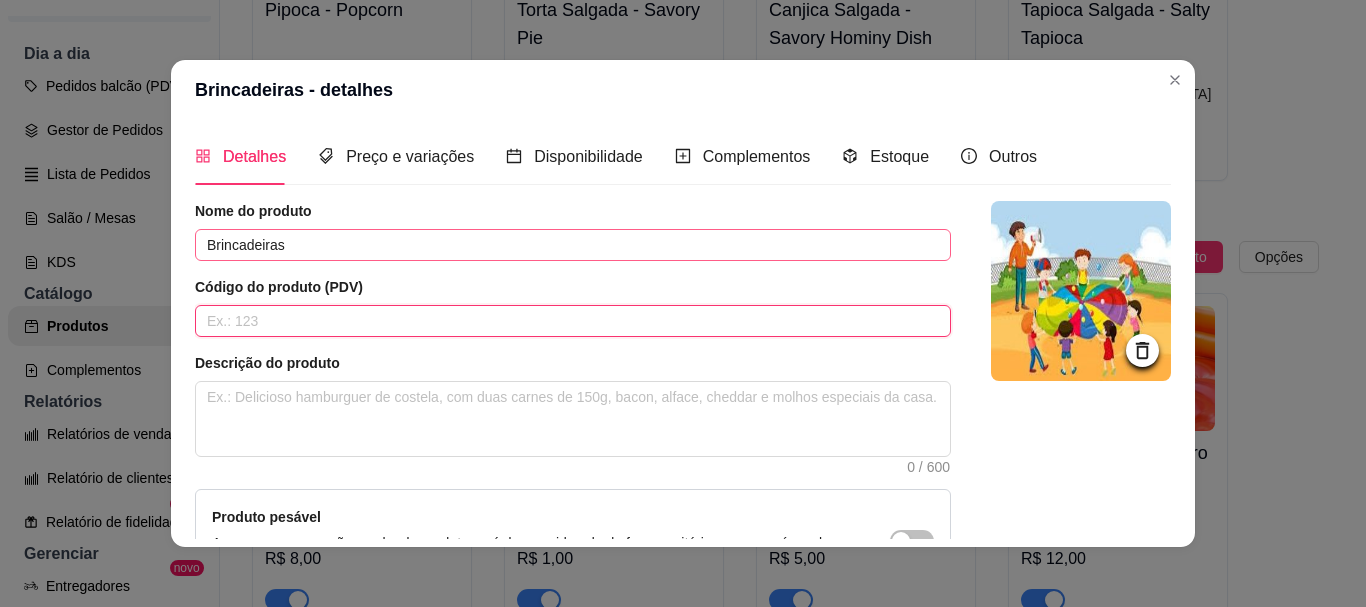 type 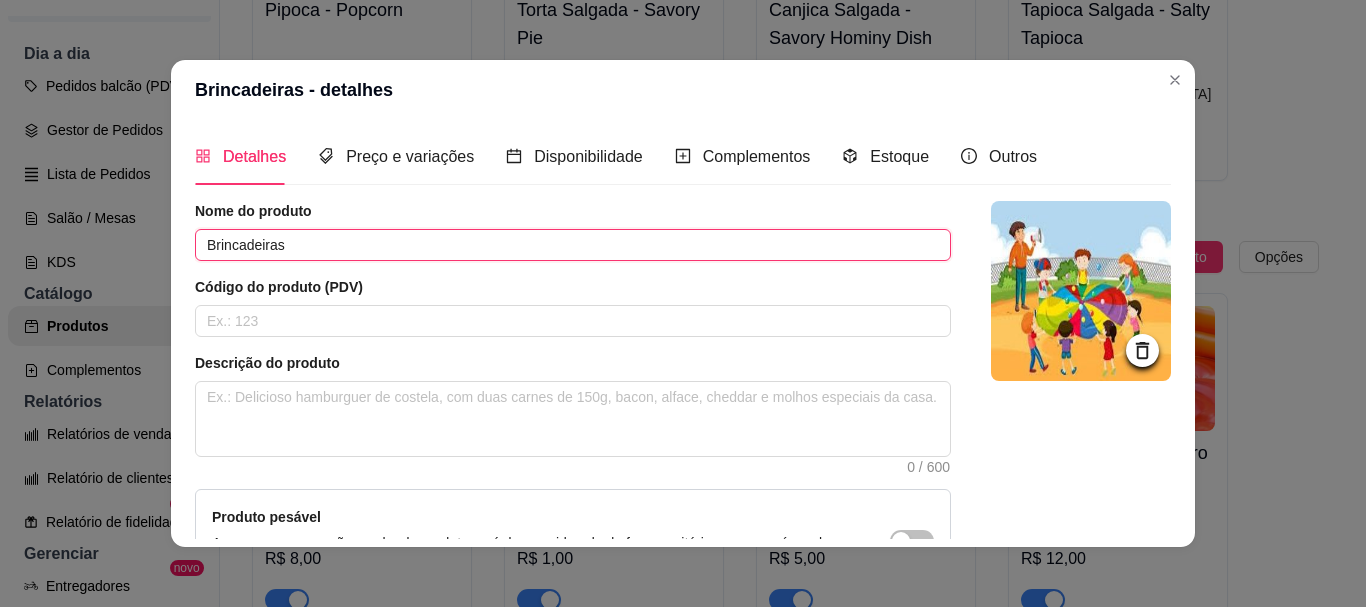 click on "Brincadeiras" at bounding box center (573, 245) 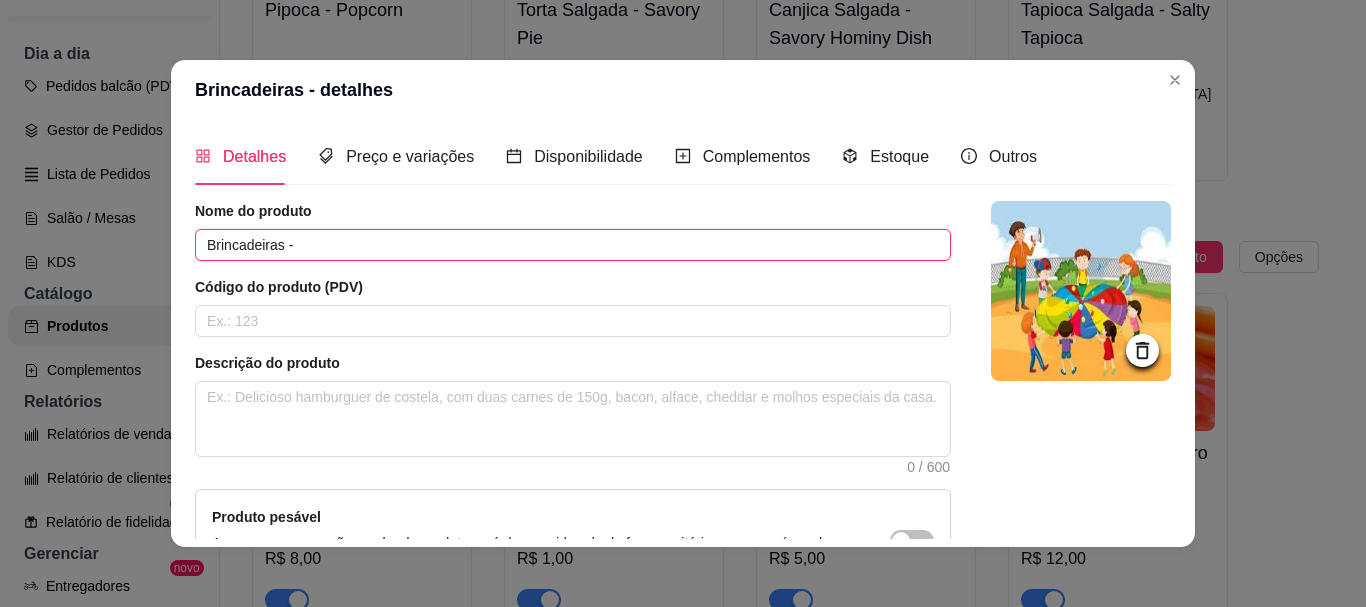 paste on "Games" 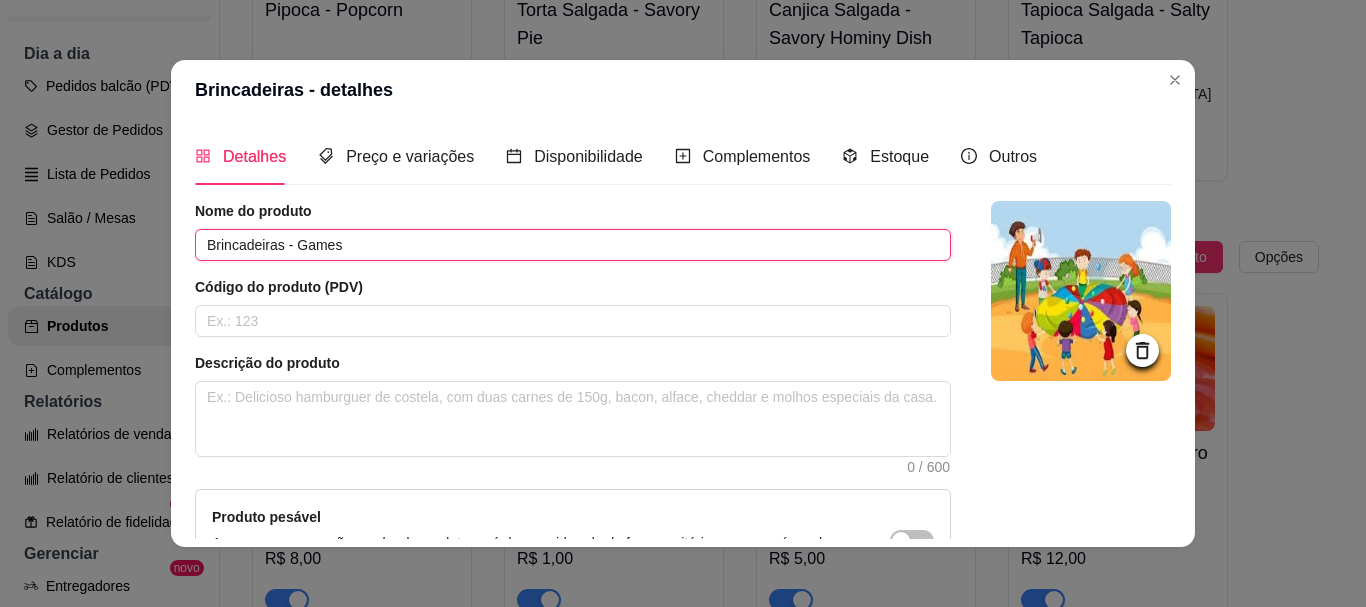 scroll, scrollTop: 241, scrollLeft: 0, axis: vertical 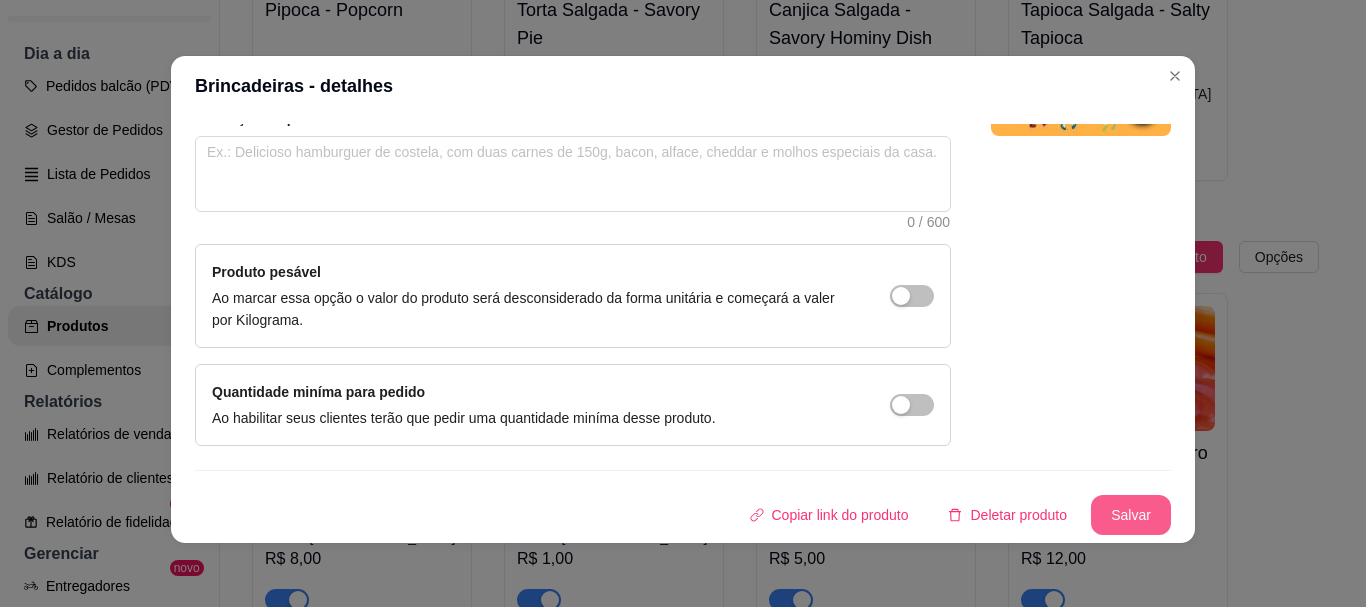 type on "Brincadeiras - Games" 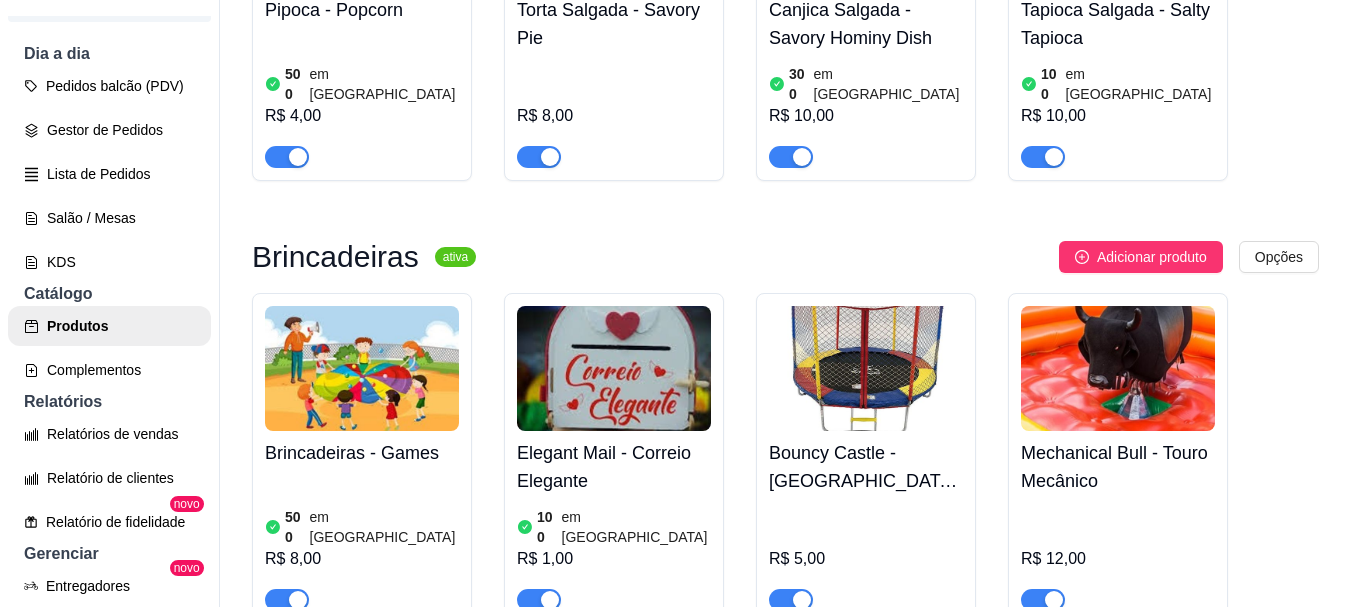click at bounding box center [614, 368] 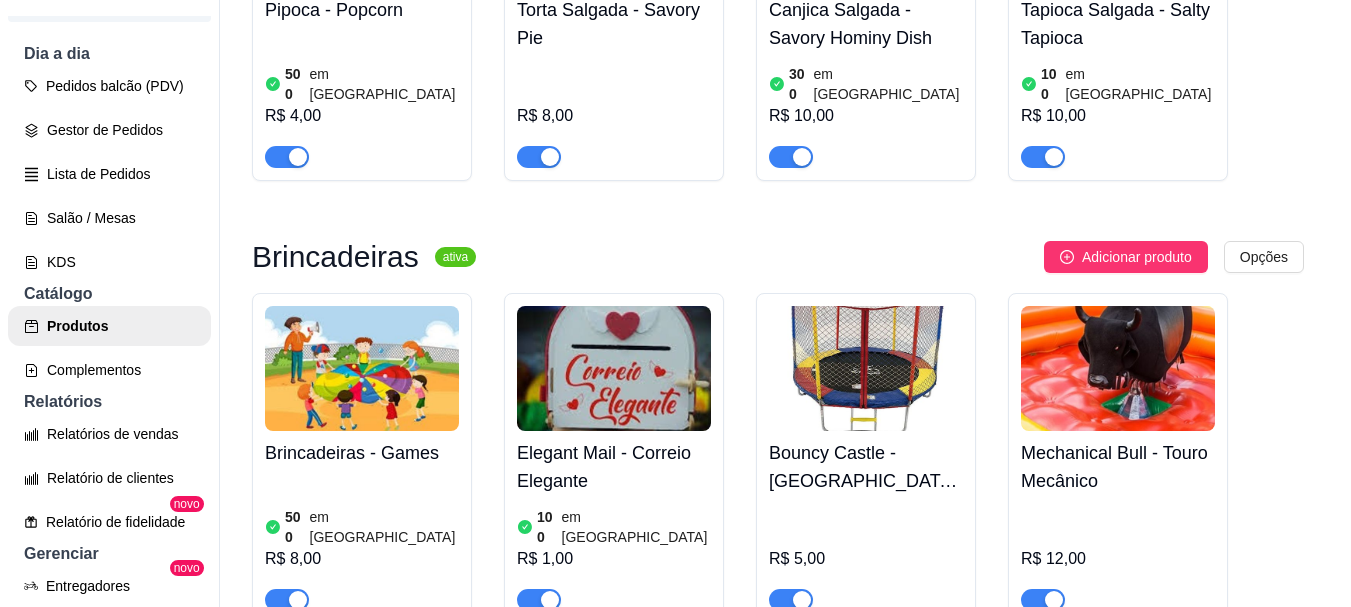 type 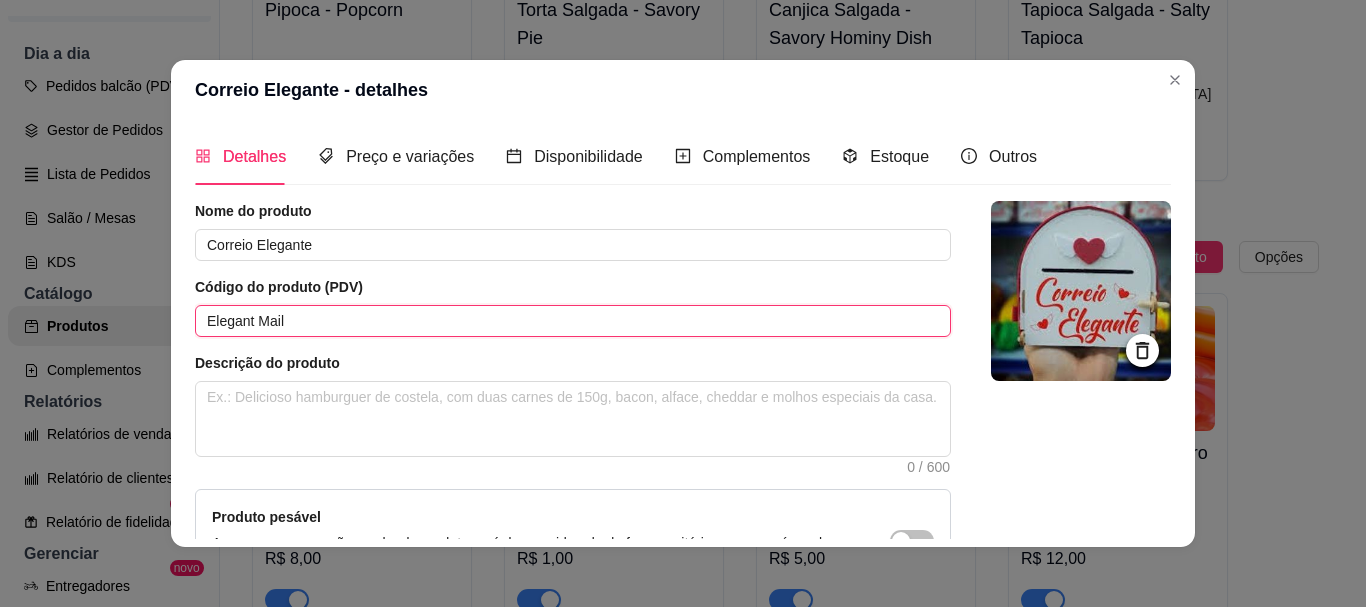 click on "Elegant Mail" at bounding box center [573, 321] 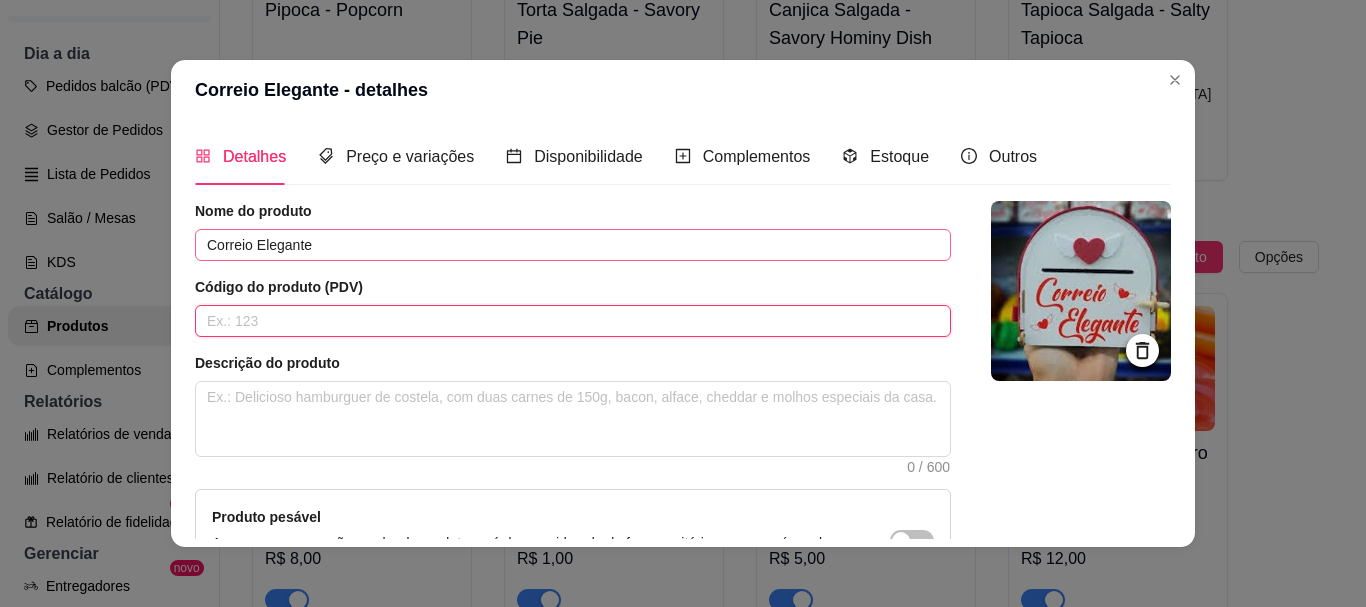 type 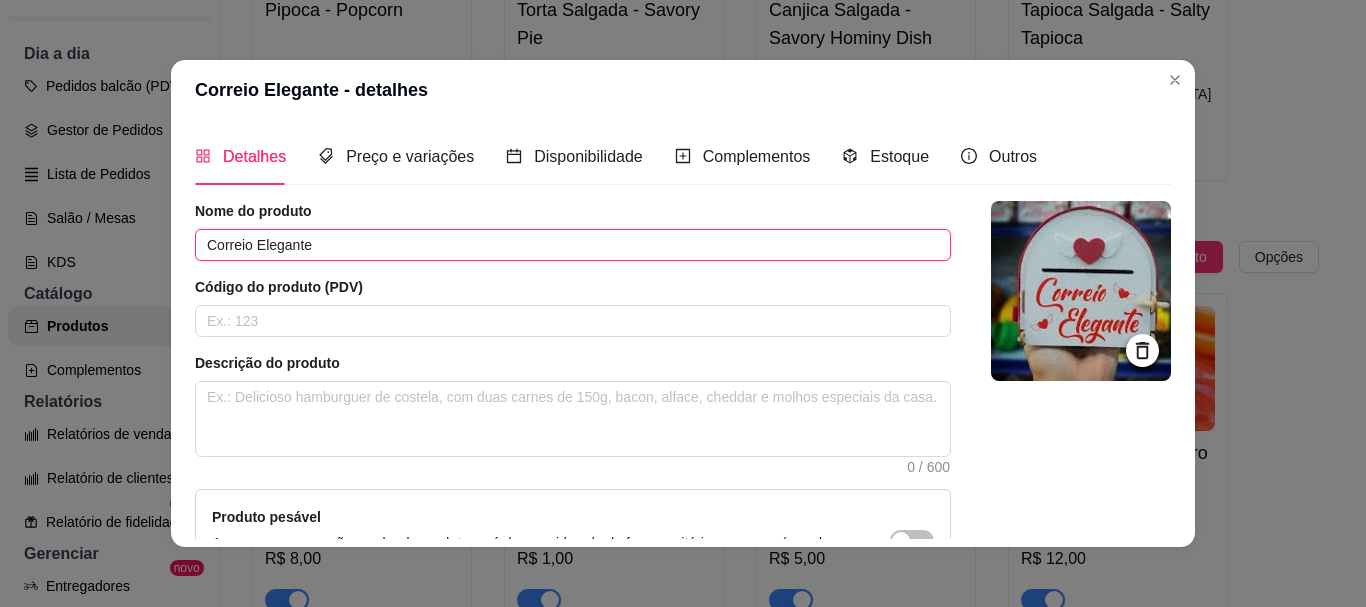 click on "Correio Elegante" at bounding box center (573, 245) 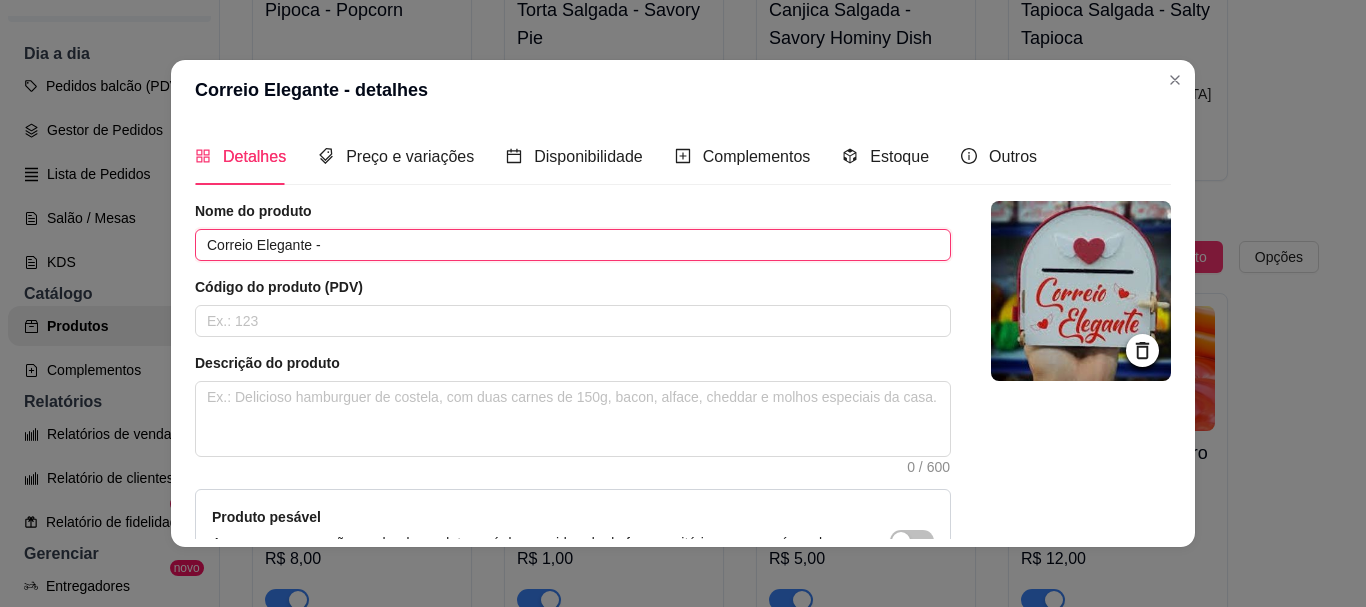 paste on "Elegant Mail" 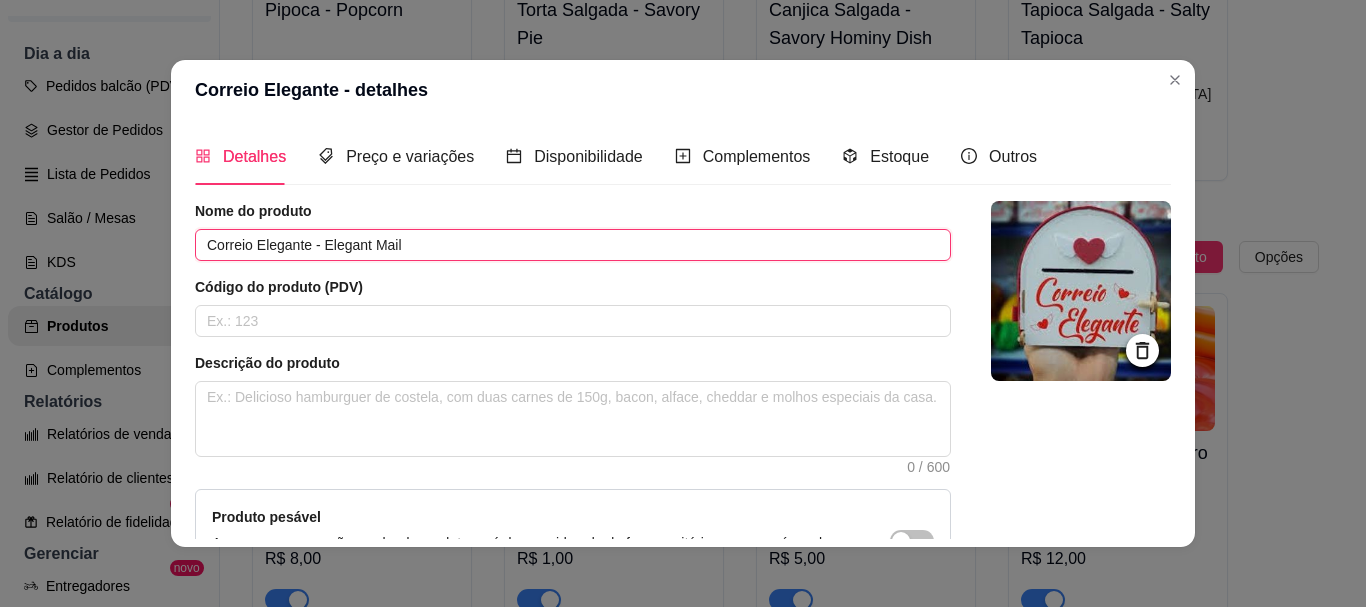 scroll, scrollTop: 241, scrollLeft: 0, axis: vertical 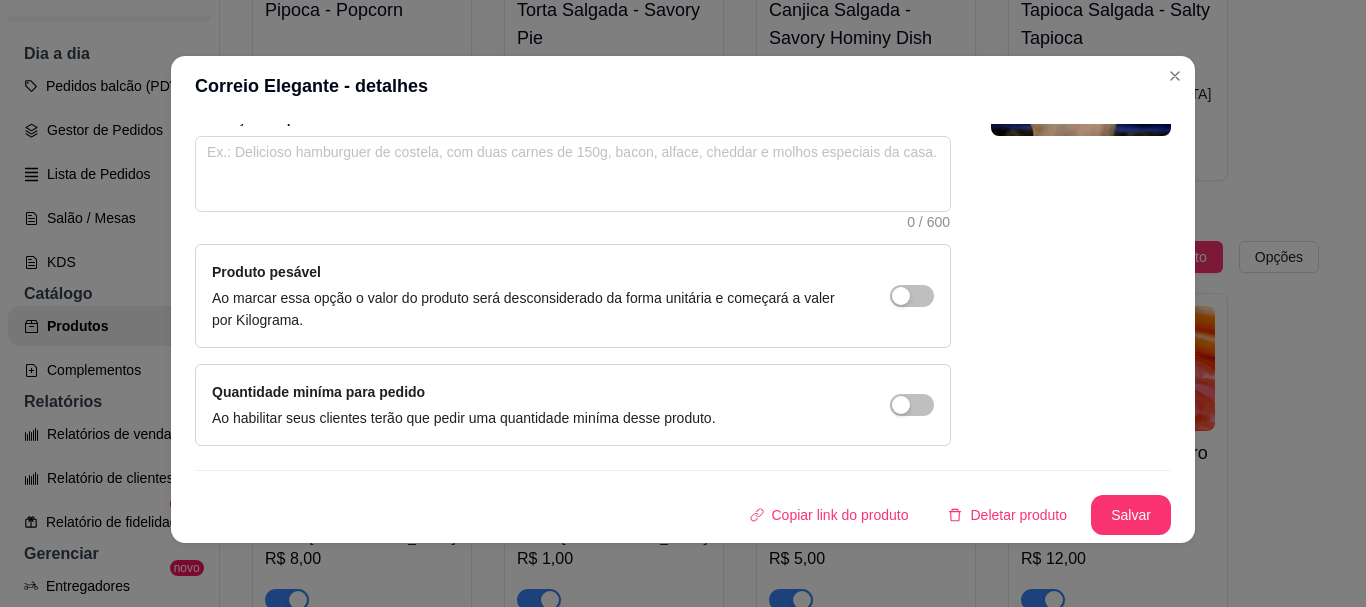 type on "Correio Elegante - Elegant Mail" 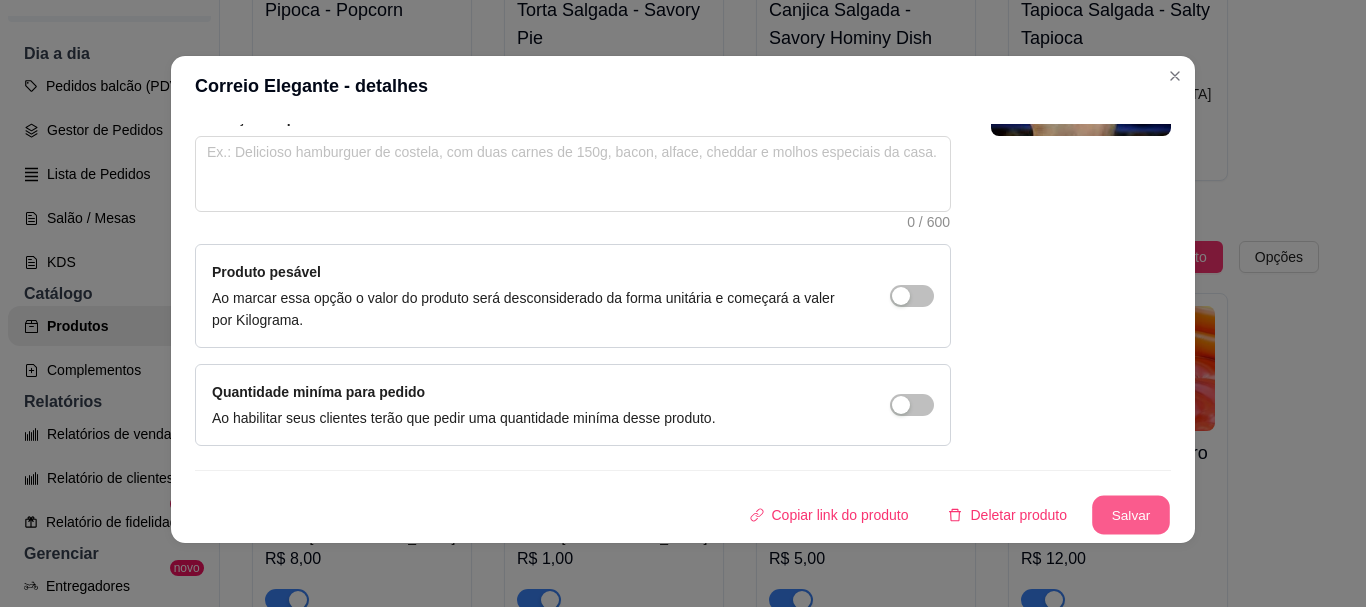 click on "Salvar" at bounding box center (1131, 515) 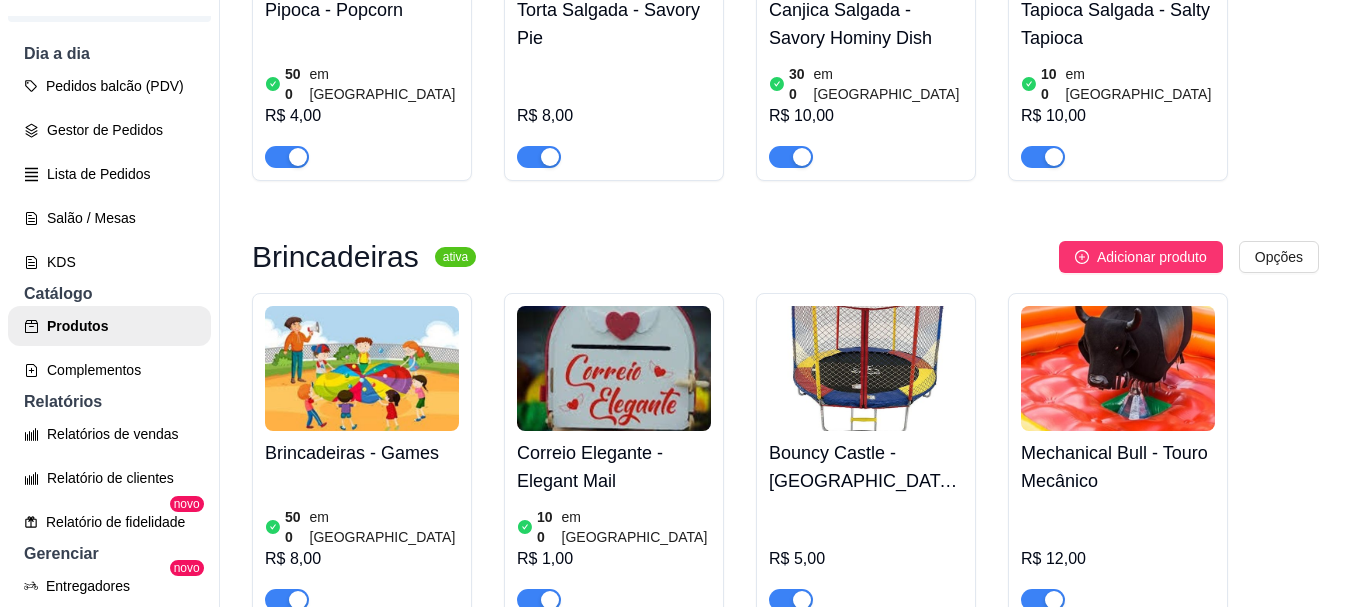 click at bounding box center (866, 368) 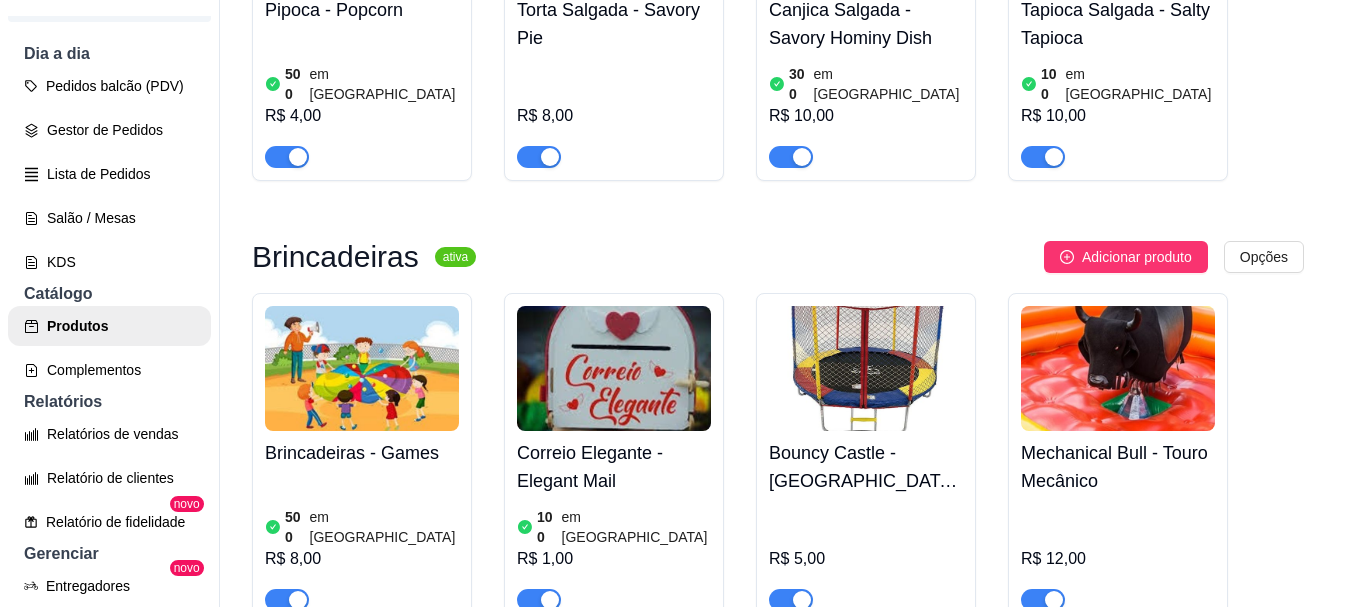 type 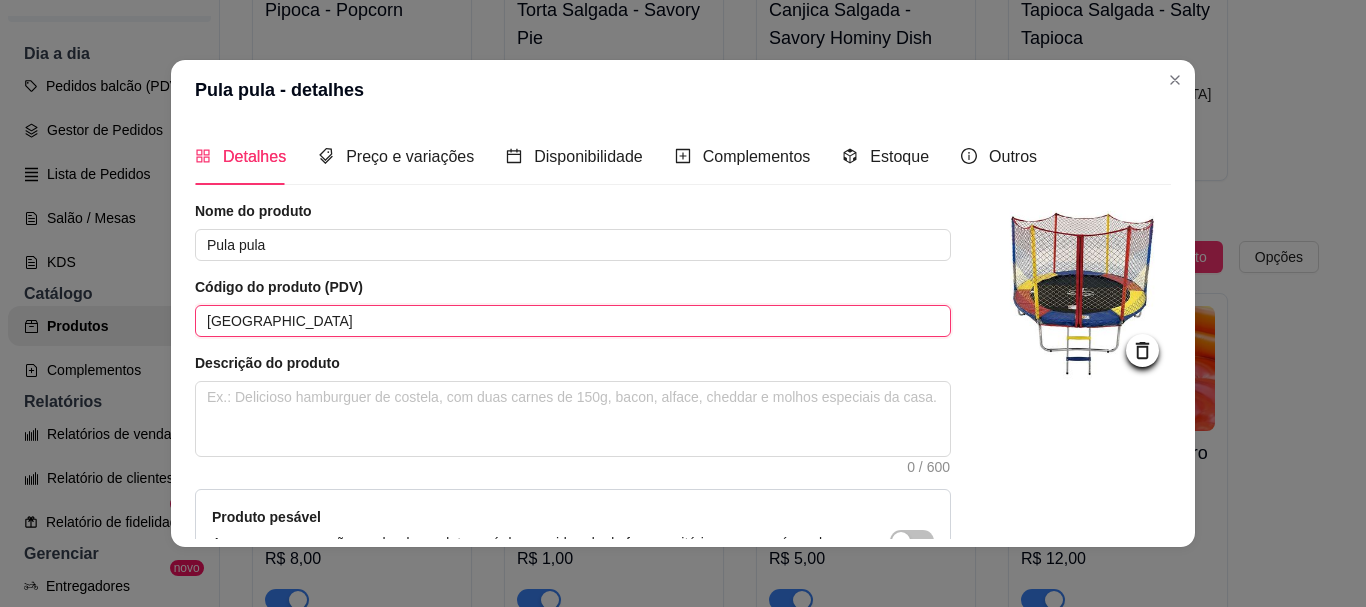 drag, startPoint x: 298, startPoint y: 327, endPoint x: 191, endPoint y: 312, distance: 108.04629 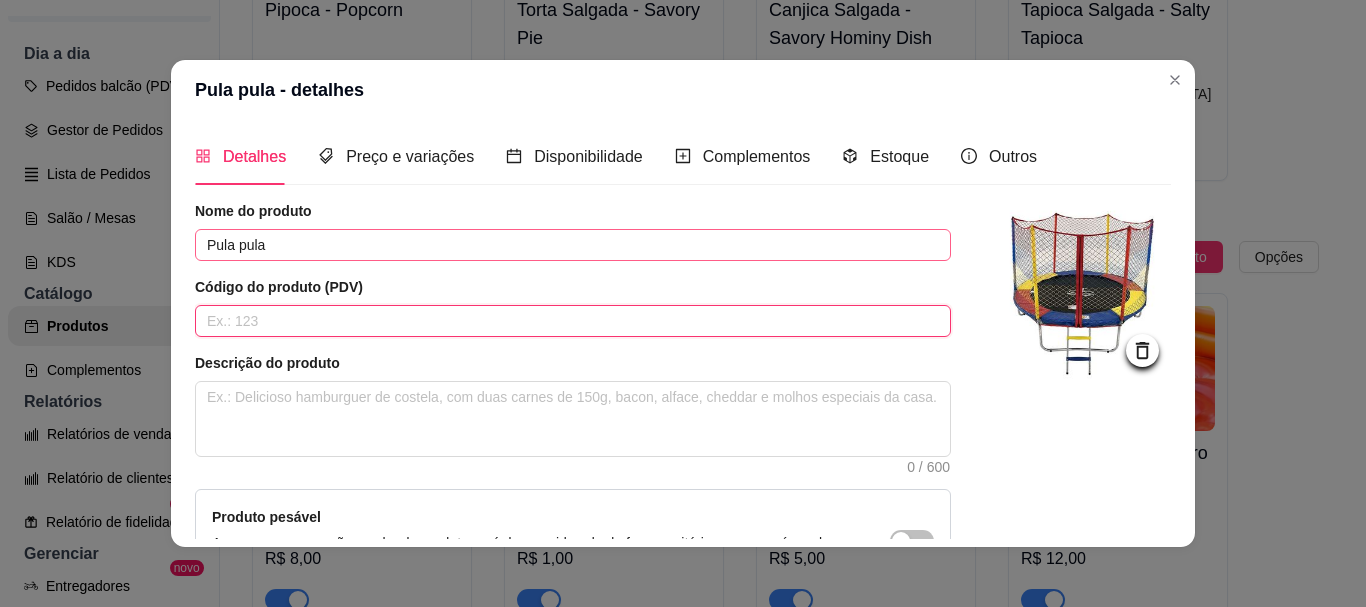 type 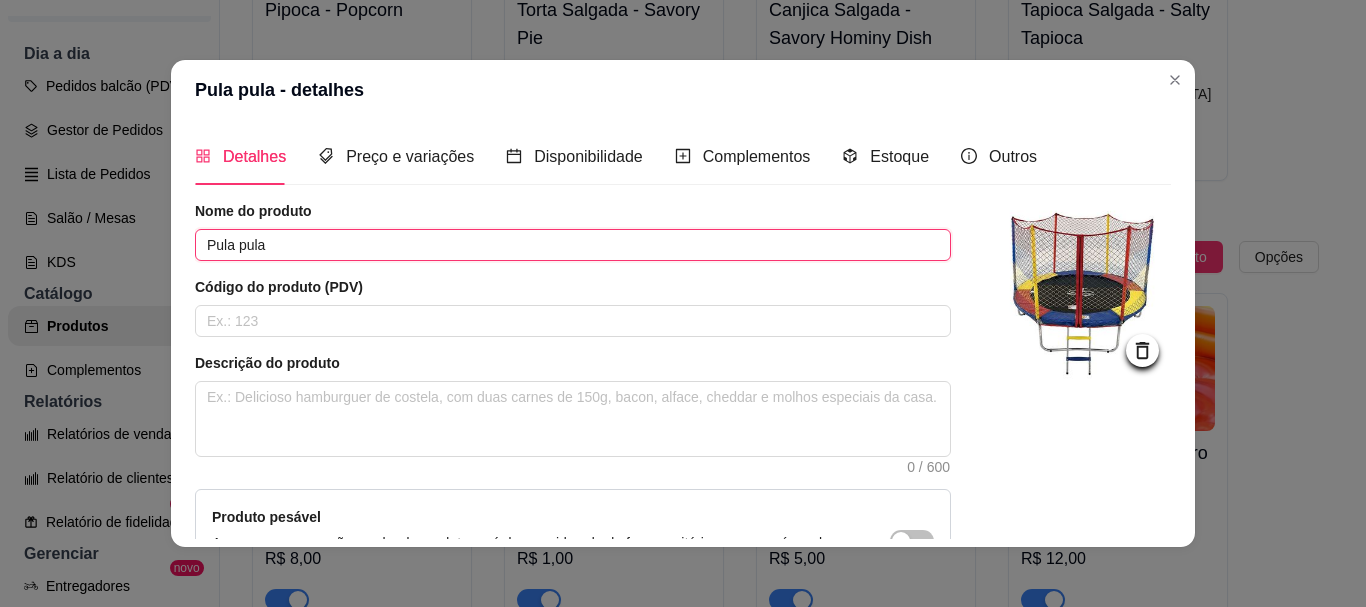 click on "Pula pula" at bounding box center [573, 245] 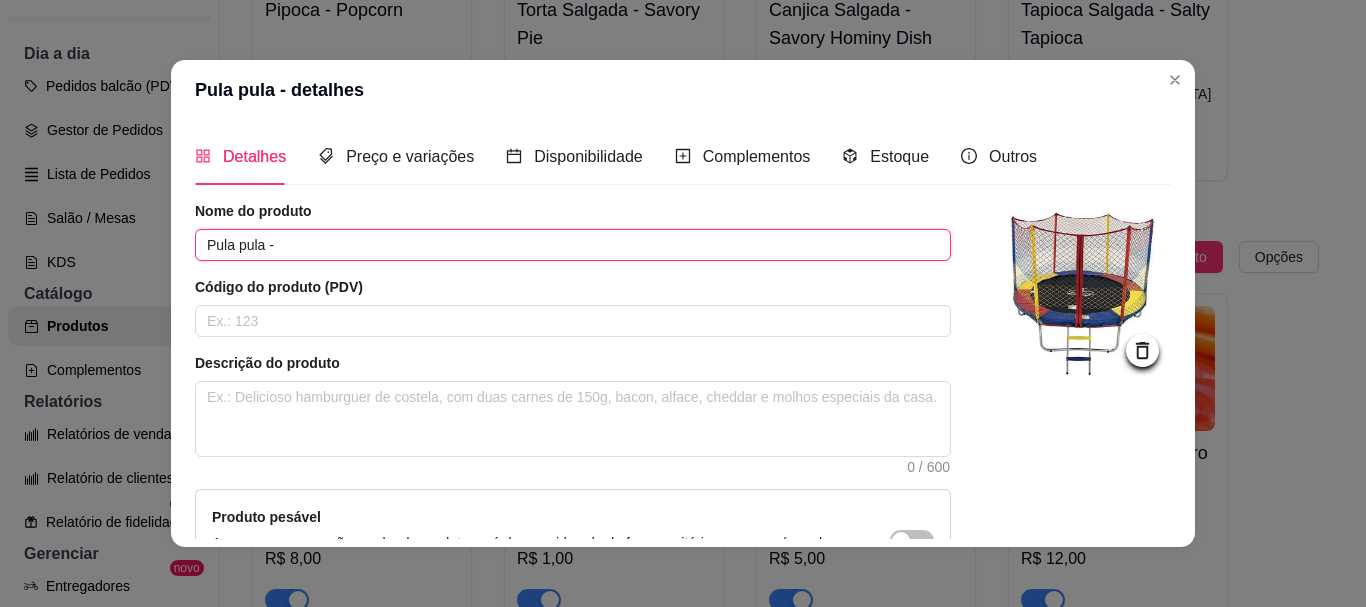 paste on "[GEOGRAPHIC_DATA]" 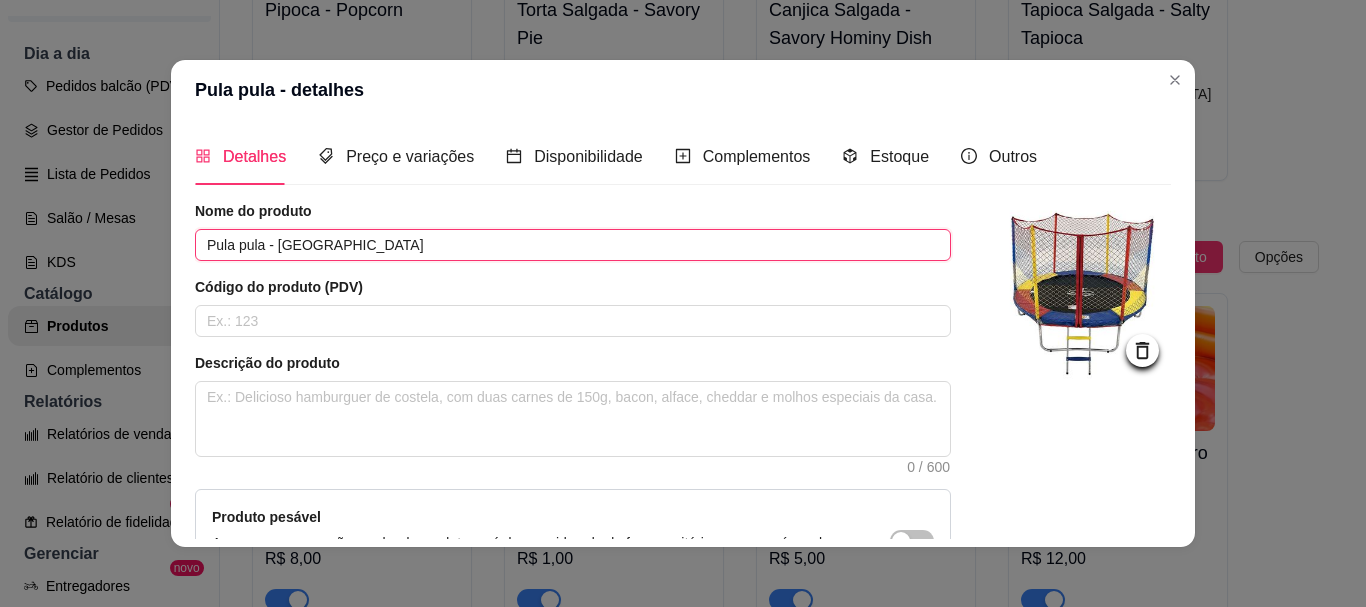 scroll, scrollTop: 241, scrollLeft: 0, axis: vertical 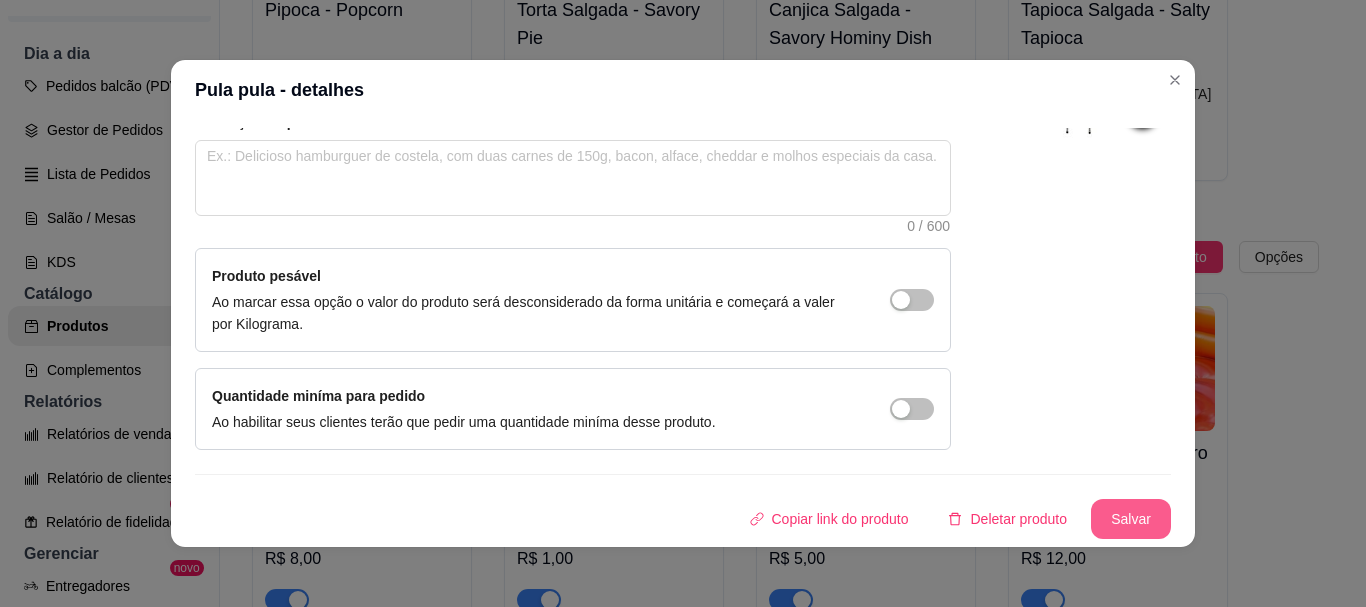 type on "Pula pula - [GEOGRAPHIC_DATA]" 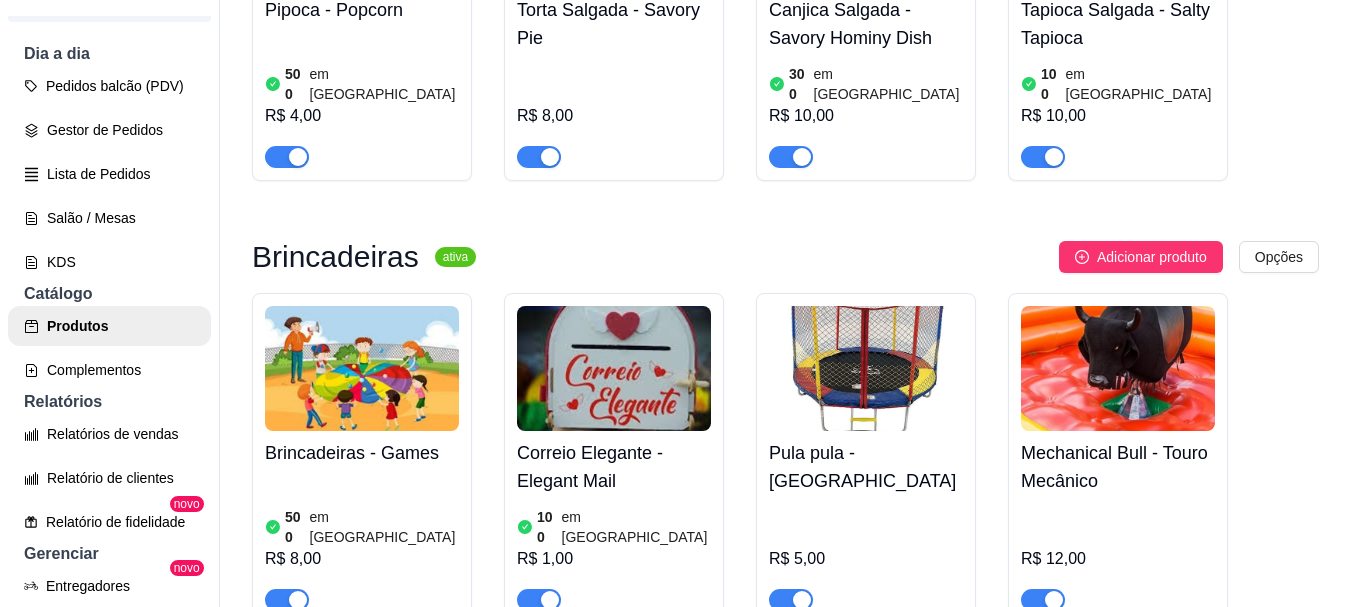 click at bounding box center [1118, 368] 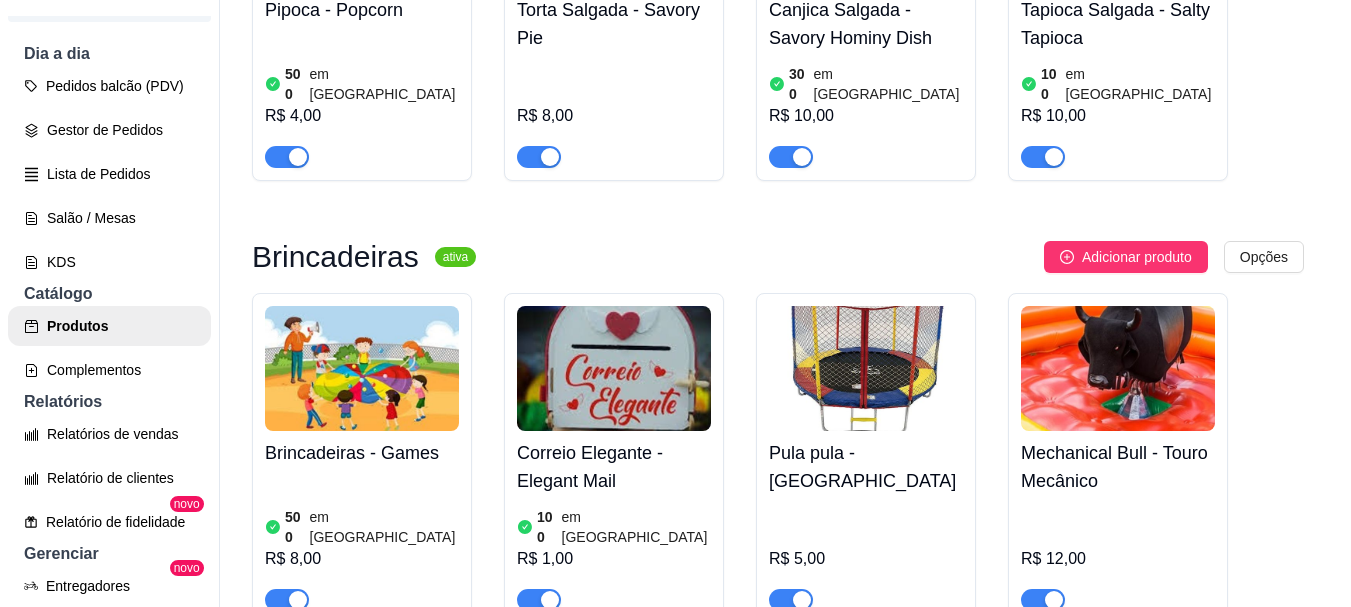 type 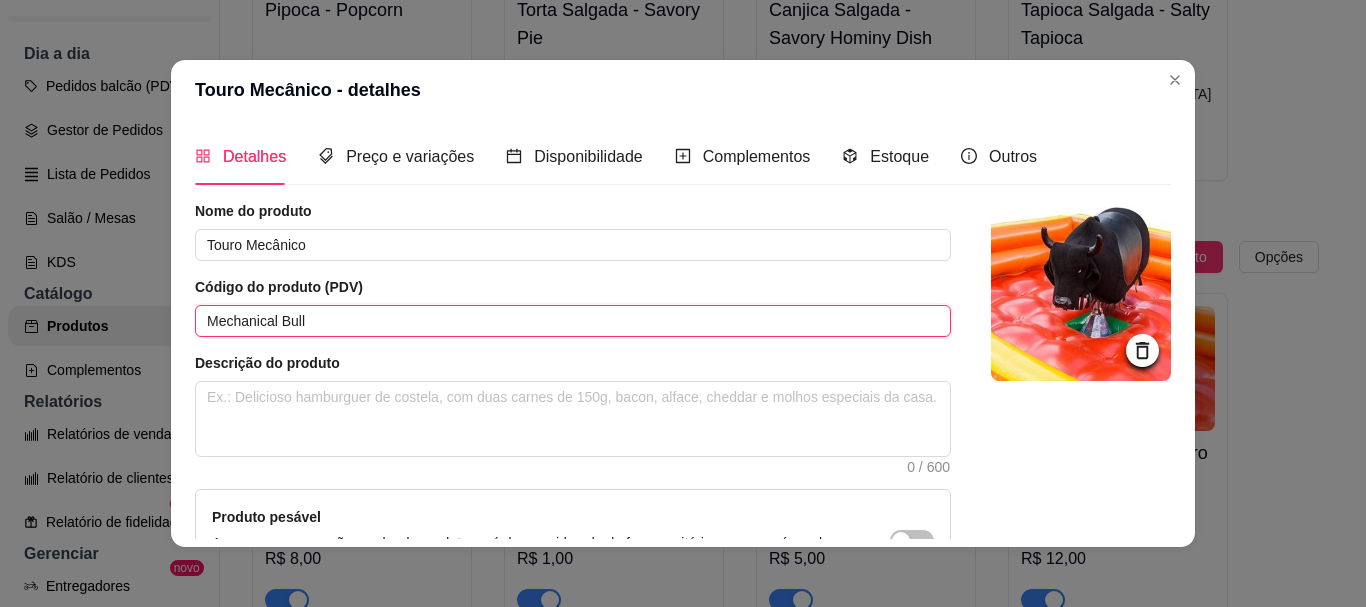 click on "Mechanical Bull" at bounding box center [573, 321] 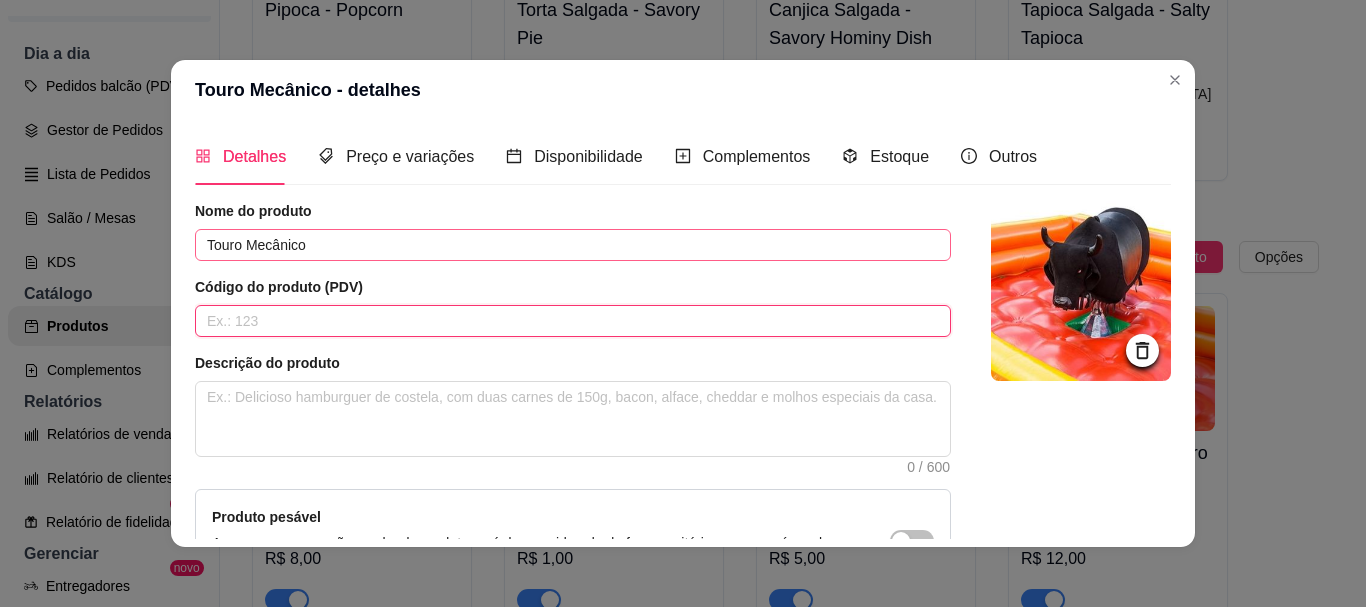 type 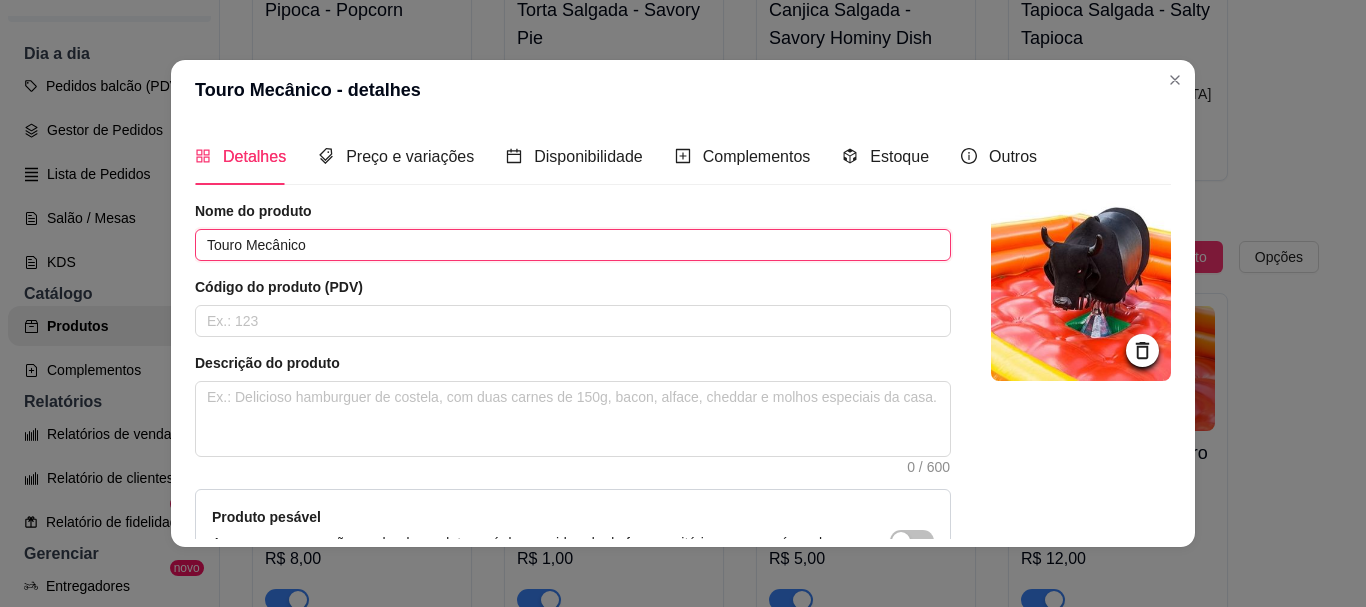 click on "Touro Mecânico" at bounding box center [573, 245] 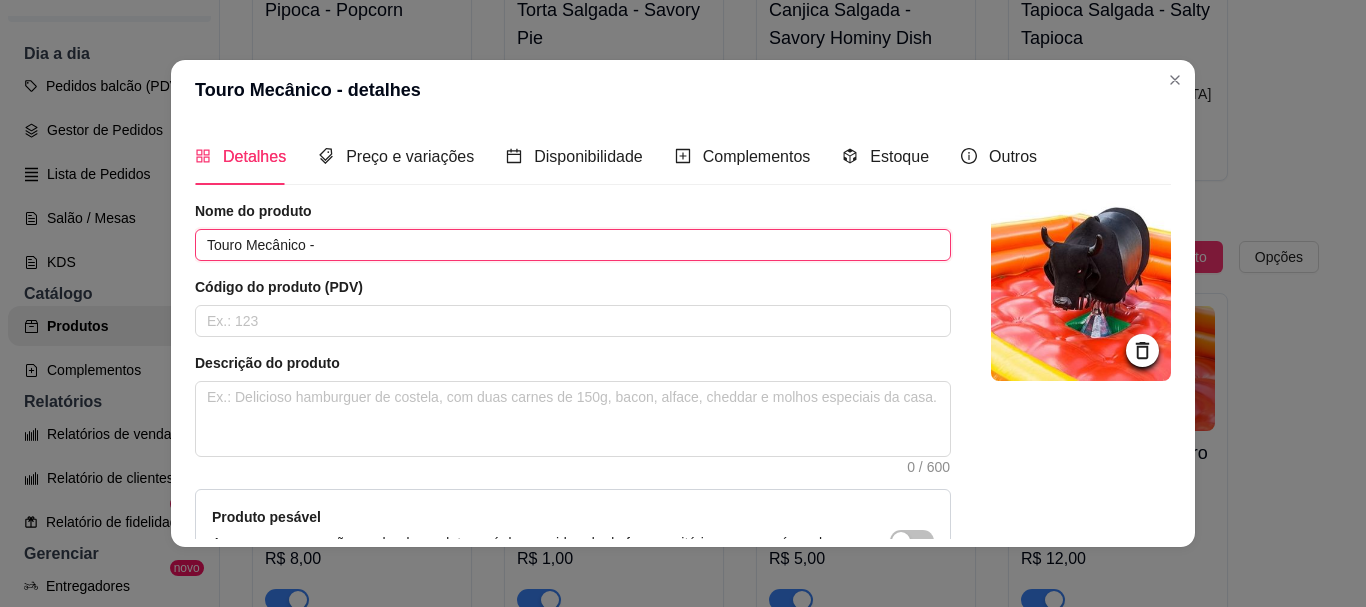 paste on "Mechanical Bull" 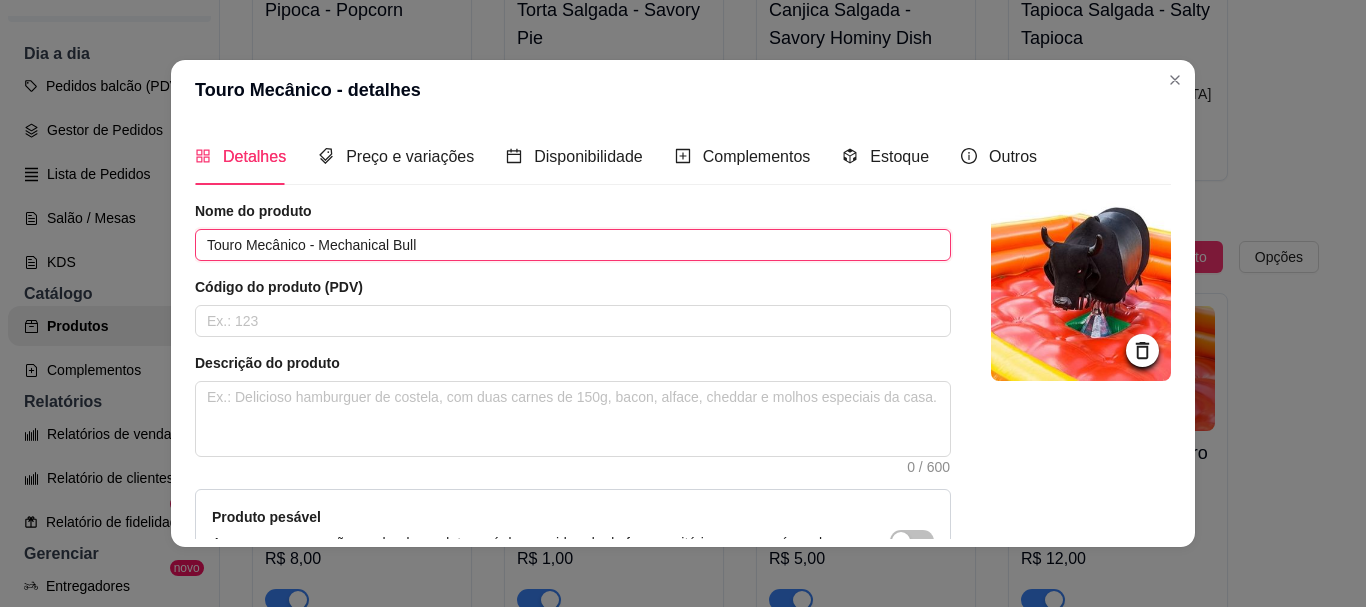 scroll, scrollTop: 241, scrollLeft: 0, axis: vertical 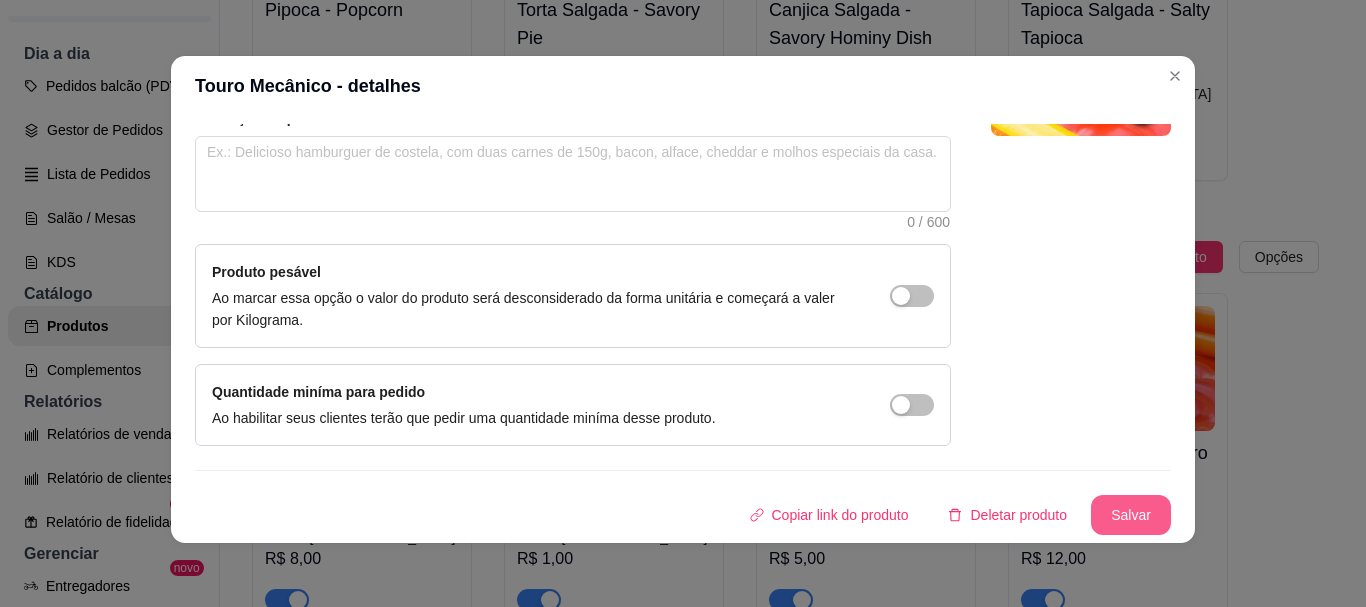 type on "Touro Mecânico - Mechanical Bull" 